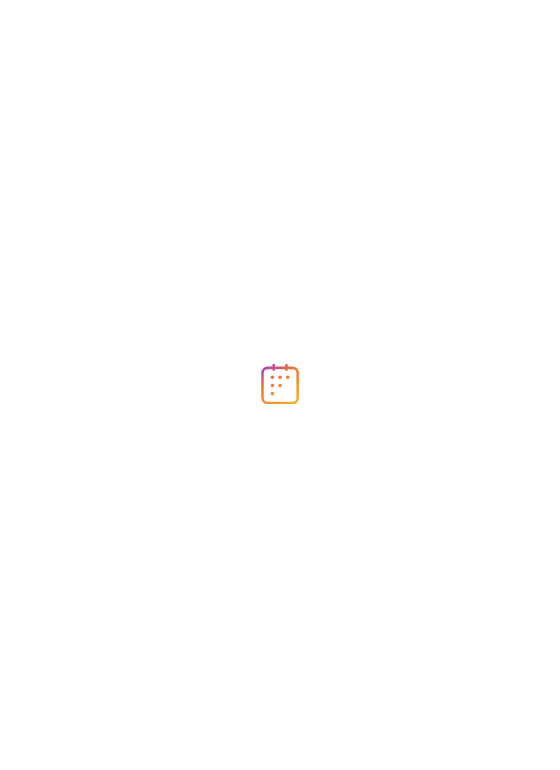scroll, scrollTop: 0, scrollLeft: 0, axis: both 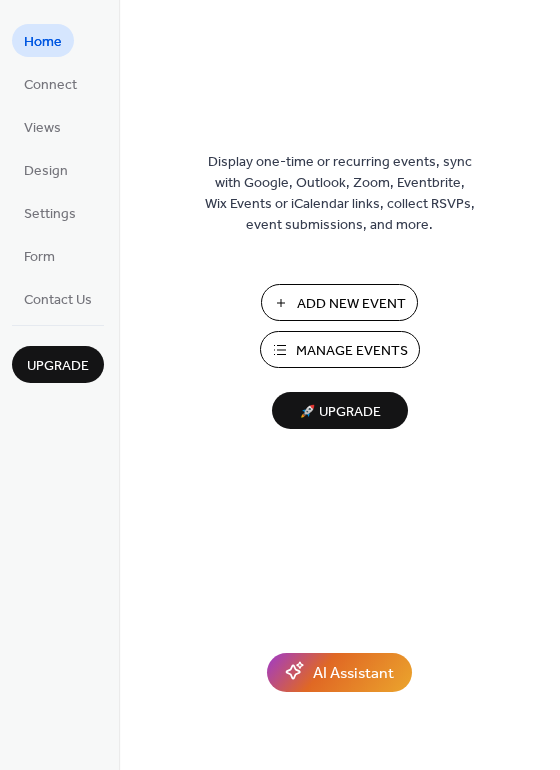 click on "Add New Event" at bounding box center (351, 304) 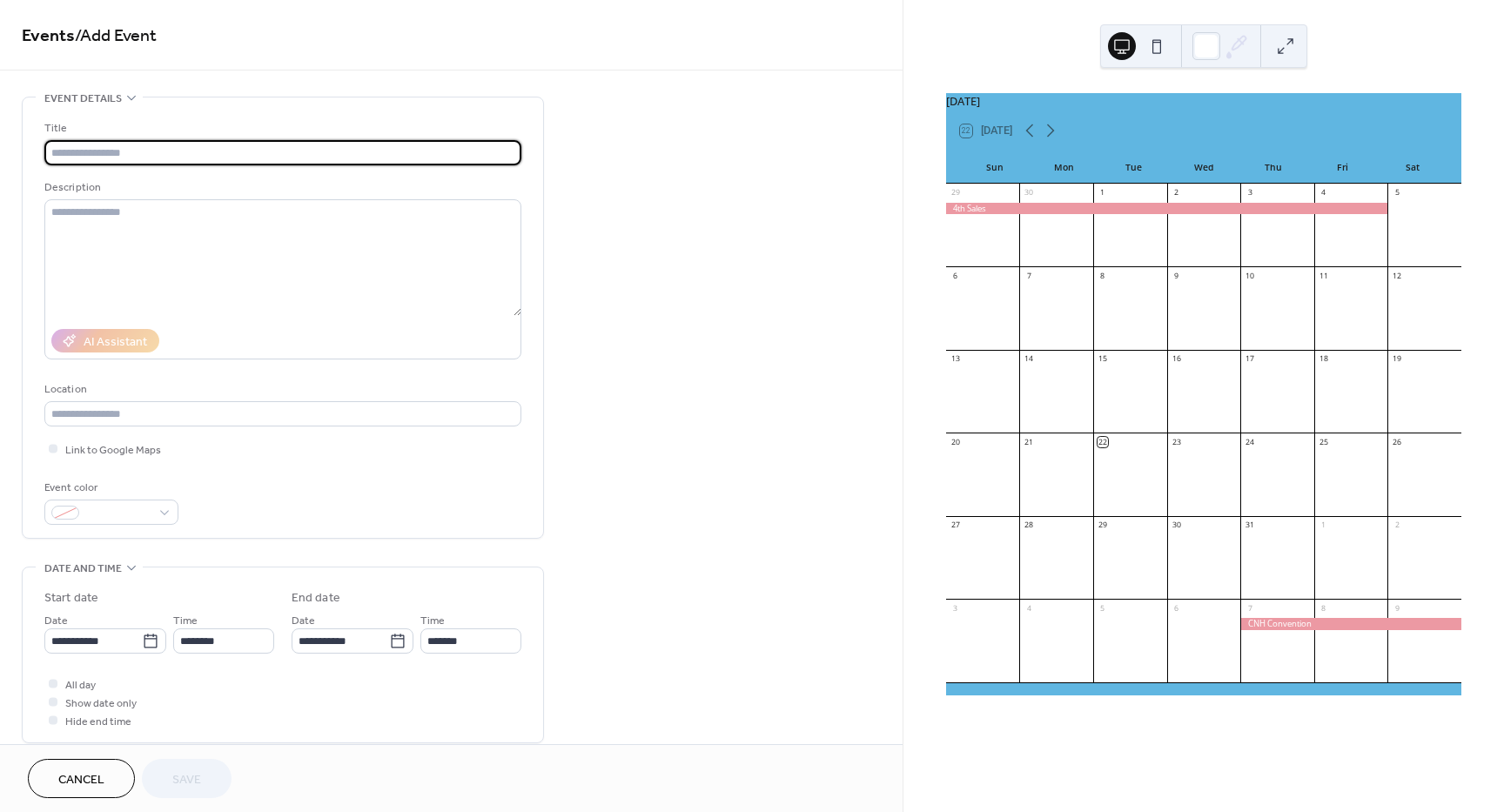 scroll, scrollTop: 0, scrollLeft: 0, axis: both 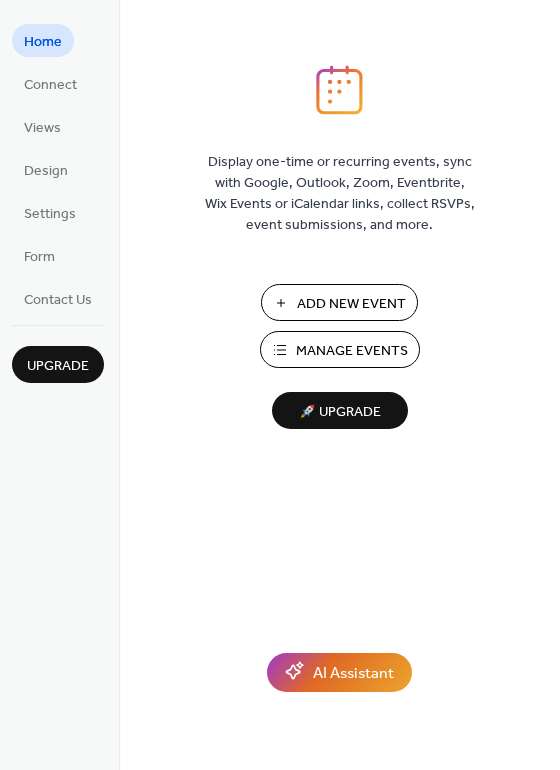 click on "Add New Event" at bounding box center (351, 304) 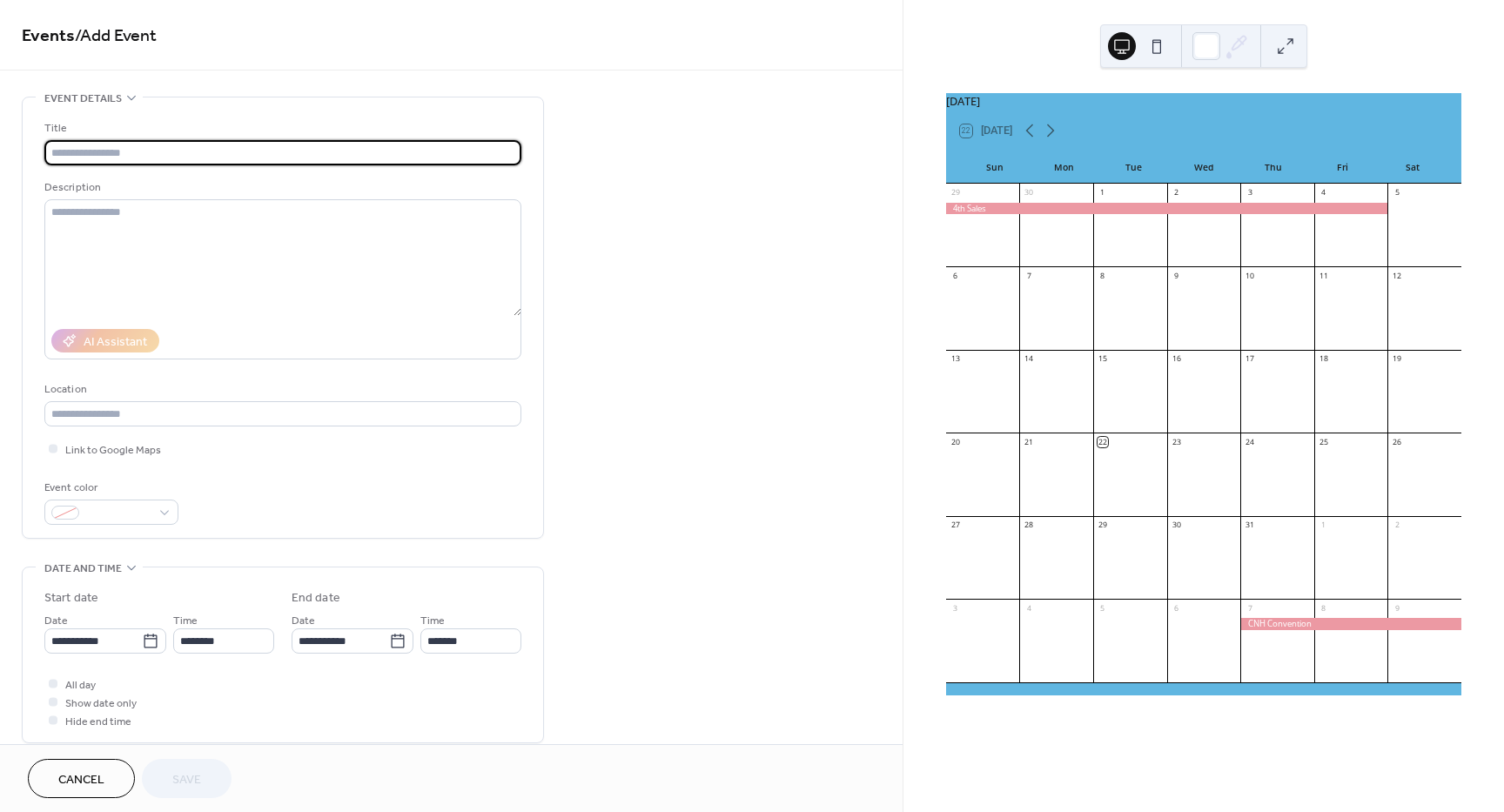 scroll, scrollTop: 0, scrollLeft: 0, axis: both 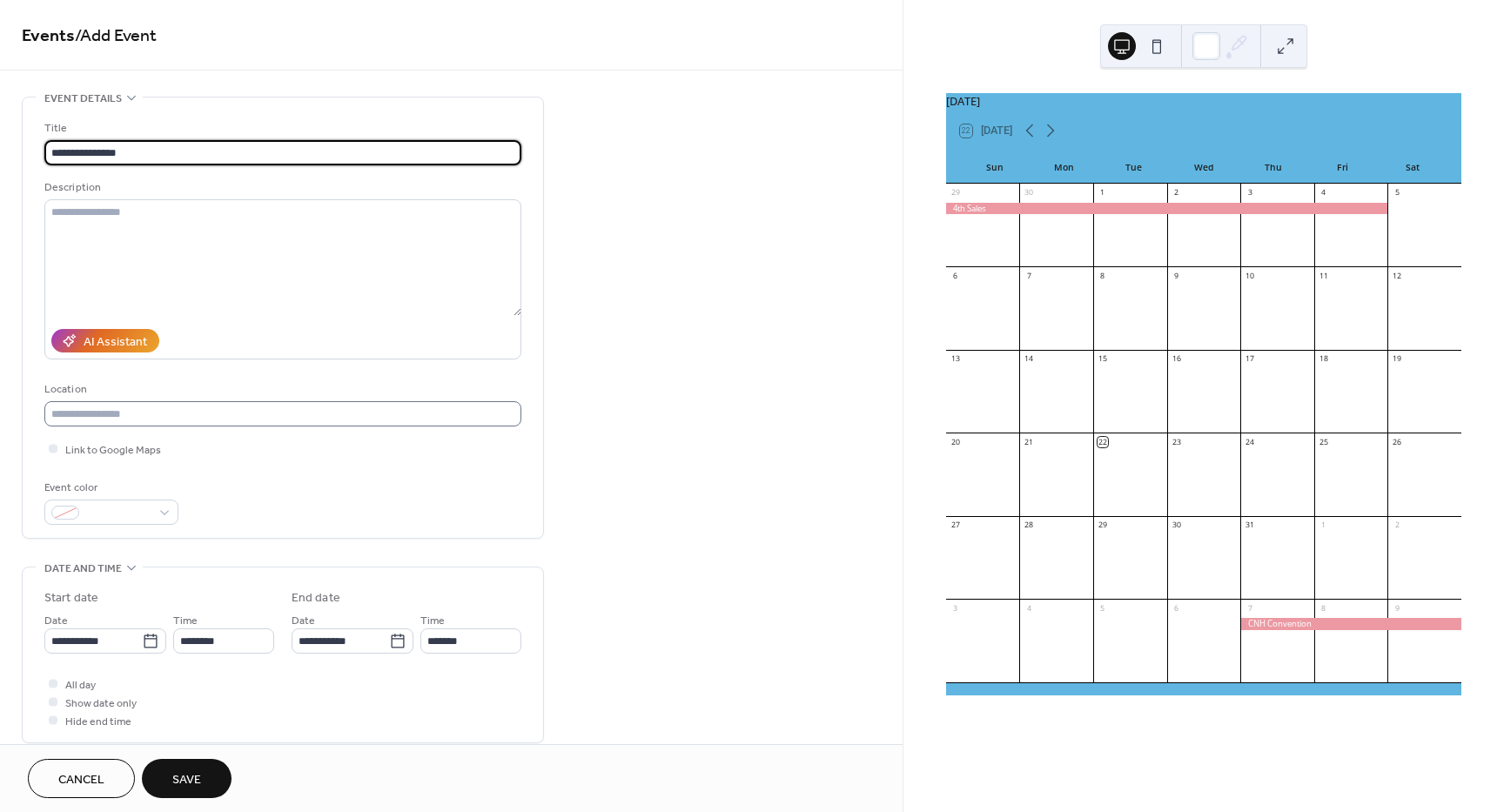 type on "**********" 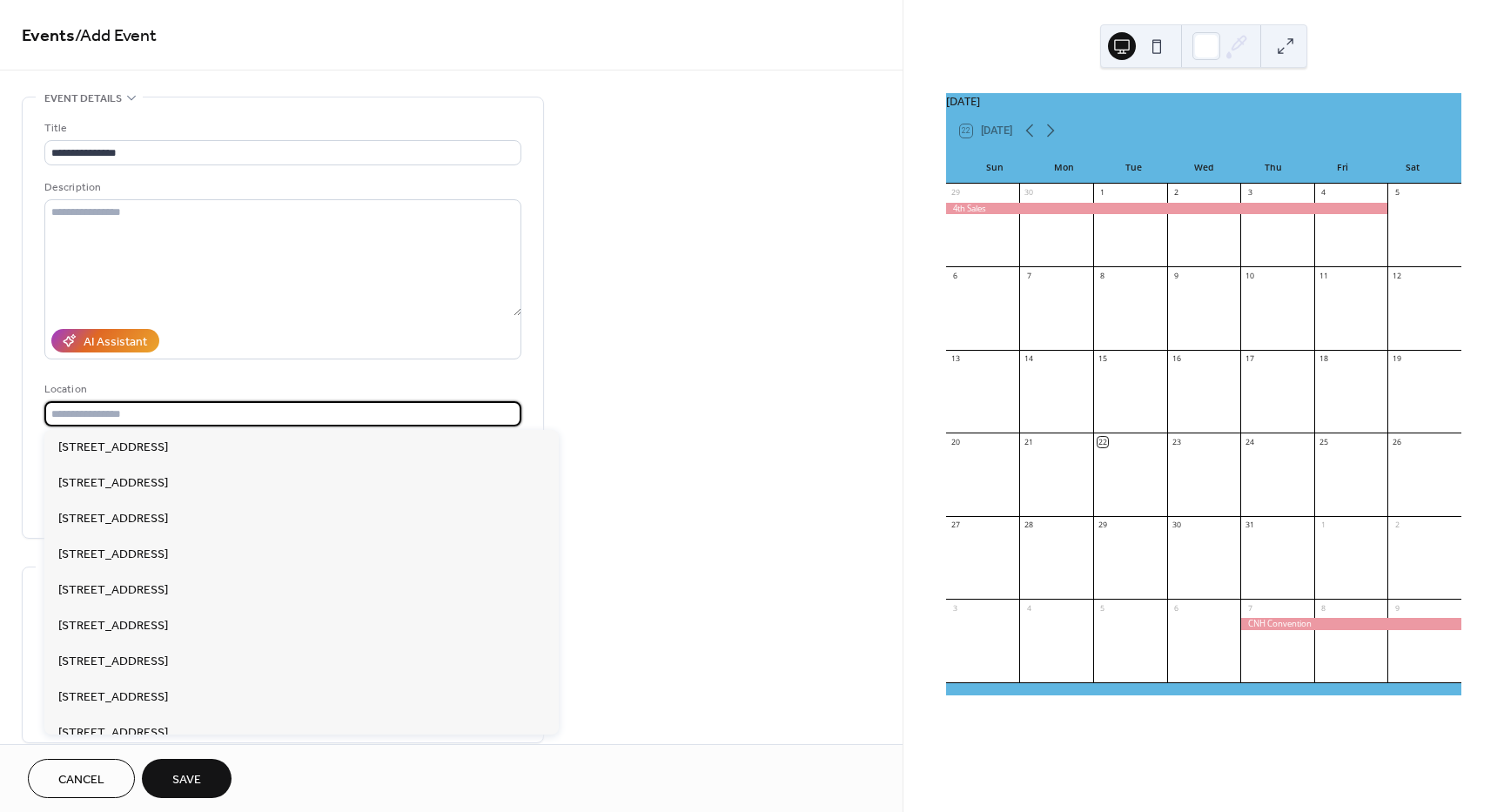 click at bounding box center [283, 413] 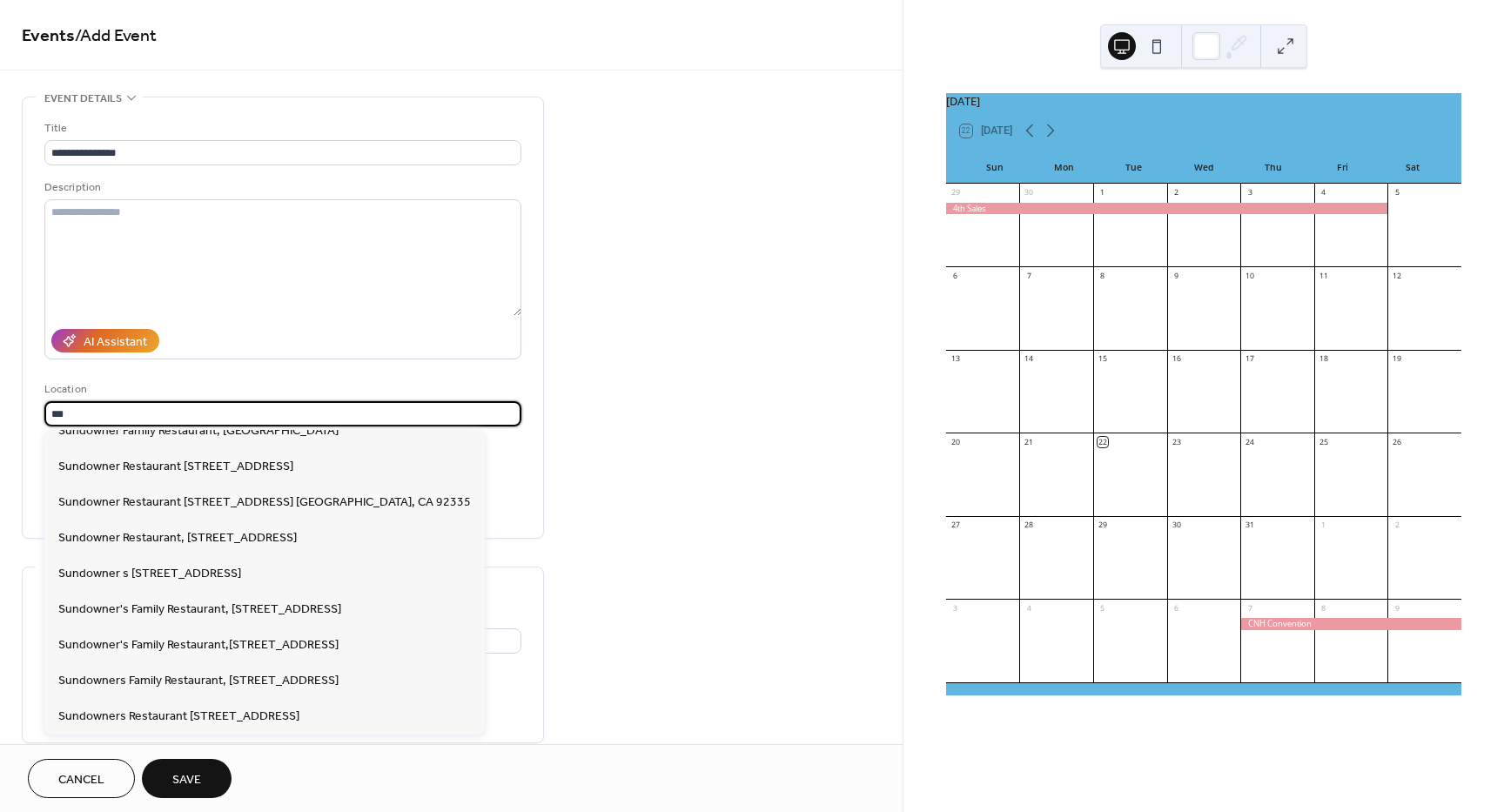 scroll, scrollTop: 52, scrollLeft: 0, axis: vertical 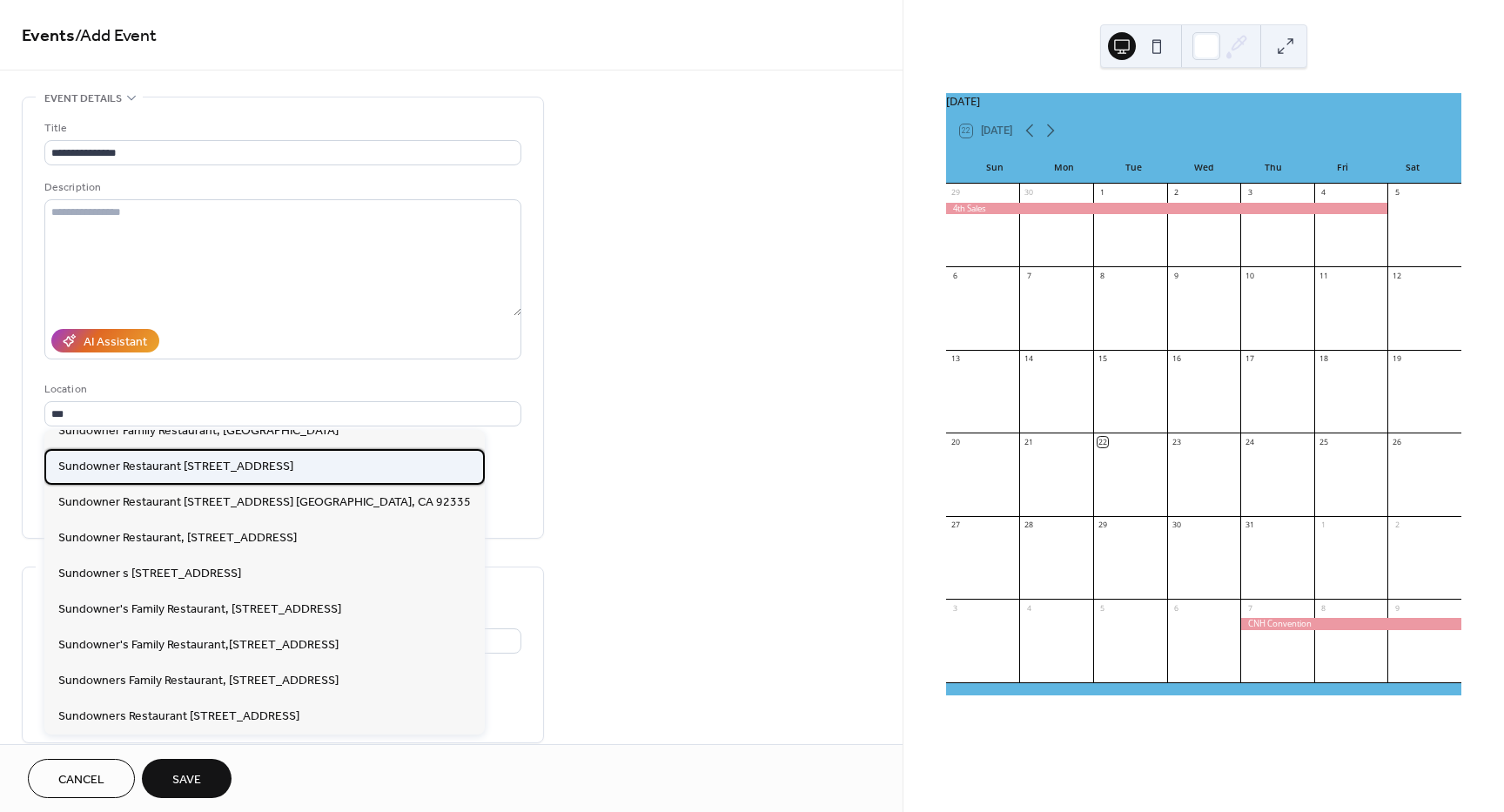 click on "Sundowner Restaurant 8983 Sierra Ave, Fontana, CA 92335" at bounding box center [176, 466] 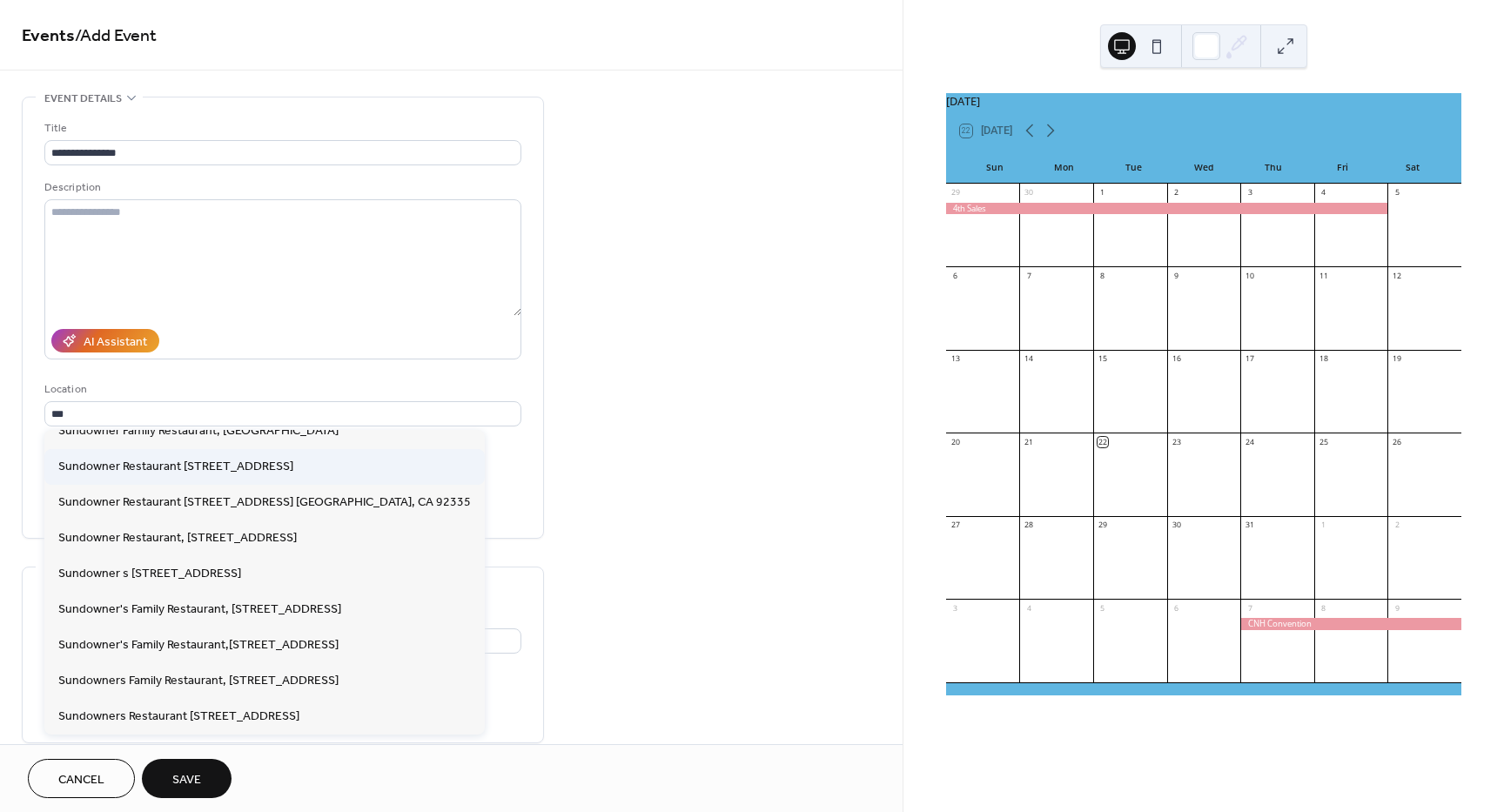 type on "**********" 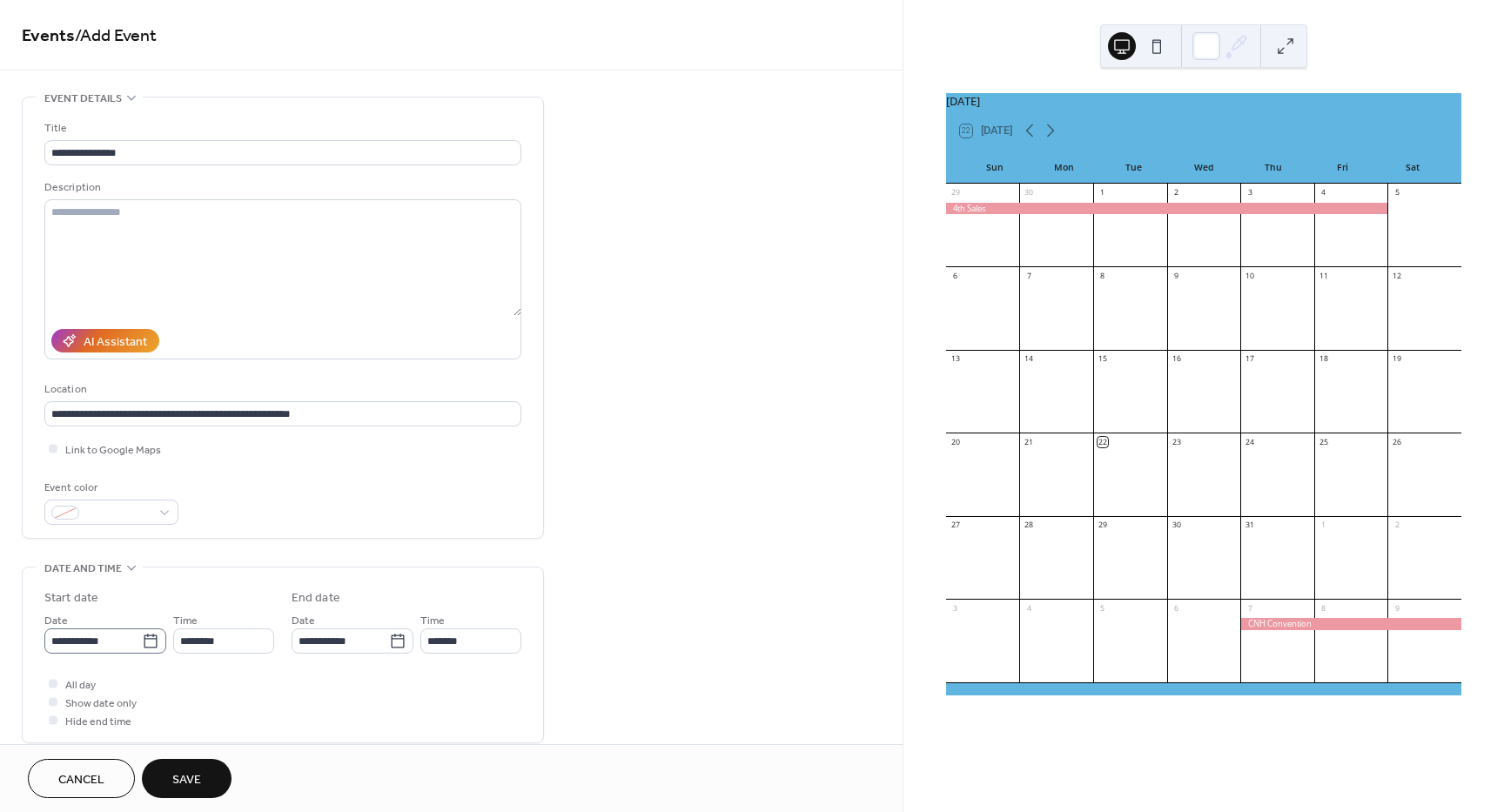 click 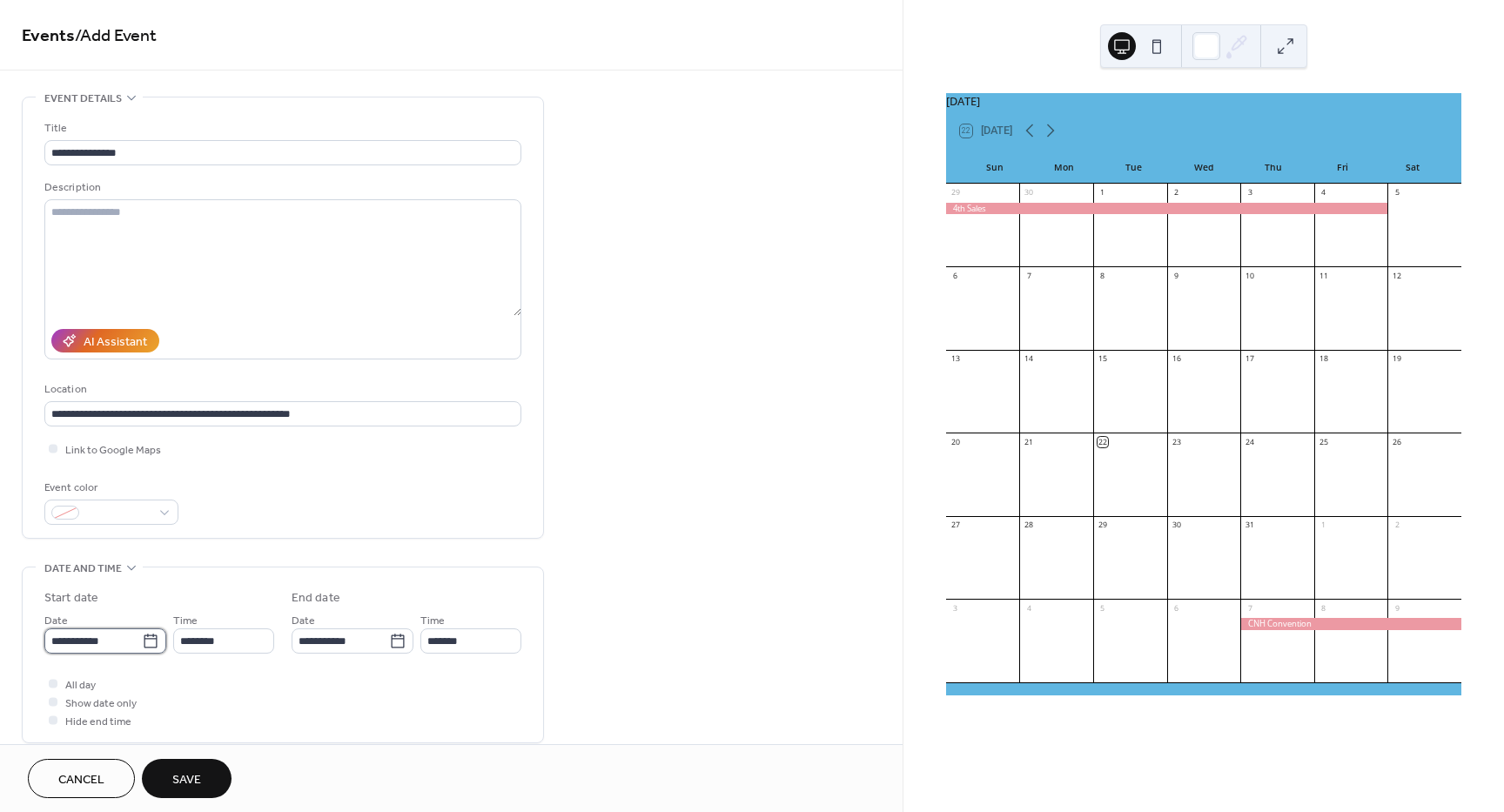 click on "**********" at bounding box center [93, 641] 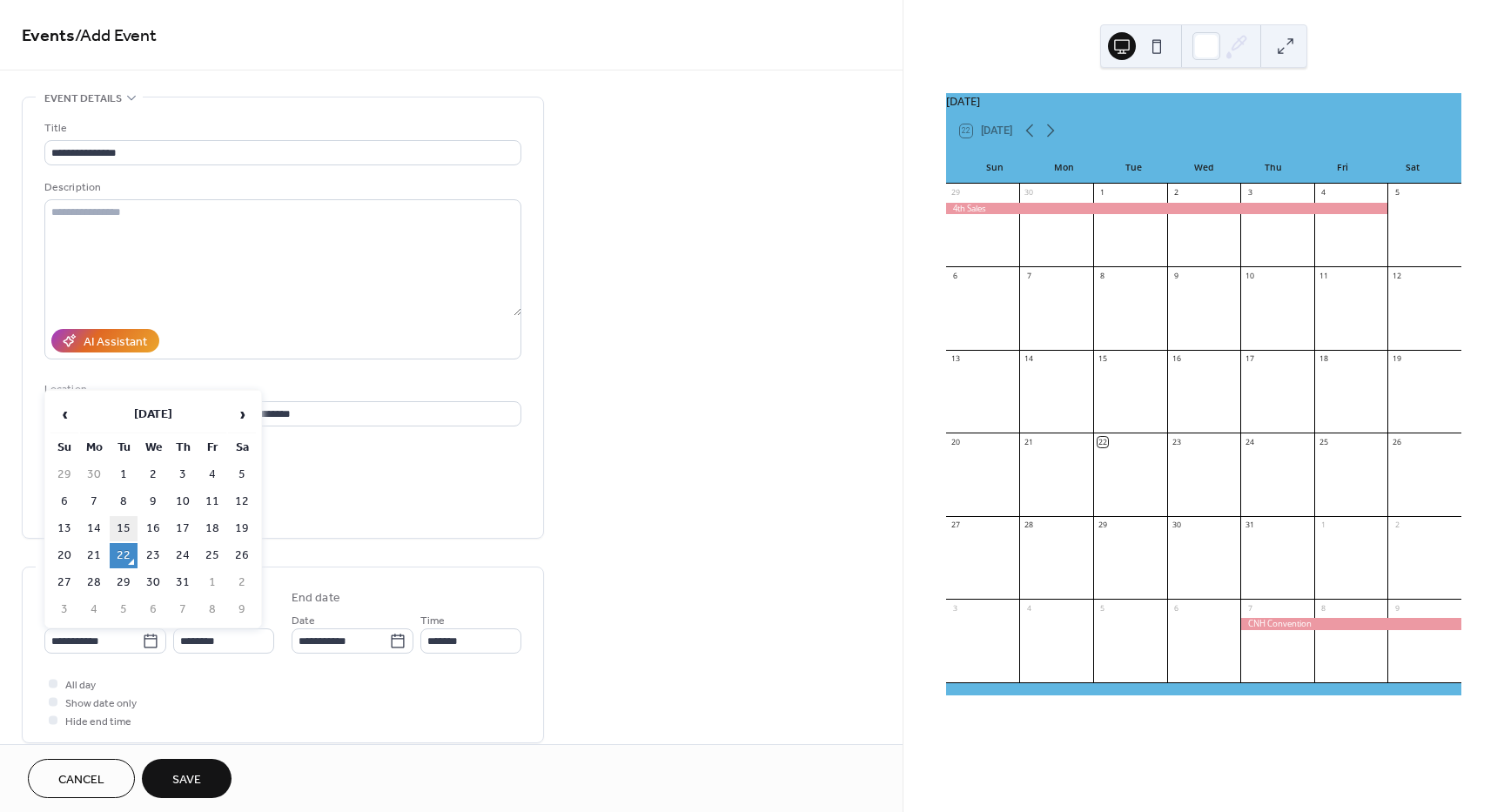 click on "15" at bounding box center [124, 528] 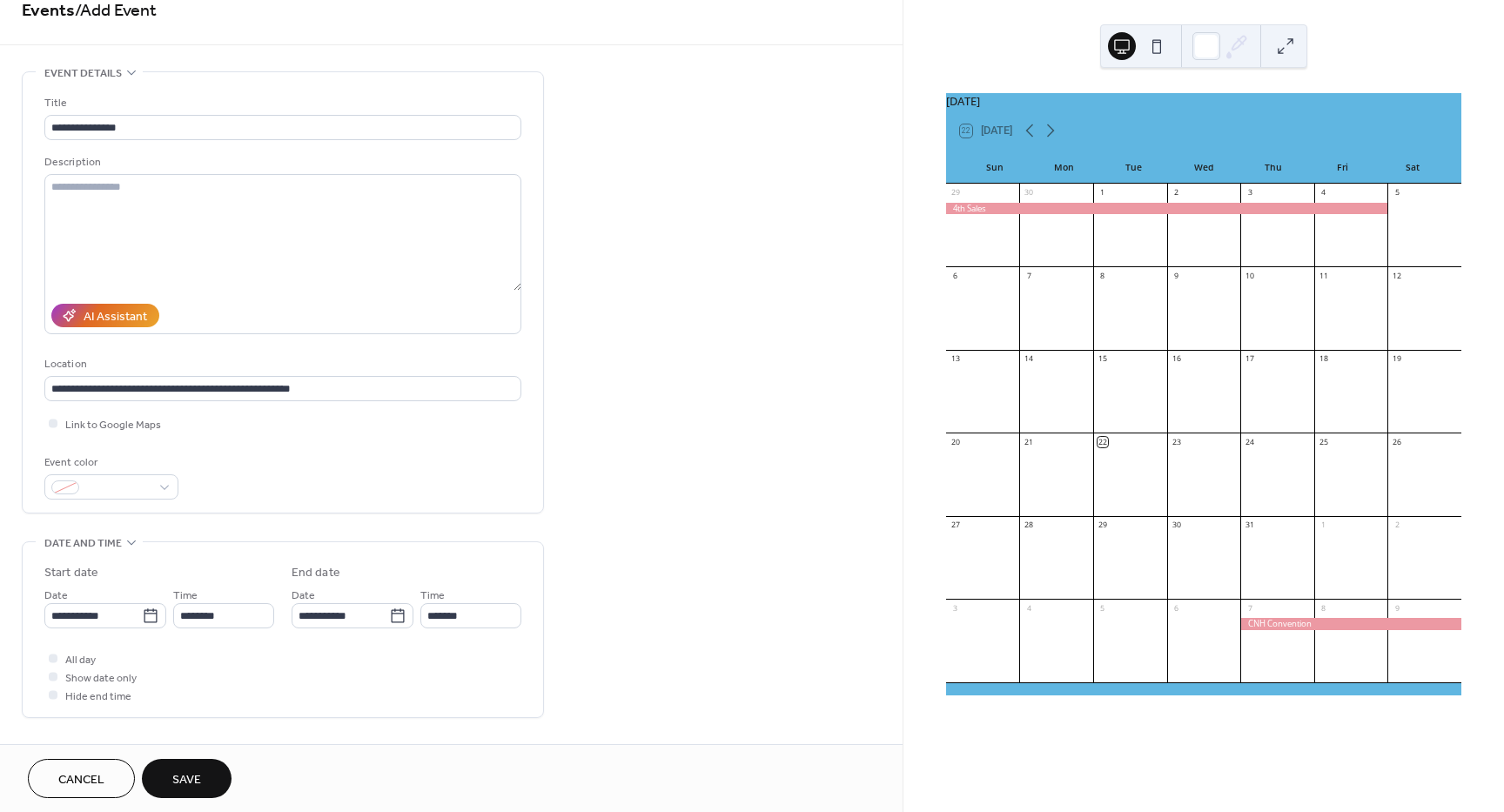 scroll, scrollTop: 0, scrollLeft: 0, axis: both 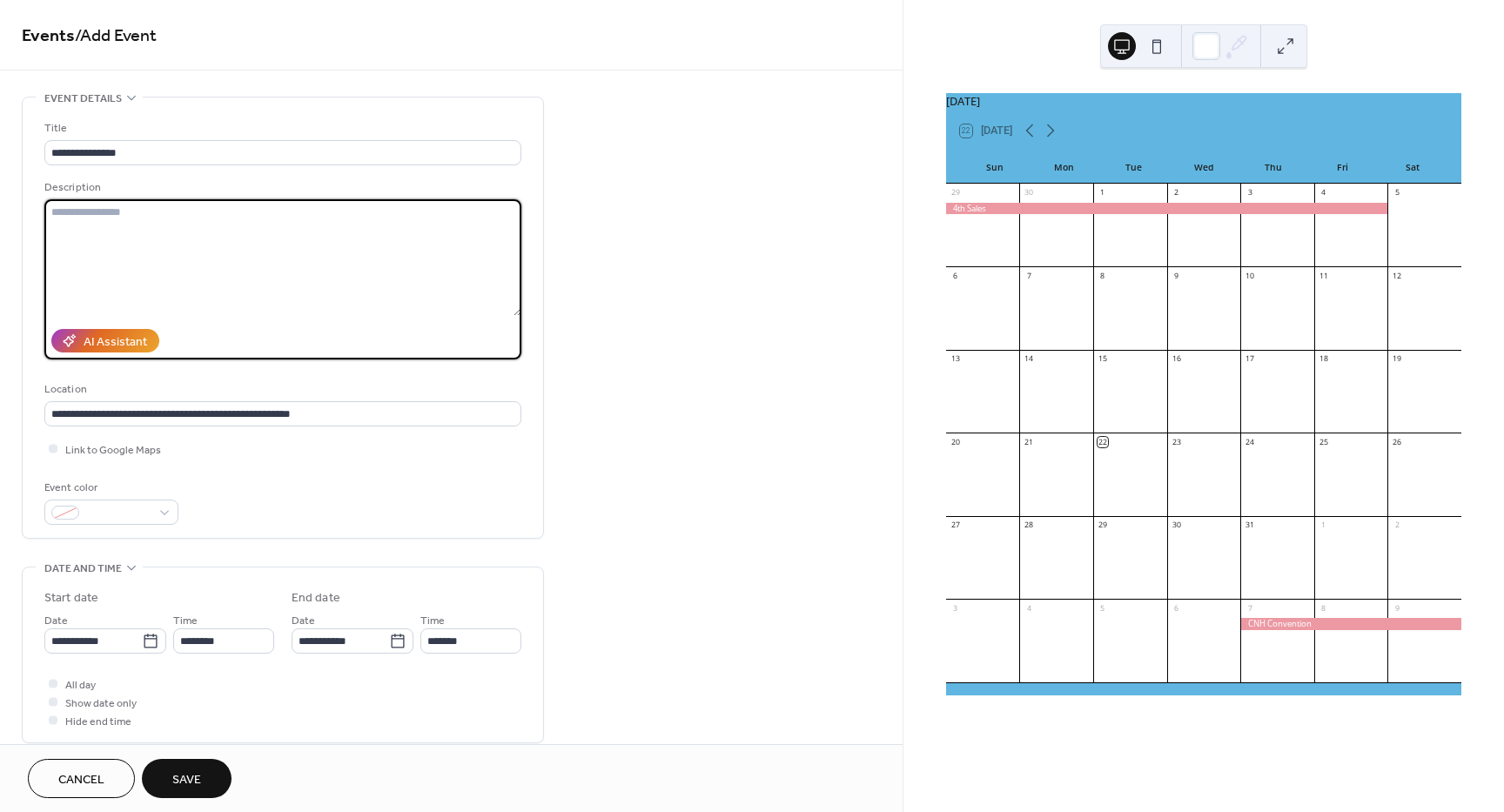 click at bounding box center (283, 258) 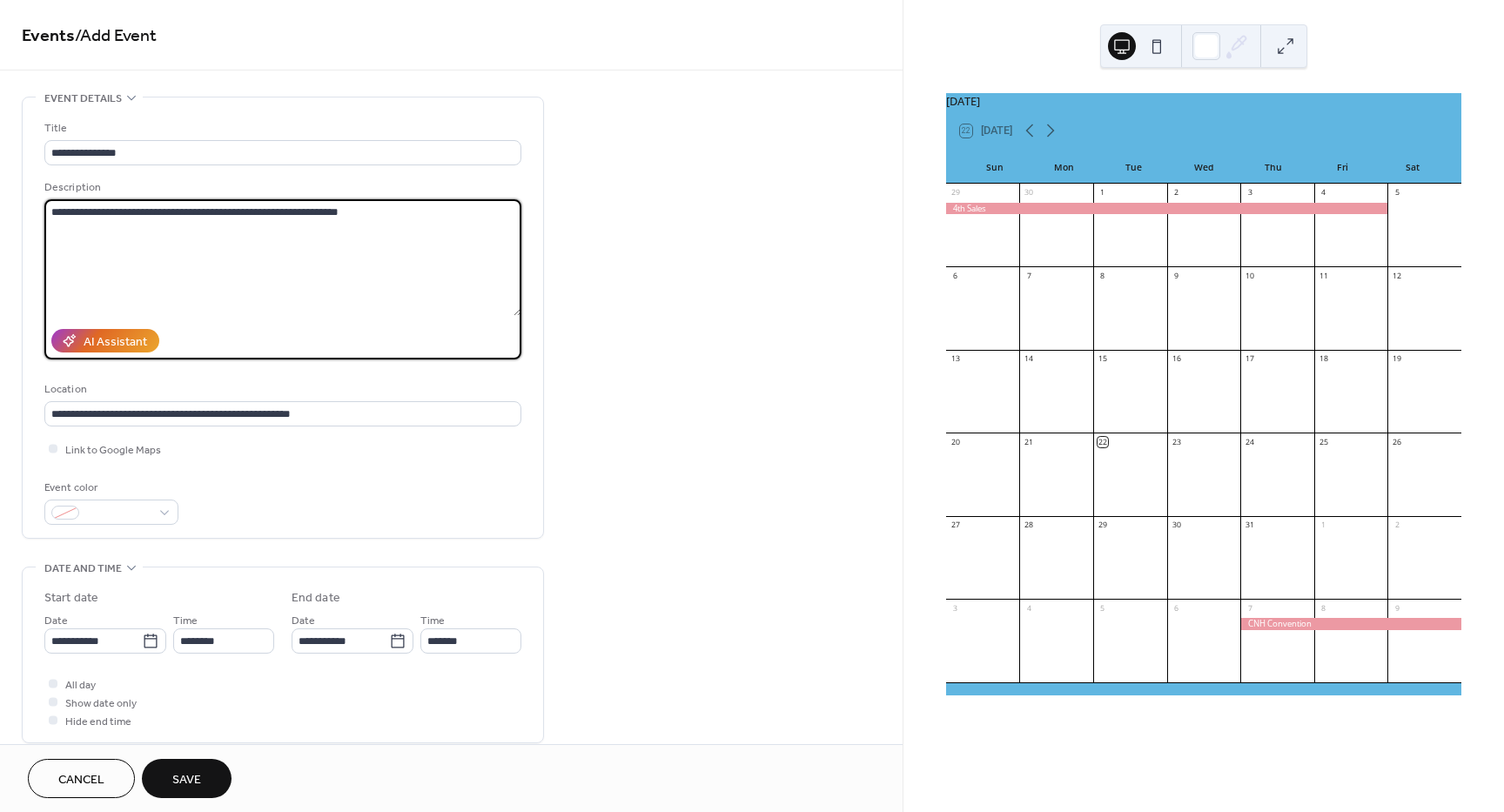 type on "**********" 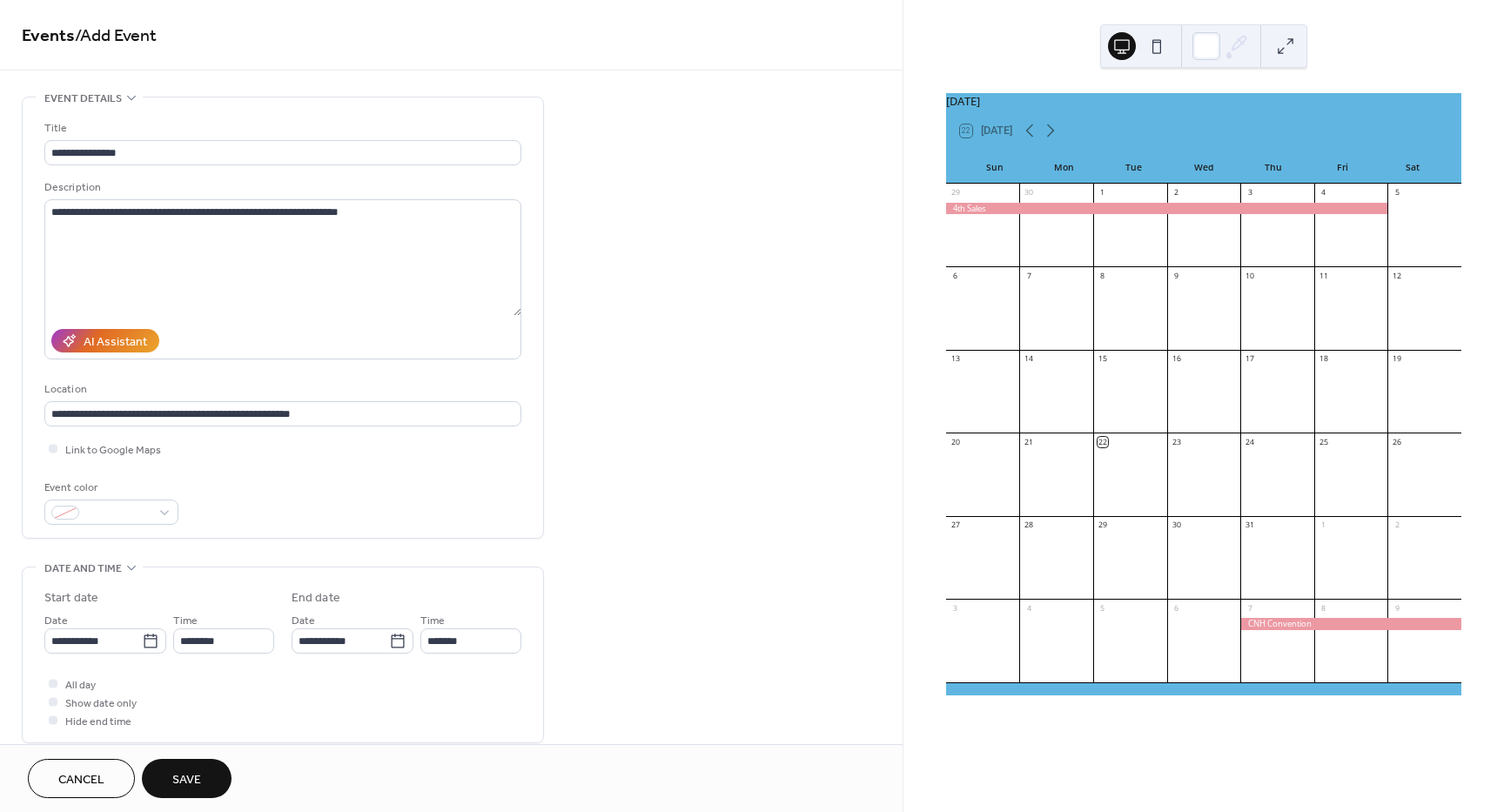 click on "Save" at bounding box center [186, 780] 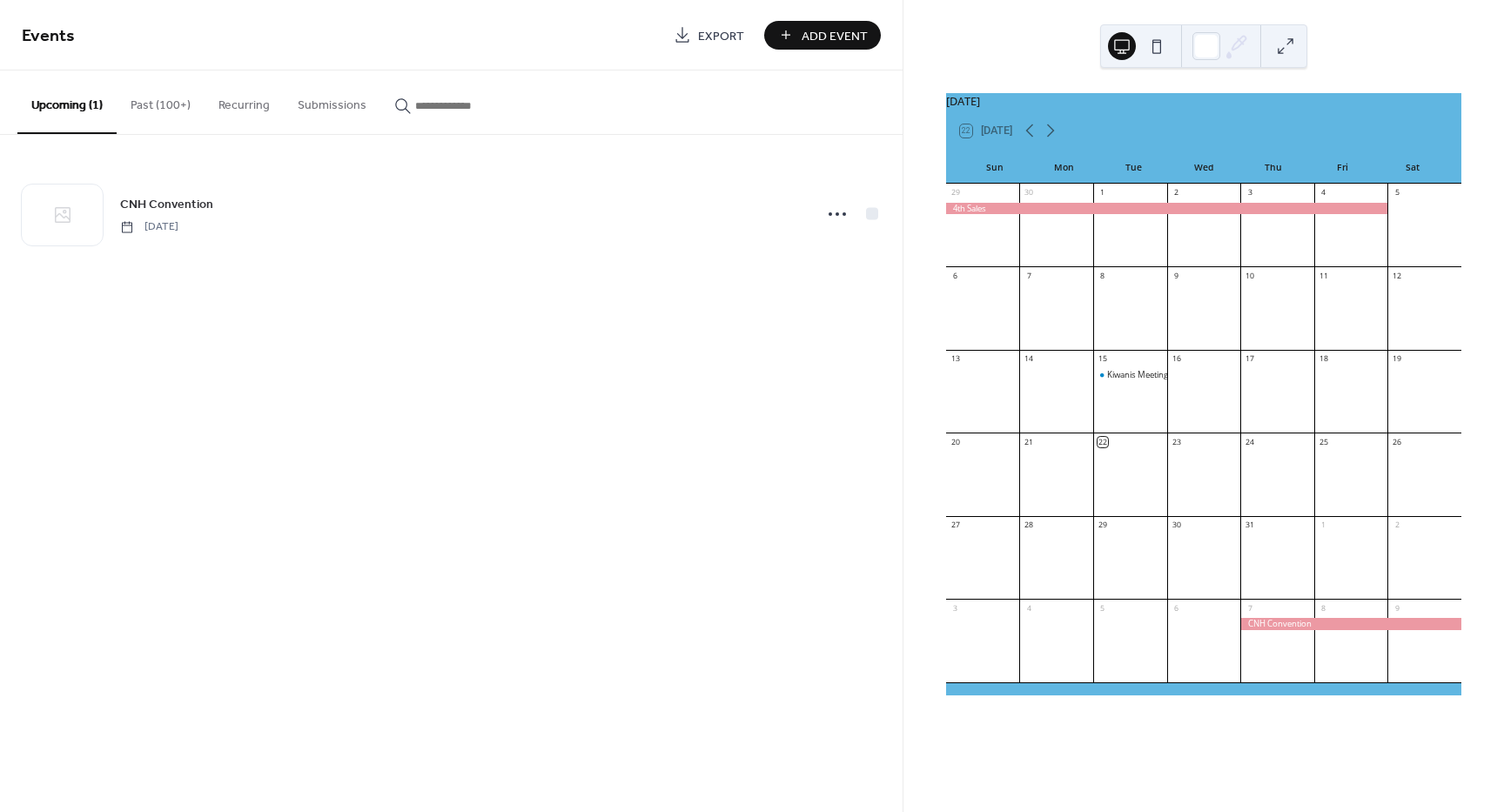 click at bounding box center (1204, 565) 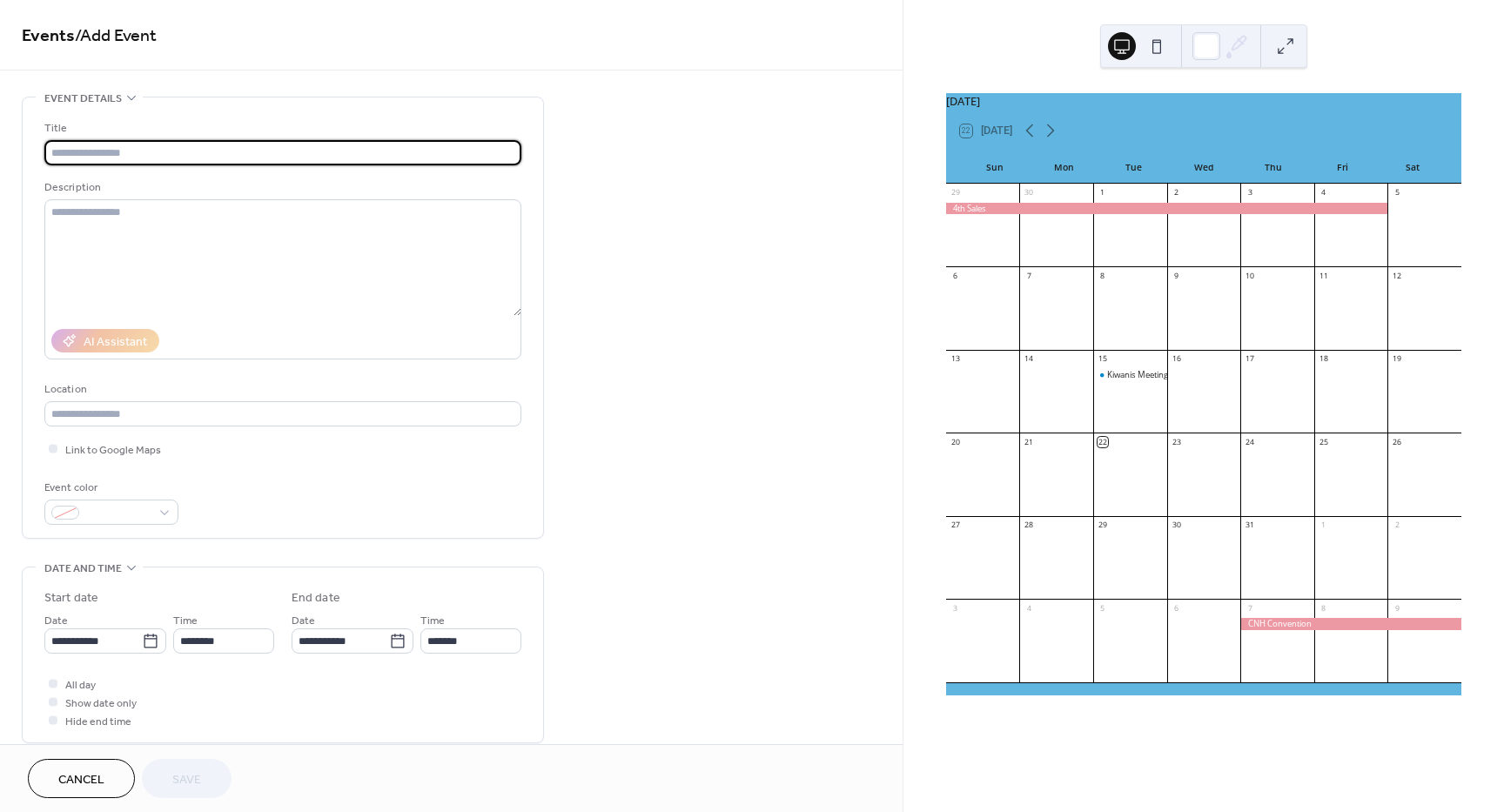 click at bounding box center (1204, 565) 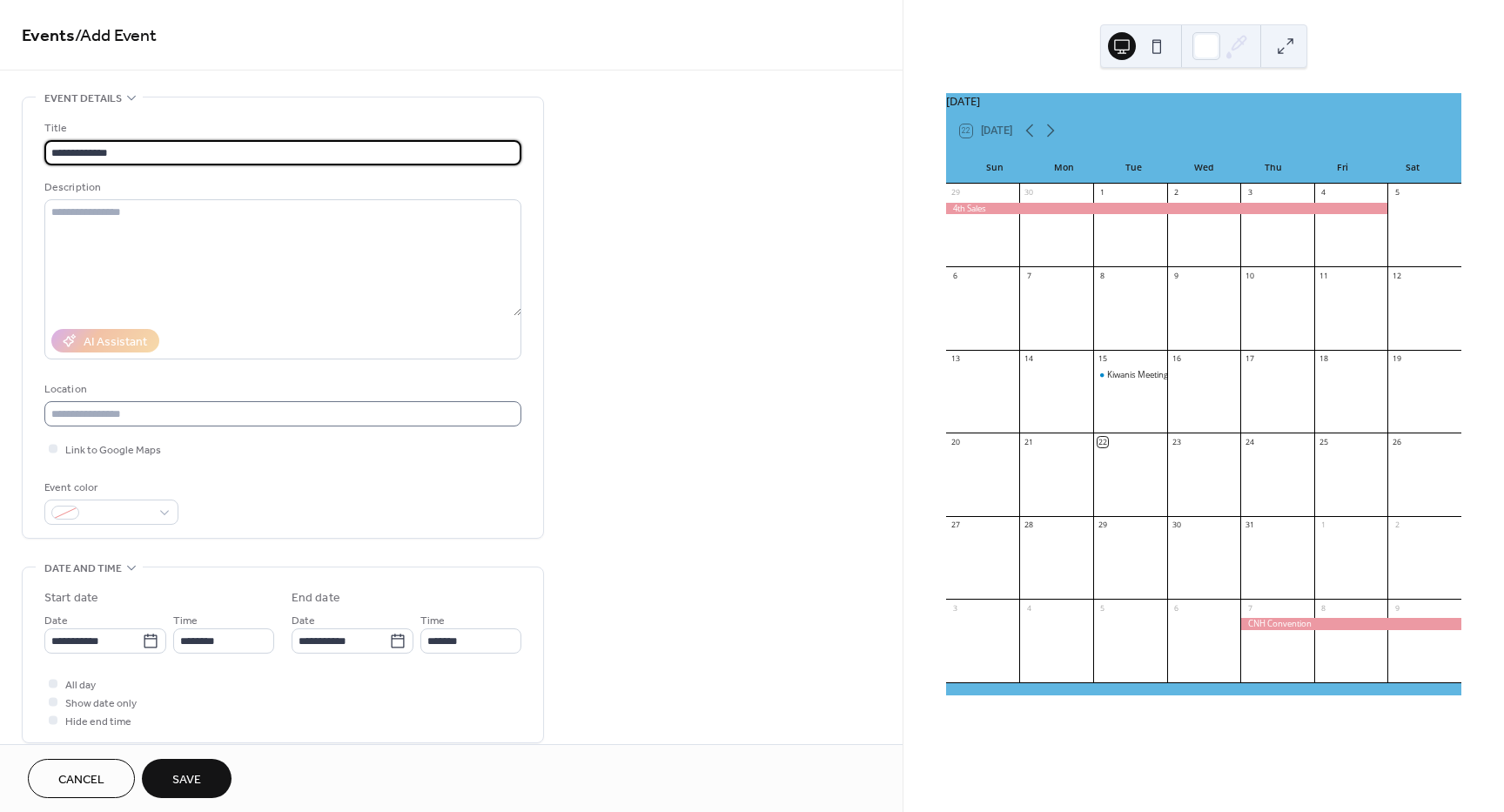 type on "**********" 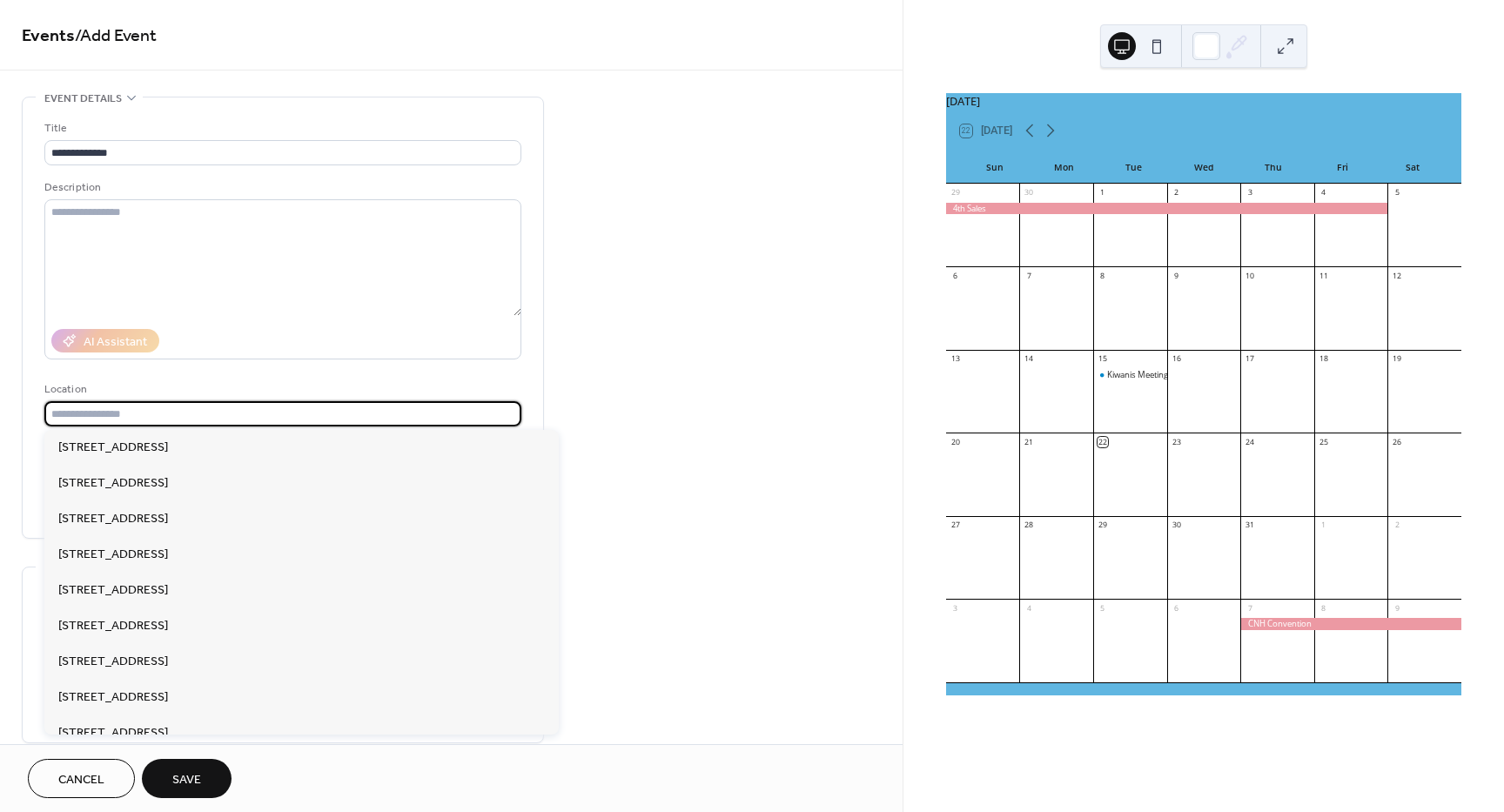 click at bounding box center (283, 413) 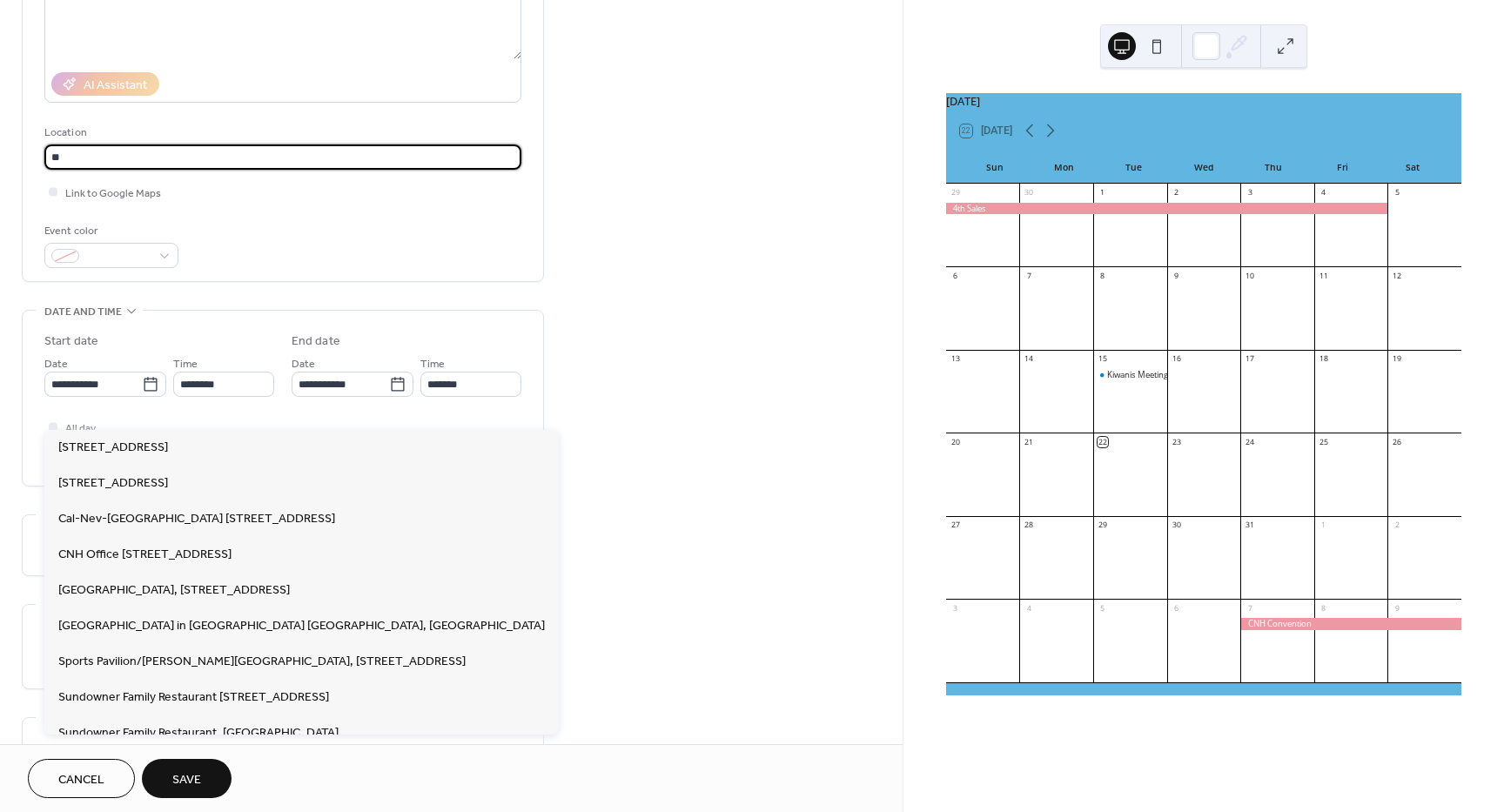 scroll, scrollTop: 261, scrollLeft: 0, axis: vertical 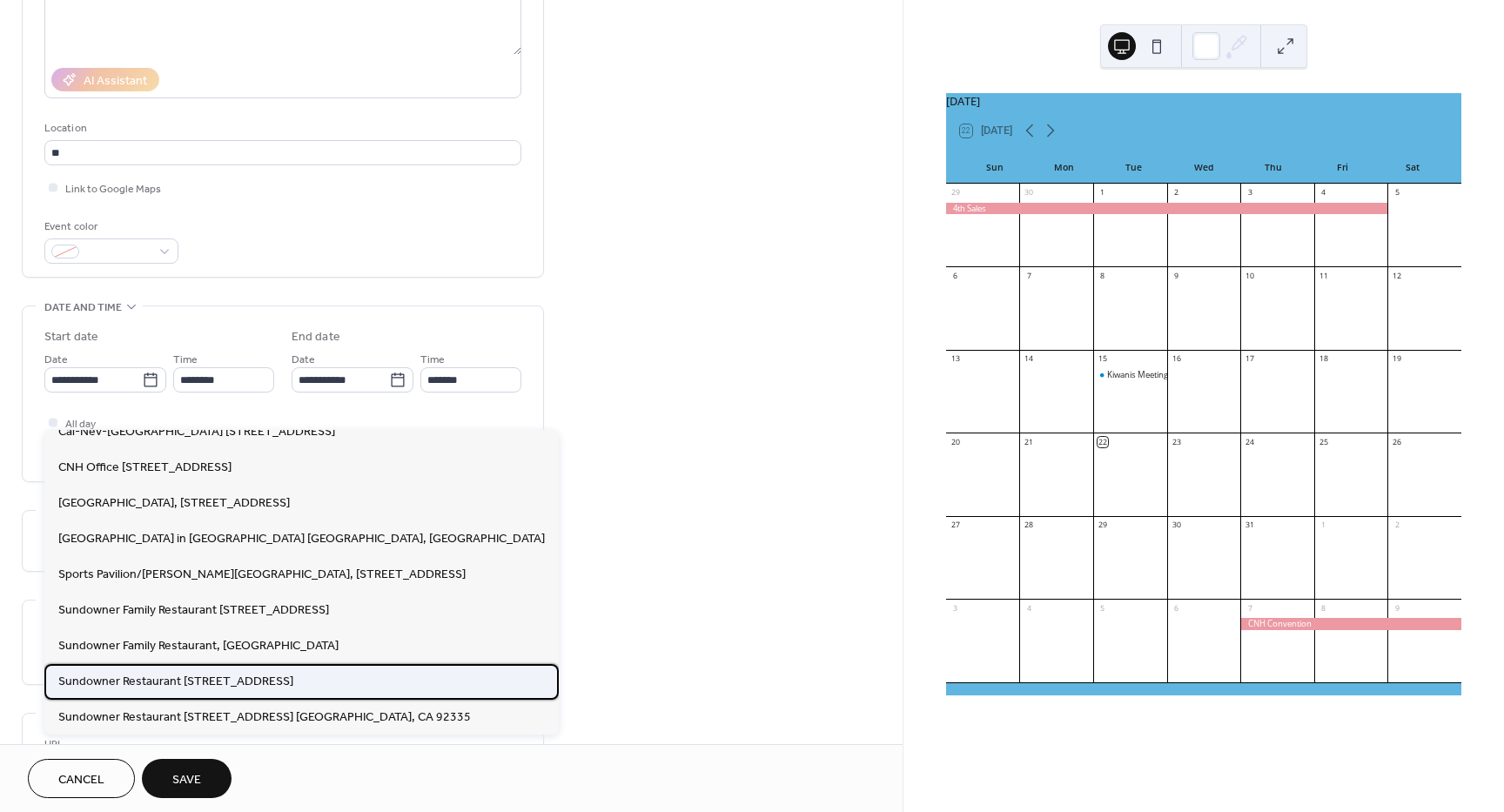 click on "Sundowner Restaurant 8983 Sierra Ave, Fontana, CA 92335" at bounding box center [176, 681] 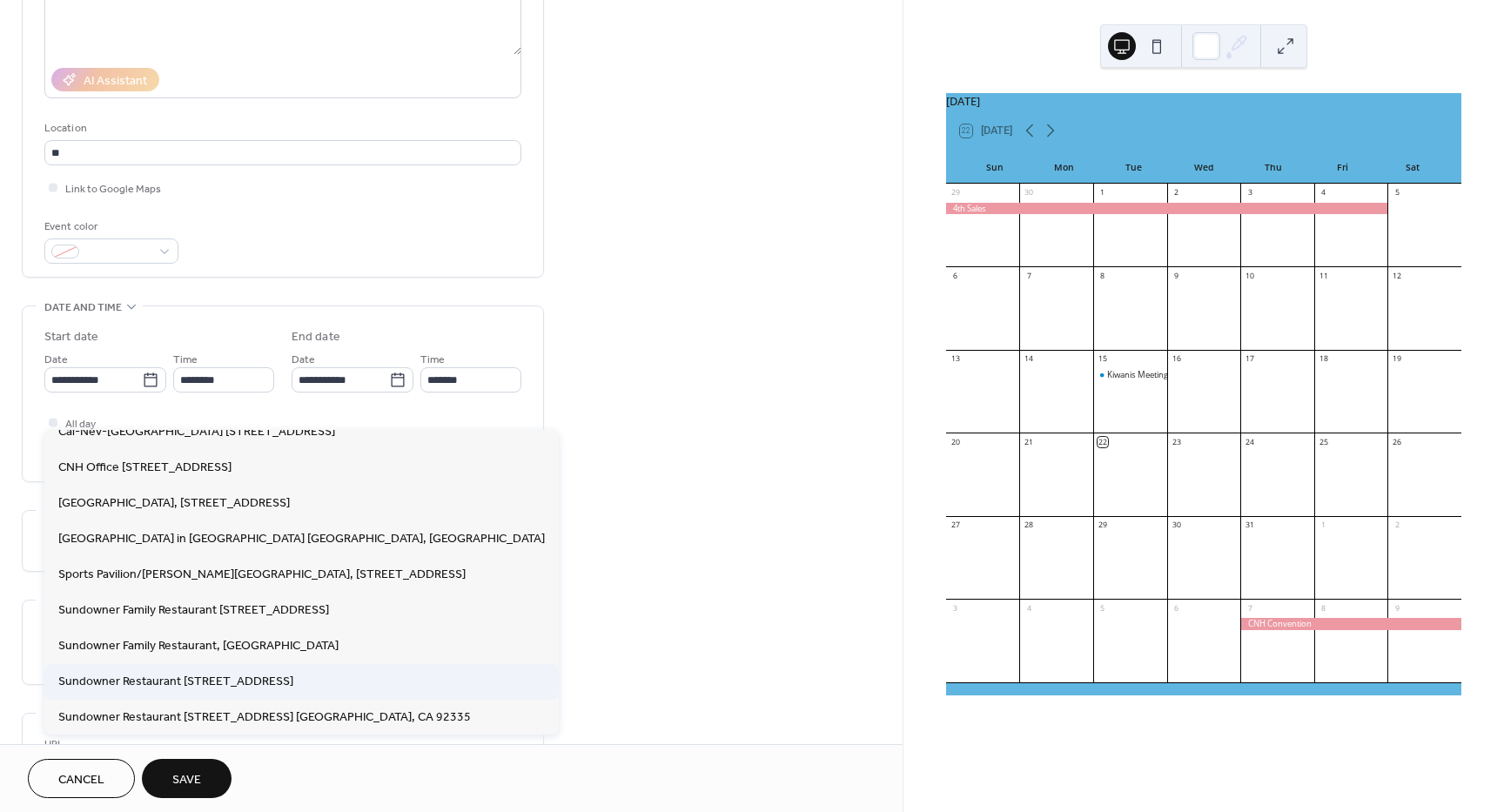 type on "**********" 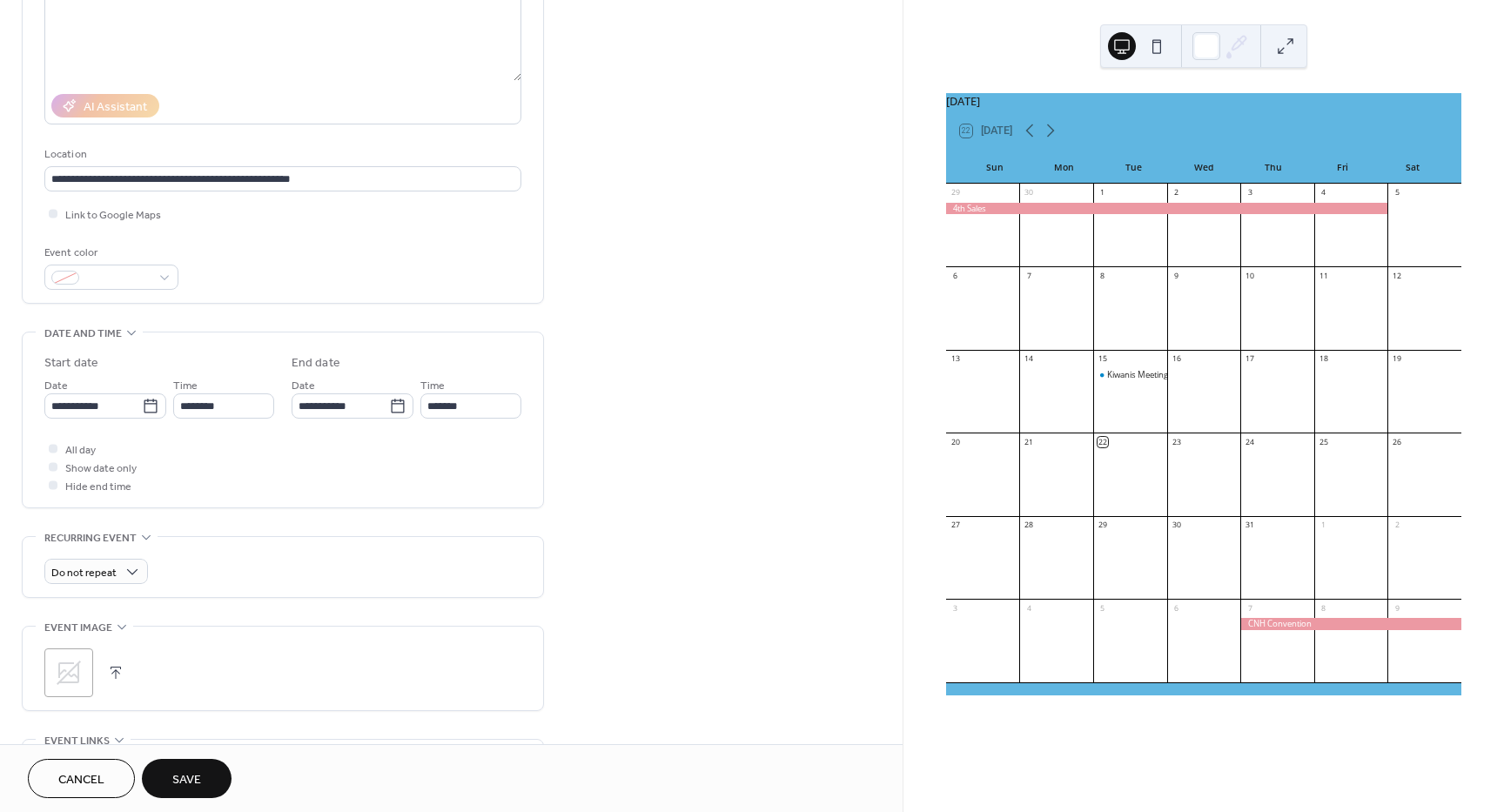 scroll, scrollTop: 0, scrollLeft: 0, axis: both 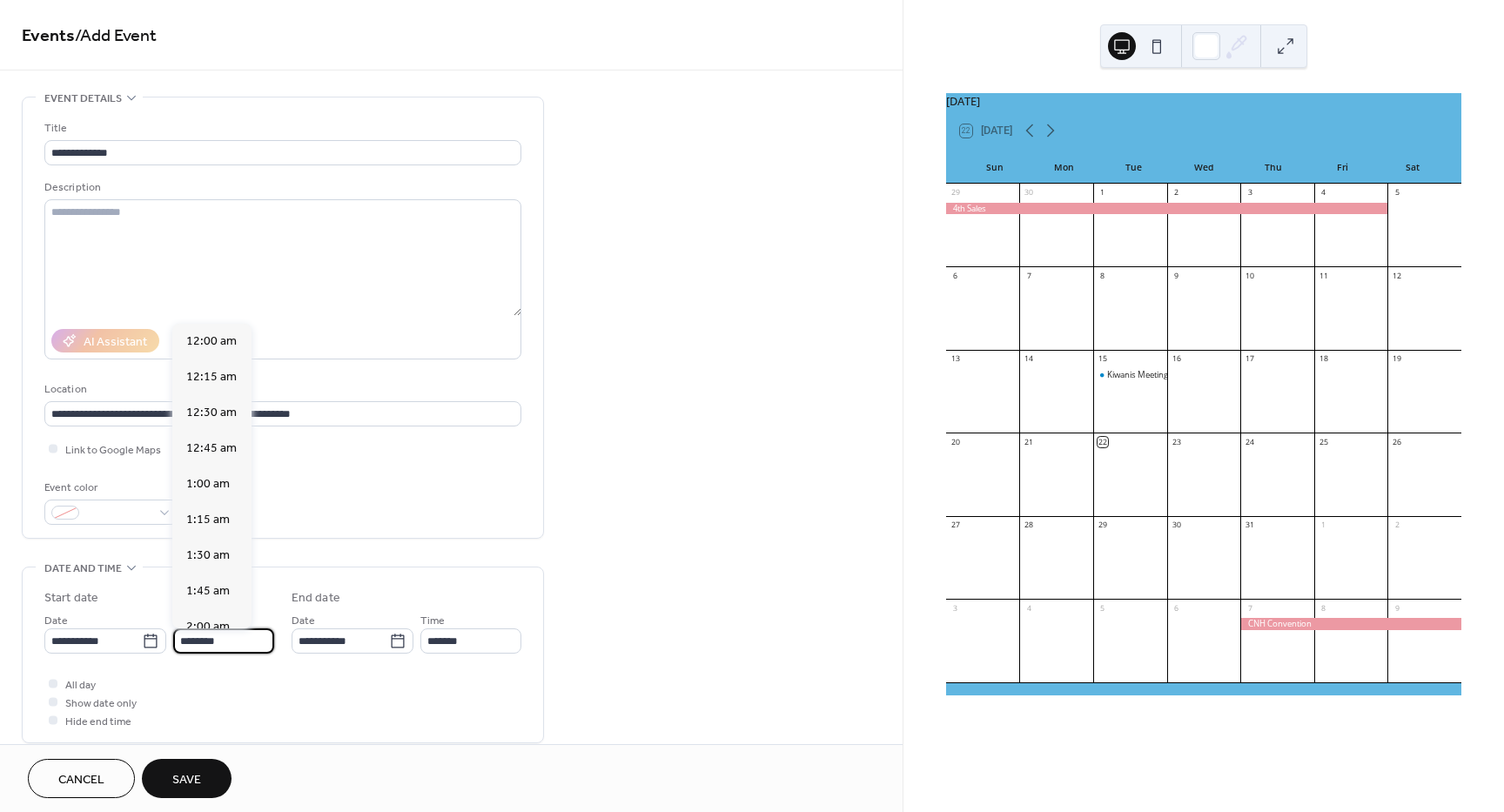 click on "********" at bounding box center (224, 641) 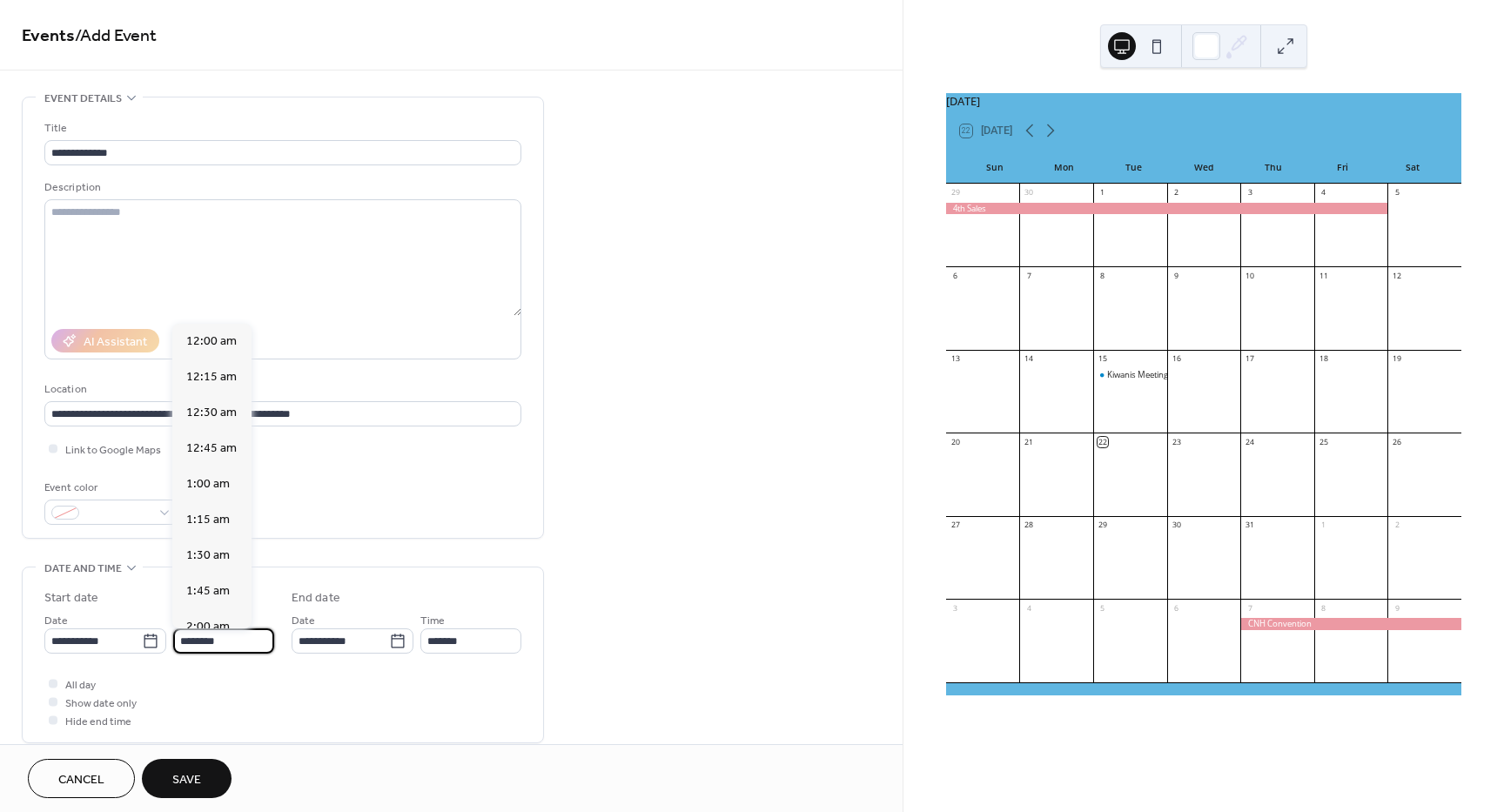 scroll, scrollTop: 1713, scrollLeft: 0, axis: vertical 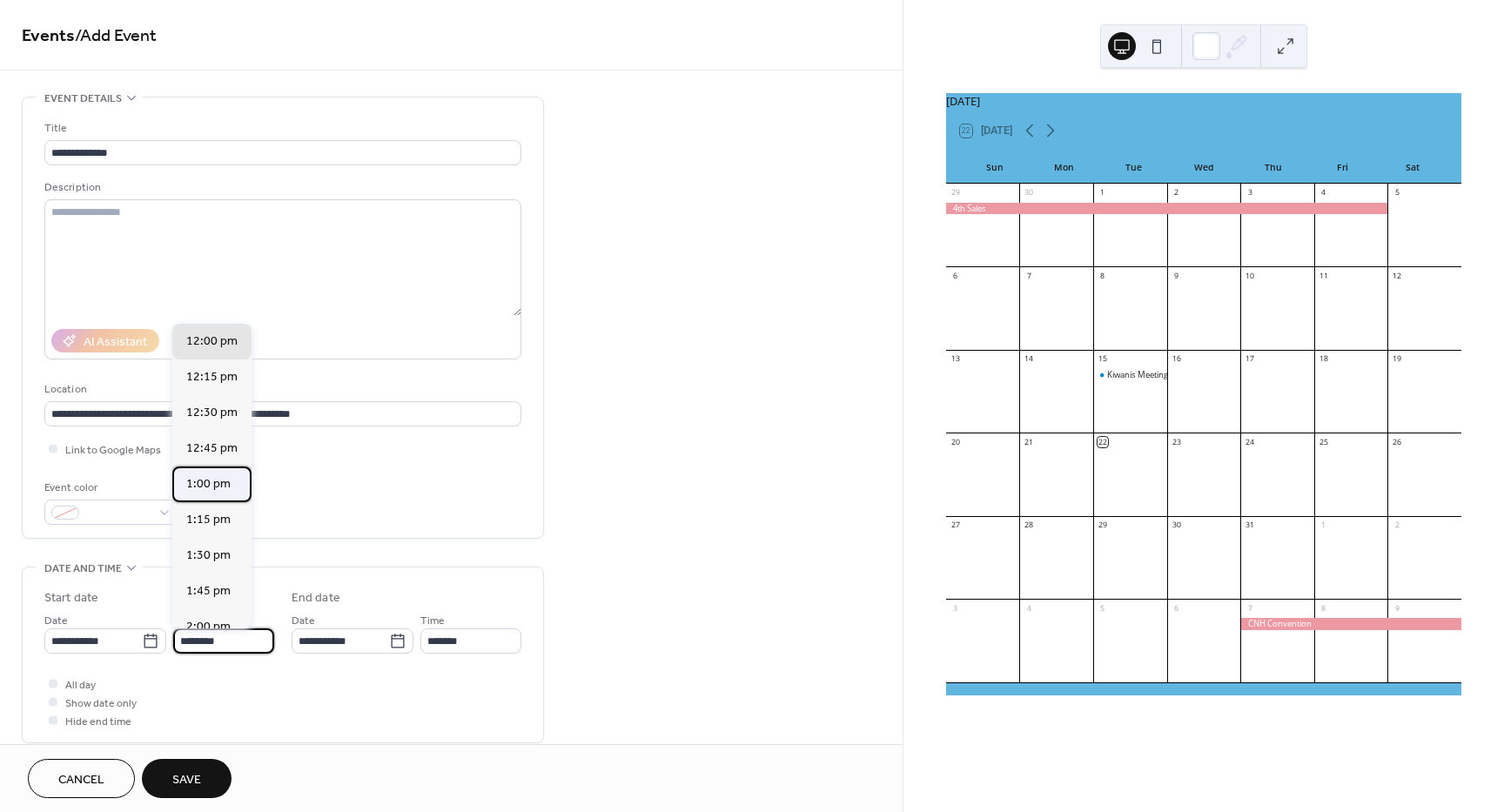 click on "1:00 pm" at bounding box center (208, 484) 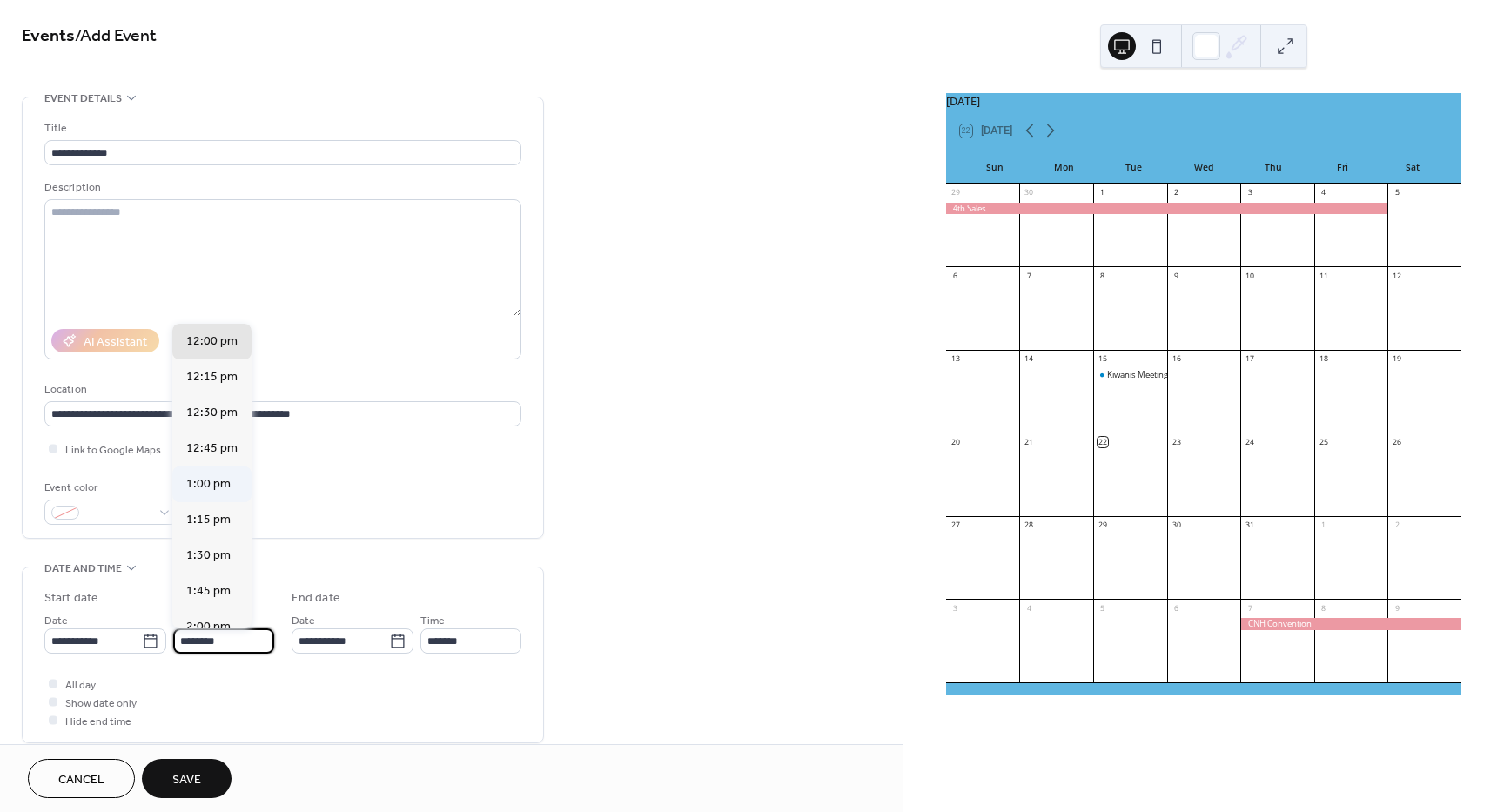 type on "*******" 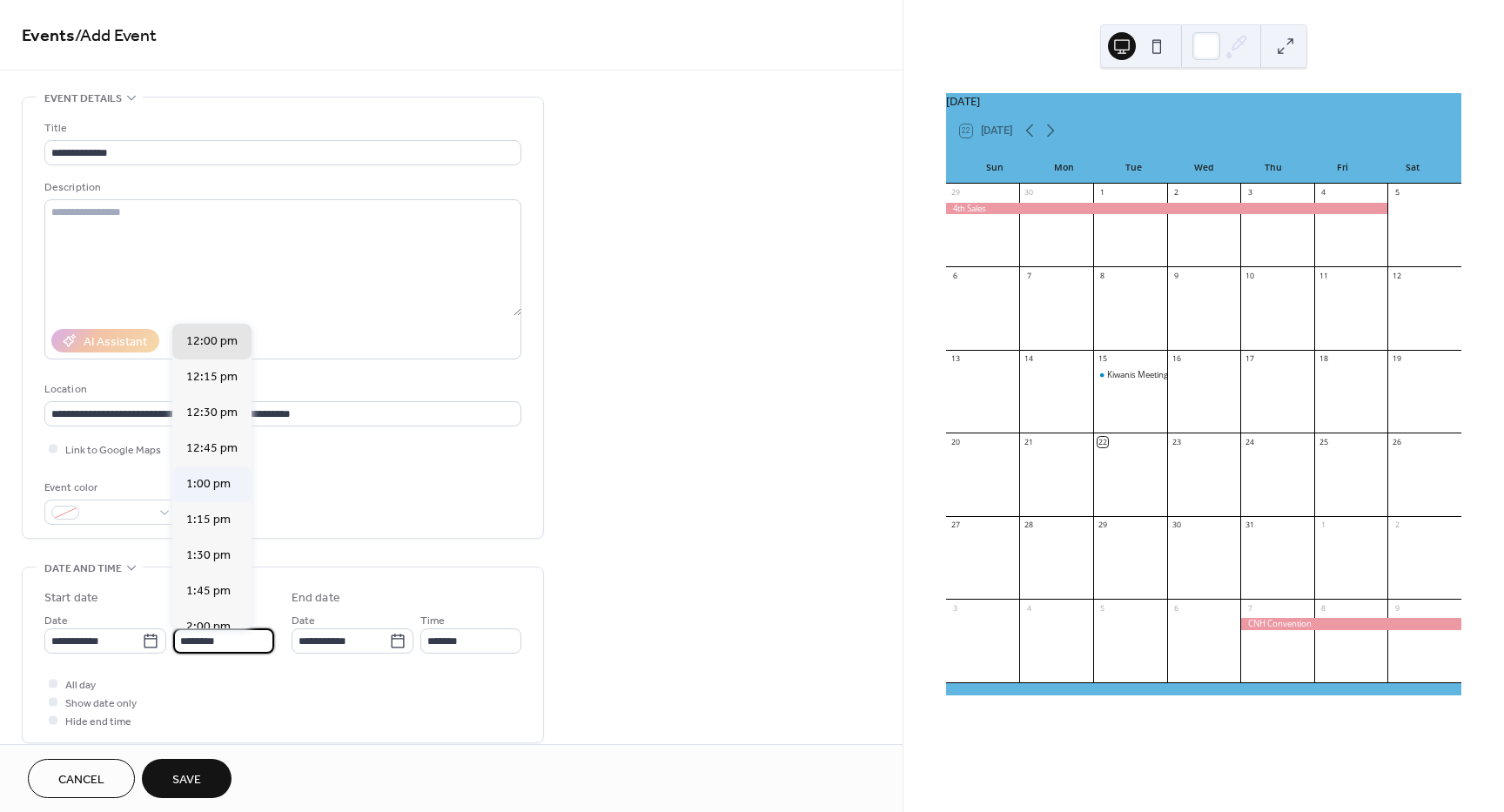 type on "*******" 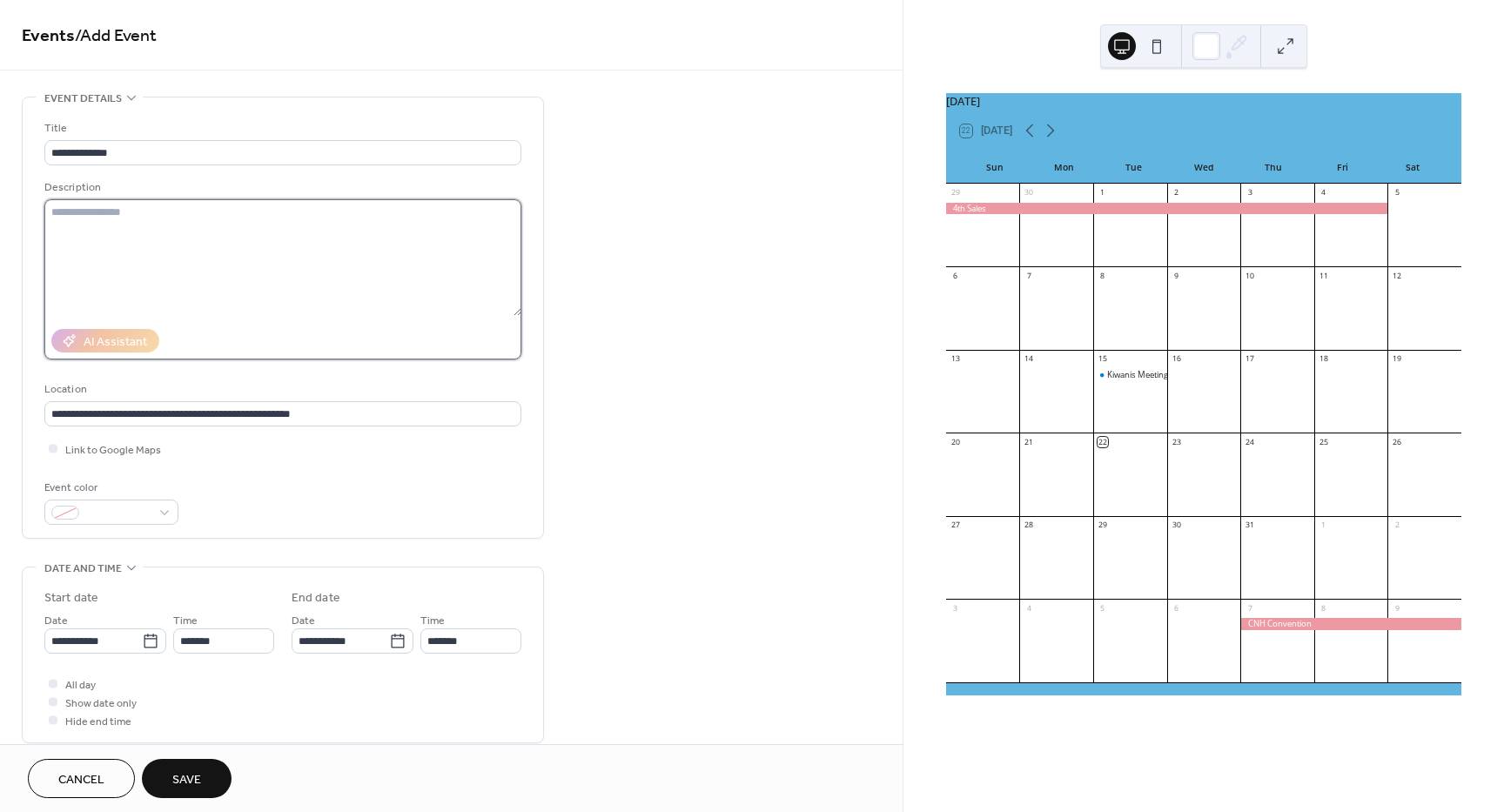 click at bounding box center (283, 258) 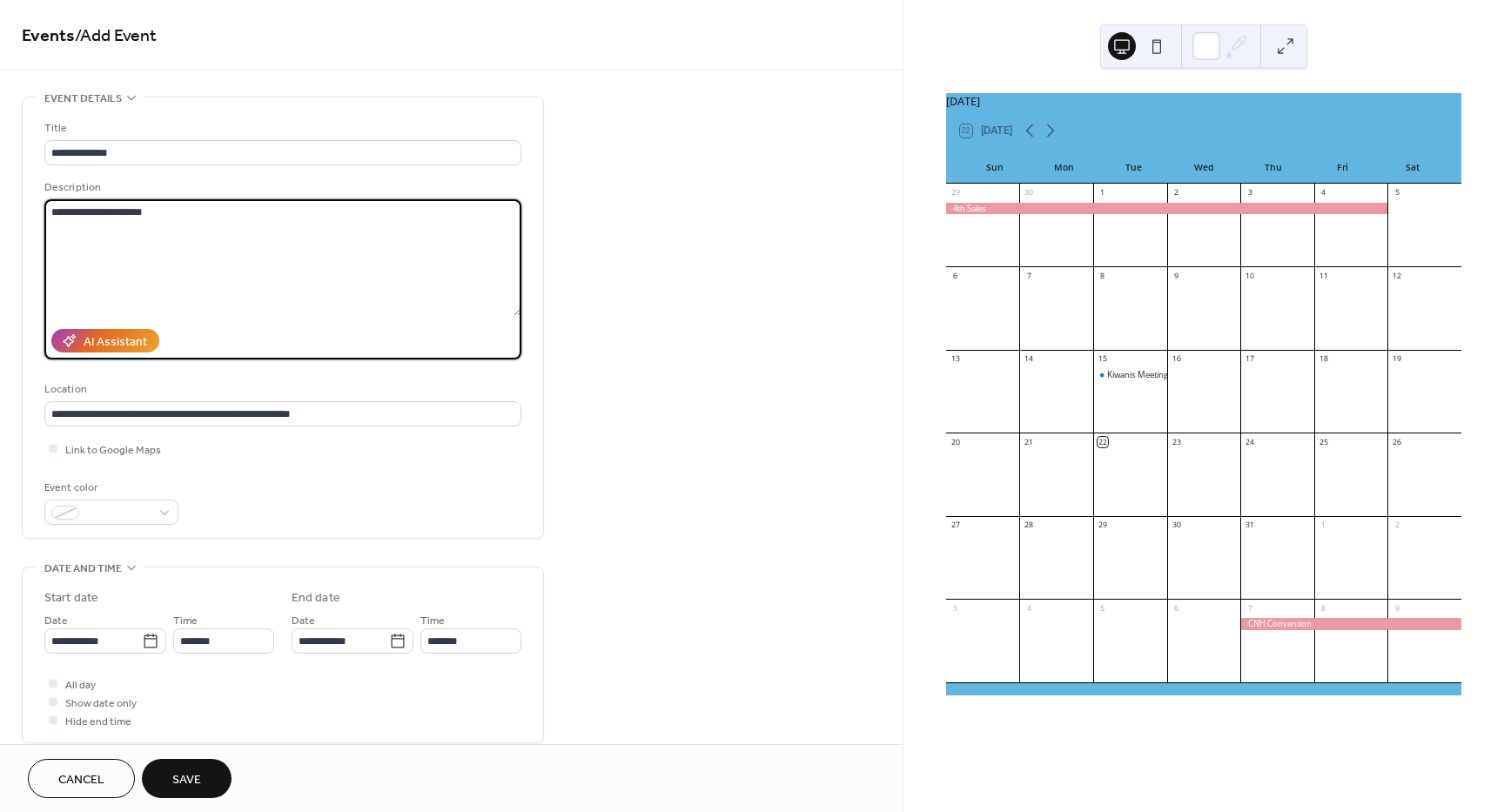 type on "**********" 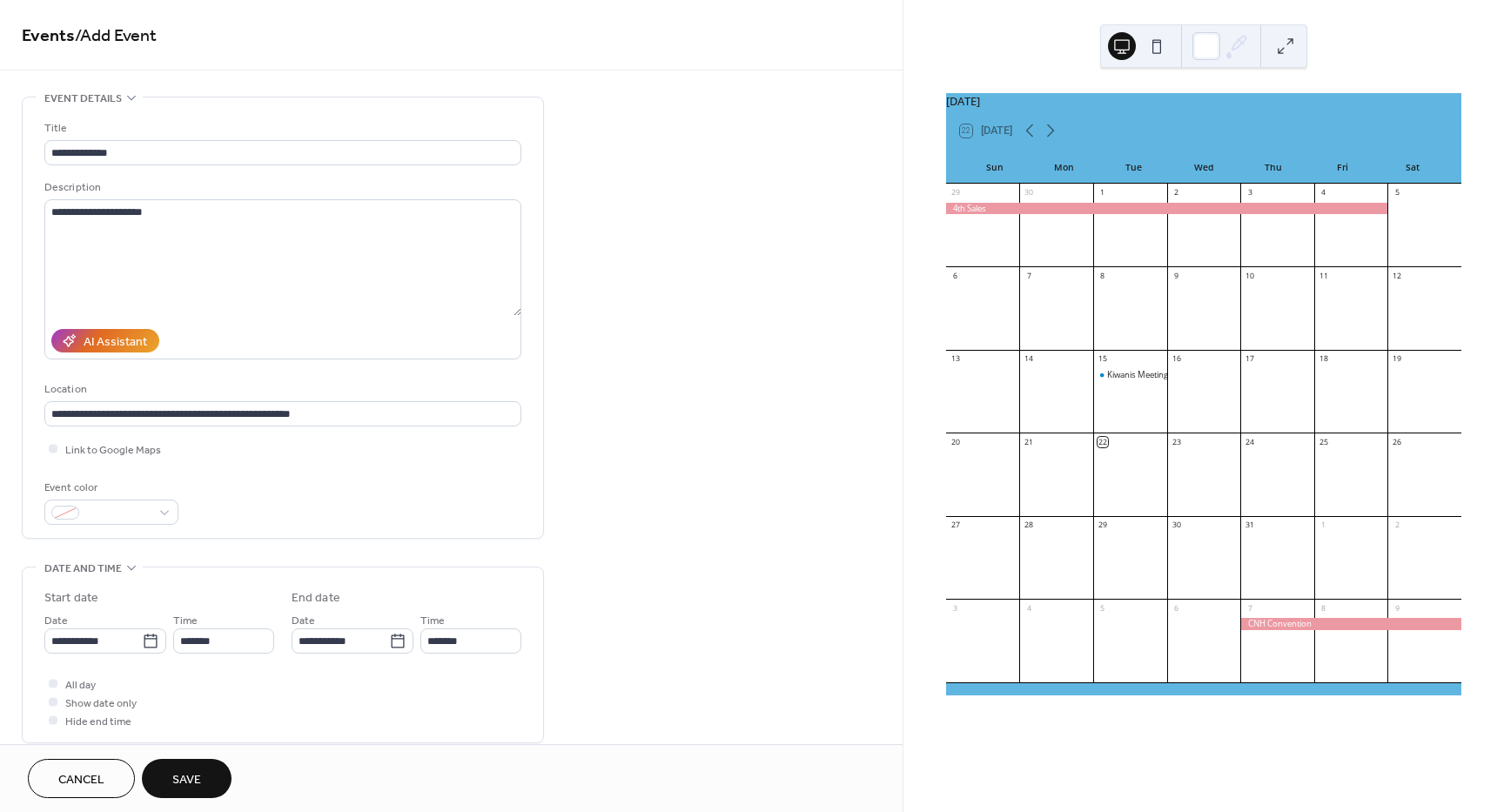 click on "Save" at bounding box center (186, 780) 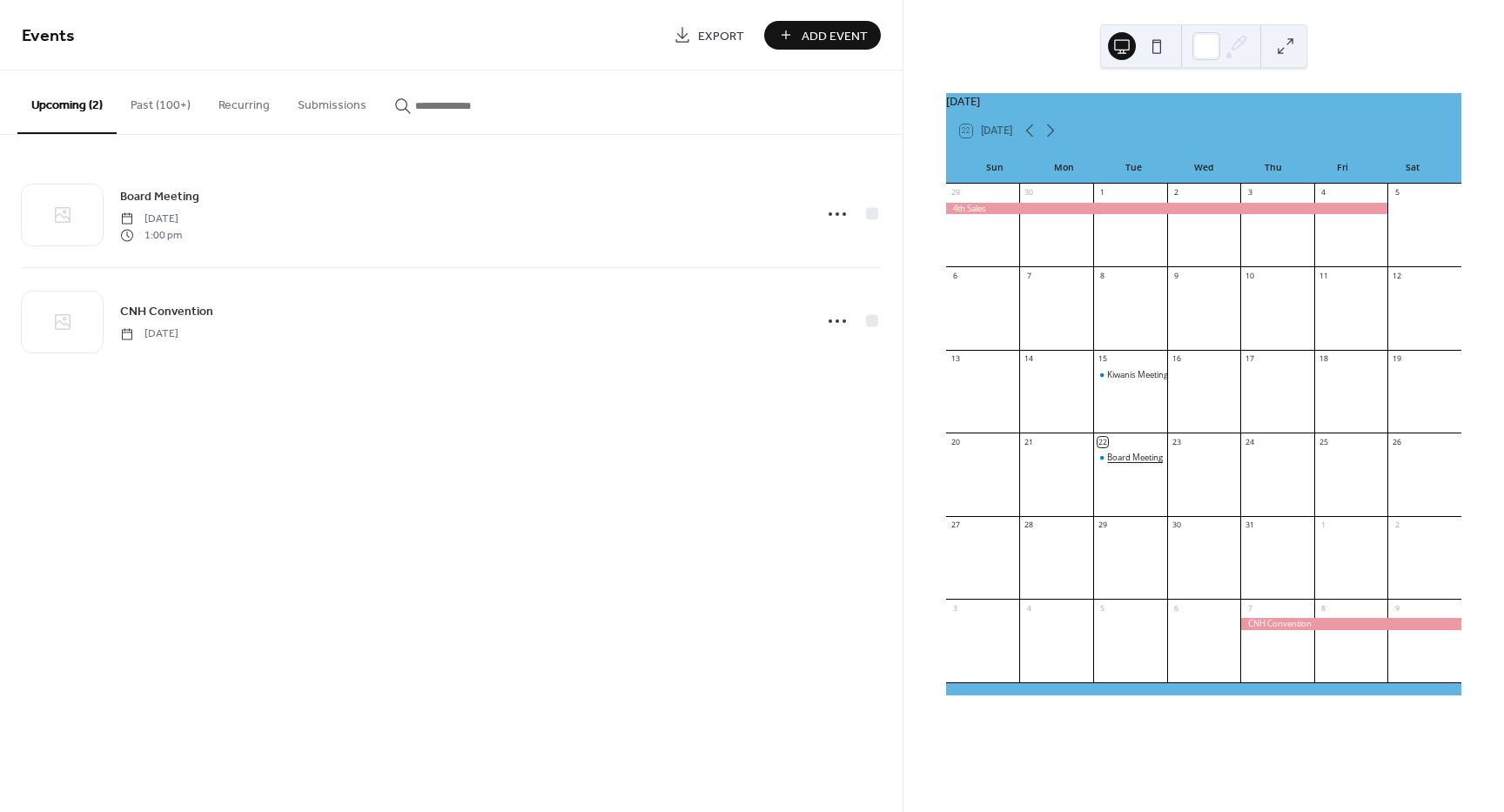 click on "Board Meeting" at bounding box center (1135, 457) 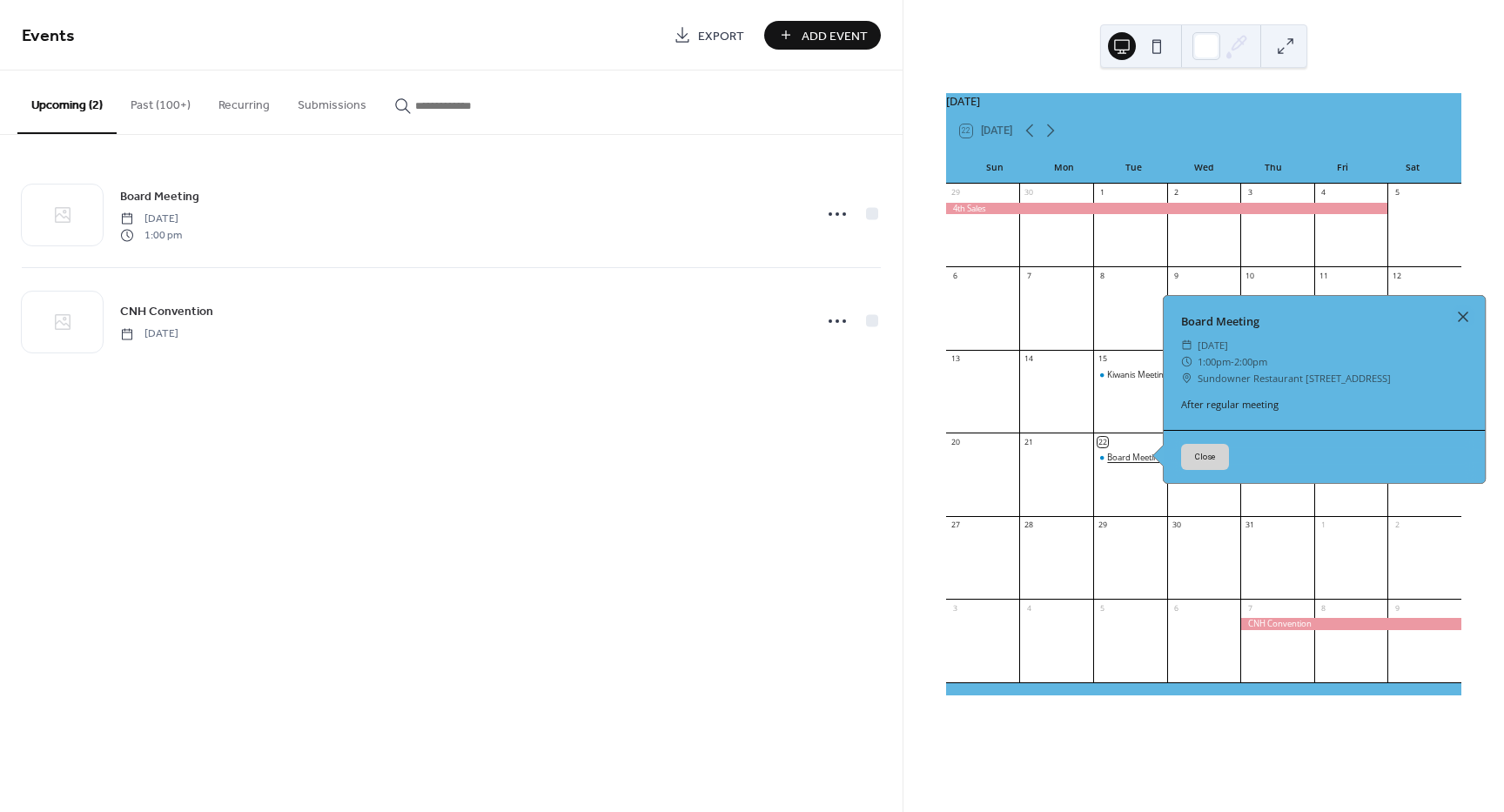 click on "Board Meeting" at bounding box center [1135, 457] 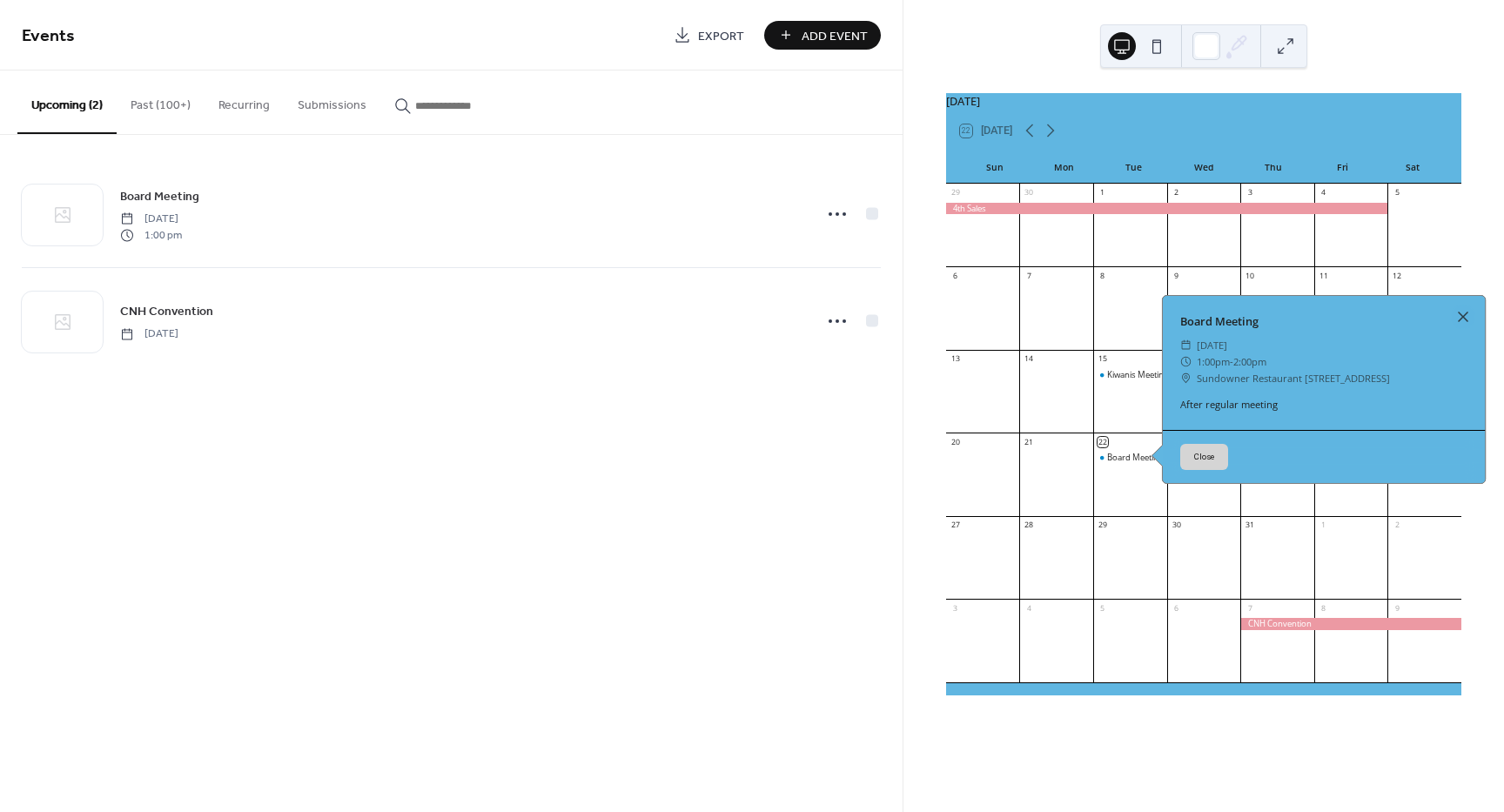 click on "Past (100+)" at bounding box center (160, 101) 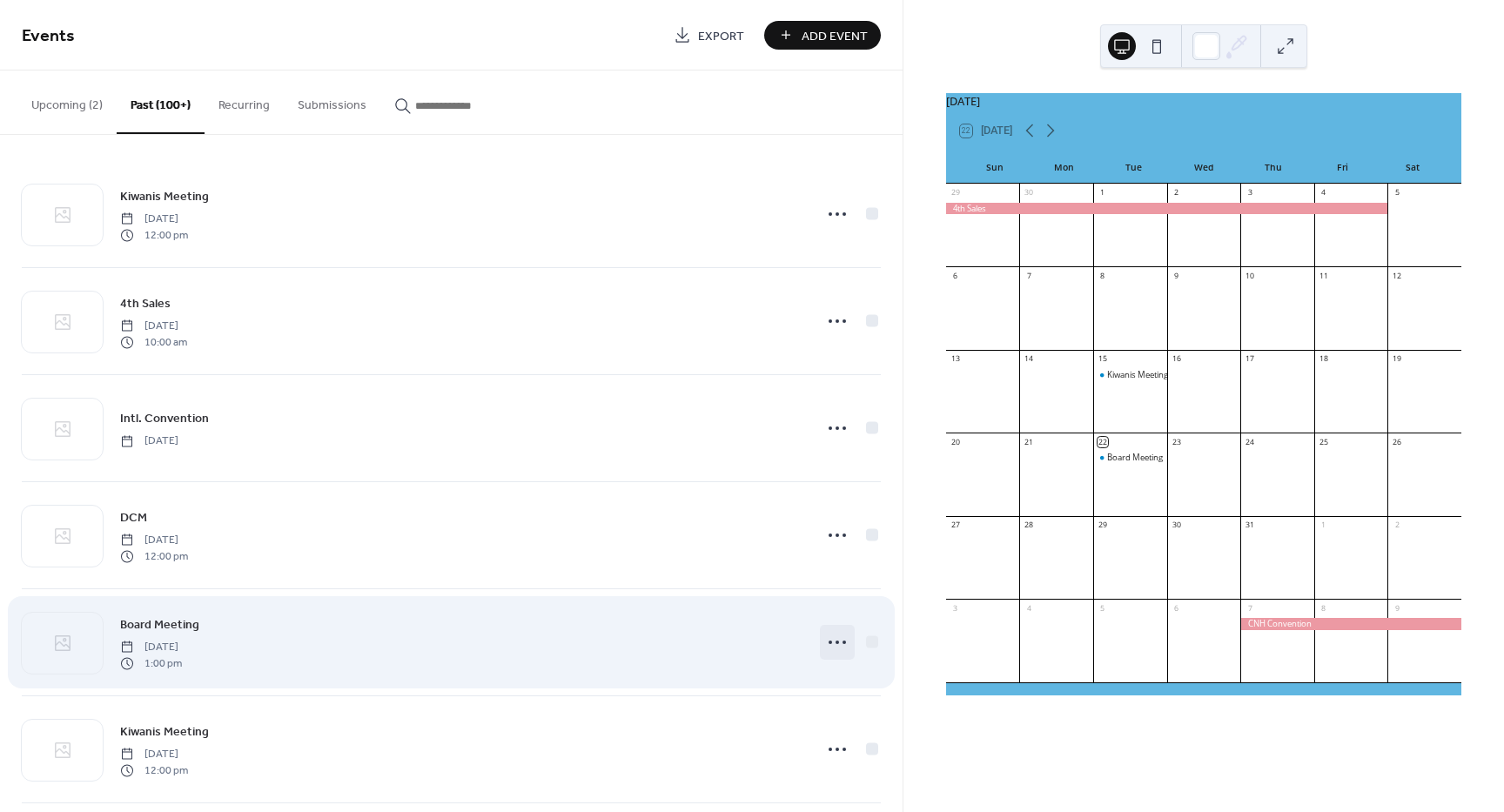 click 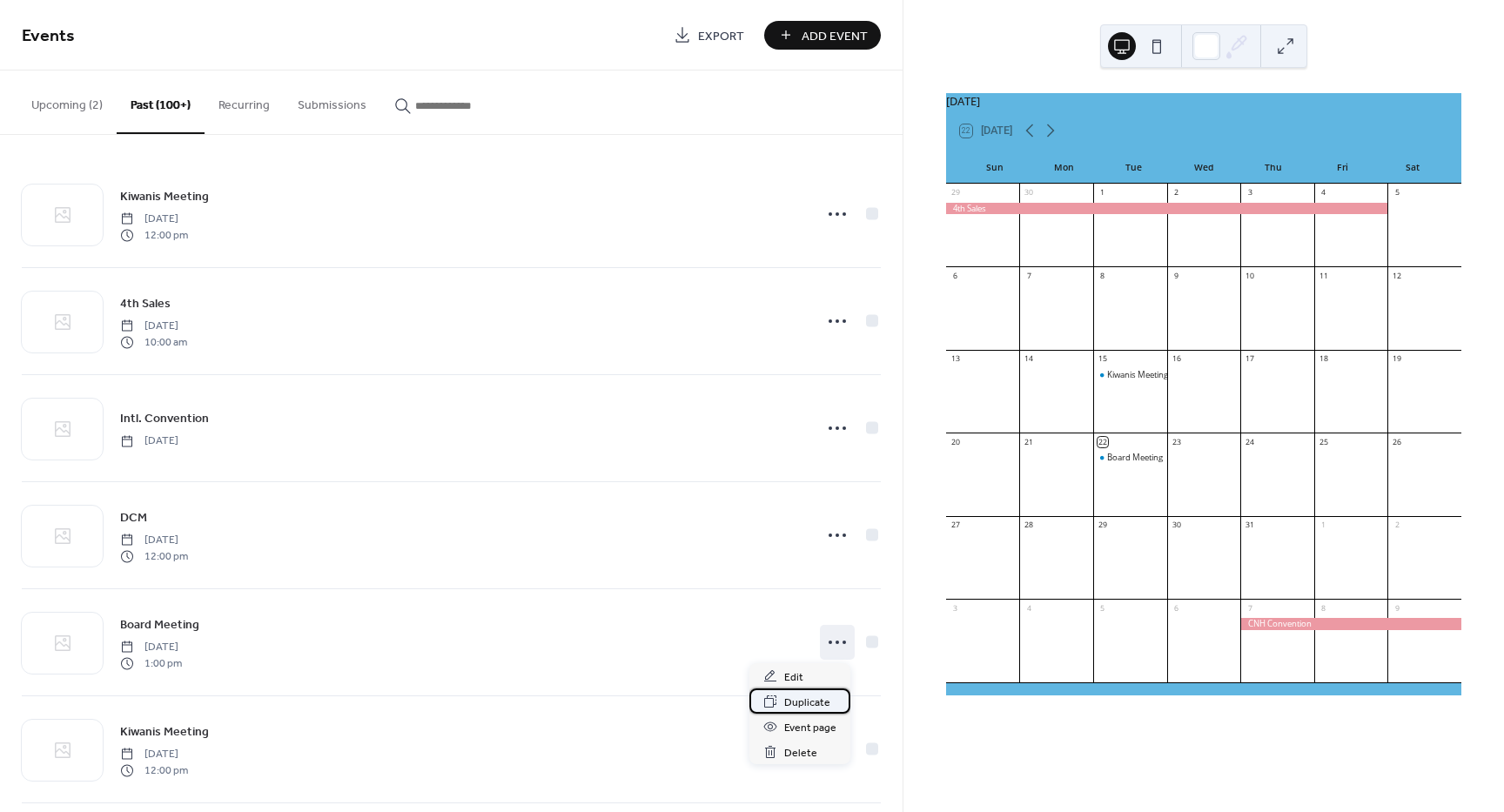 click on "Duplicate" at bounding box center (807, 702) 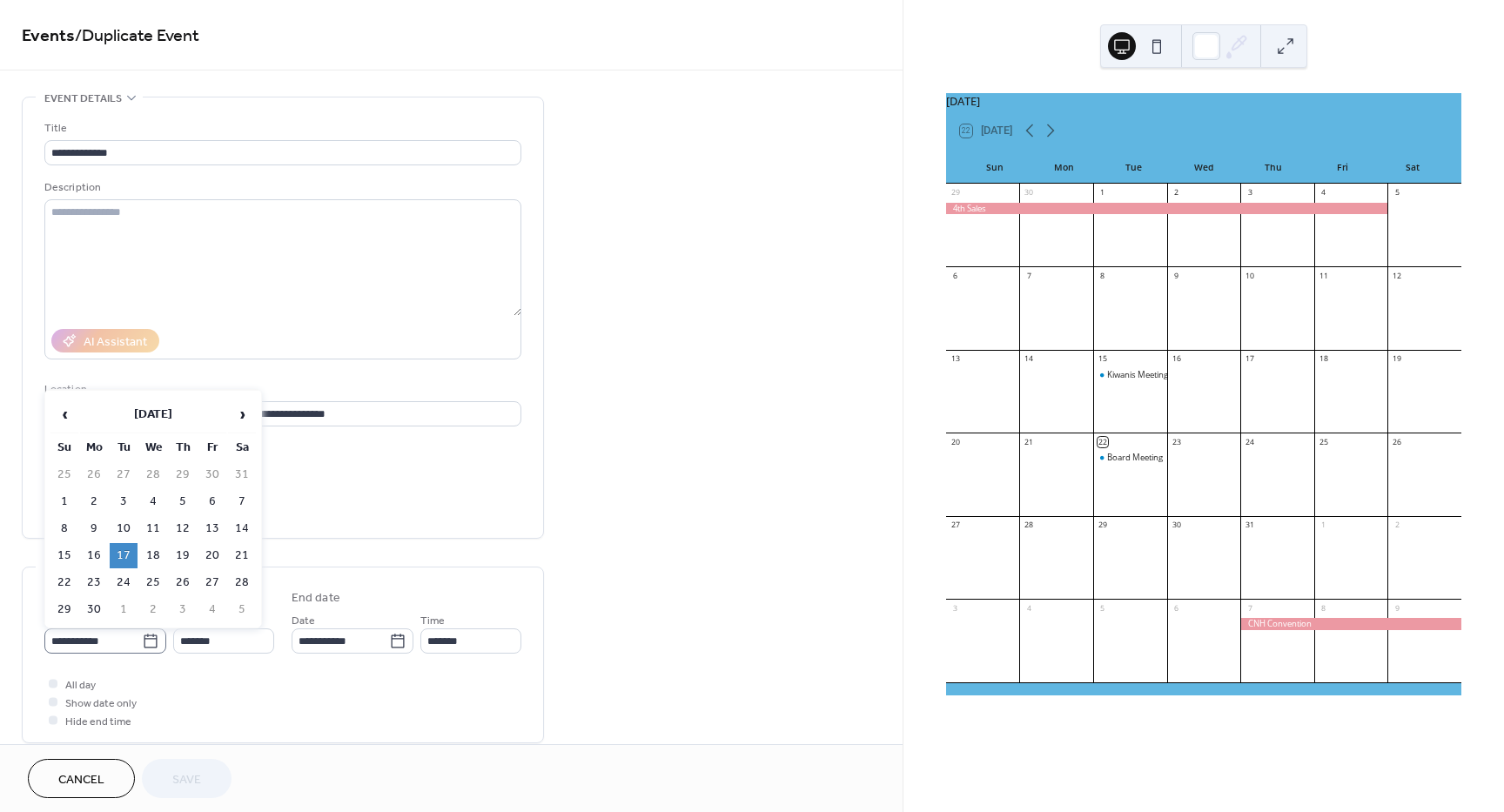 click 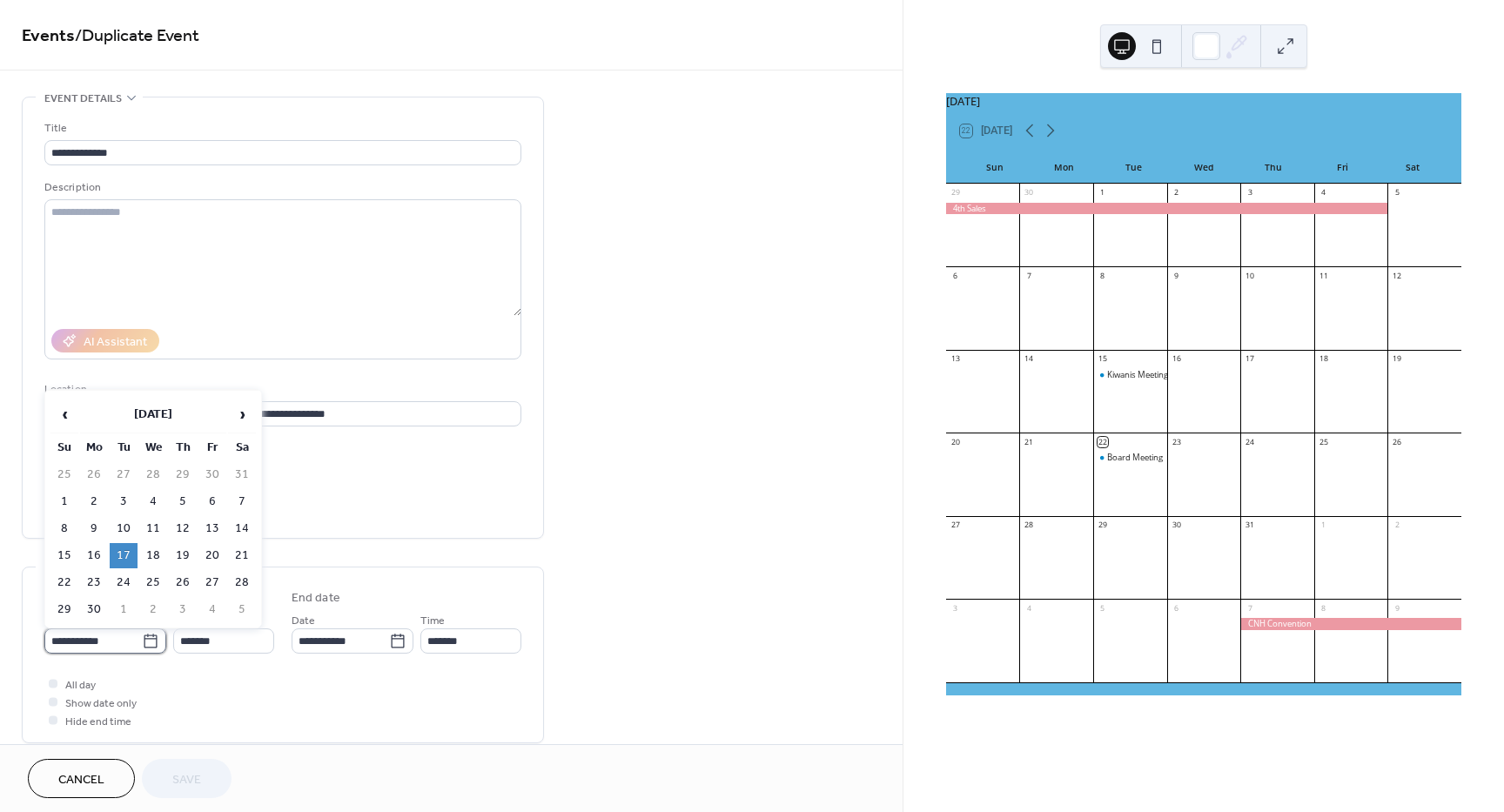 click on "**********" at bounding box center (93, 641) 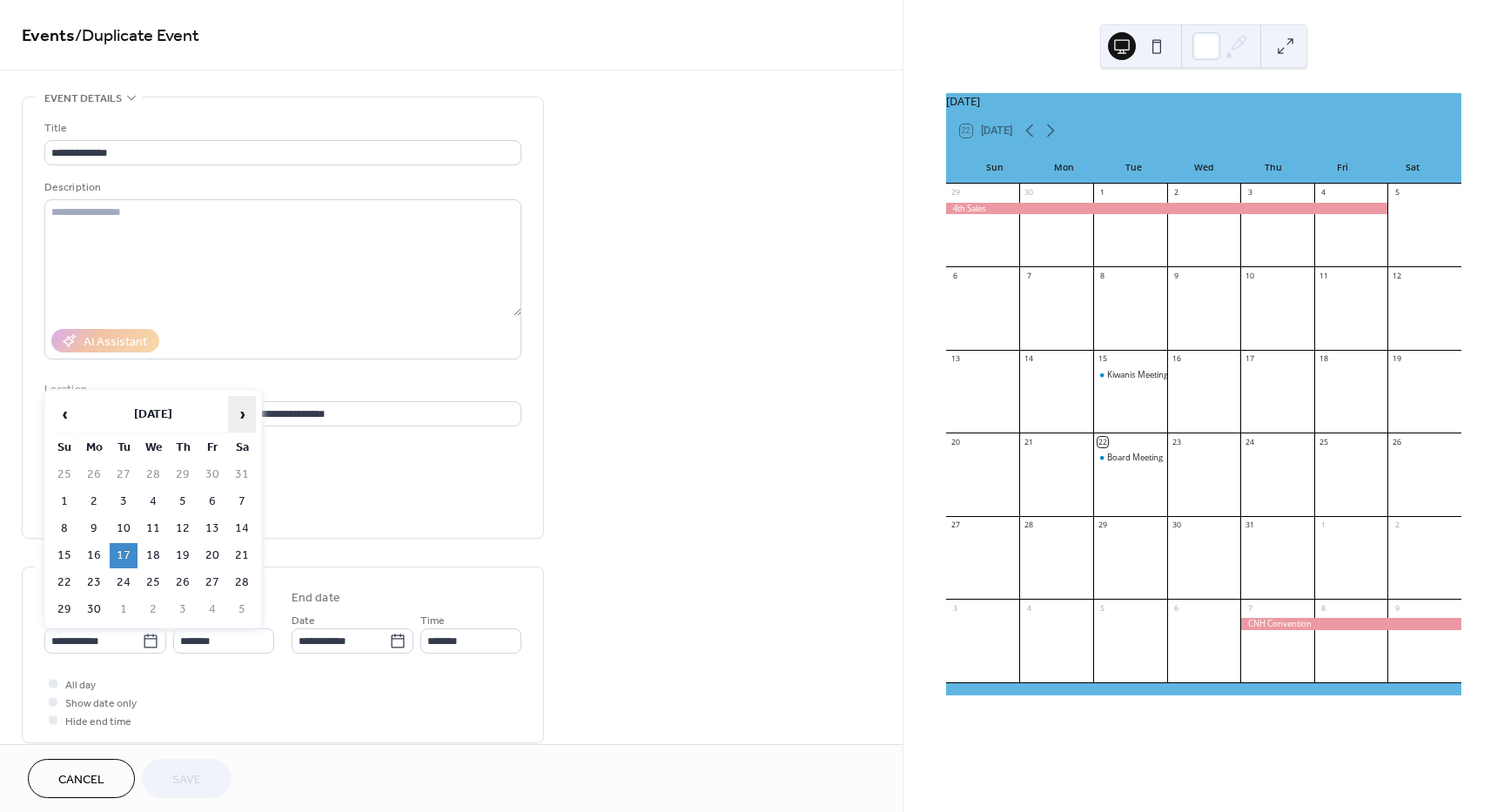 click on "›" at bounding box center [242, 414] 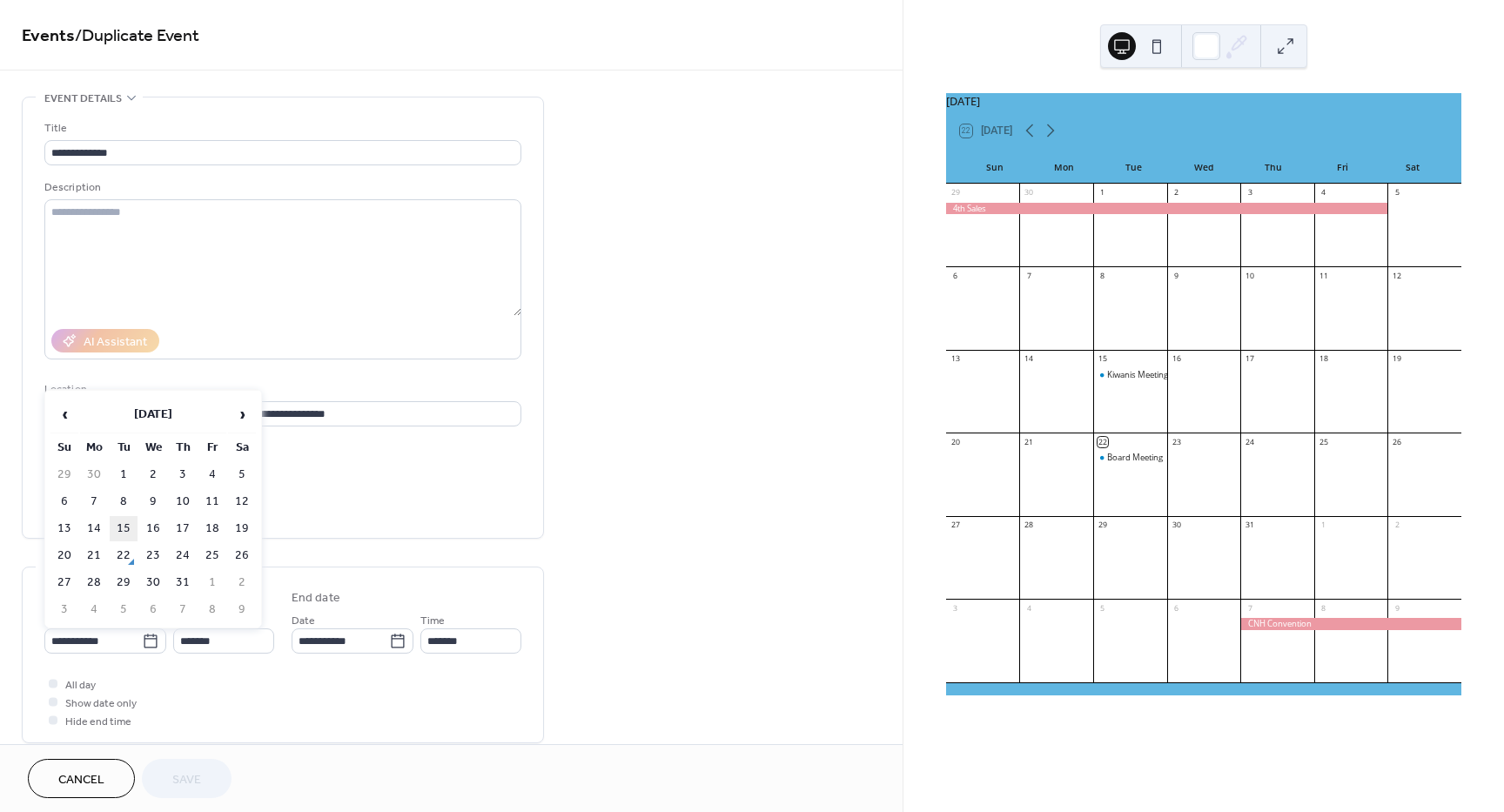 click on "15" at bounding box center (124, 528) 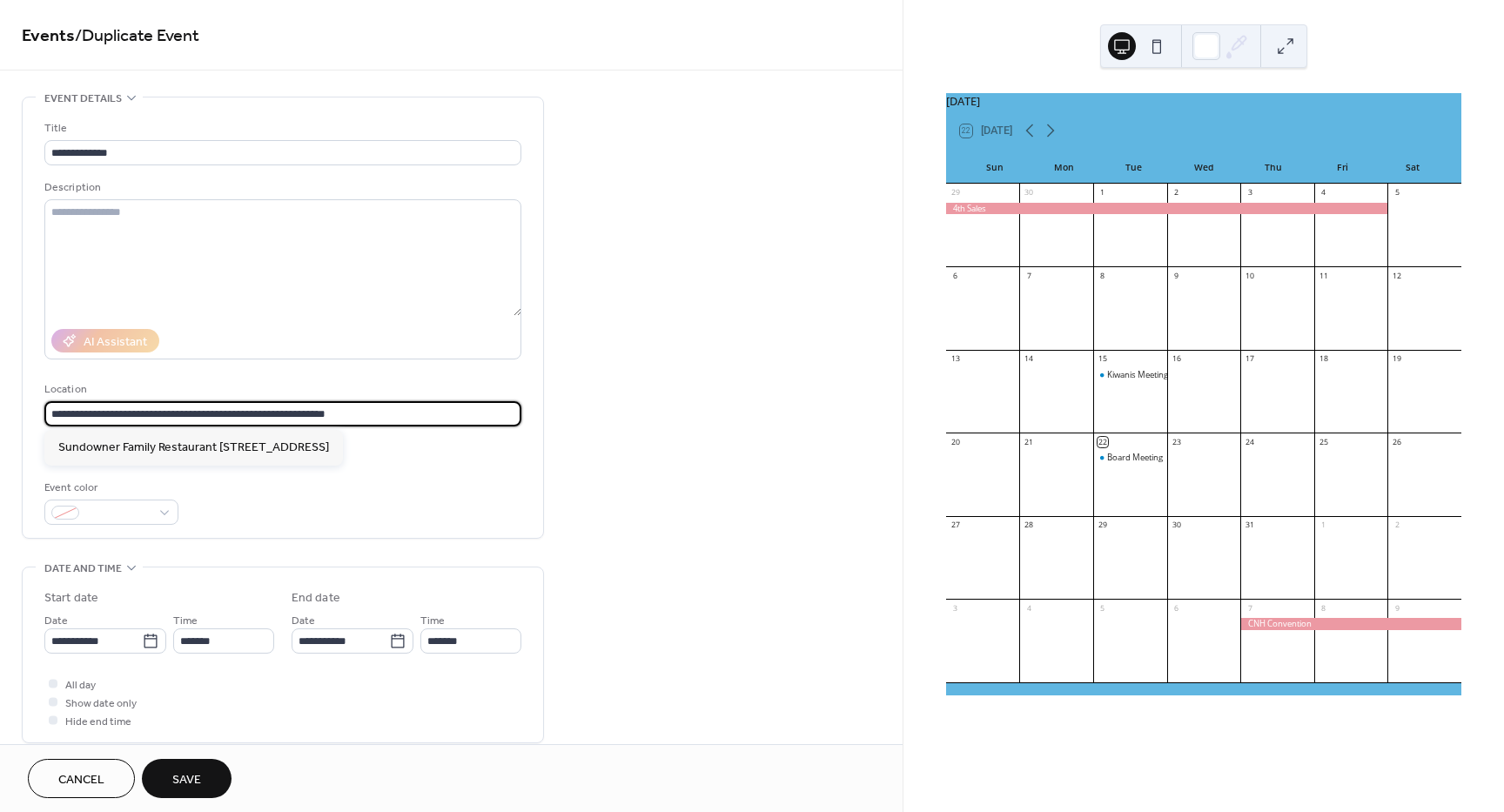 click on "**********" at bounding box center [283, 413] 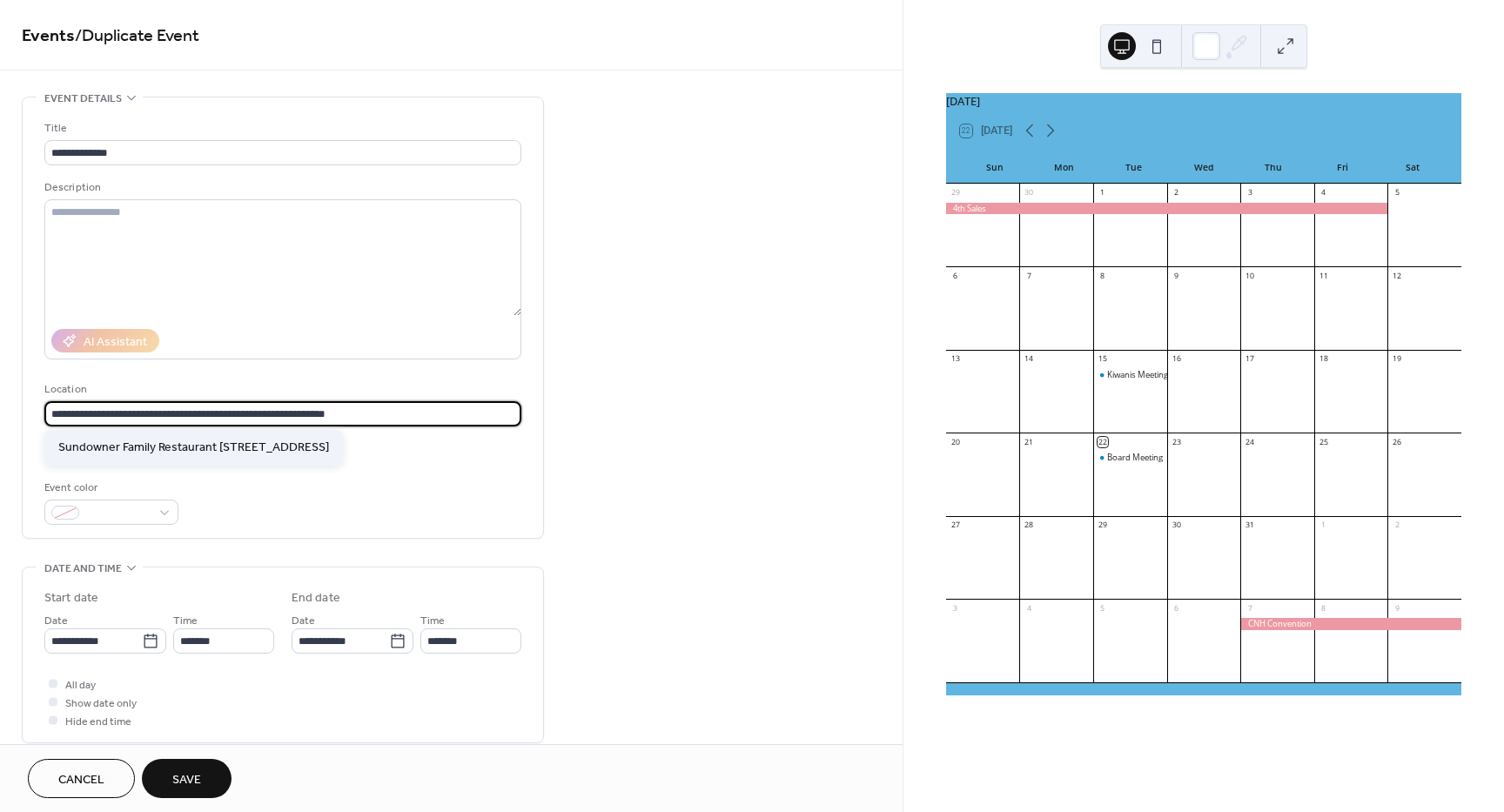 scroll, scrollTop: 1, scrollLeft: 0, axis: vertical 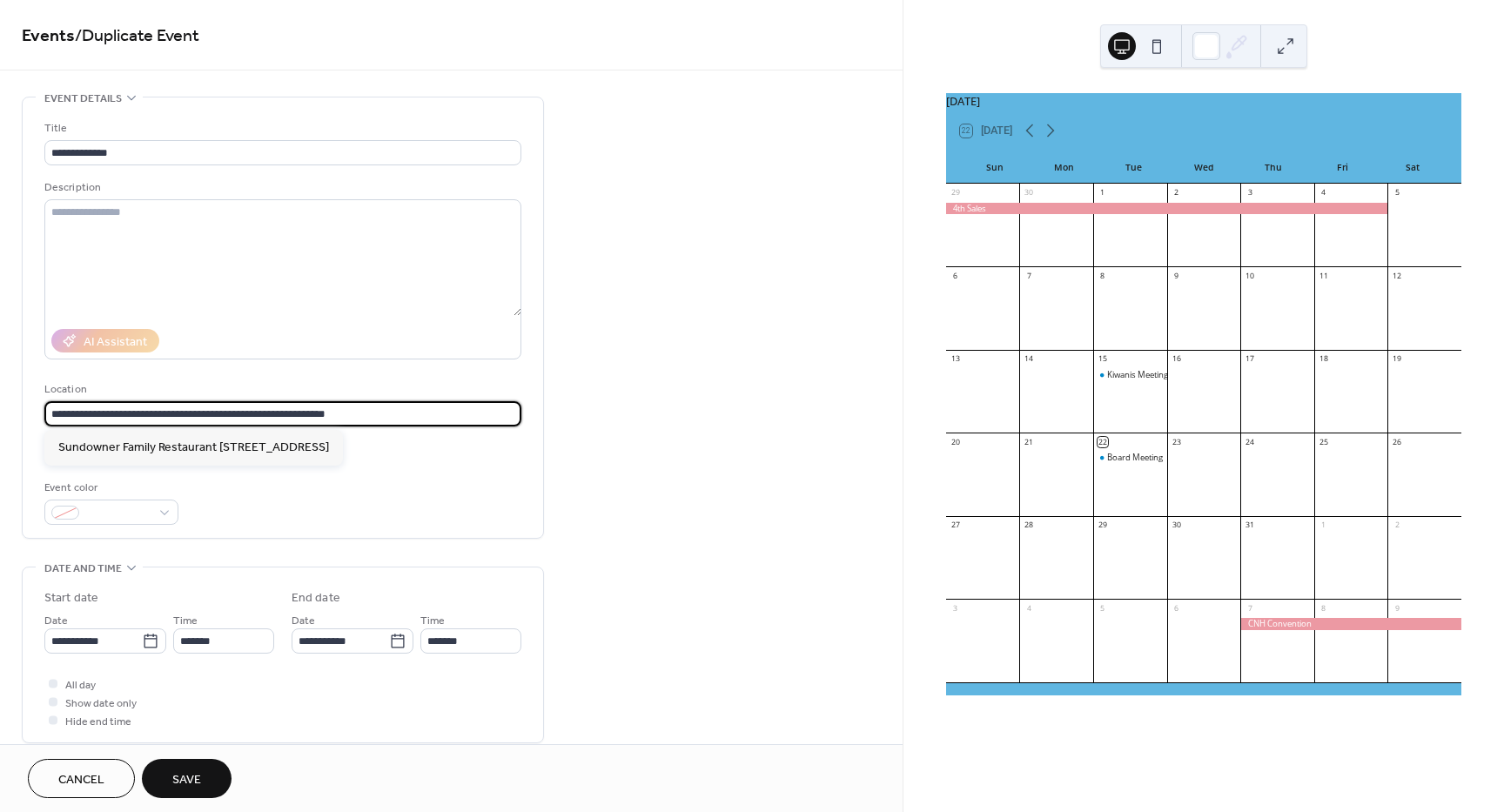 drag, startPoint x: 366, startPoint y: 415, endPoint x: -28, endPoint y: 441, distance: 394.85694 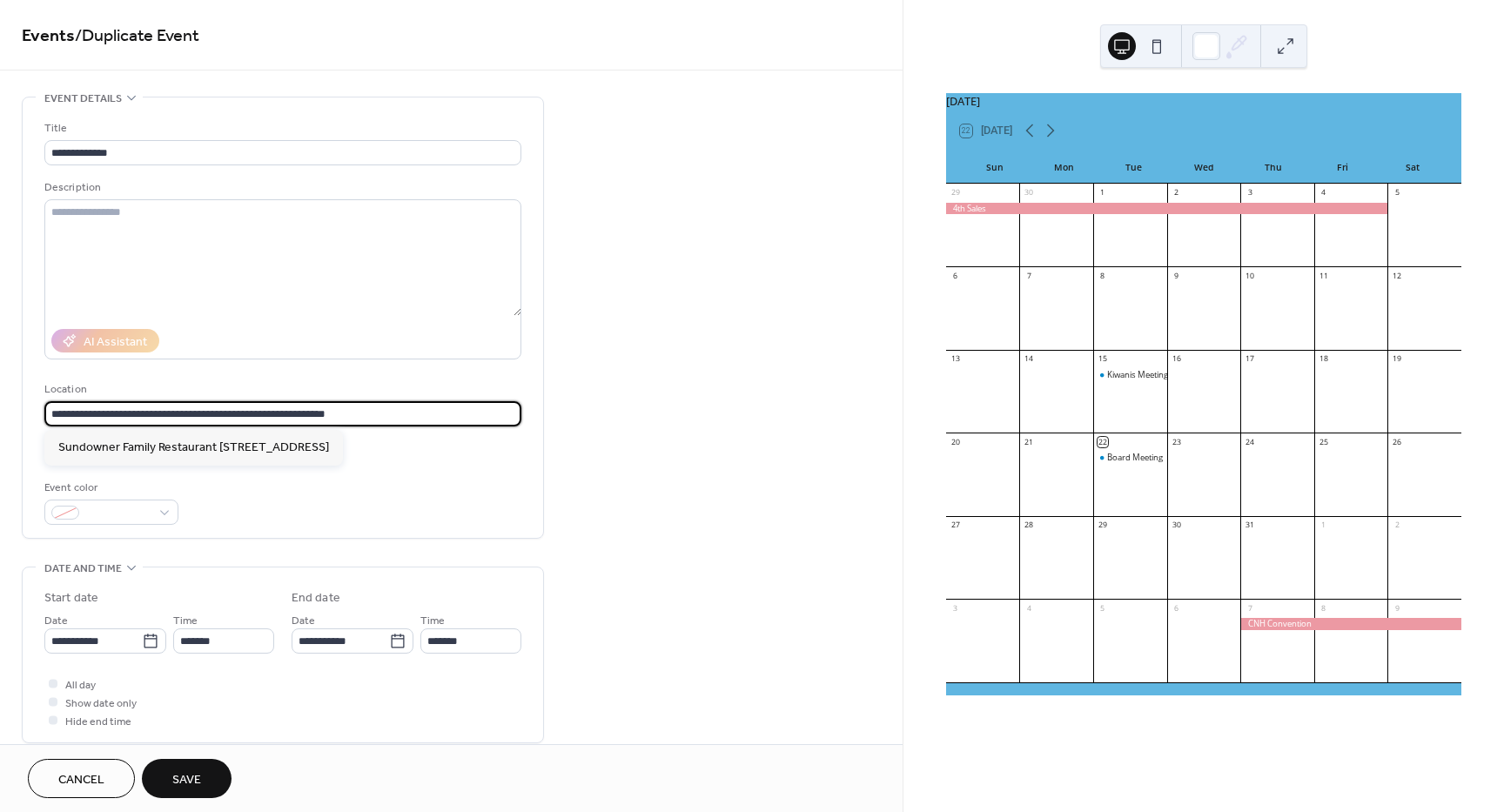 click on "**********" at bounding box center (752, 406) 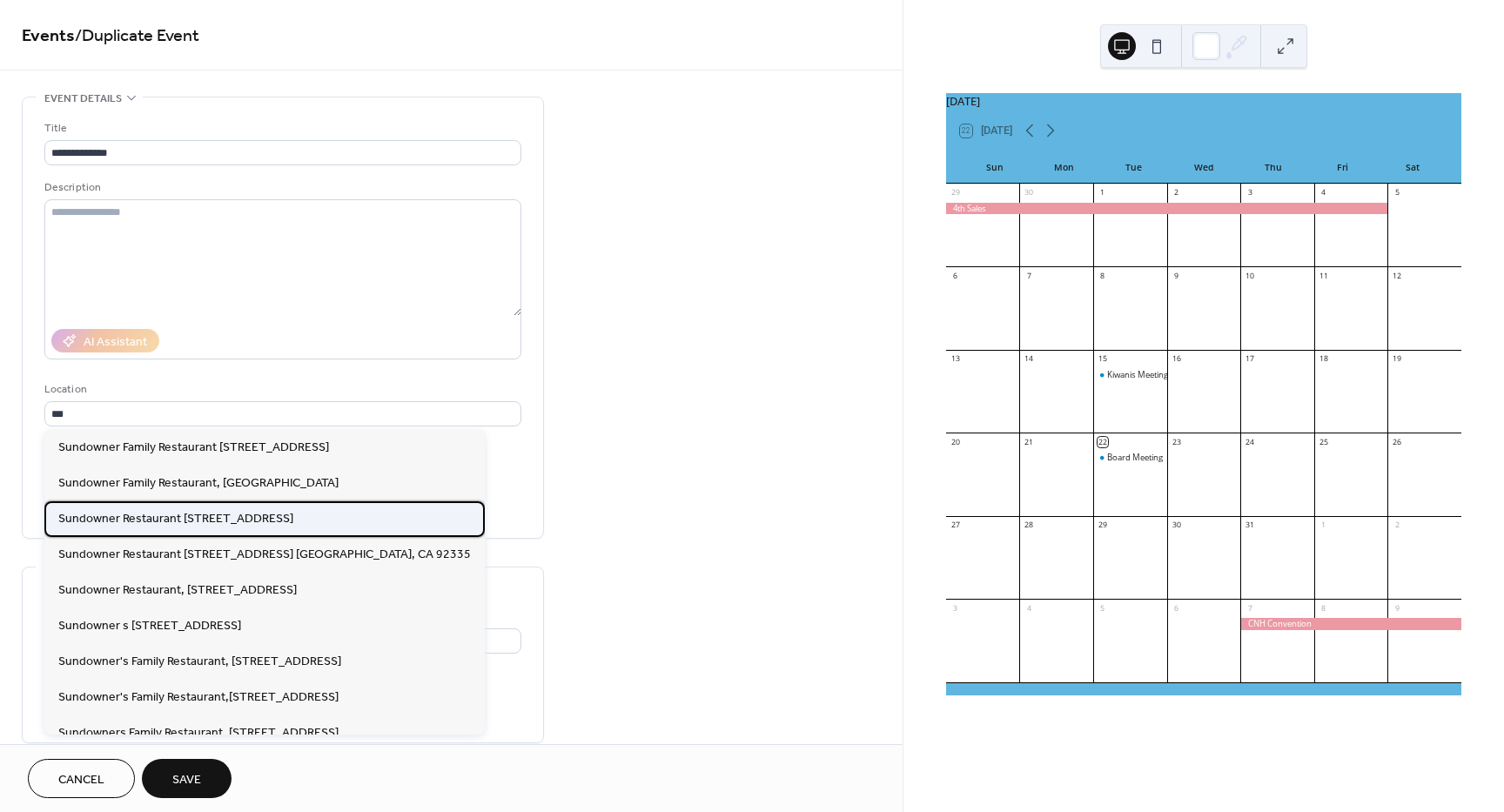 scroll, scrollTop: 0, scrollLeft: 0, axis: both 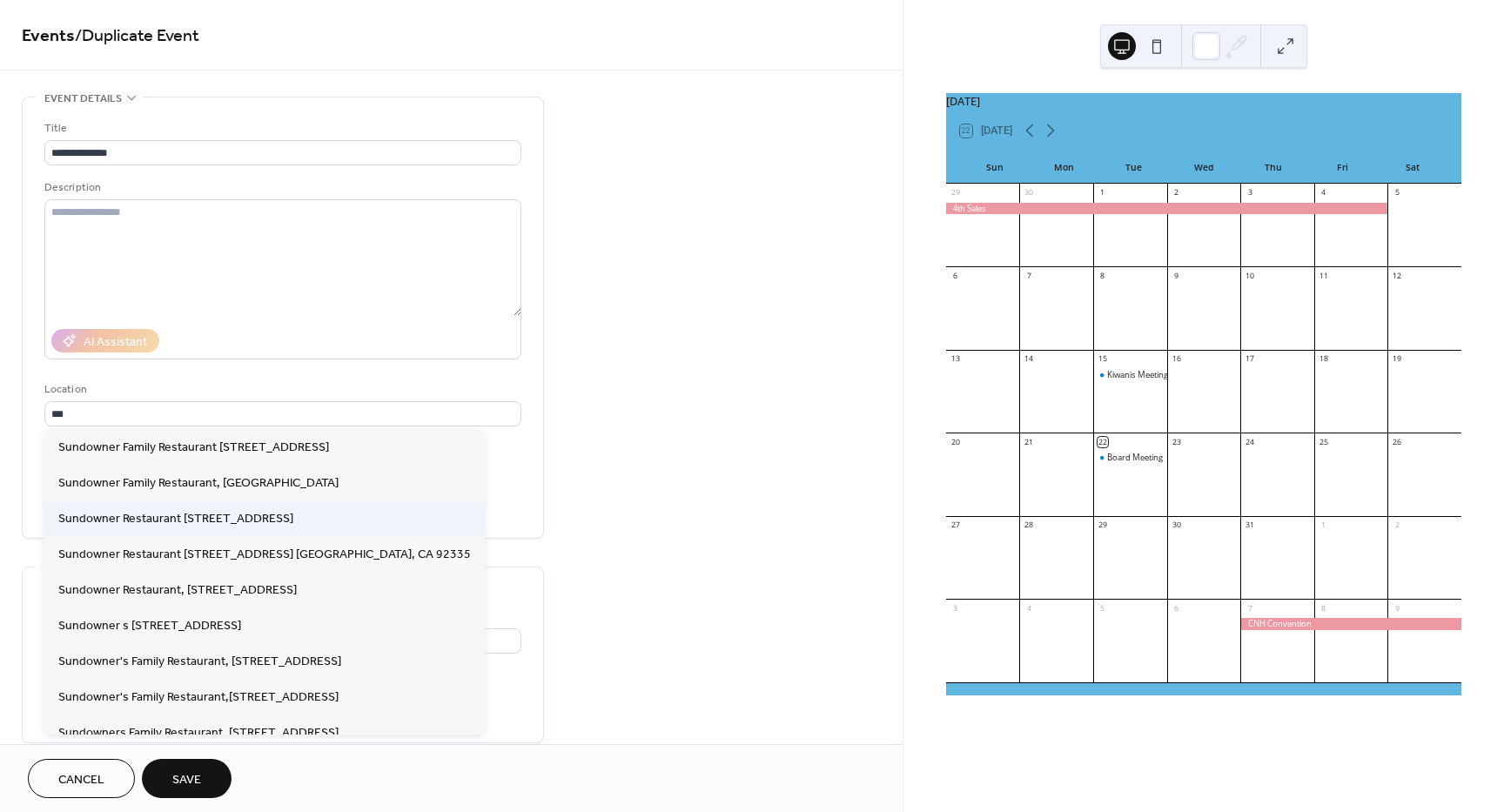 type on "**********" 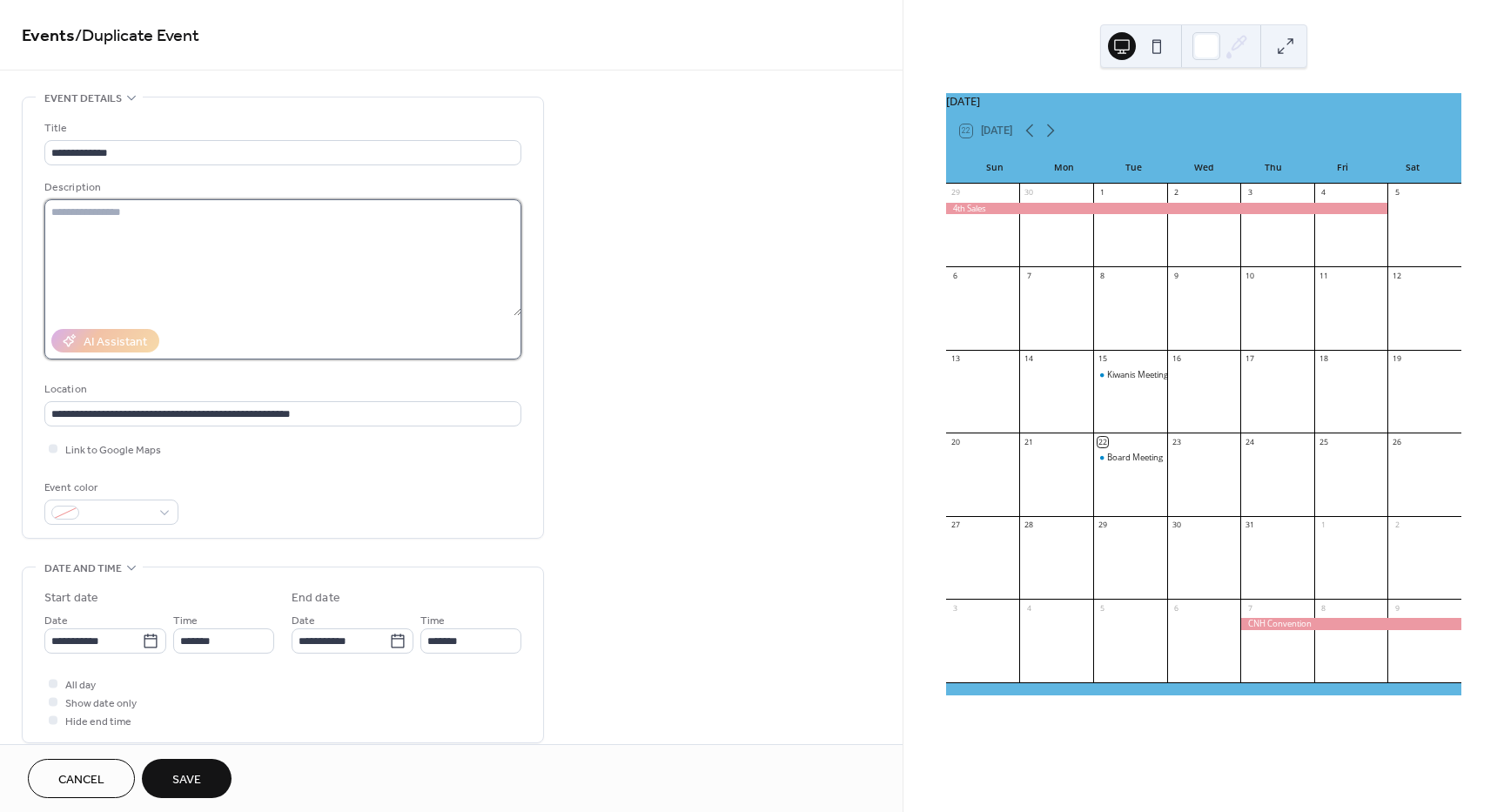 click at bounding box center (283, 258) 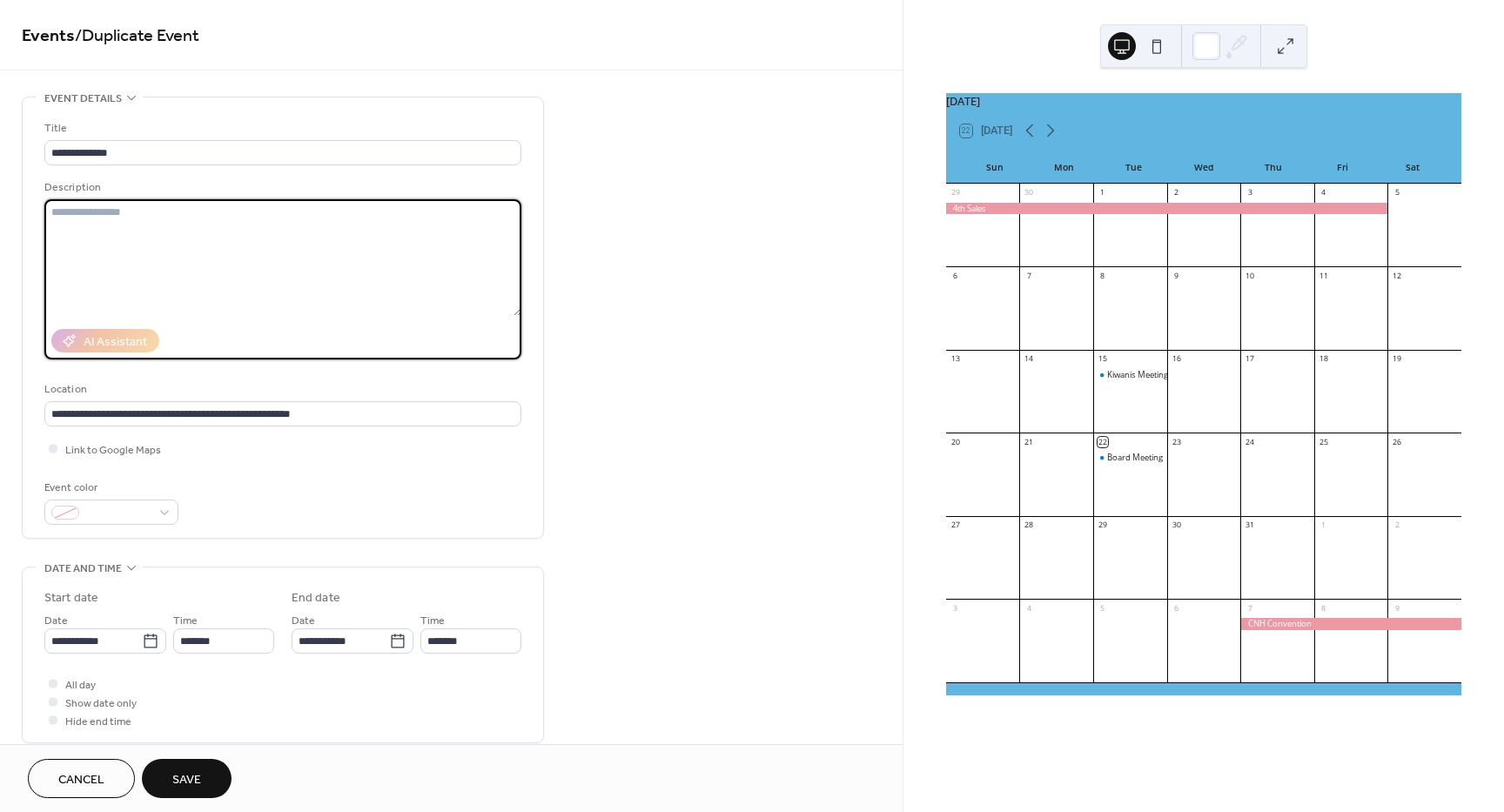 click on "Save" at bounding box center [186, 778] 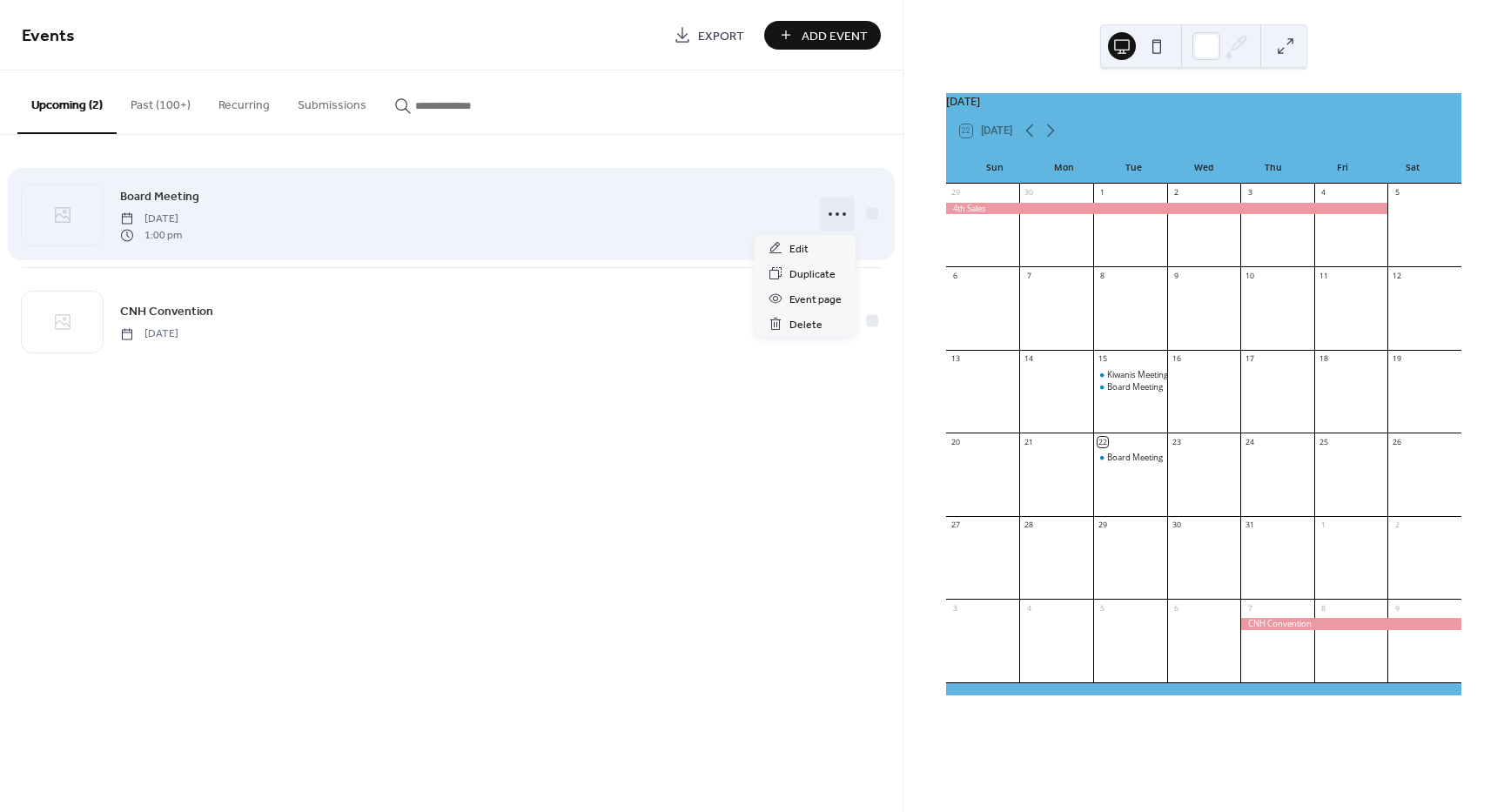 click 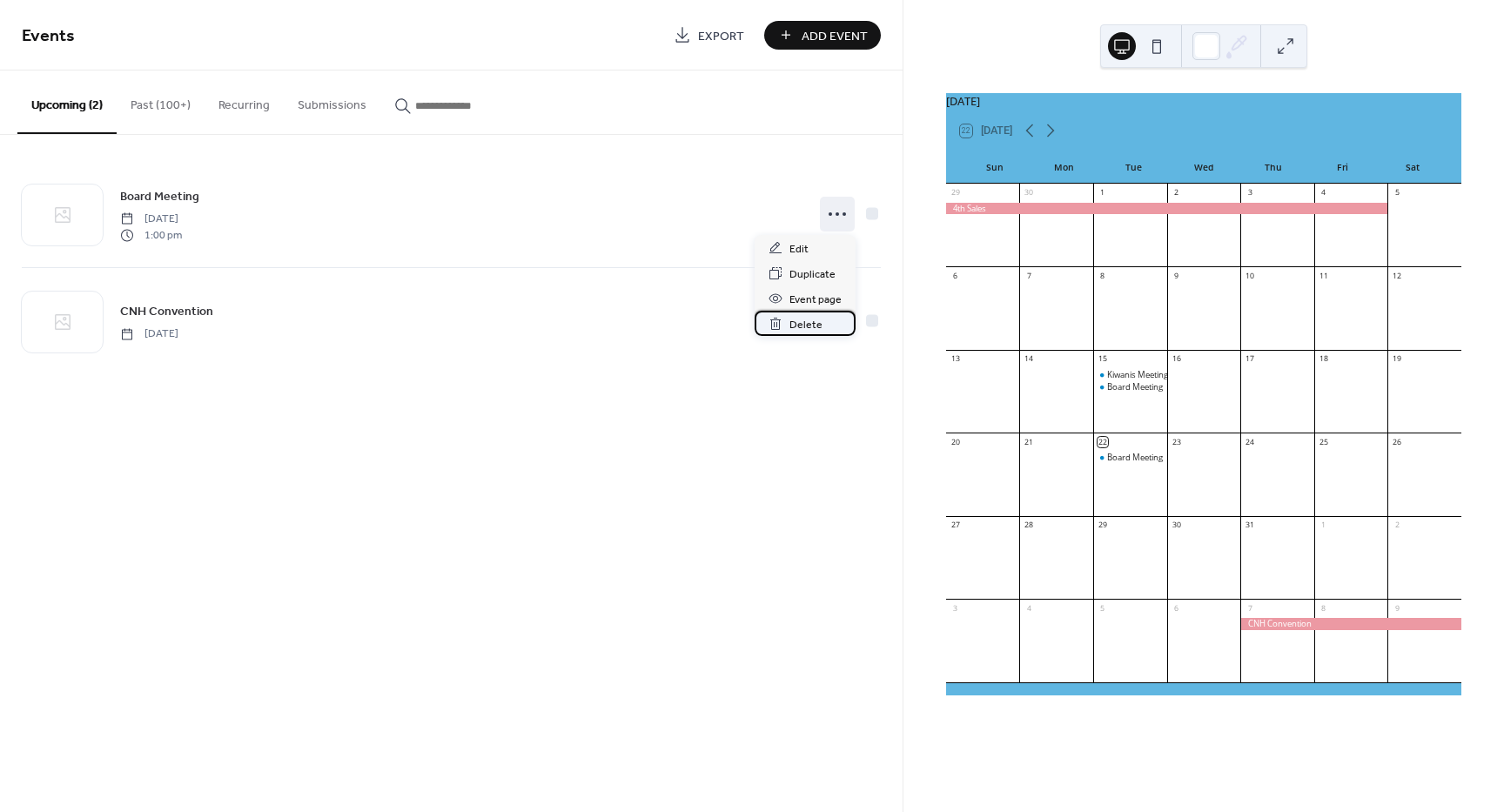 click on "Delete" at bounding box center (806, 325) 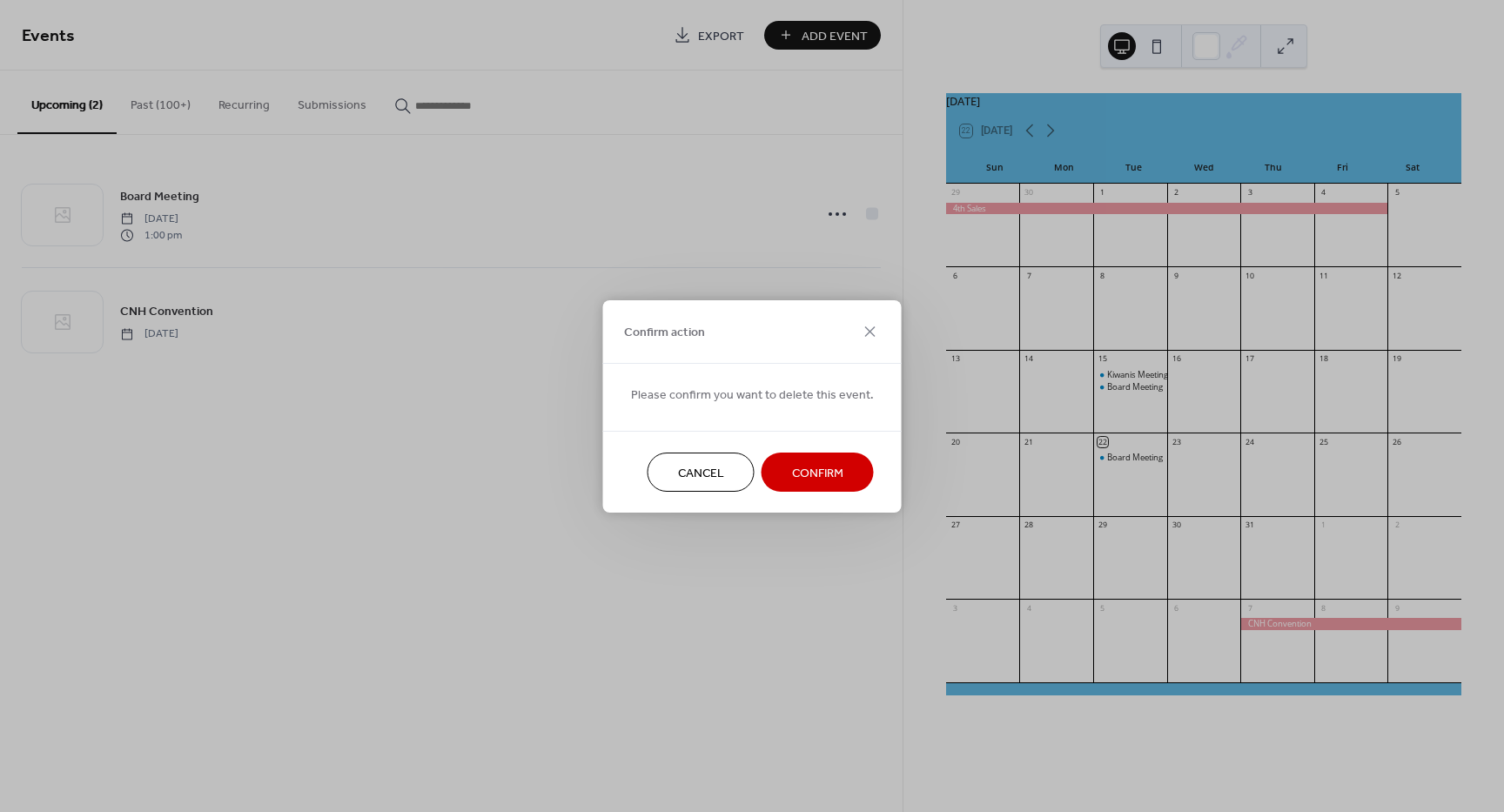 click on "Confirm" at bounding box center (817, 473) 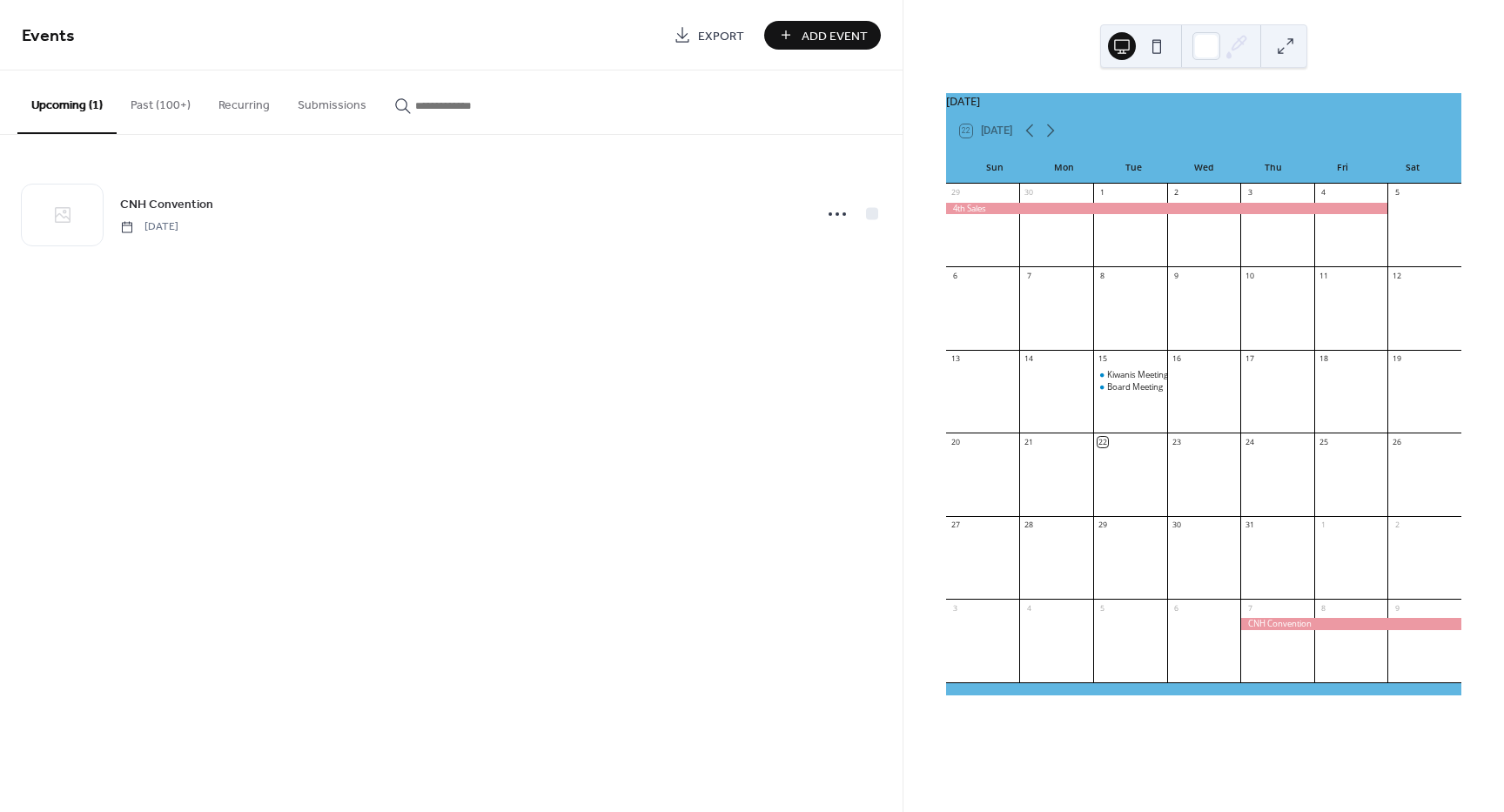 click at bounding box center (1204, 565) 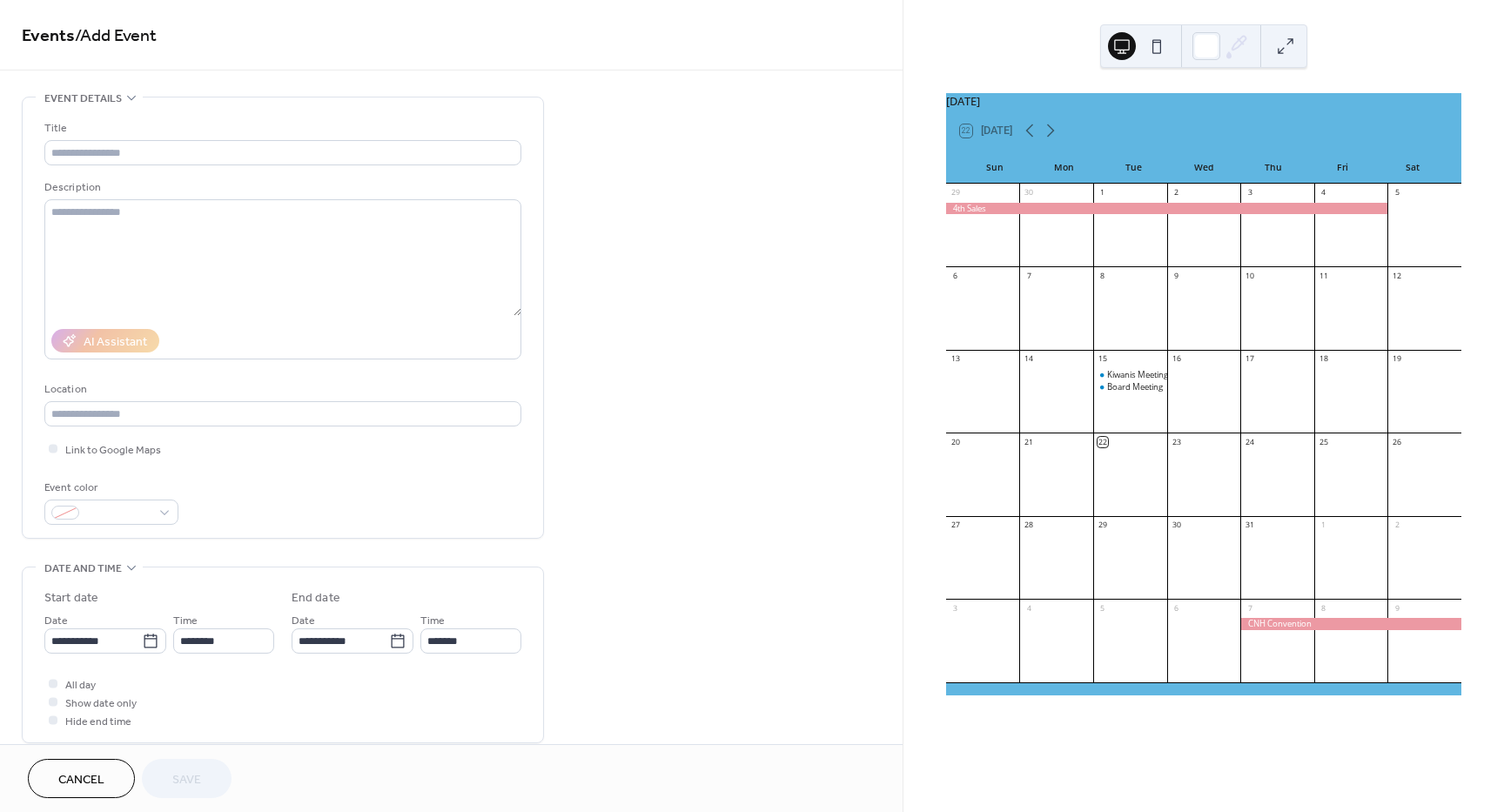 click at bounding box center [1204, 565] 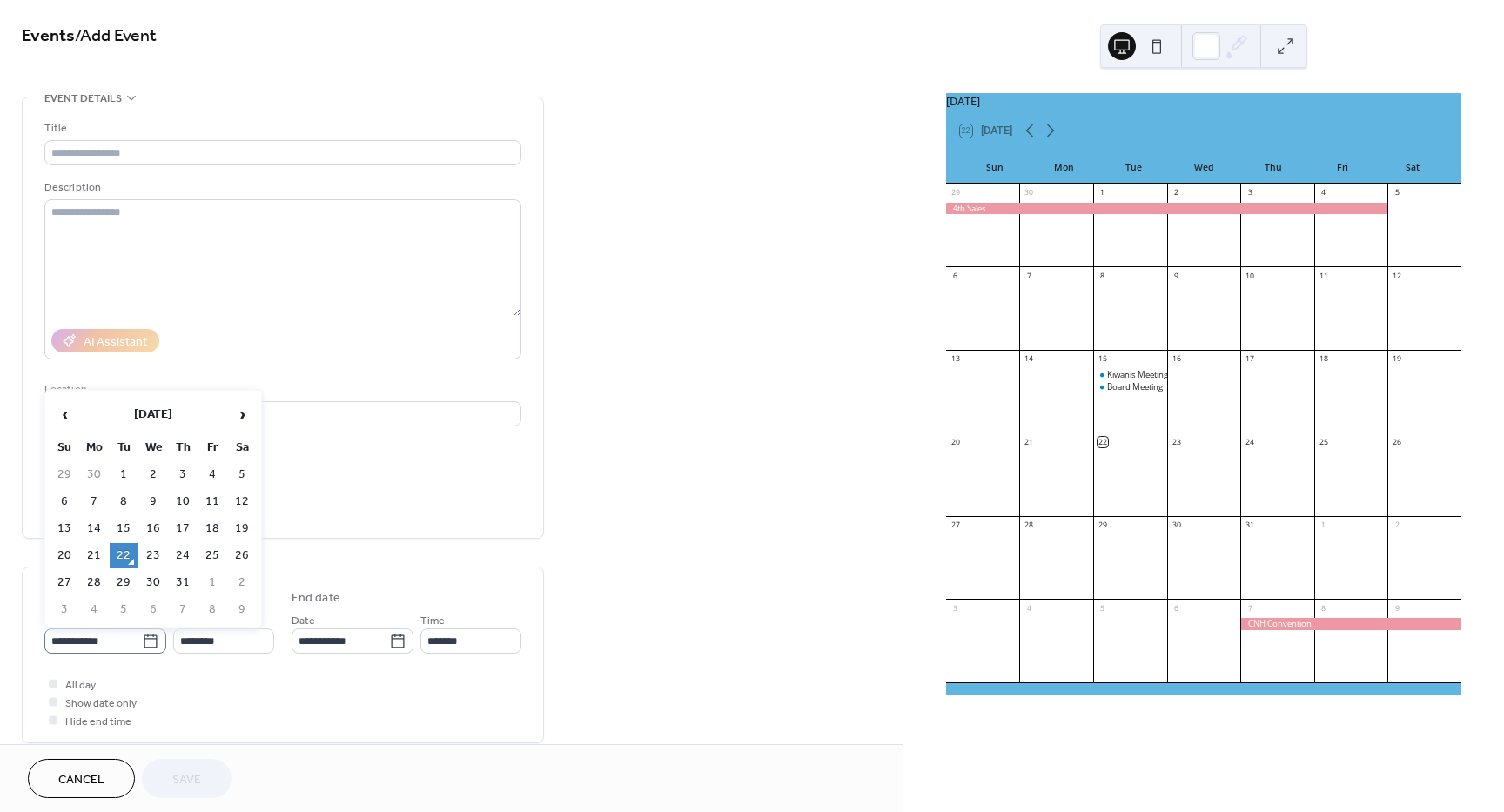 click 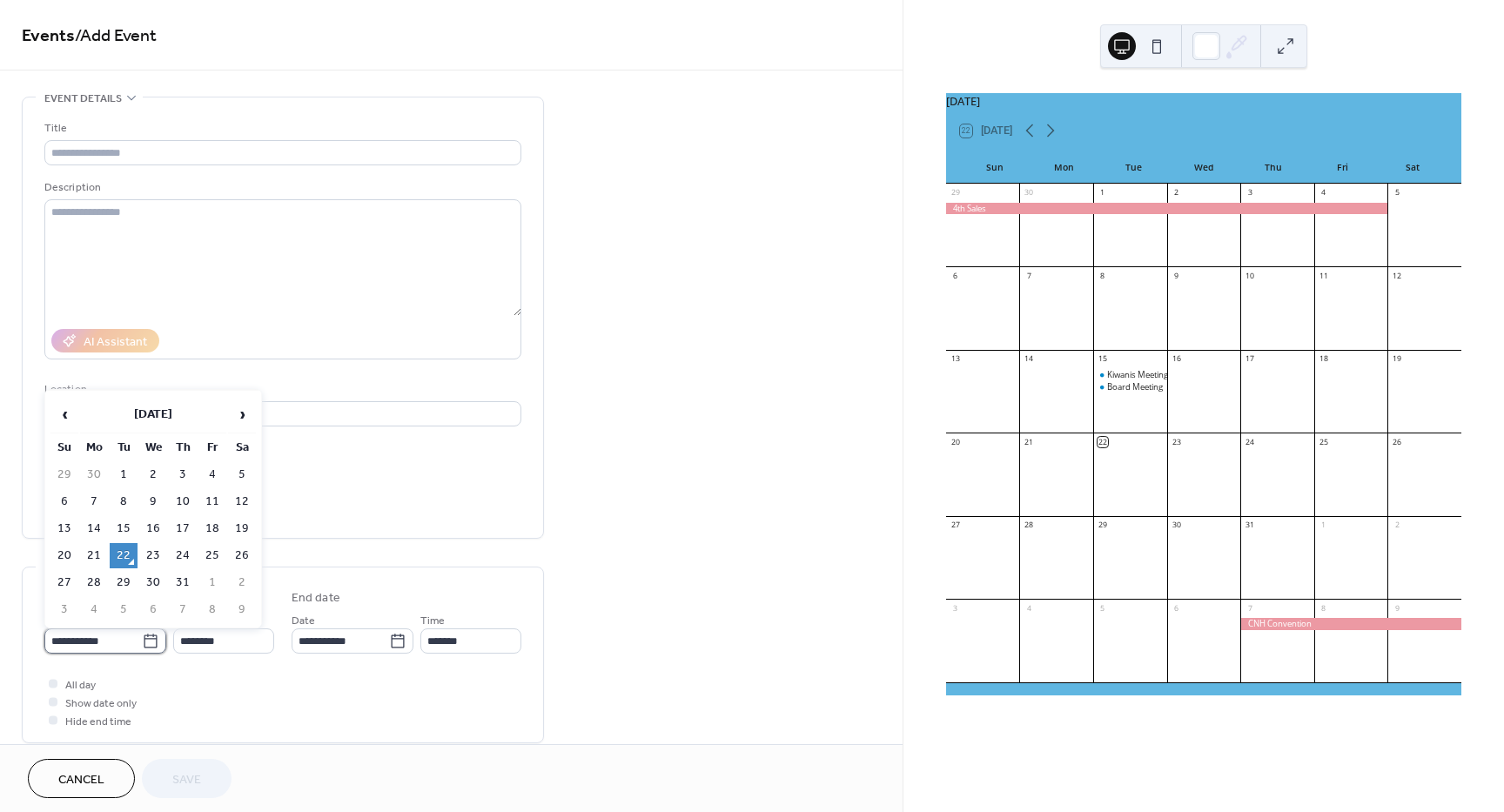 click on "**********" at bounding box center (93, 641) 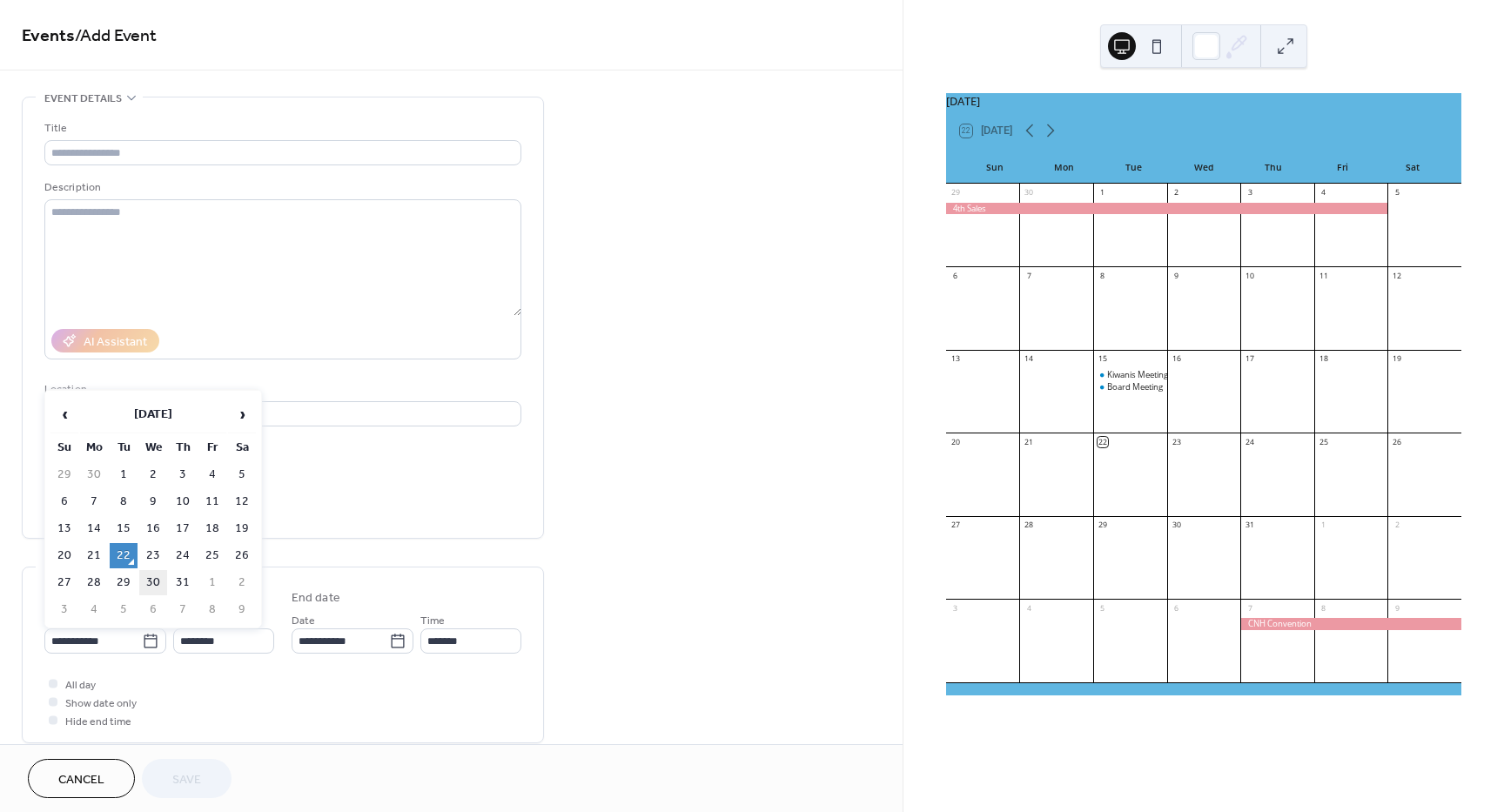 click on "30" at bounding box center (153, 582) 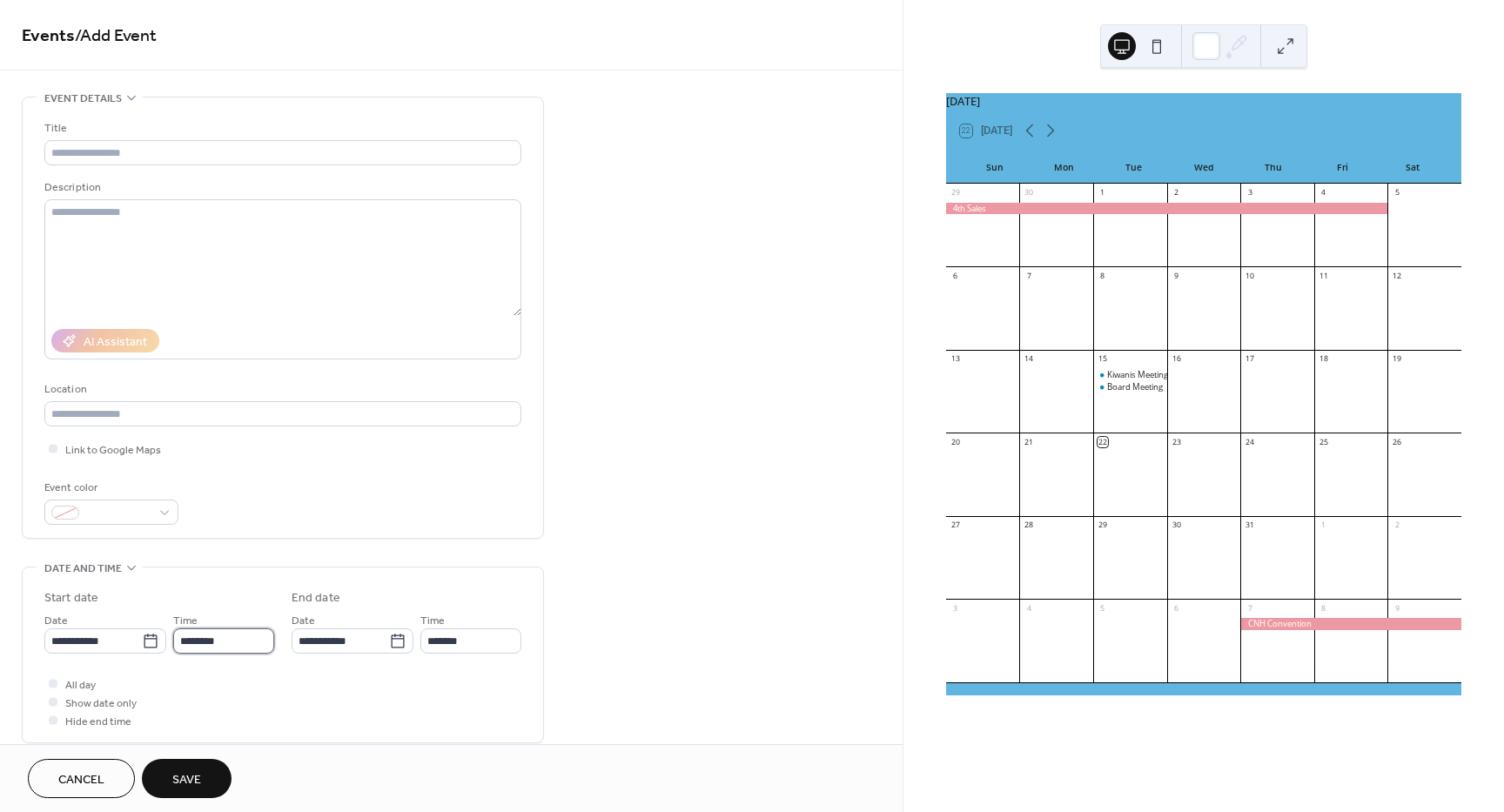 click on "********" at bounding box center (224, 641) 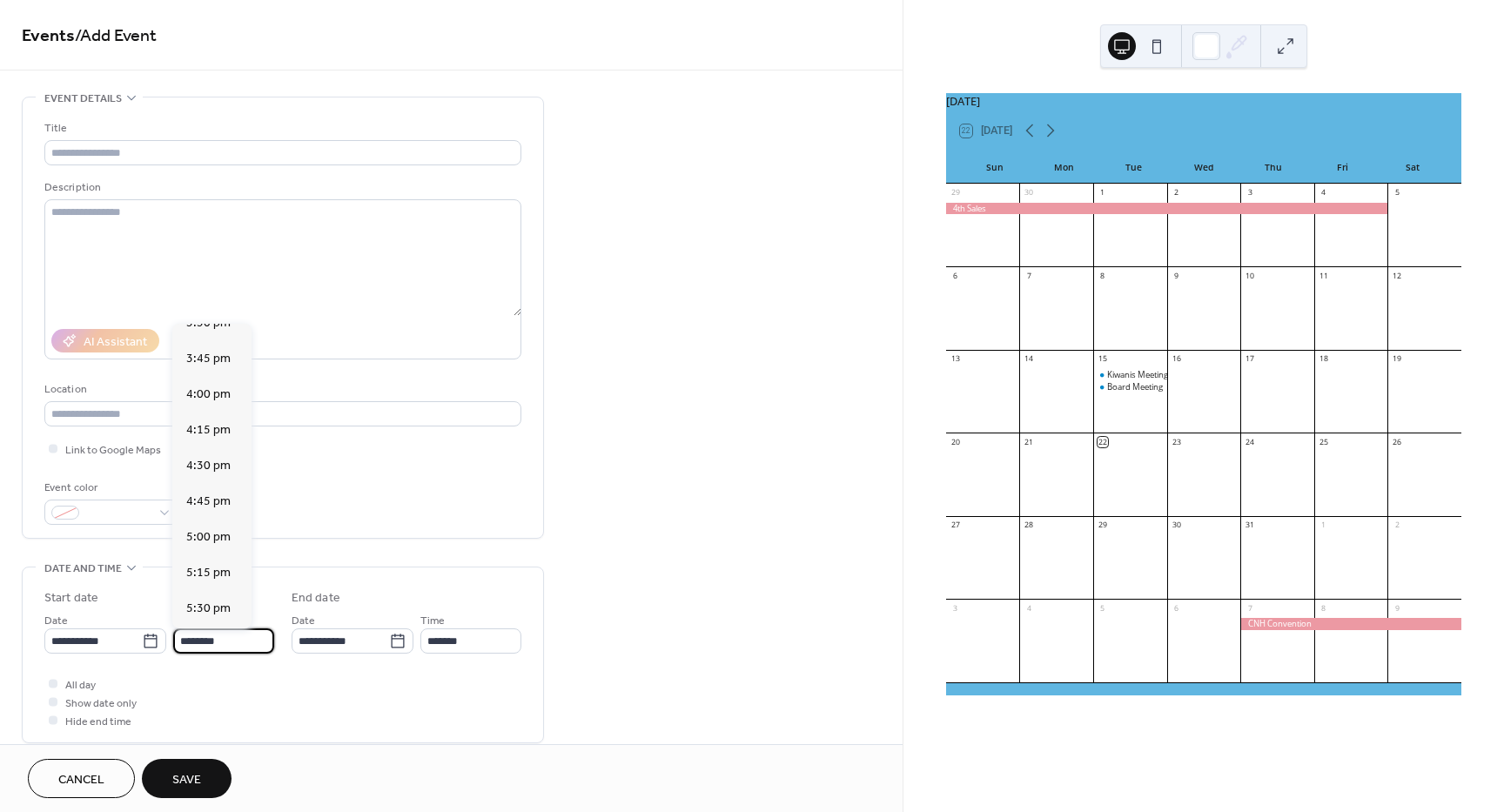 scroll, scrollTop: 2235, scrollLeft: 0, axis: vertical 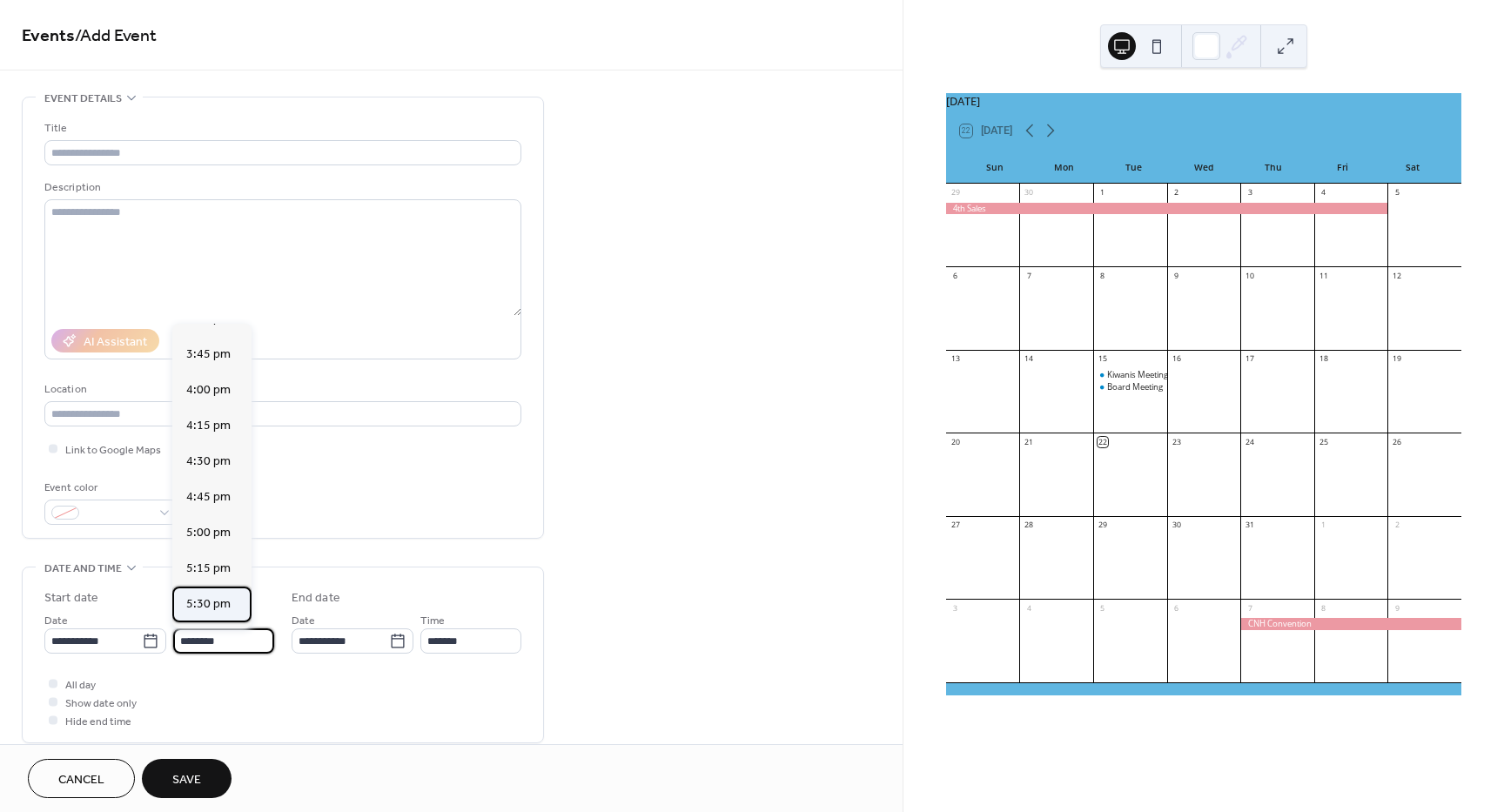 click on "5:30 pm" at bounding box center (208, 604) 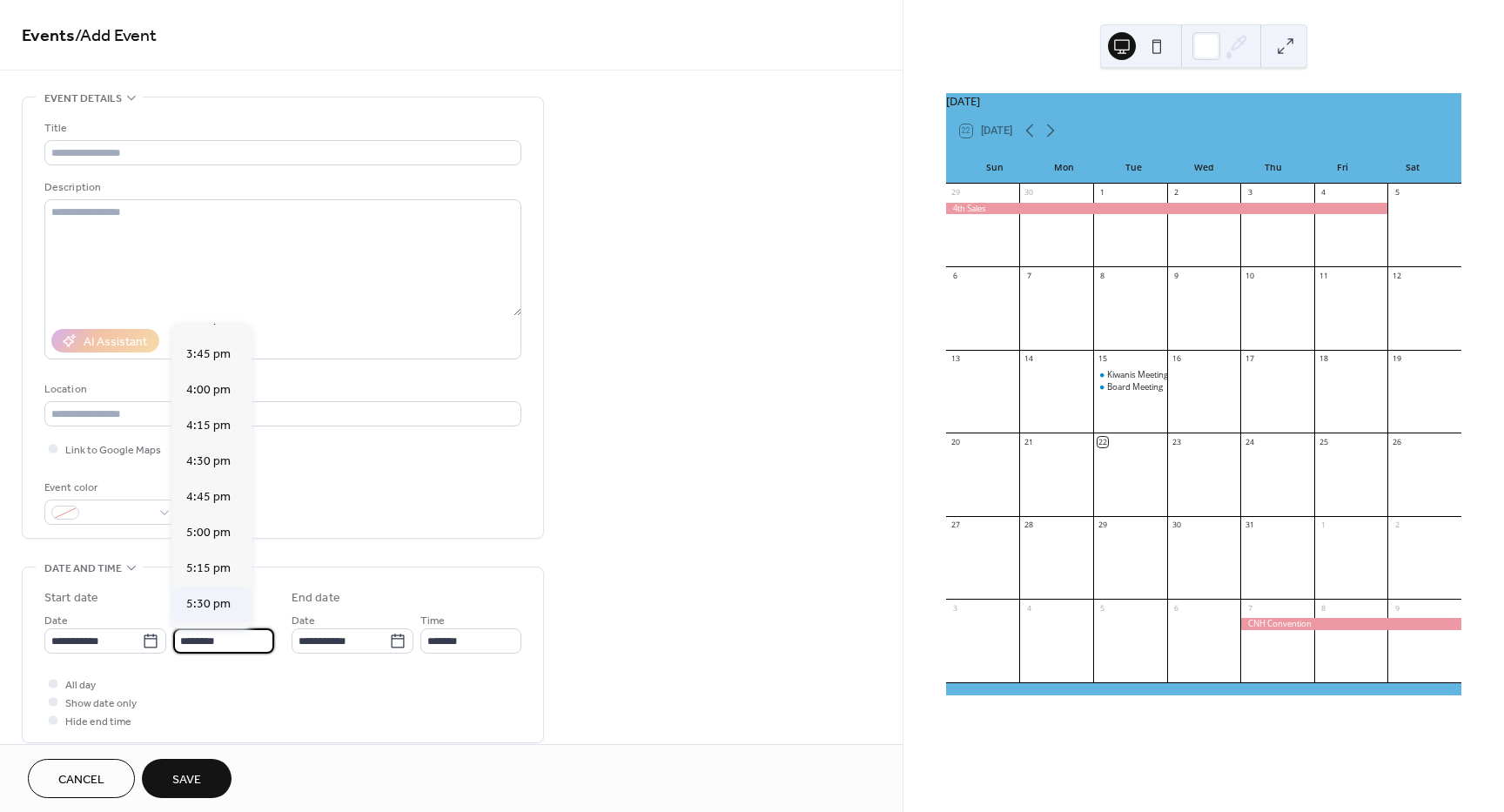 type on "*******" 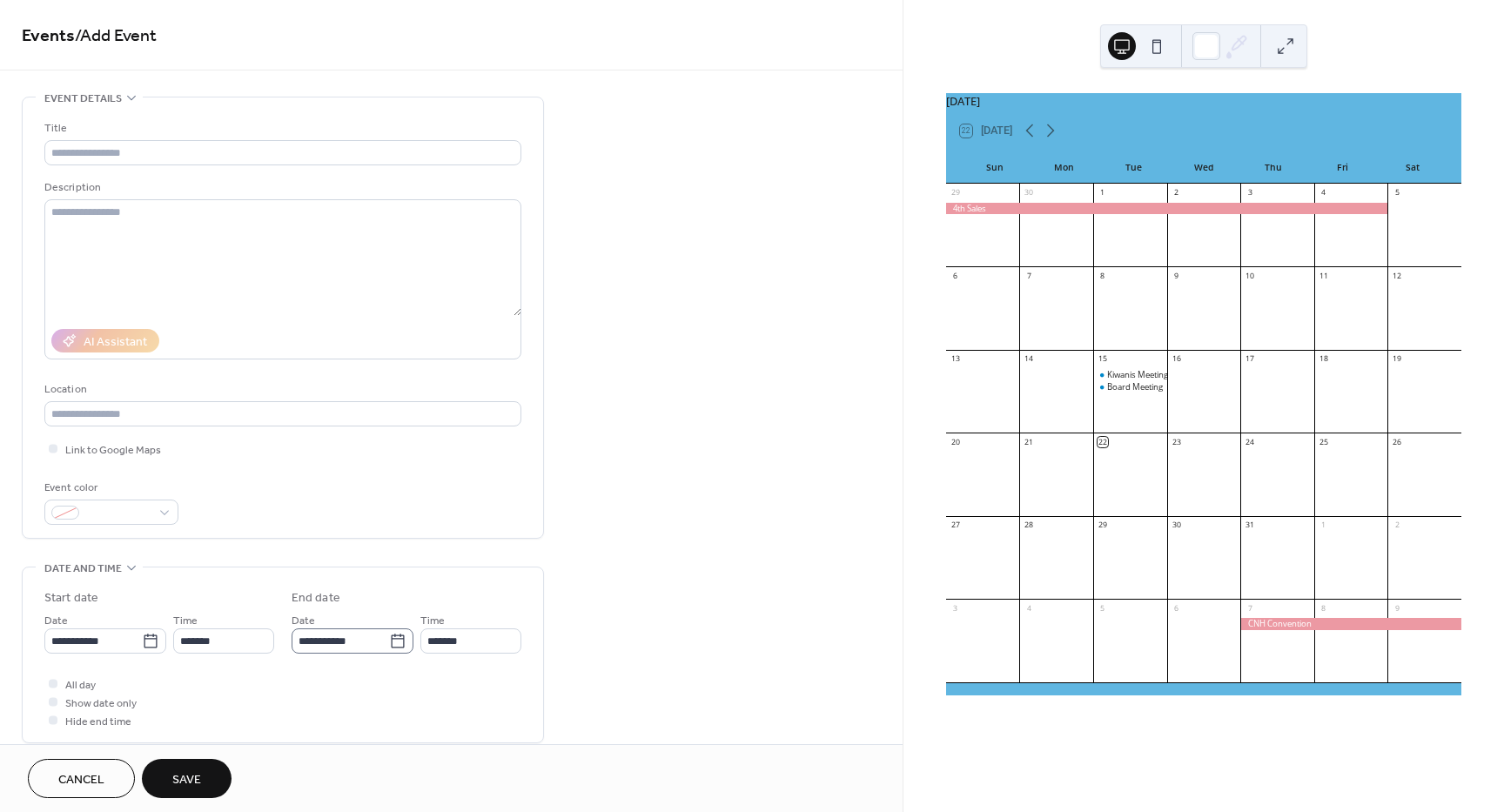 click 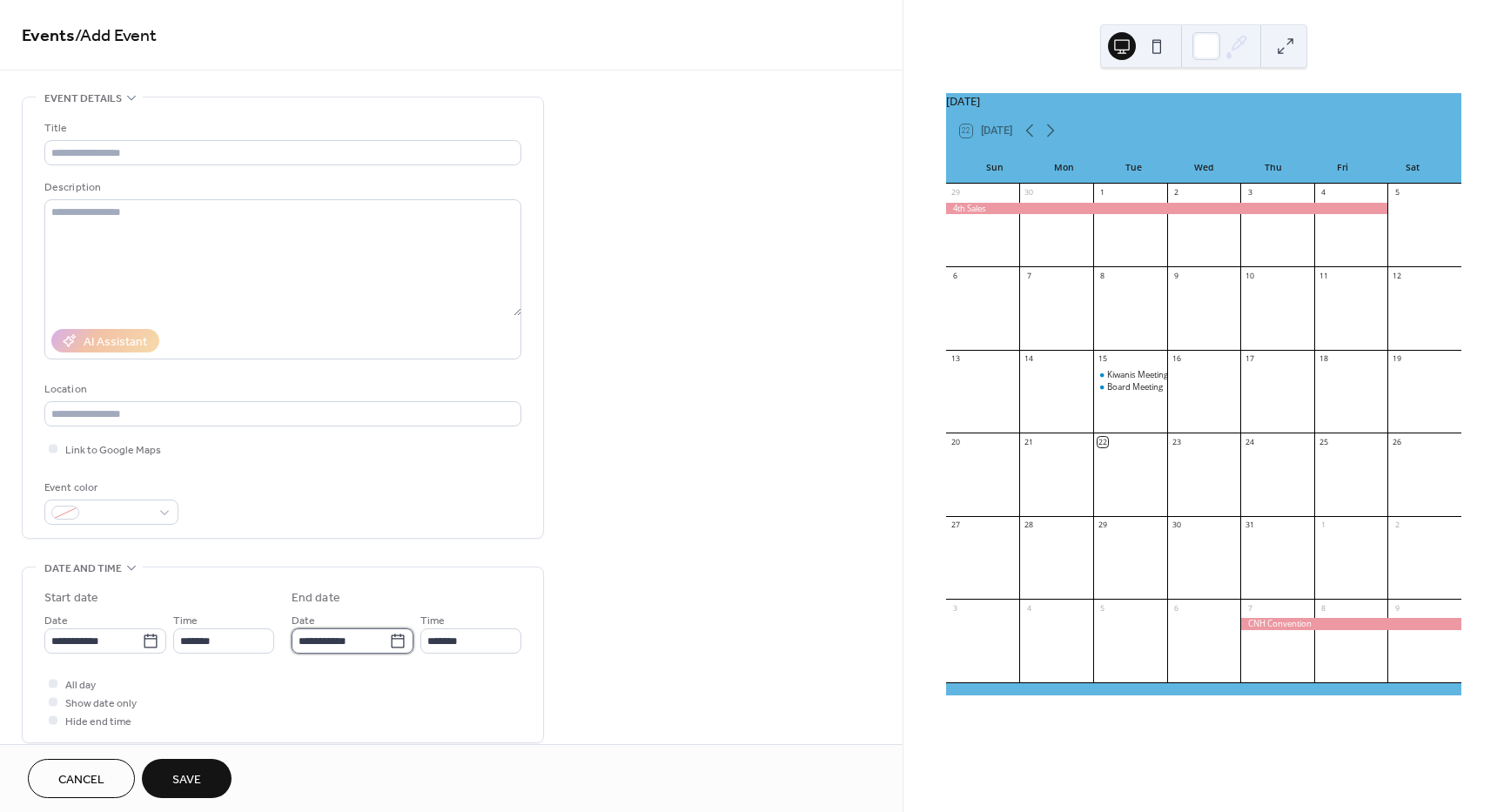 click on "**********" at bounding box center (340, 641) 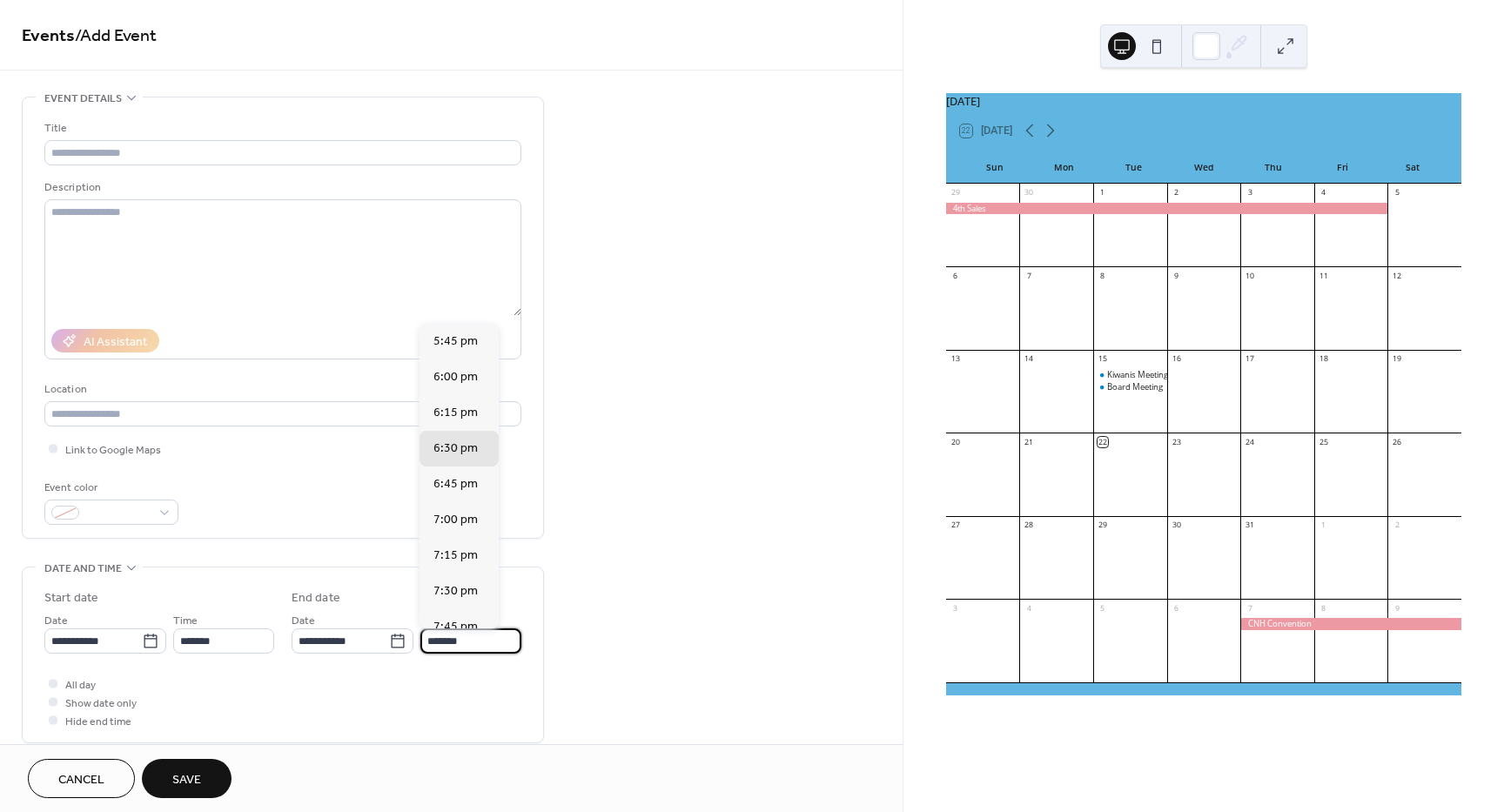 click on "*******" at bounding box center [471, 641] 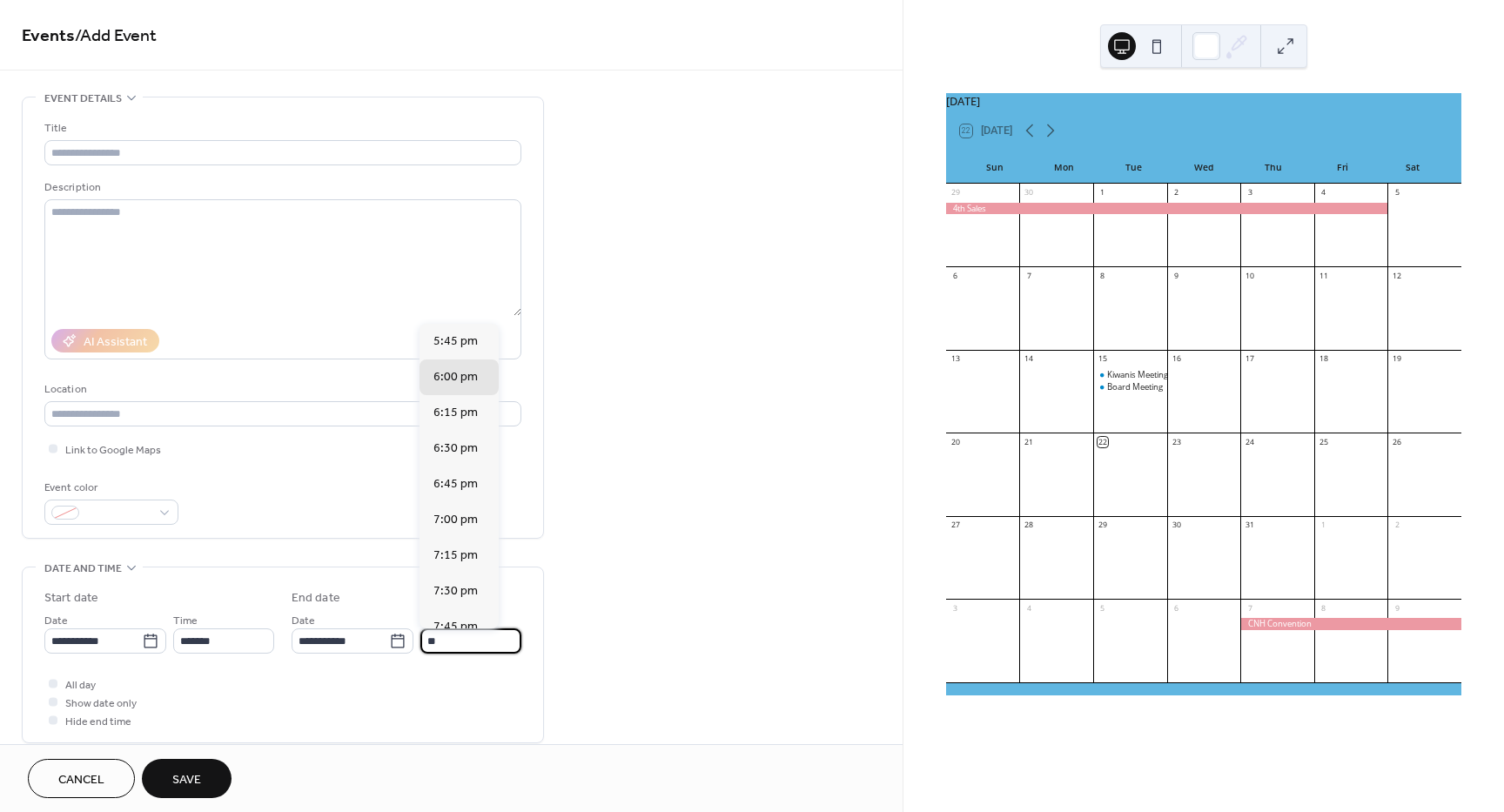 type on "*" 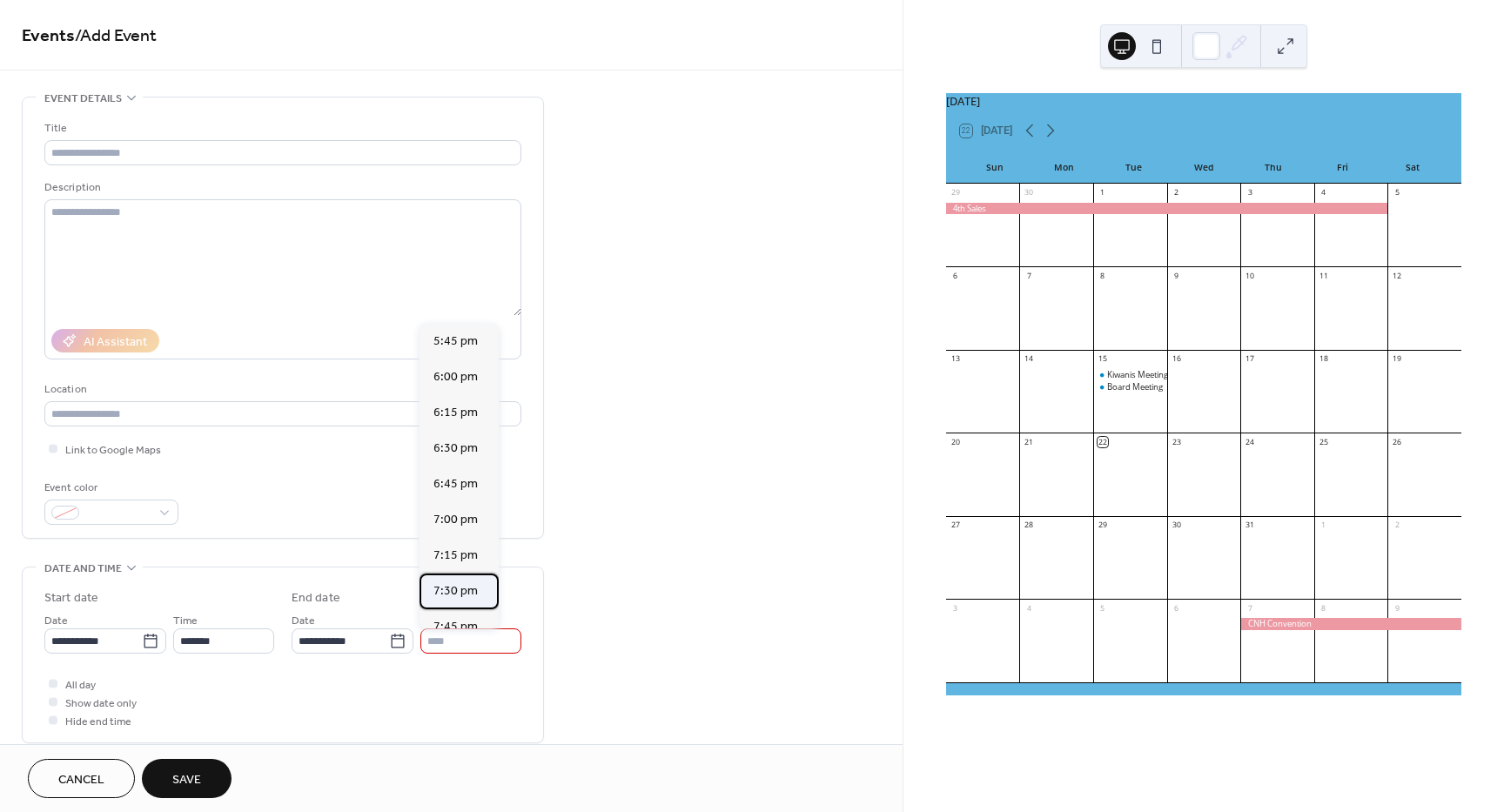click on "7:30 pm" at bounding box center [455, 591] 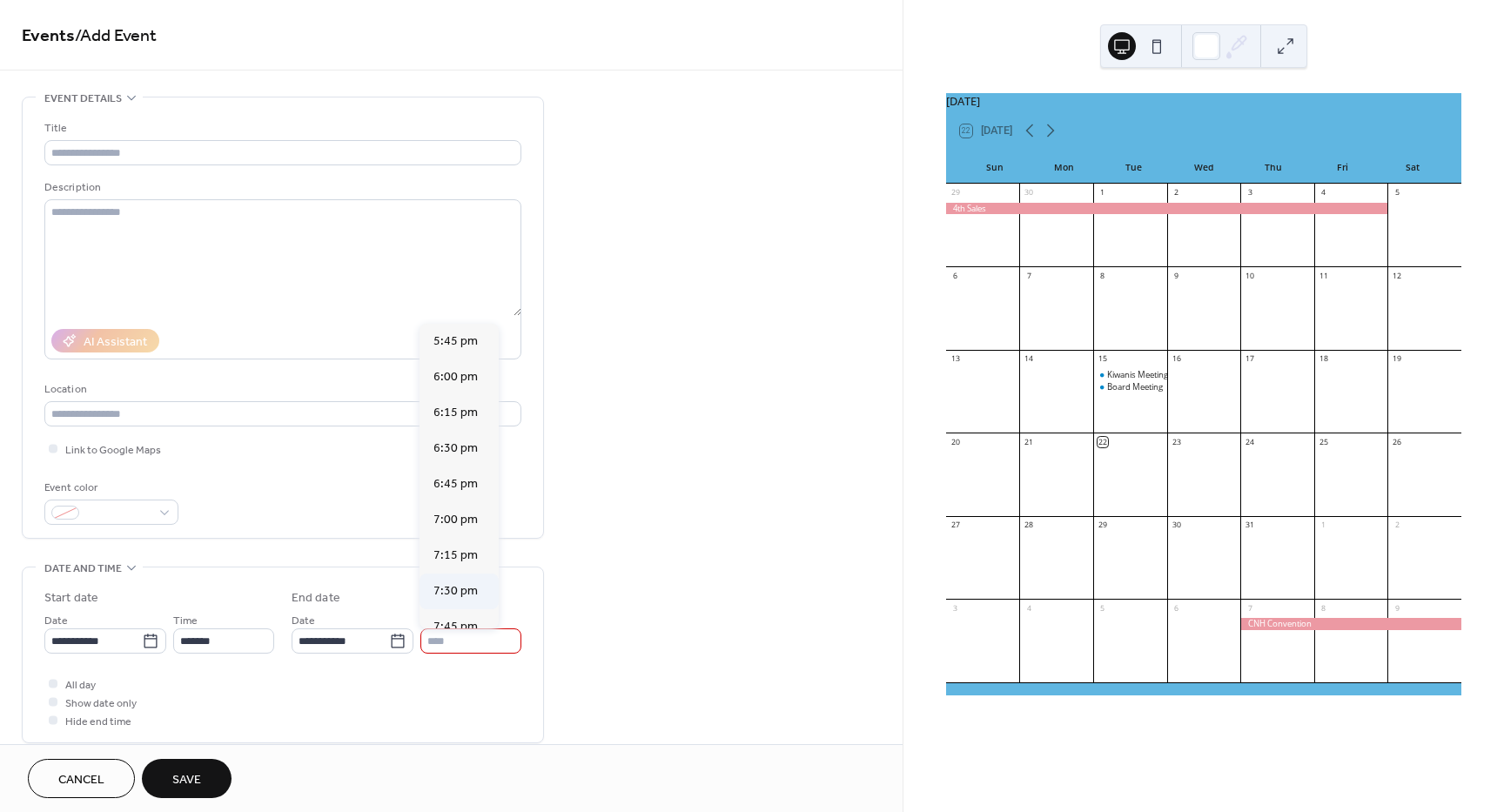 type on "*******" 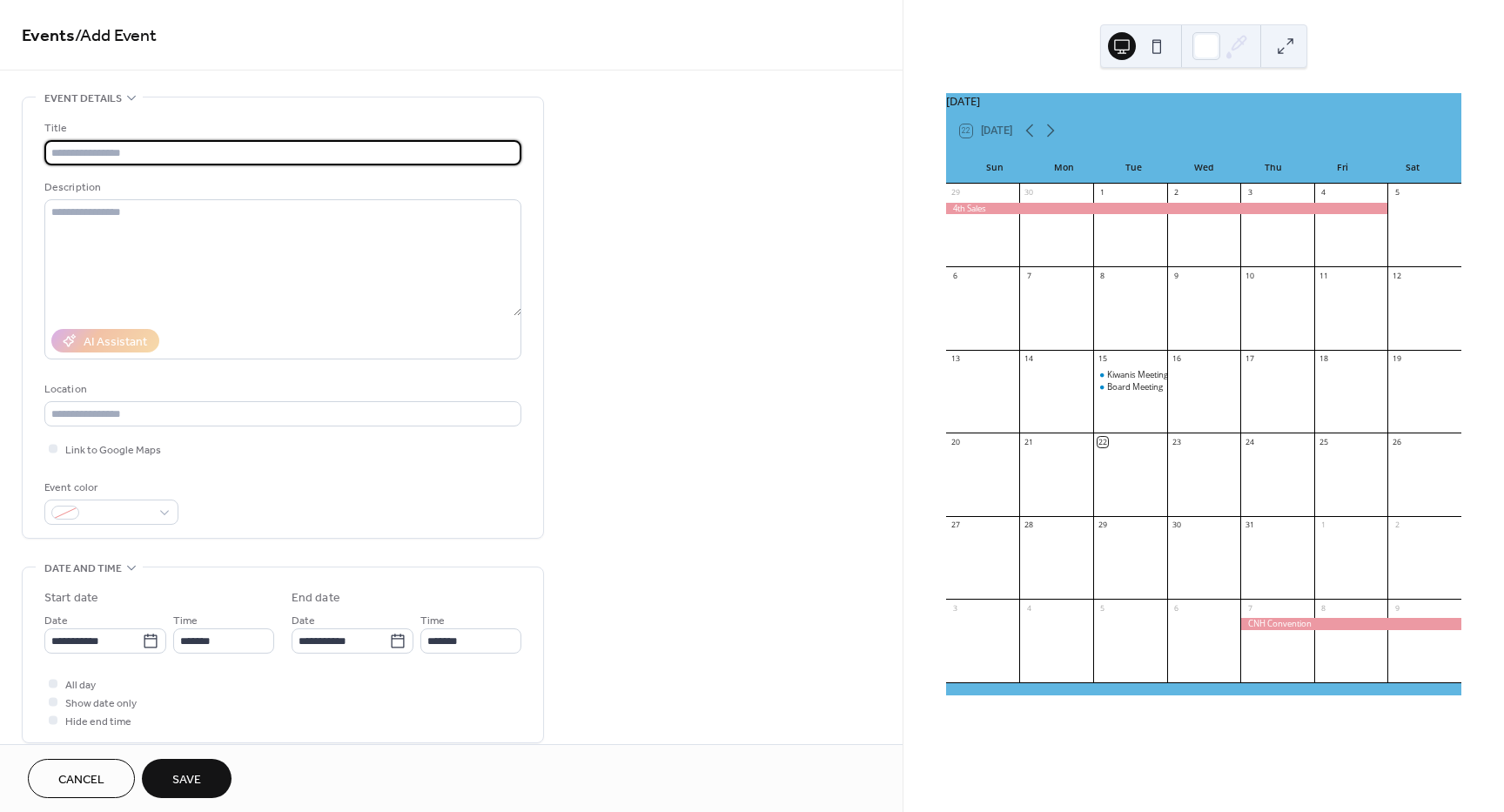click at bounding box center [283, 152] 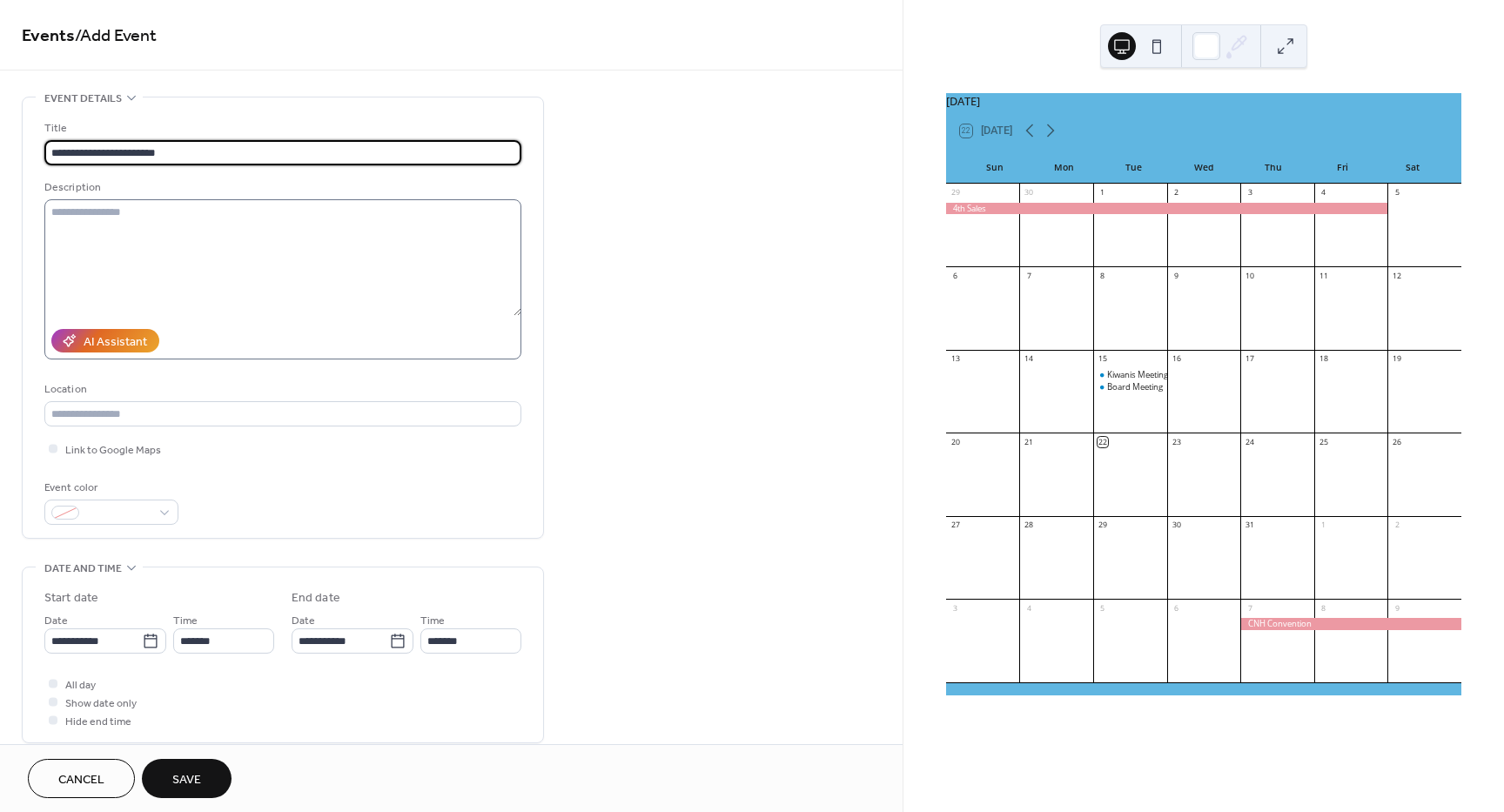 type on "**********" 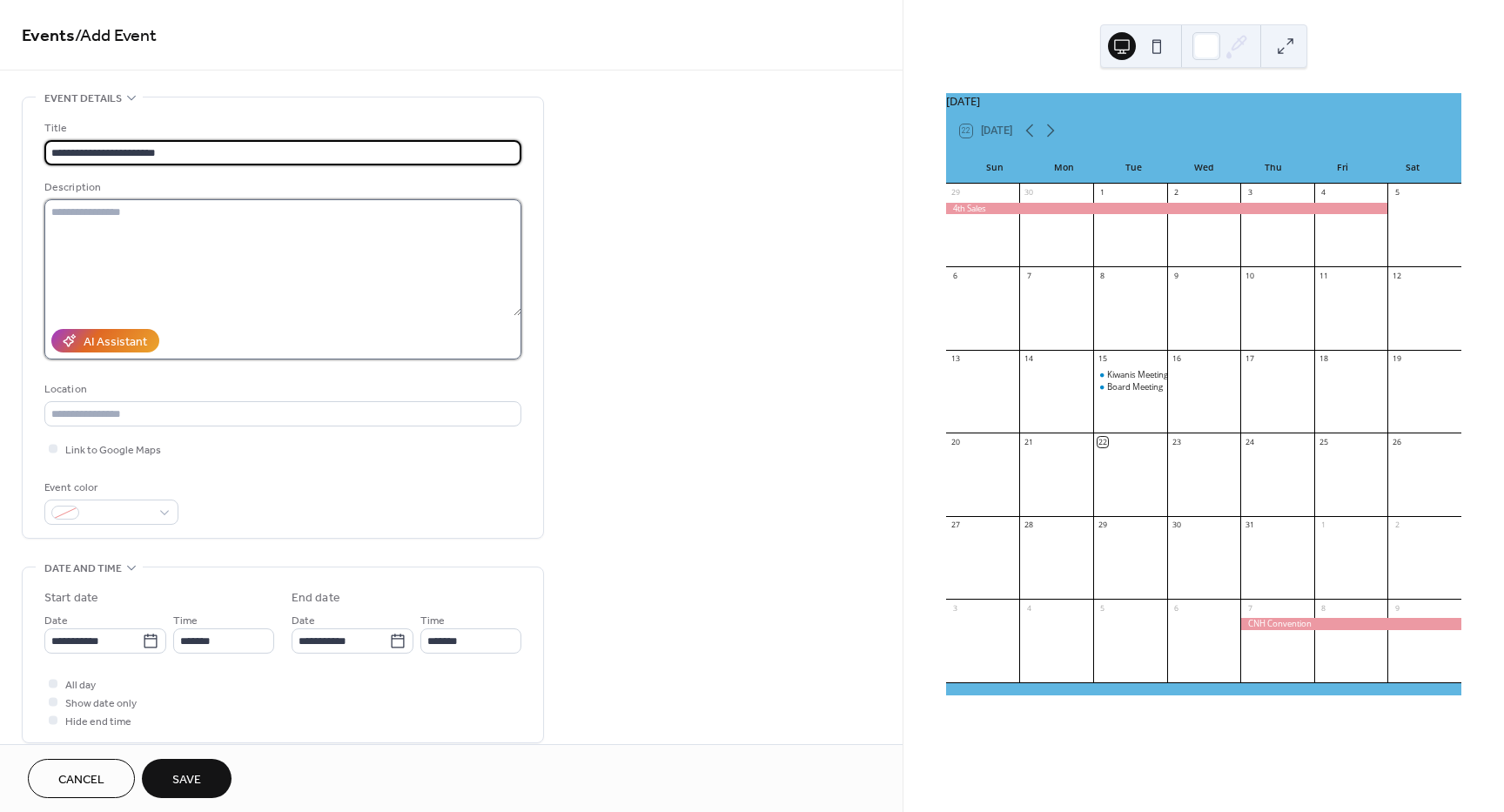 click at bounding box center [283, 258] 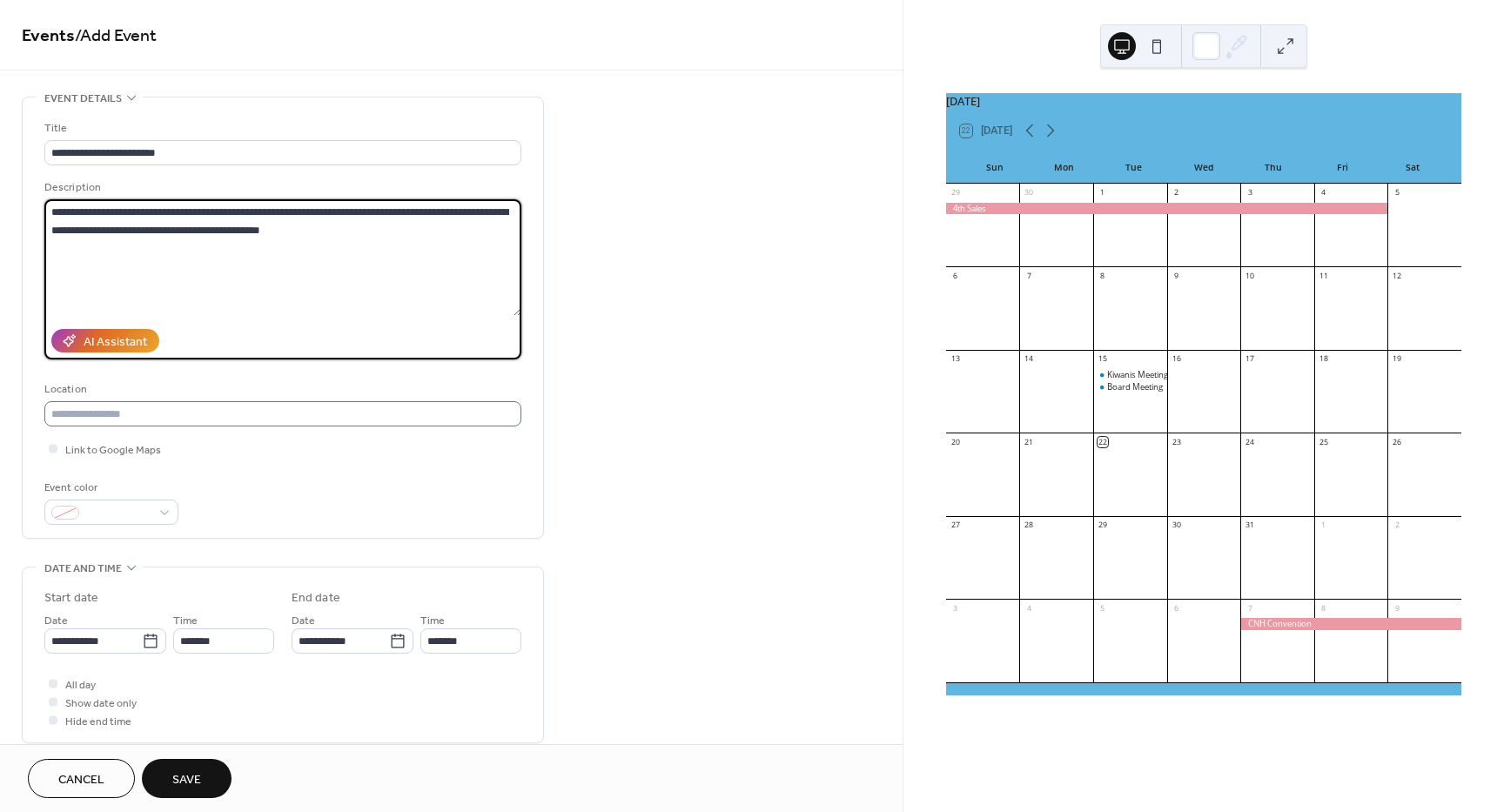 type on "**********" 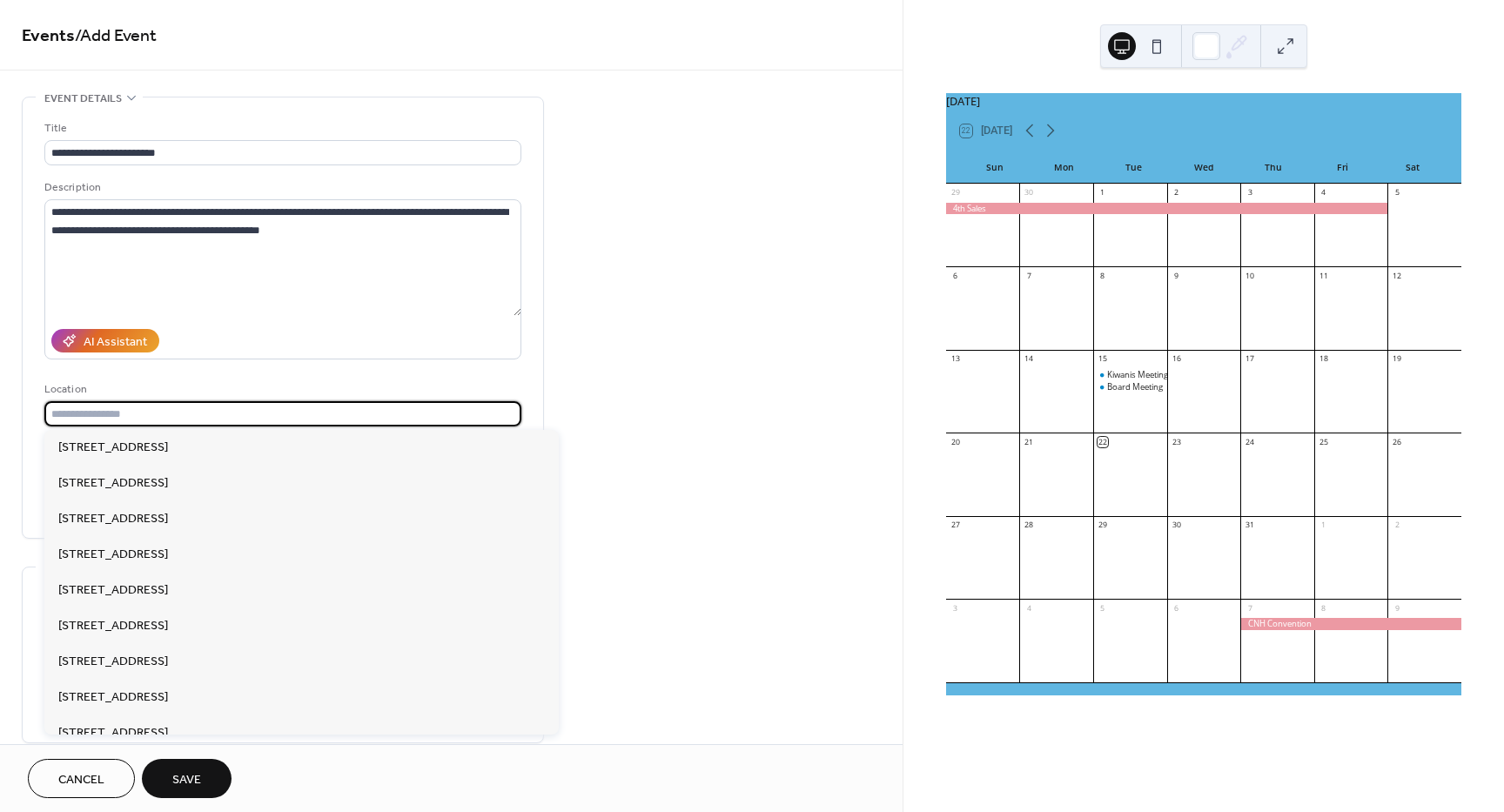 click at bounding box center (283, 413) 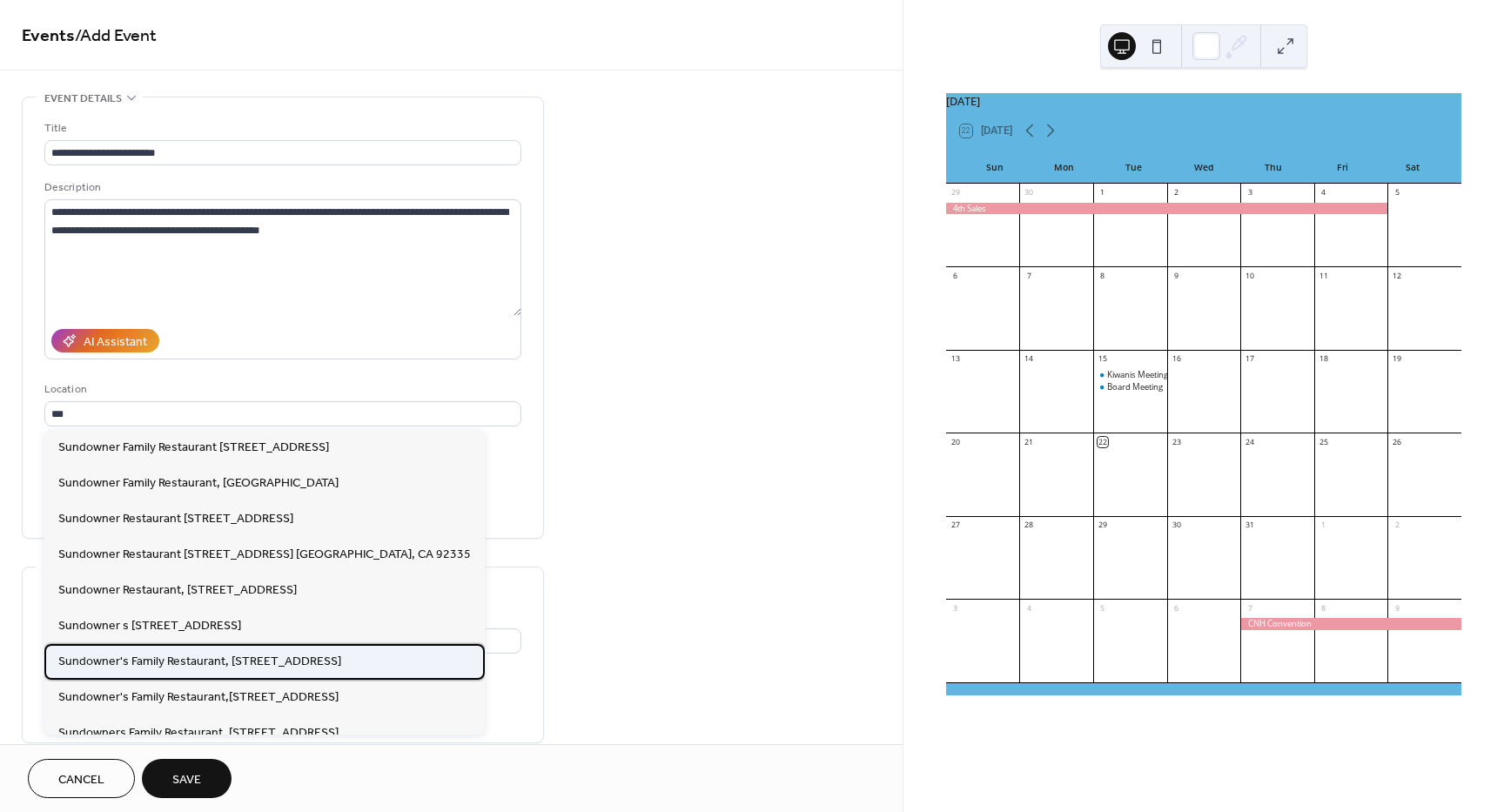 click on "Sundowner's Family Restaurant, 8983 Sierra Ave., Fontana, CA" at bounding box center (199, 661) 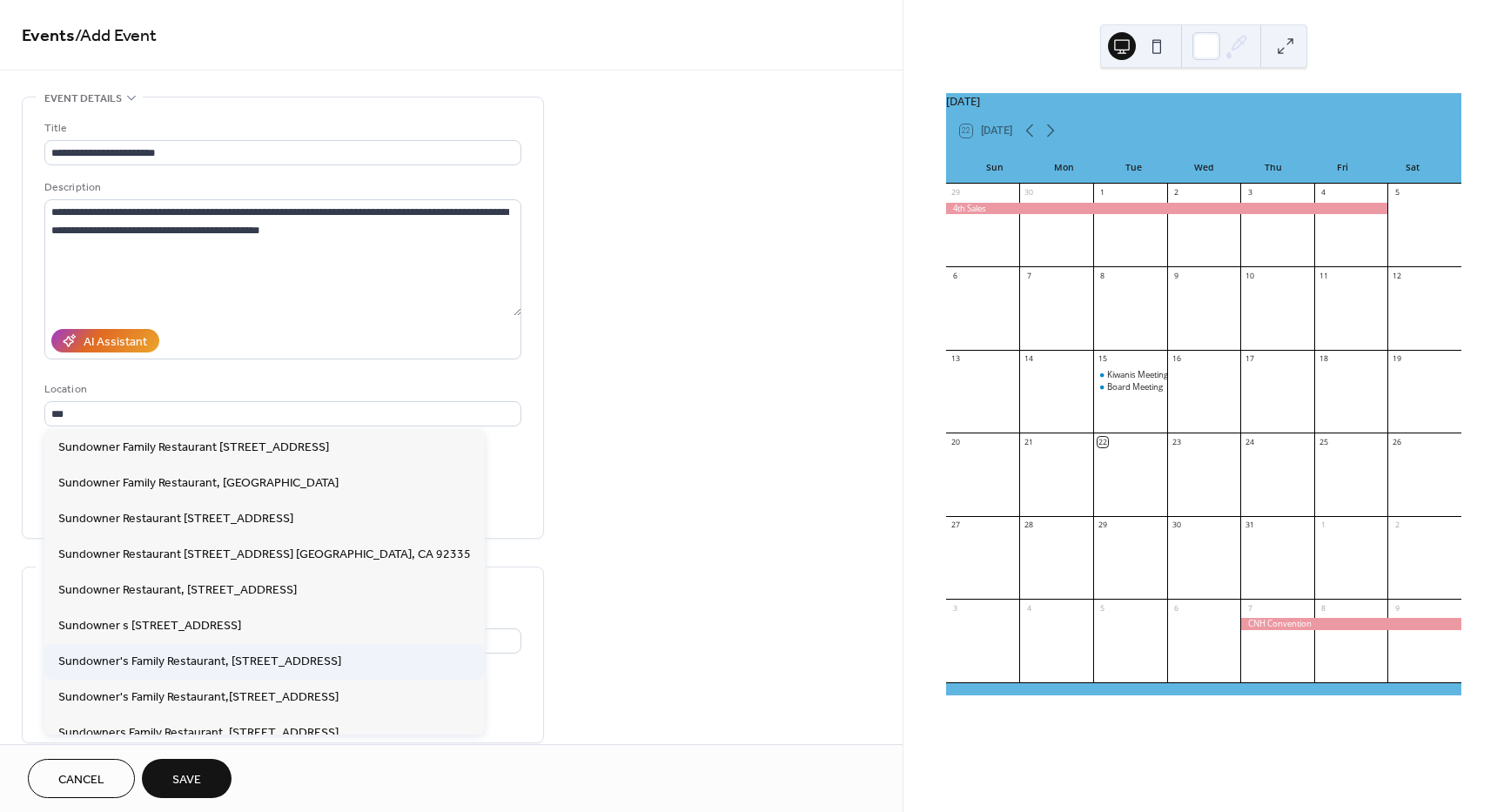type on "**********" 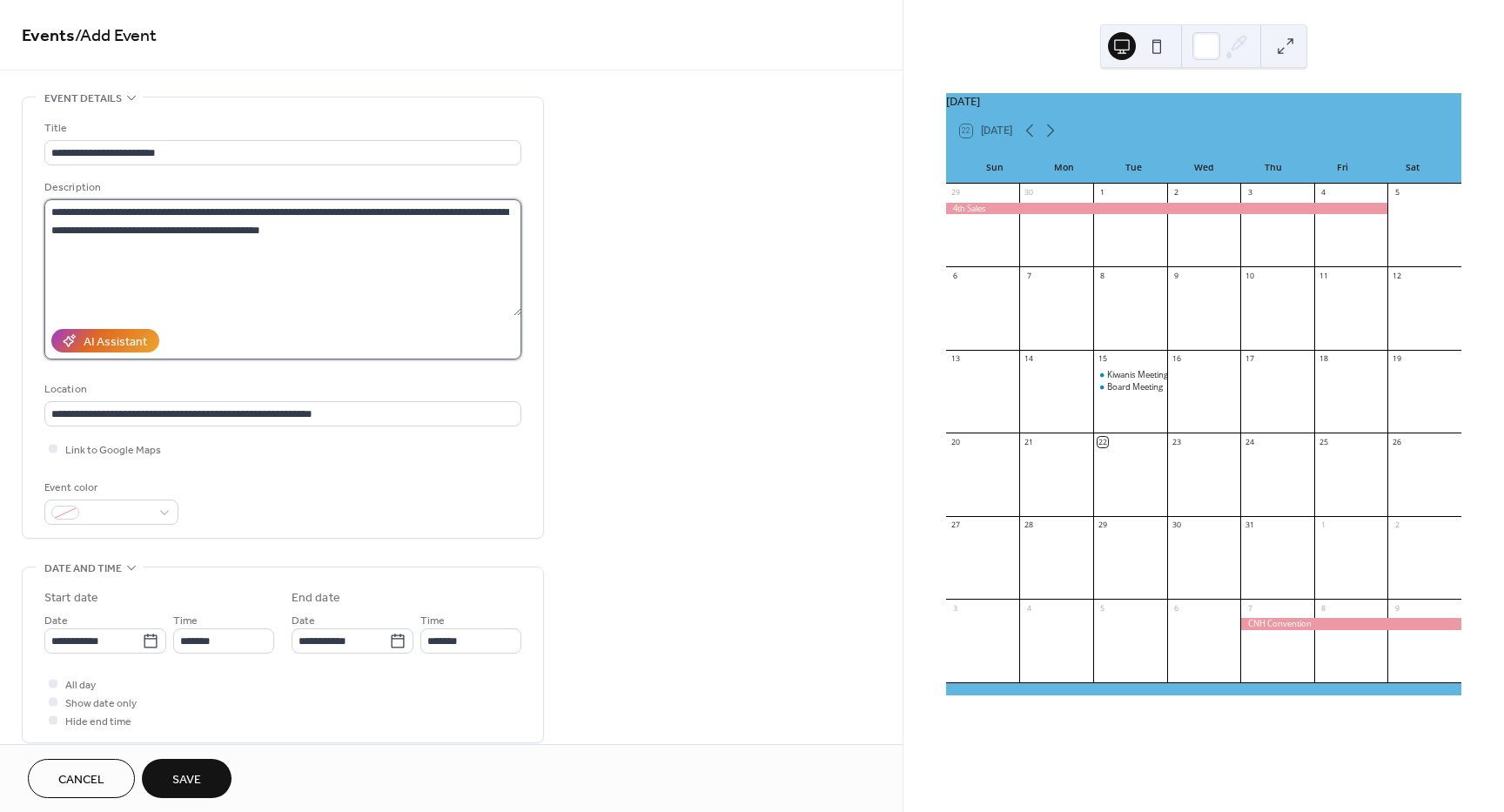 click on "**********" at bounding box center [283, 258] 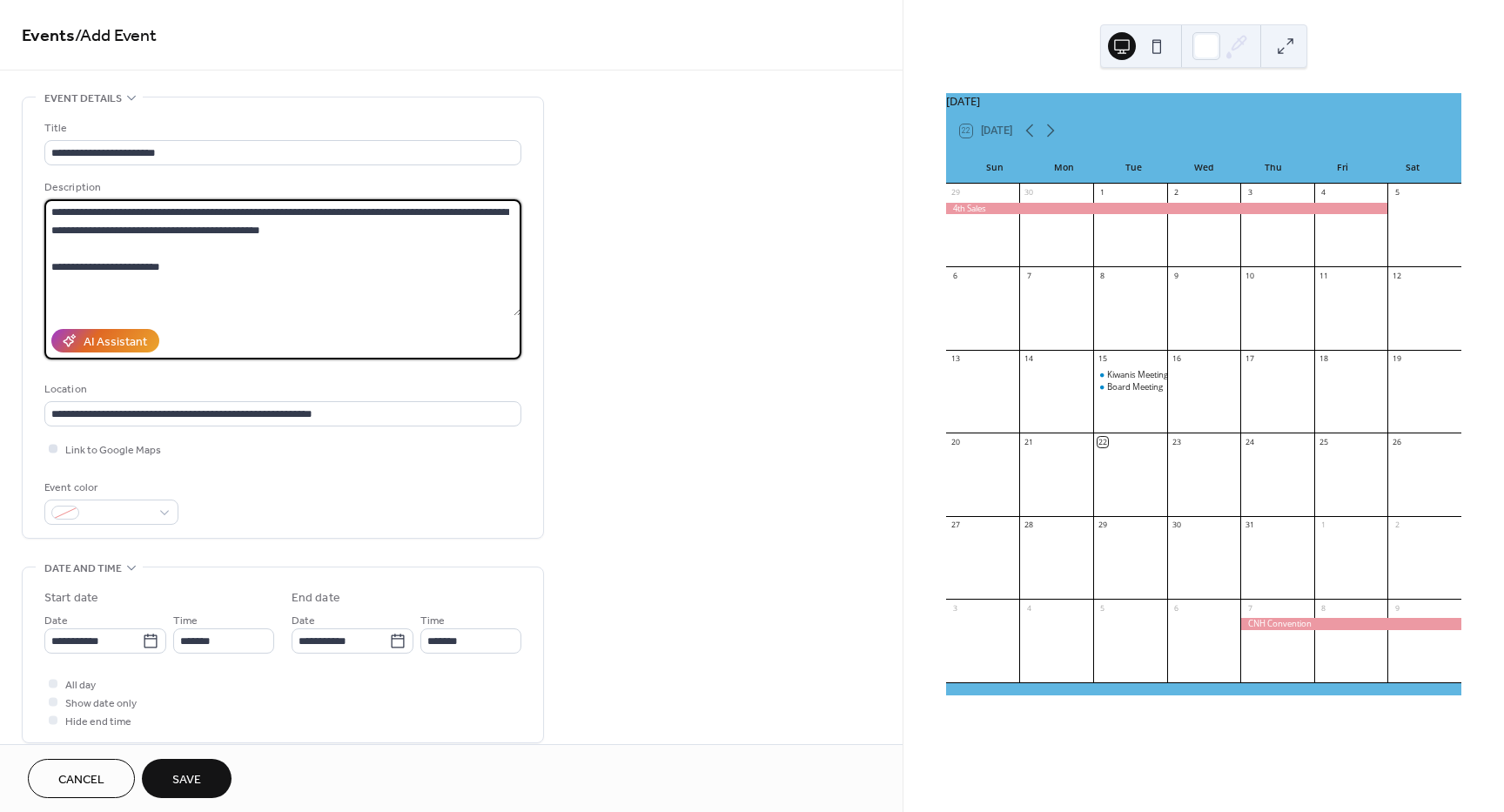 type on "**********" 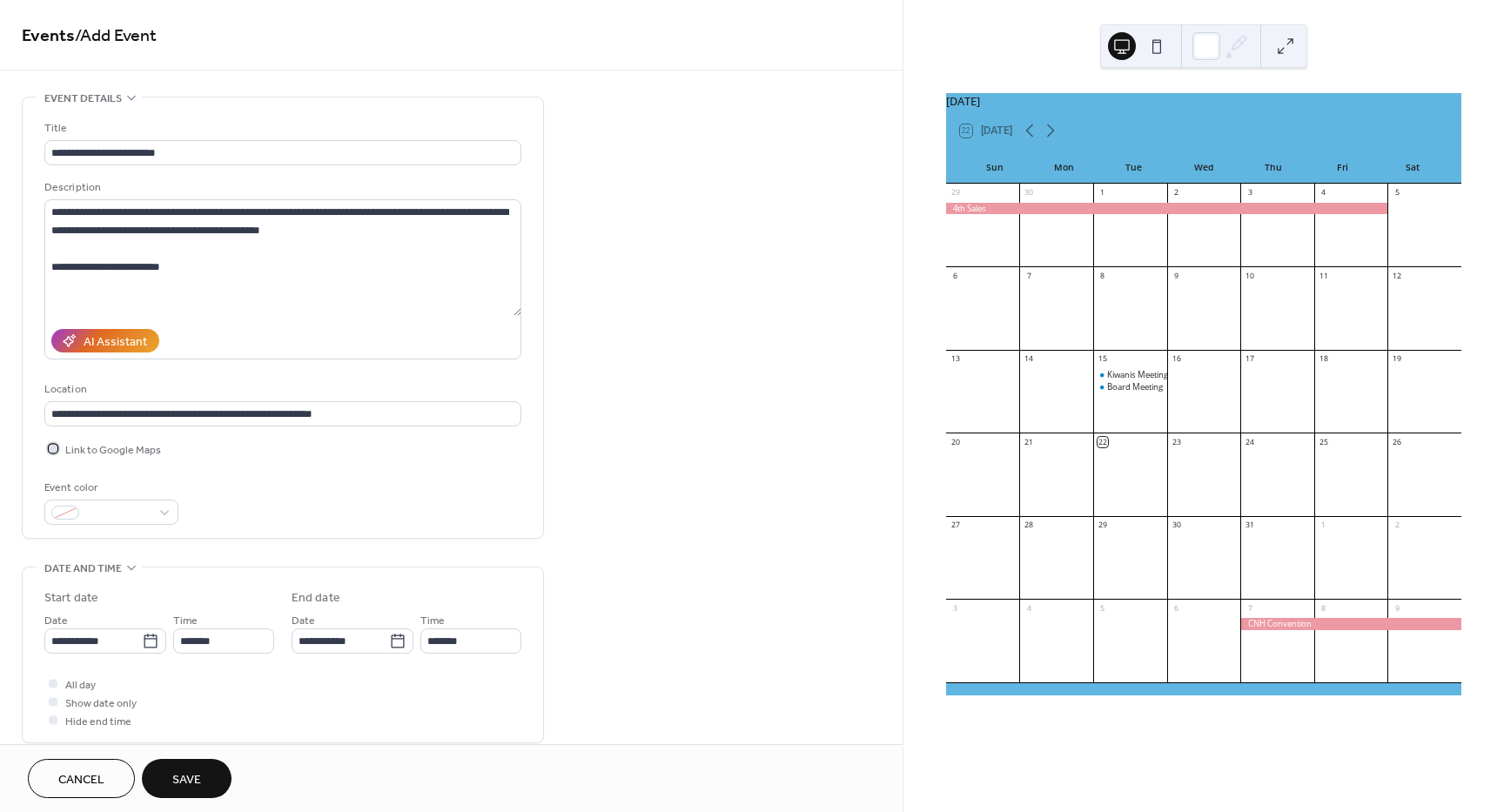 click at bounding box center (53, 448) 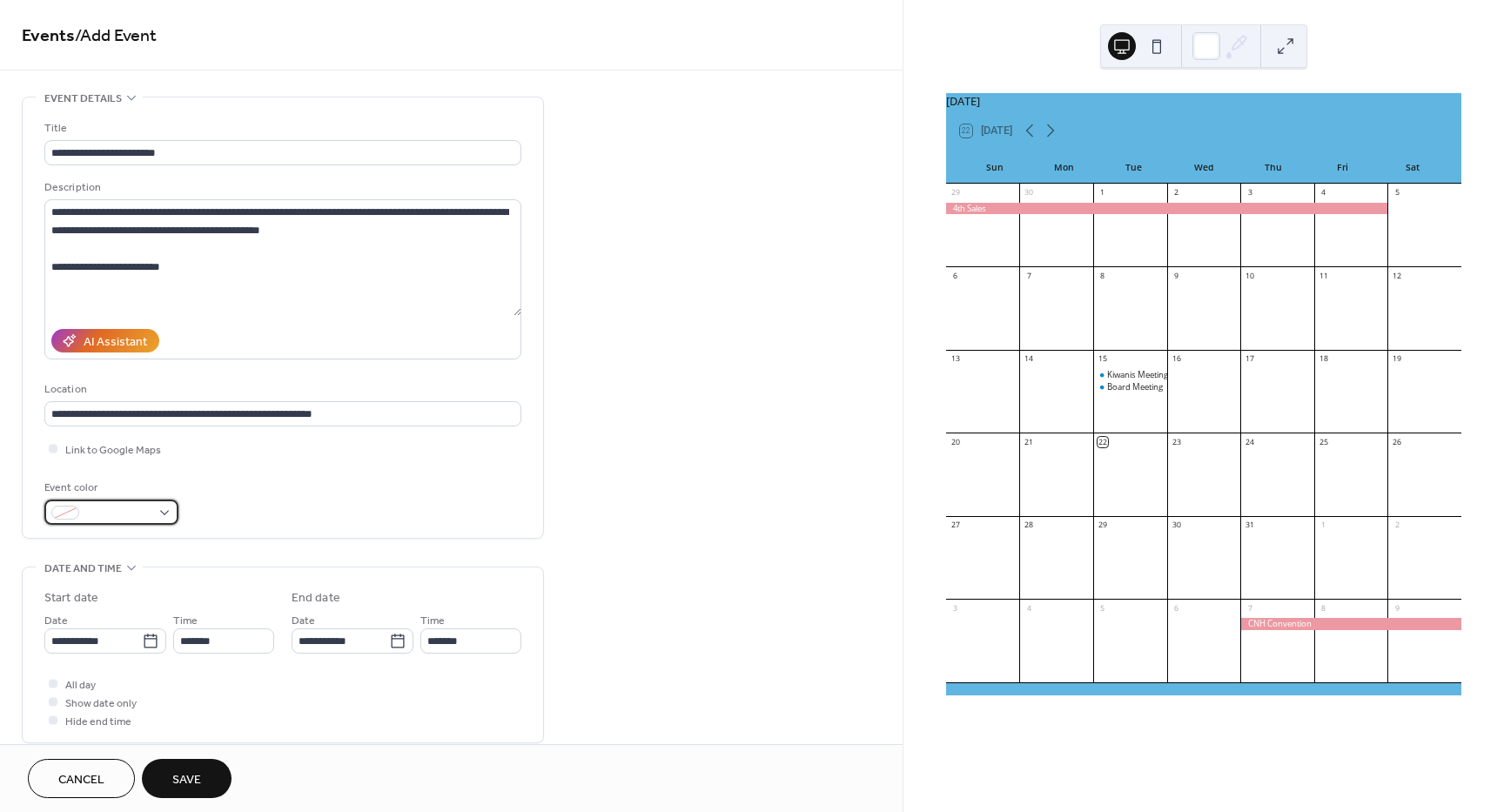click at bounding box center (111, 512) 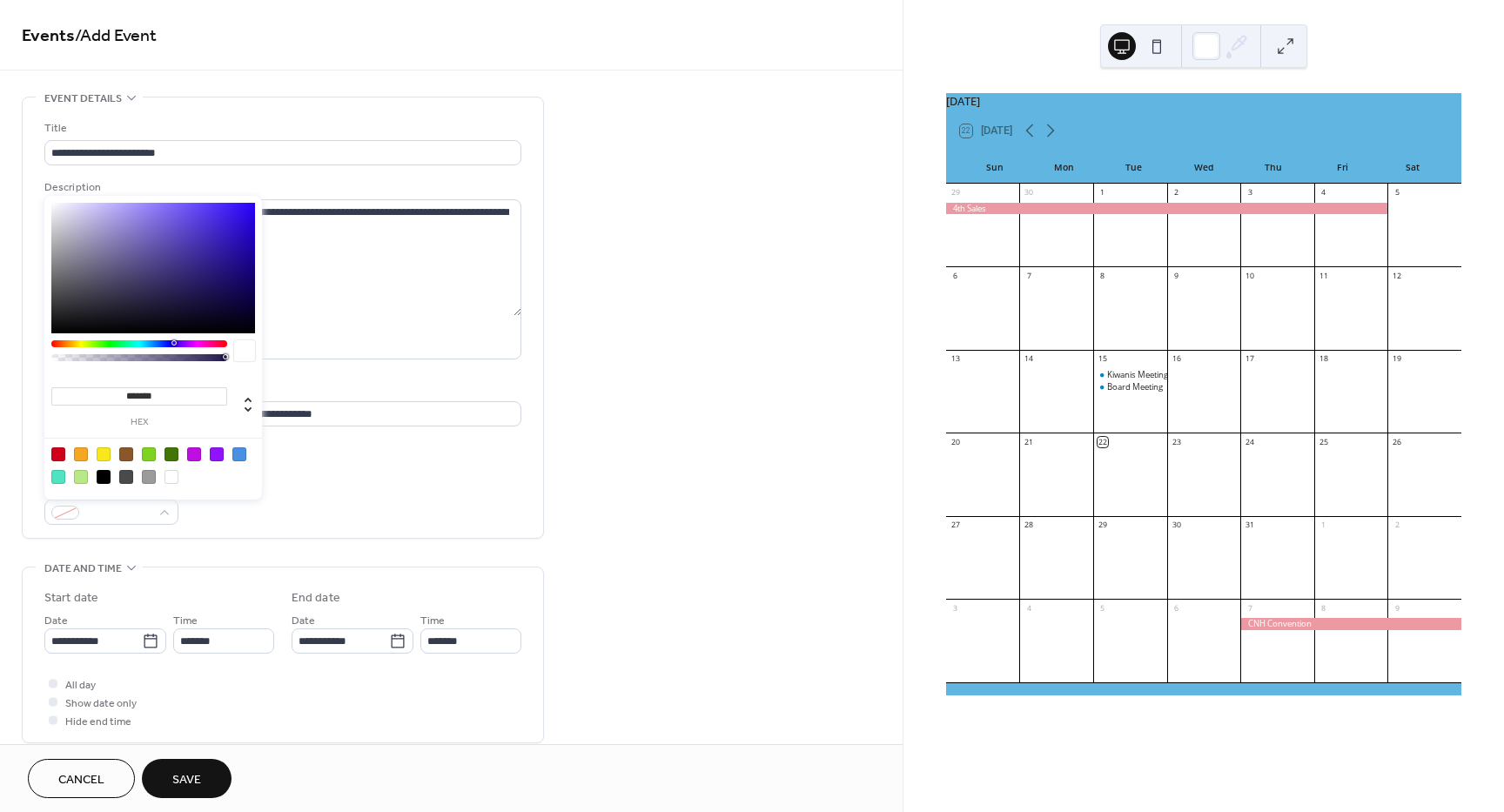 click at bounding box center [58, 454] 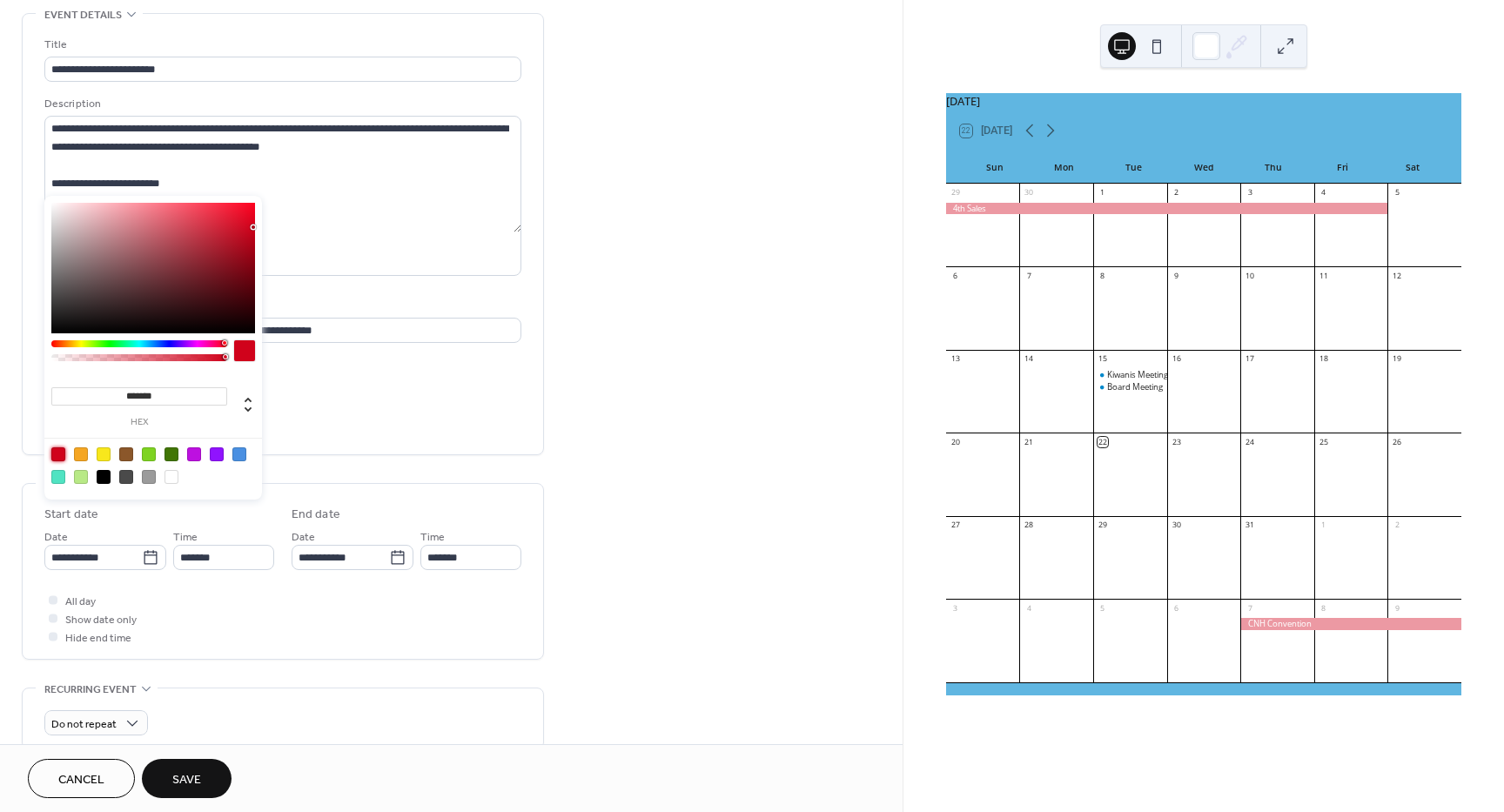 scroll, scrollTop: 87, scrollLeft: 0, axis: vertical 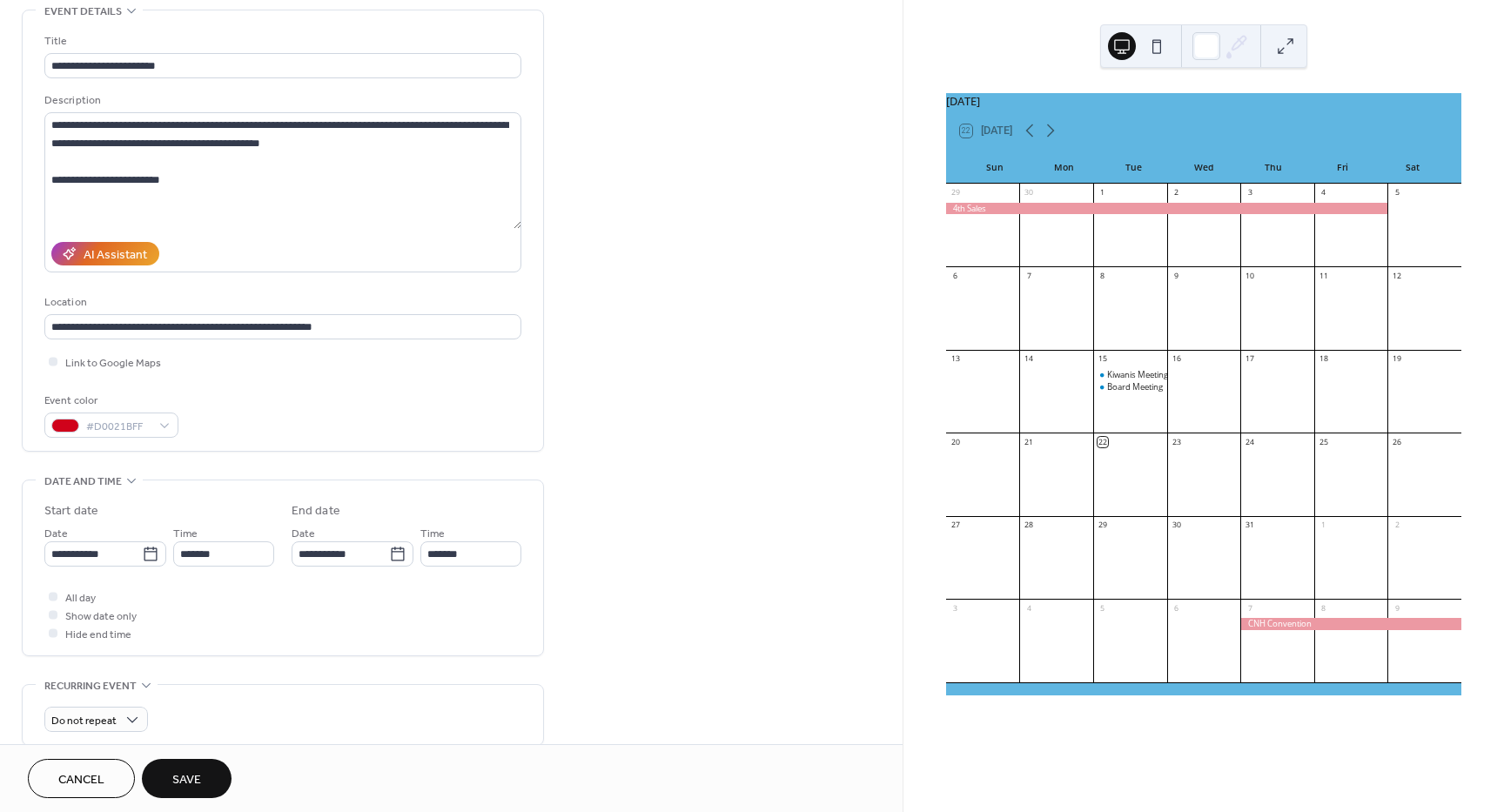 click on "Save" at bounding box center (186, 780) 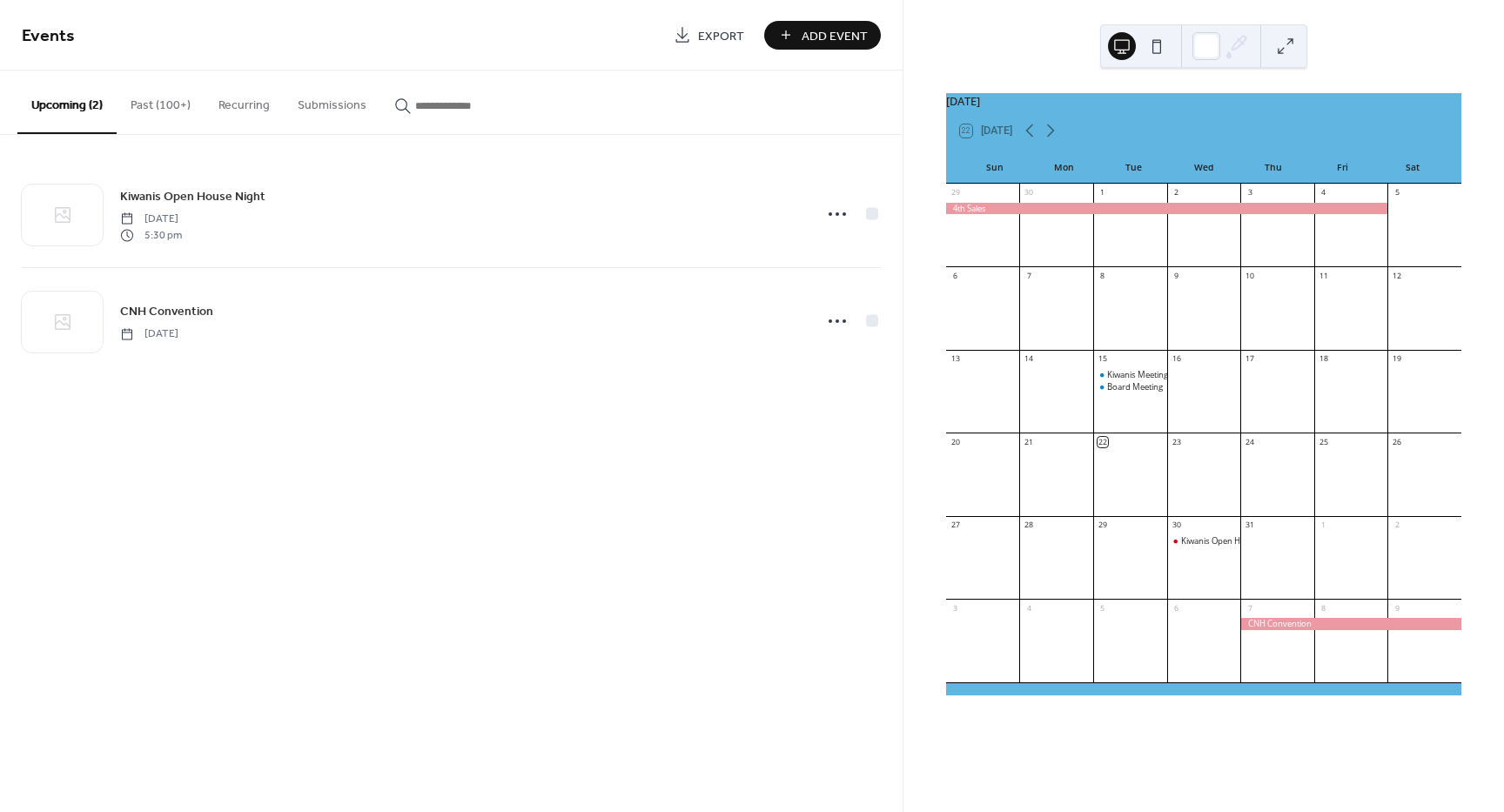 click at bounding box center [1204, 399] 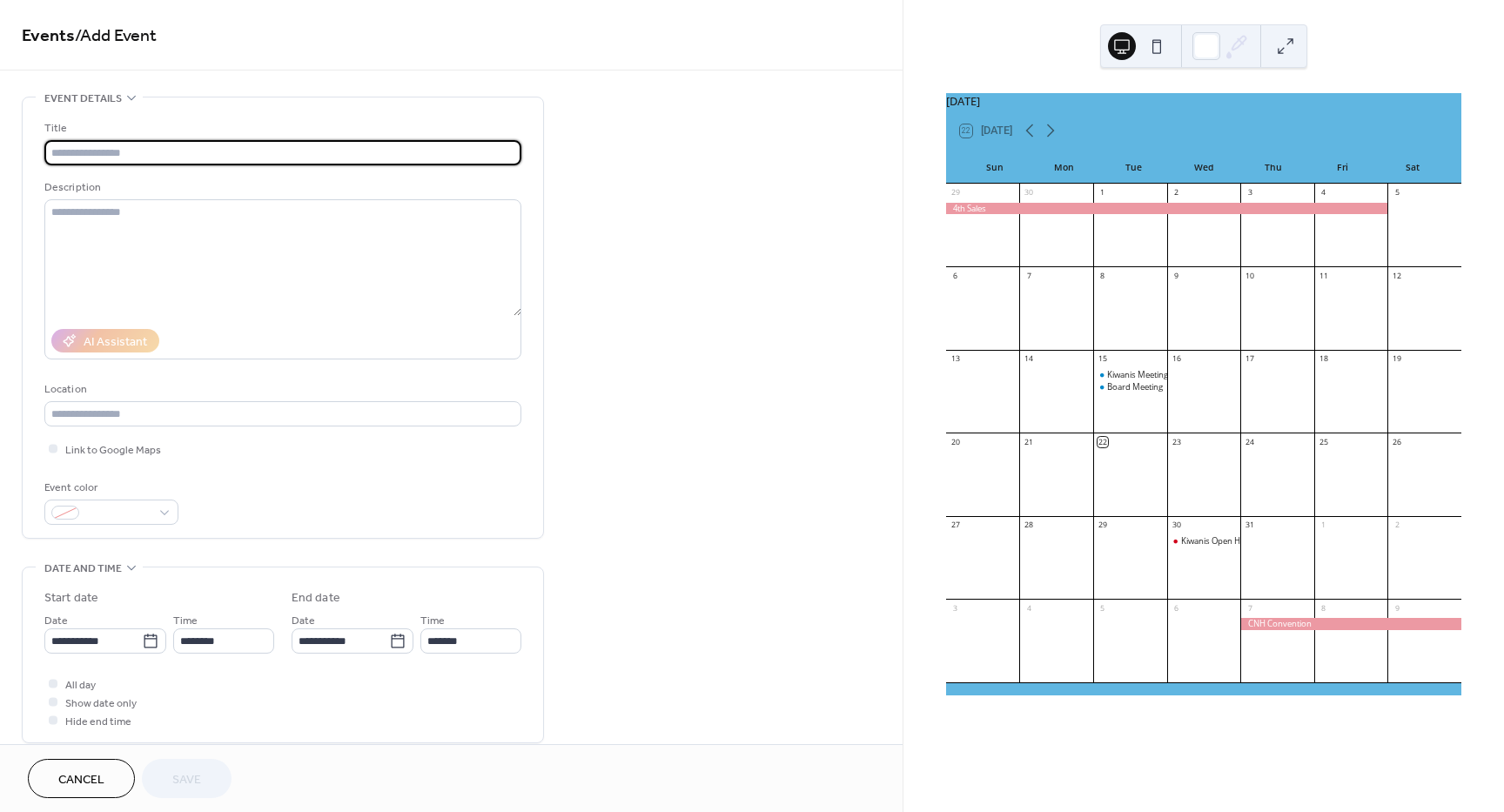 click at bounding box center [283, 152] 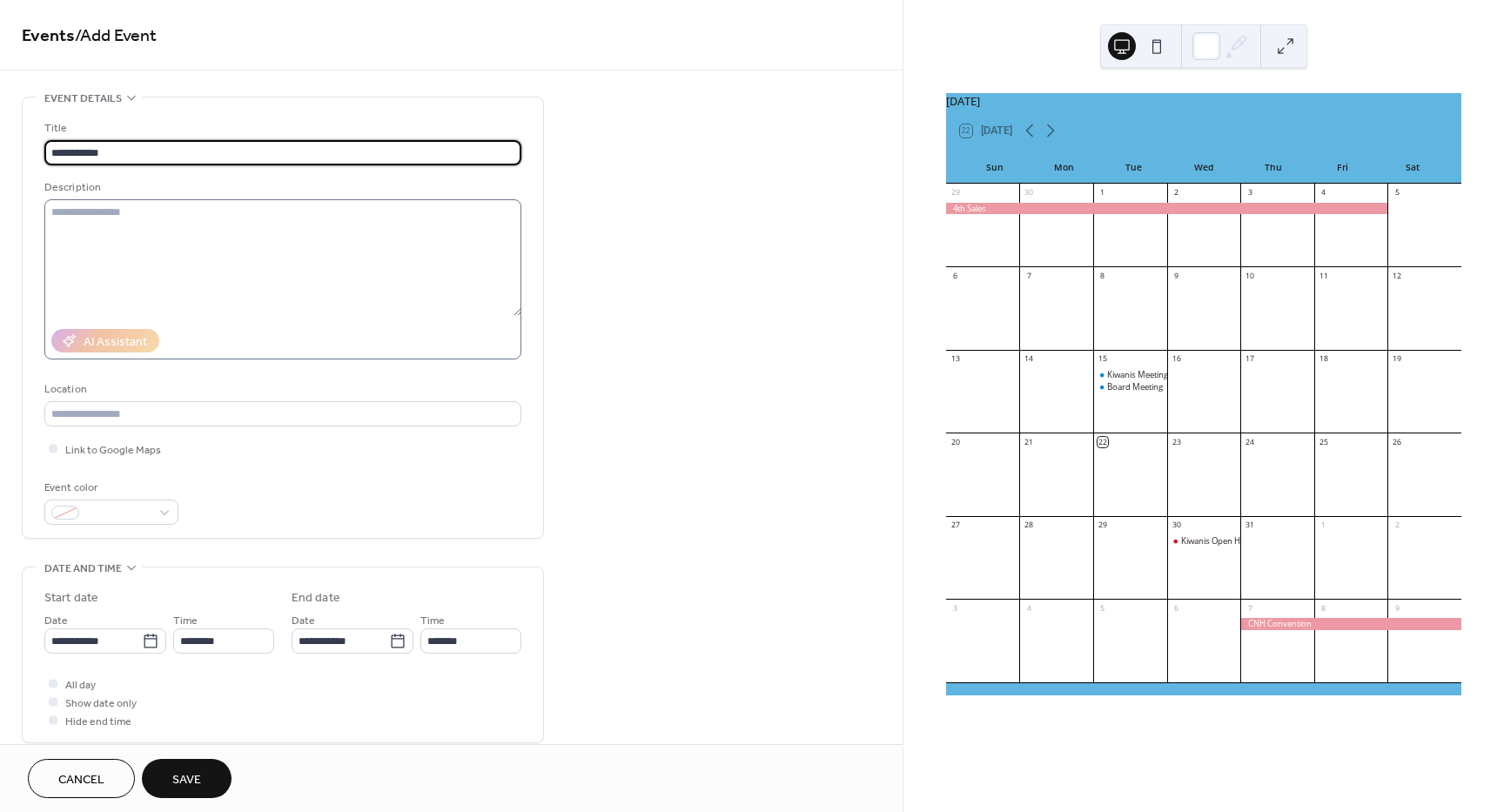 type on "**********" 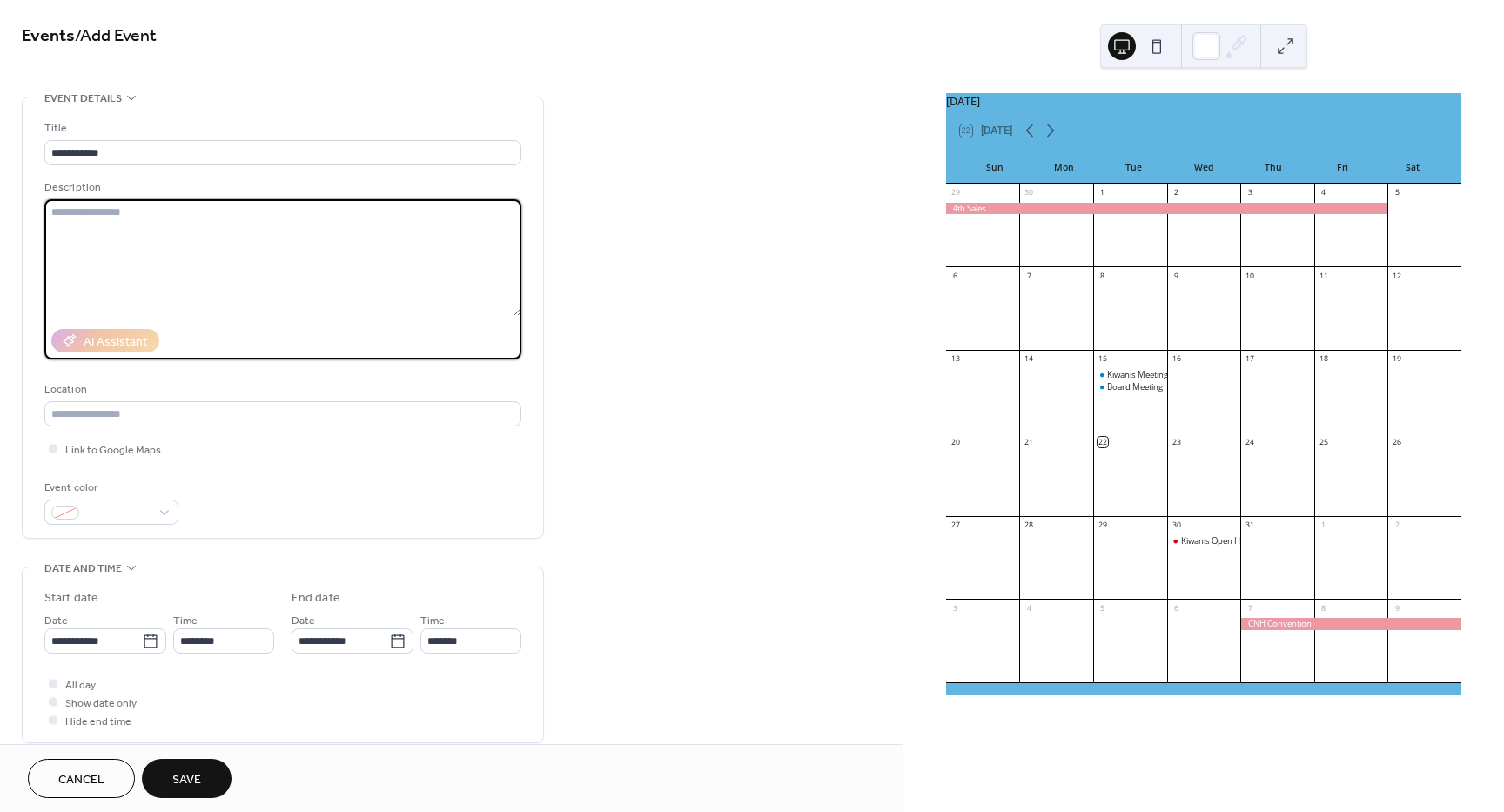 click at bounding box center [283, 258] 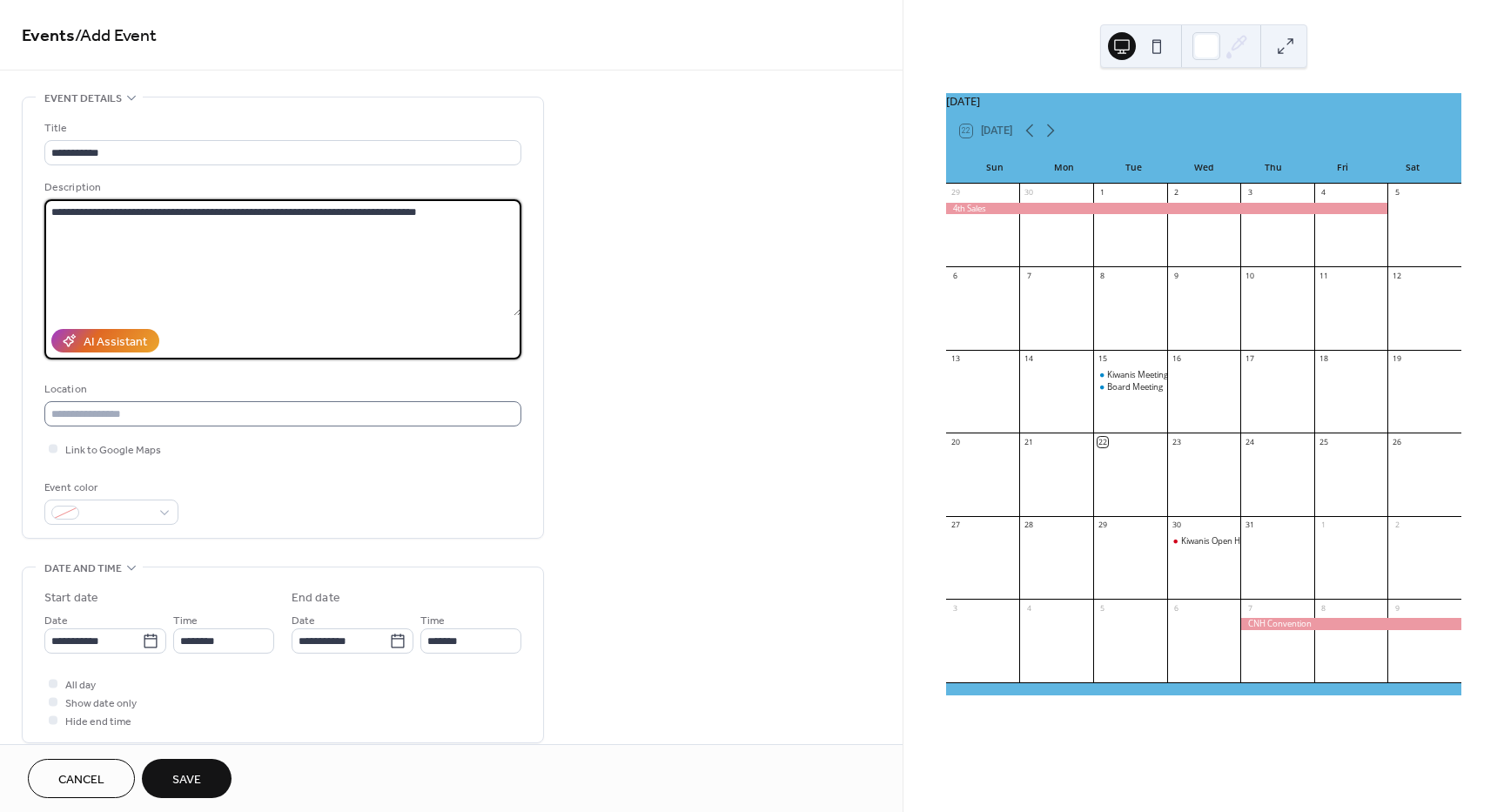 type on "**********" 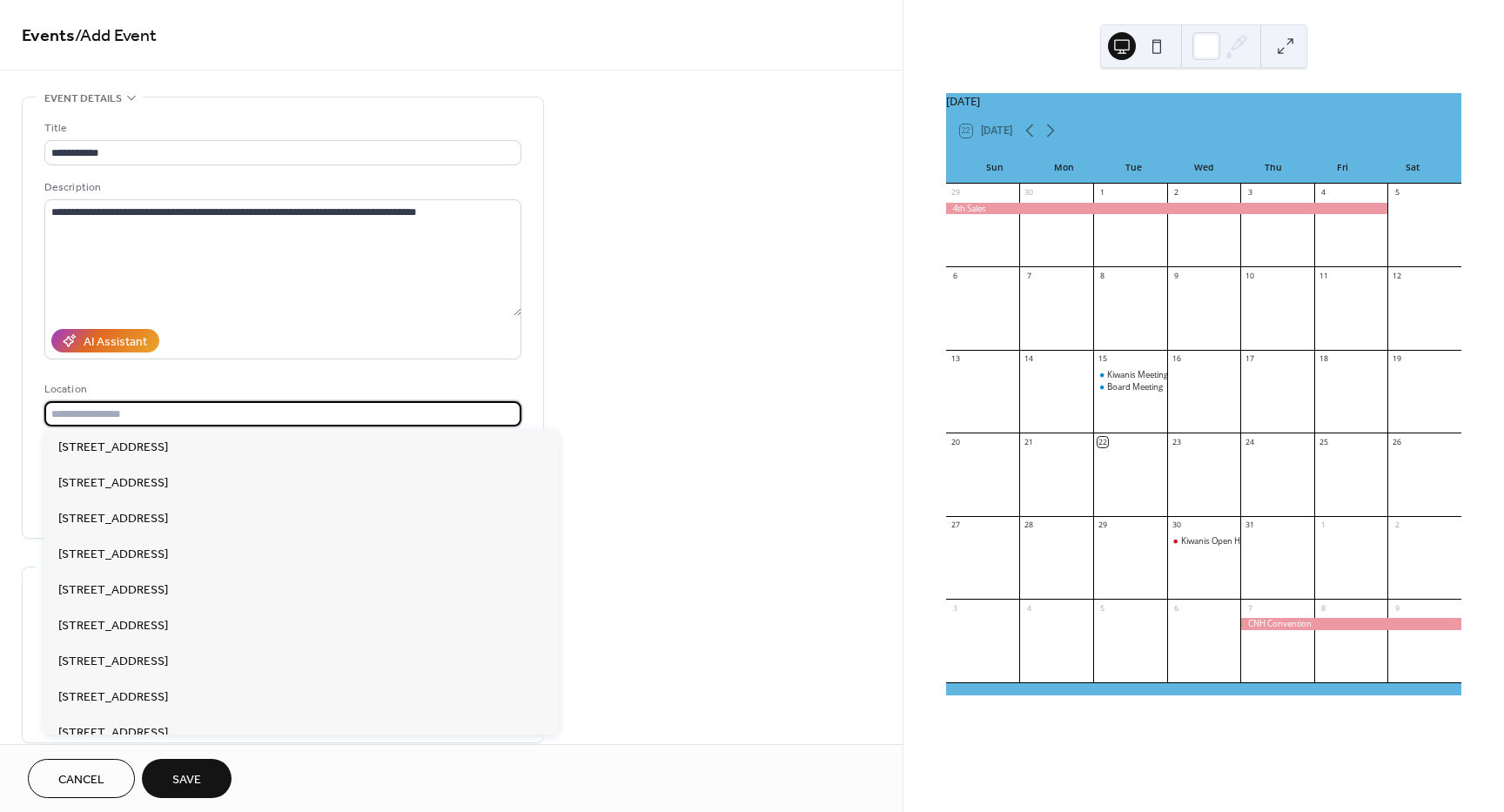 click at bounding box center [283, 413] 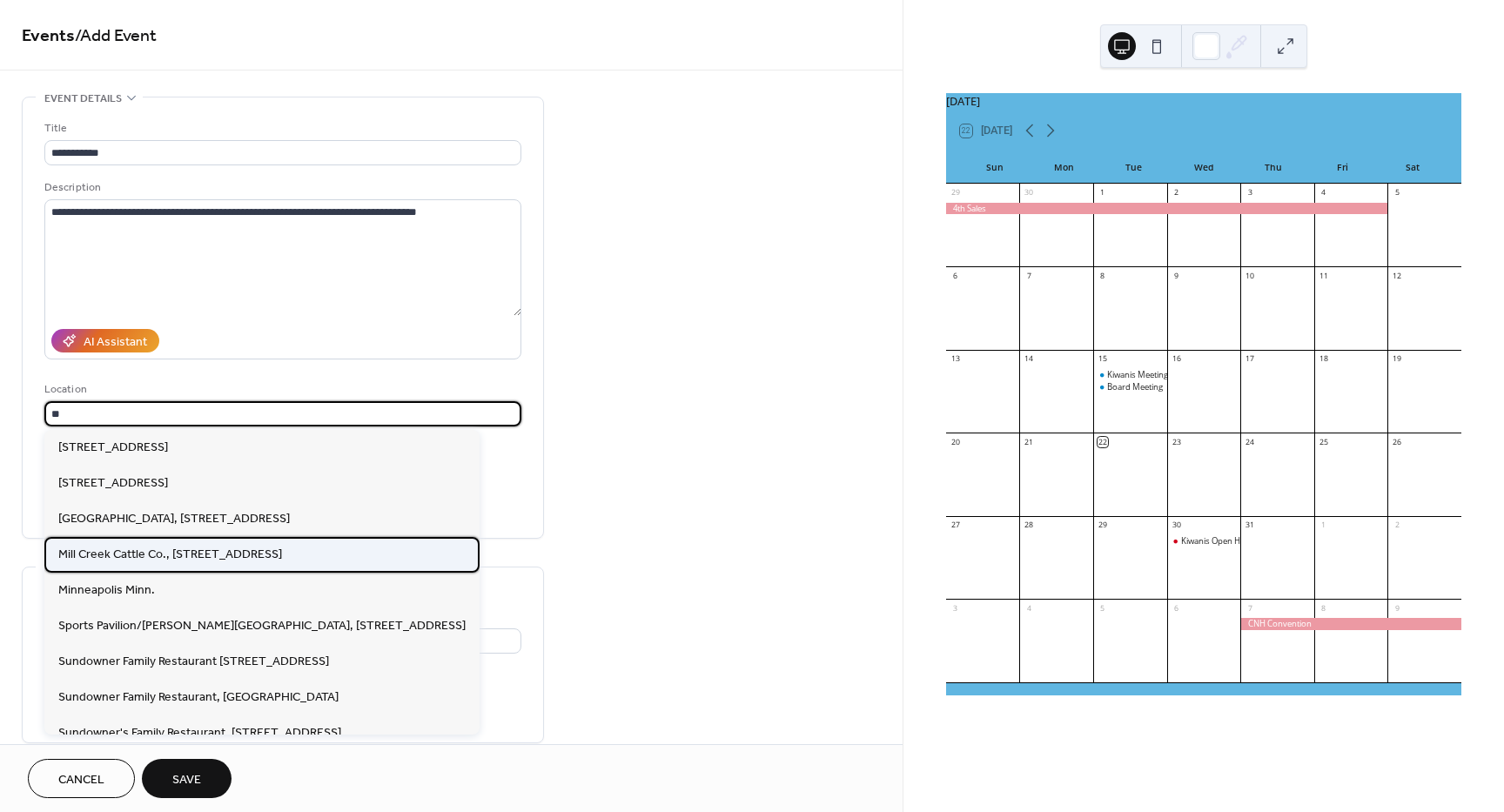 click on "Mill Creek Cattle Co., 1874 Mentone Blvd, Mentone, CA 92359" at bounding box center (170, 554) 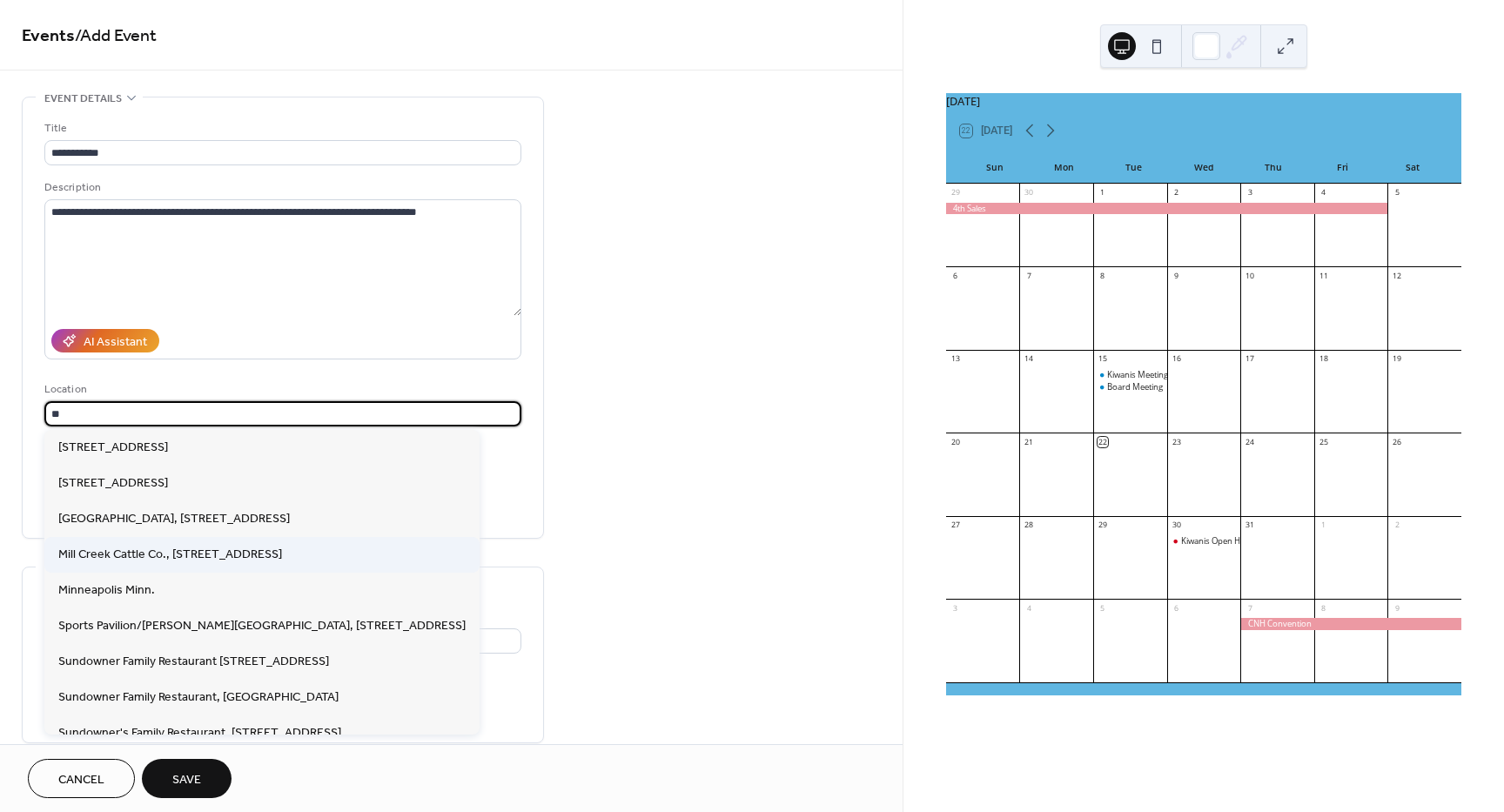 type on "**********" 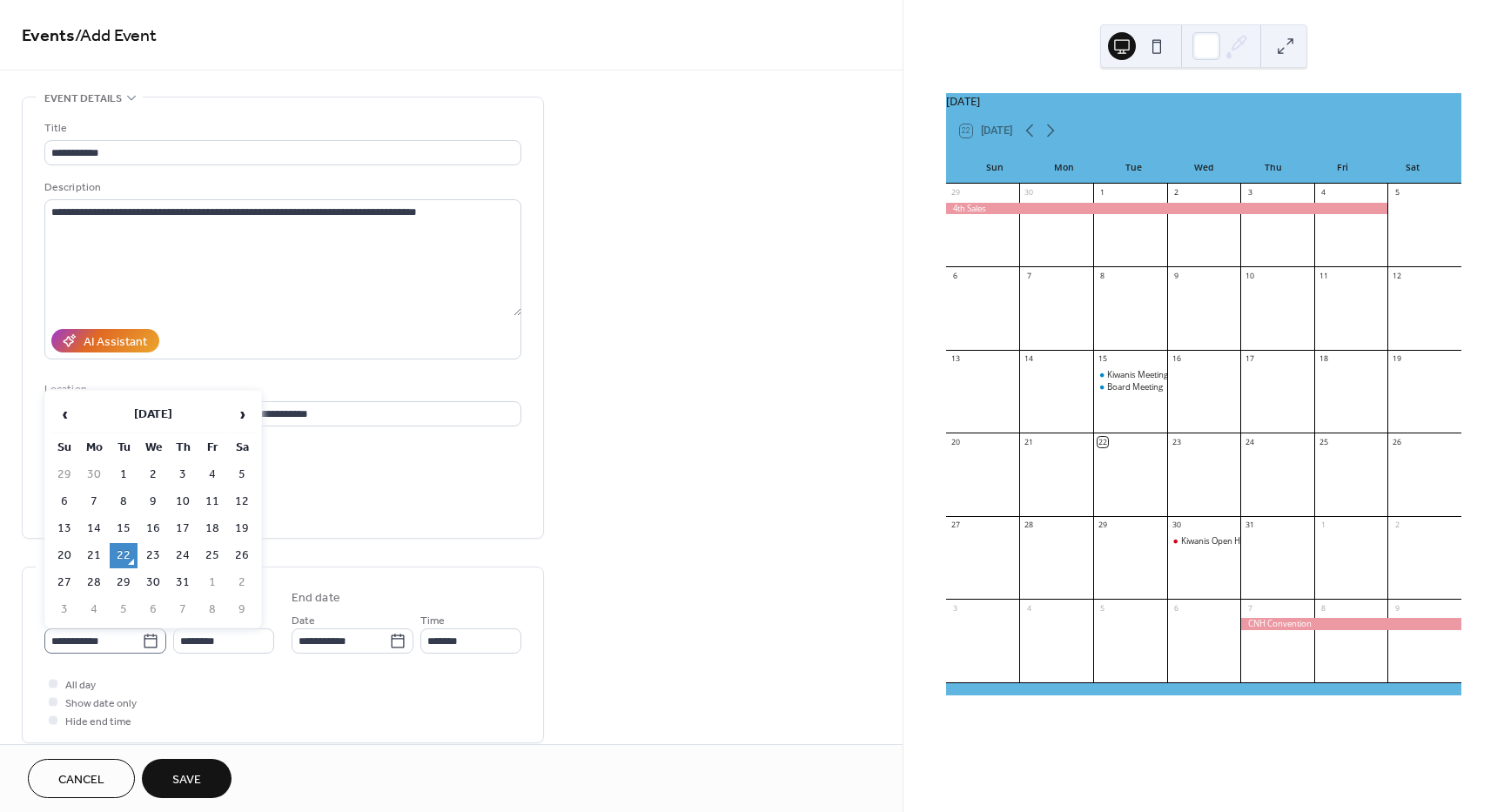 click 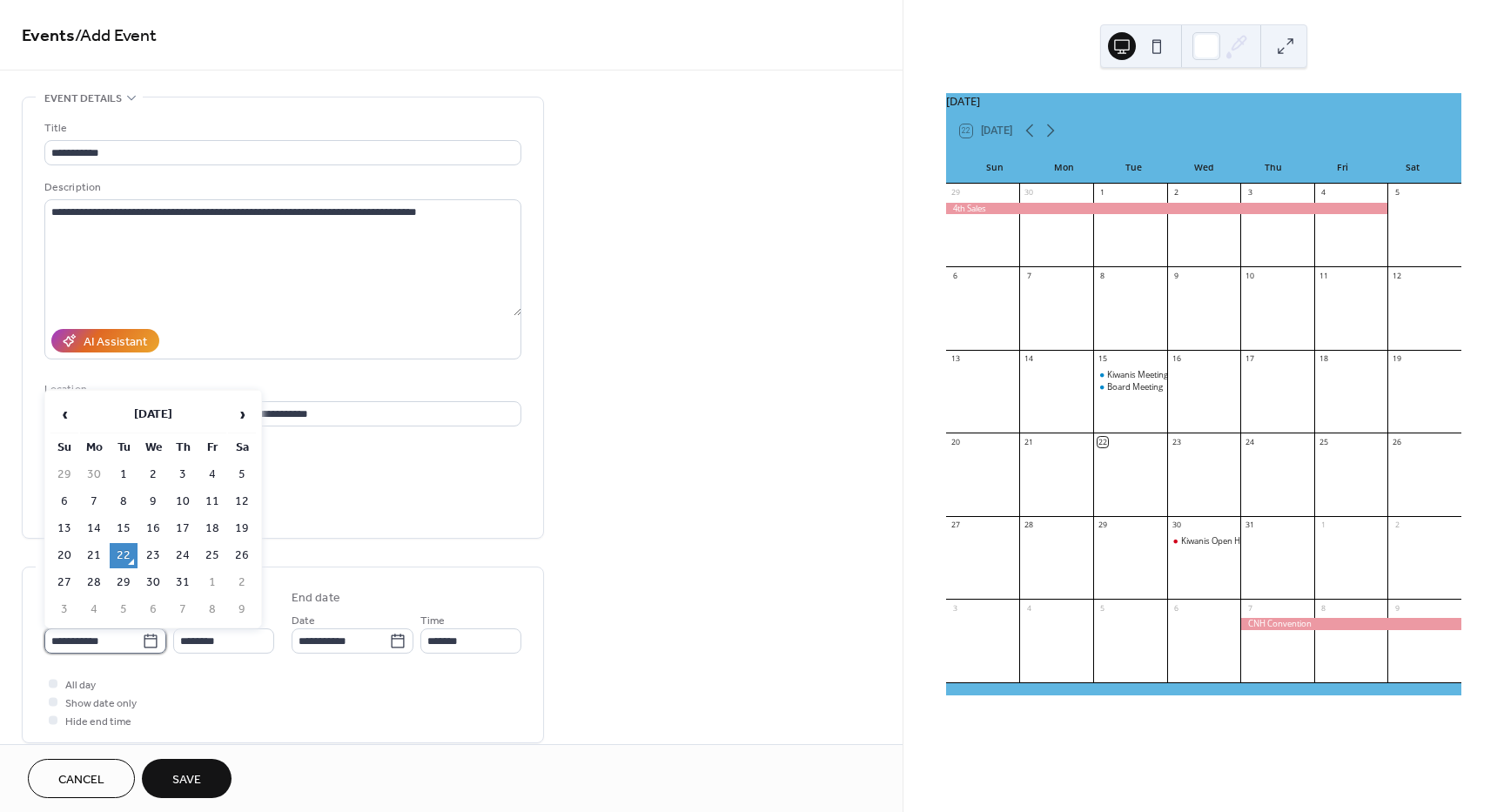 click on "**********" at bounding box center [93, 641] 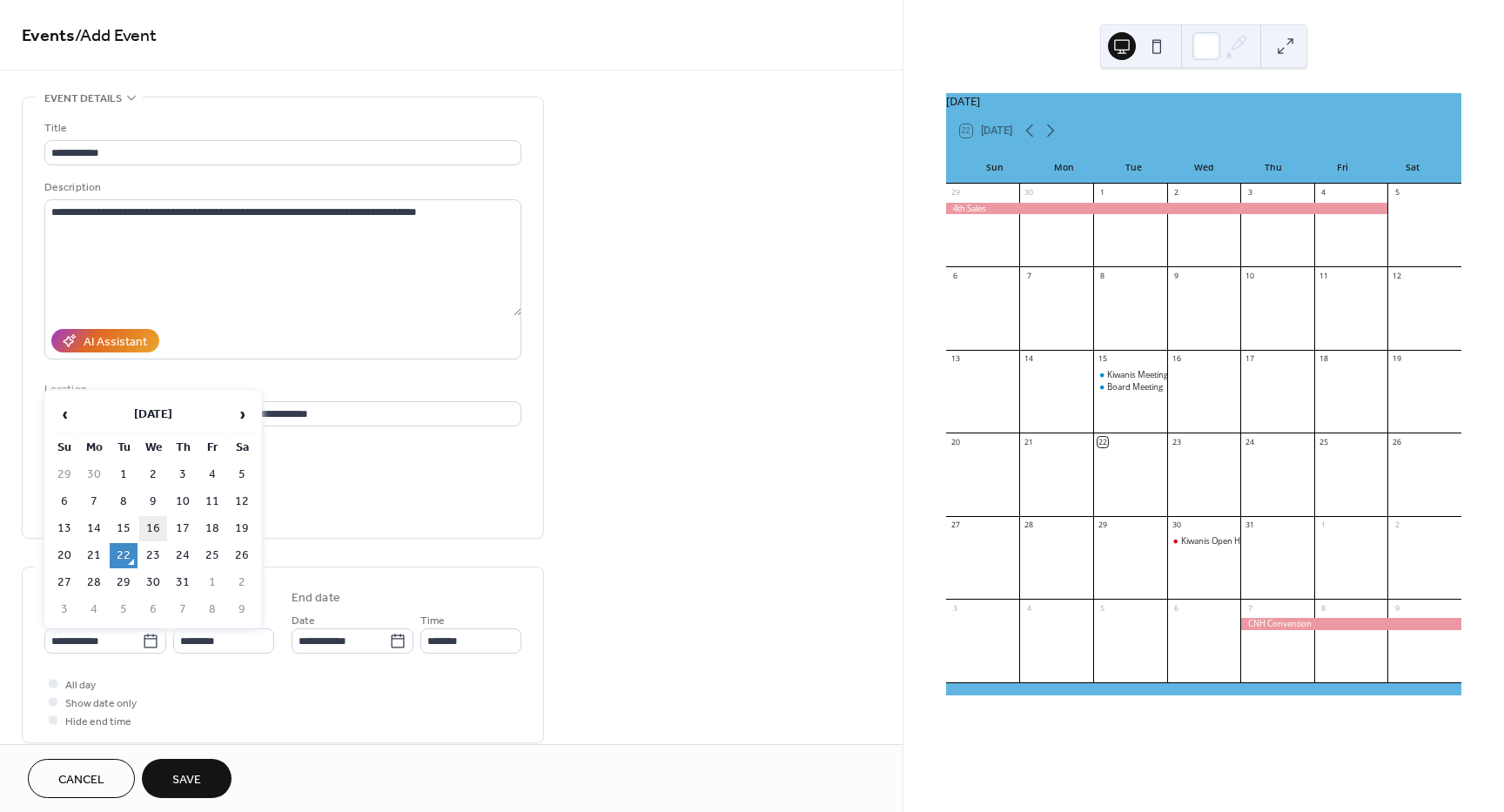 click on "16" at bounding box center (153, 528) 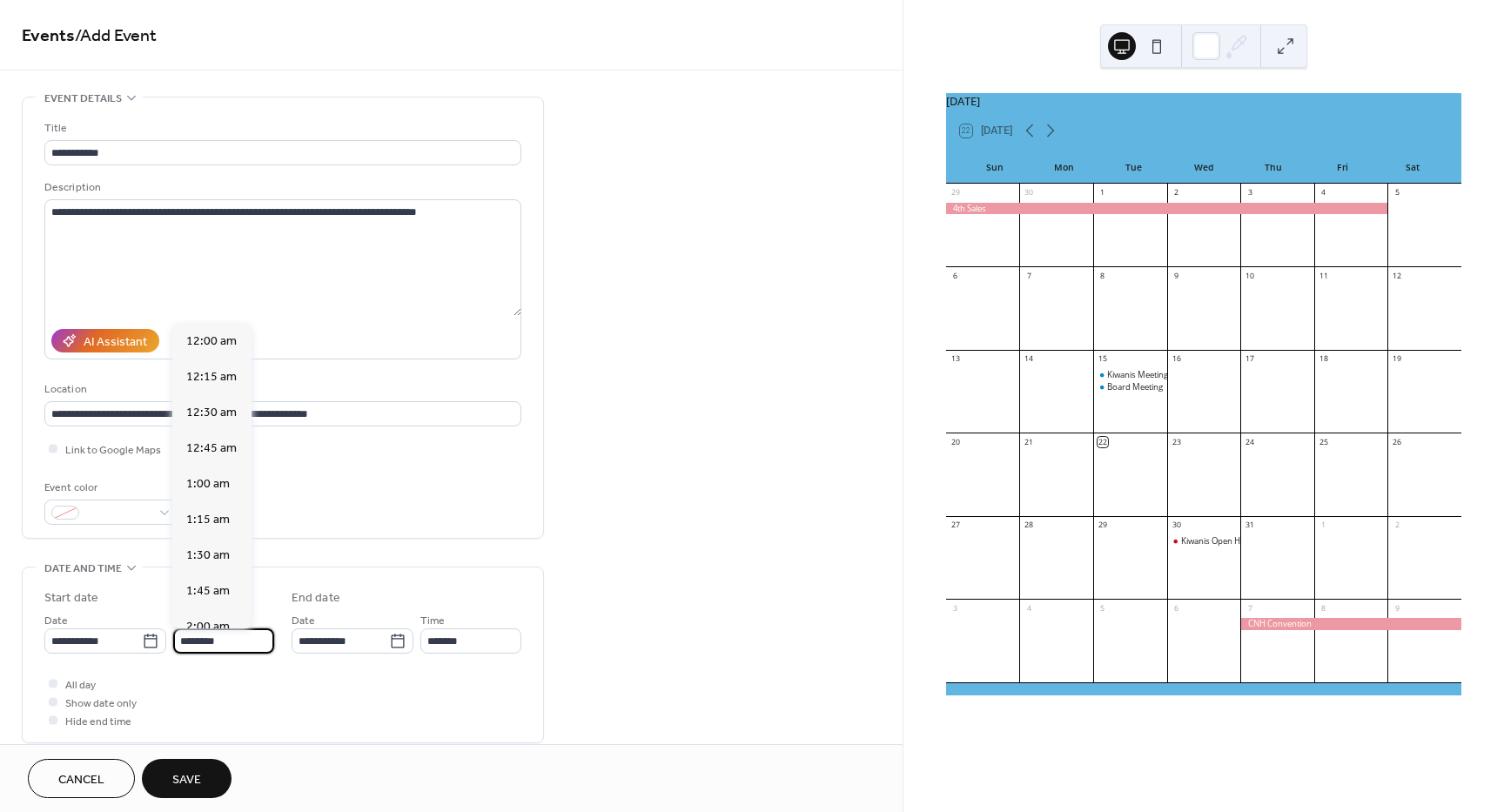 scroll, scrollTop: 1713, scrollLeft: 0, axis: vertical 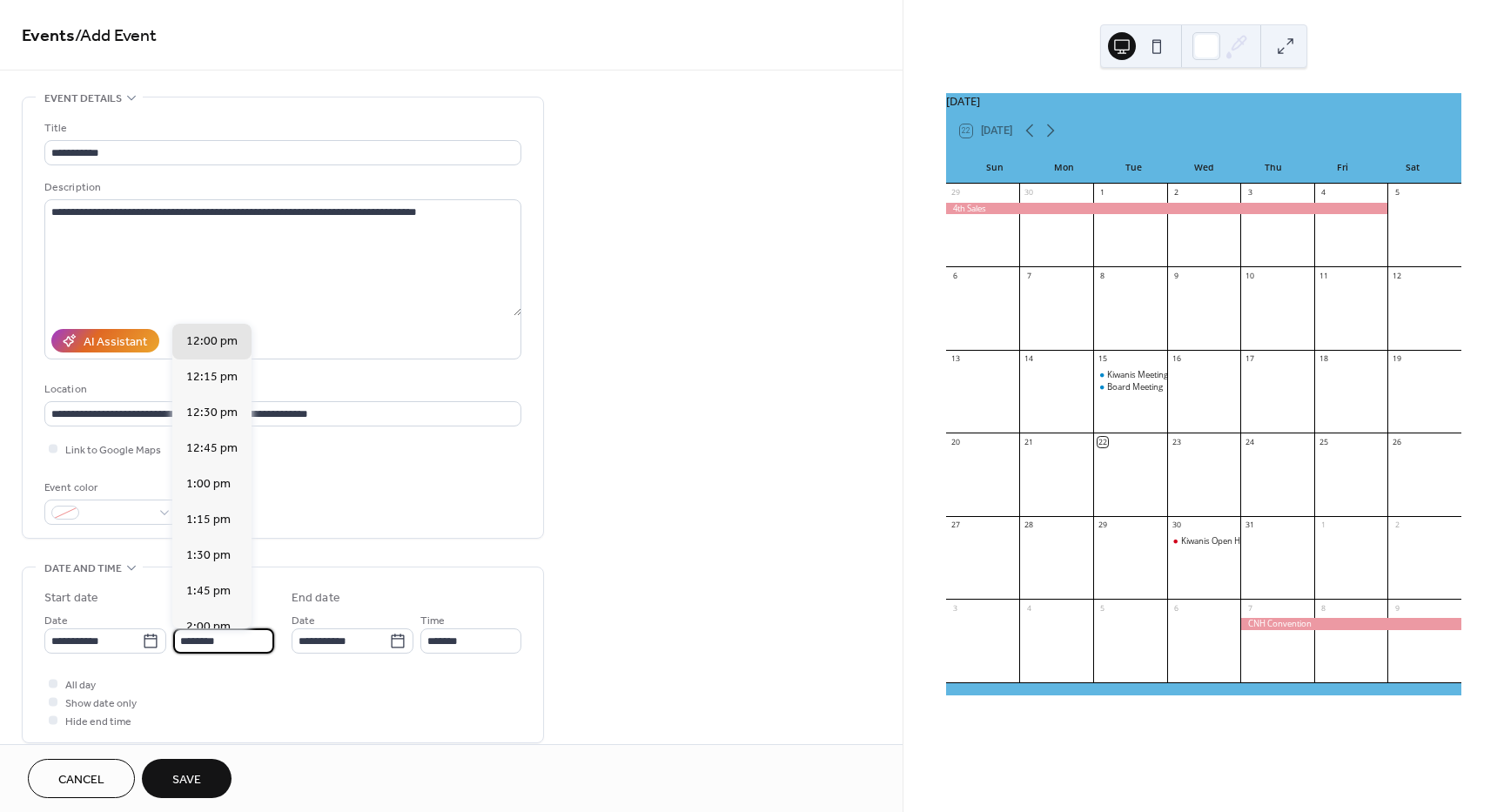 click on "********" at bounding box center [224, 641] 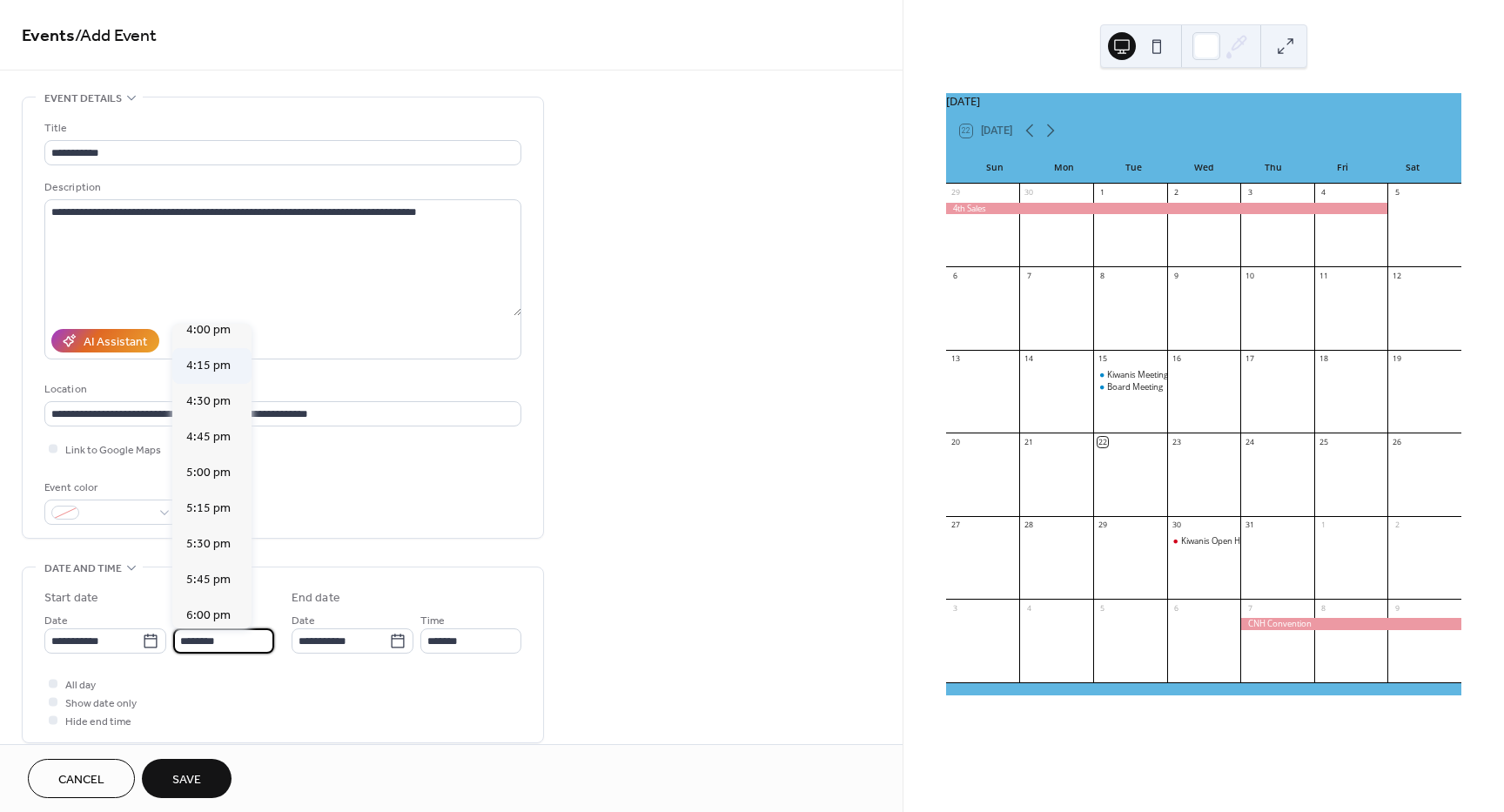 scroll, scrollTop: 2322, scrollLeft: 0, axis: vertical 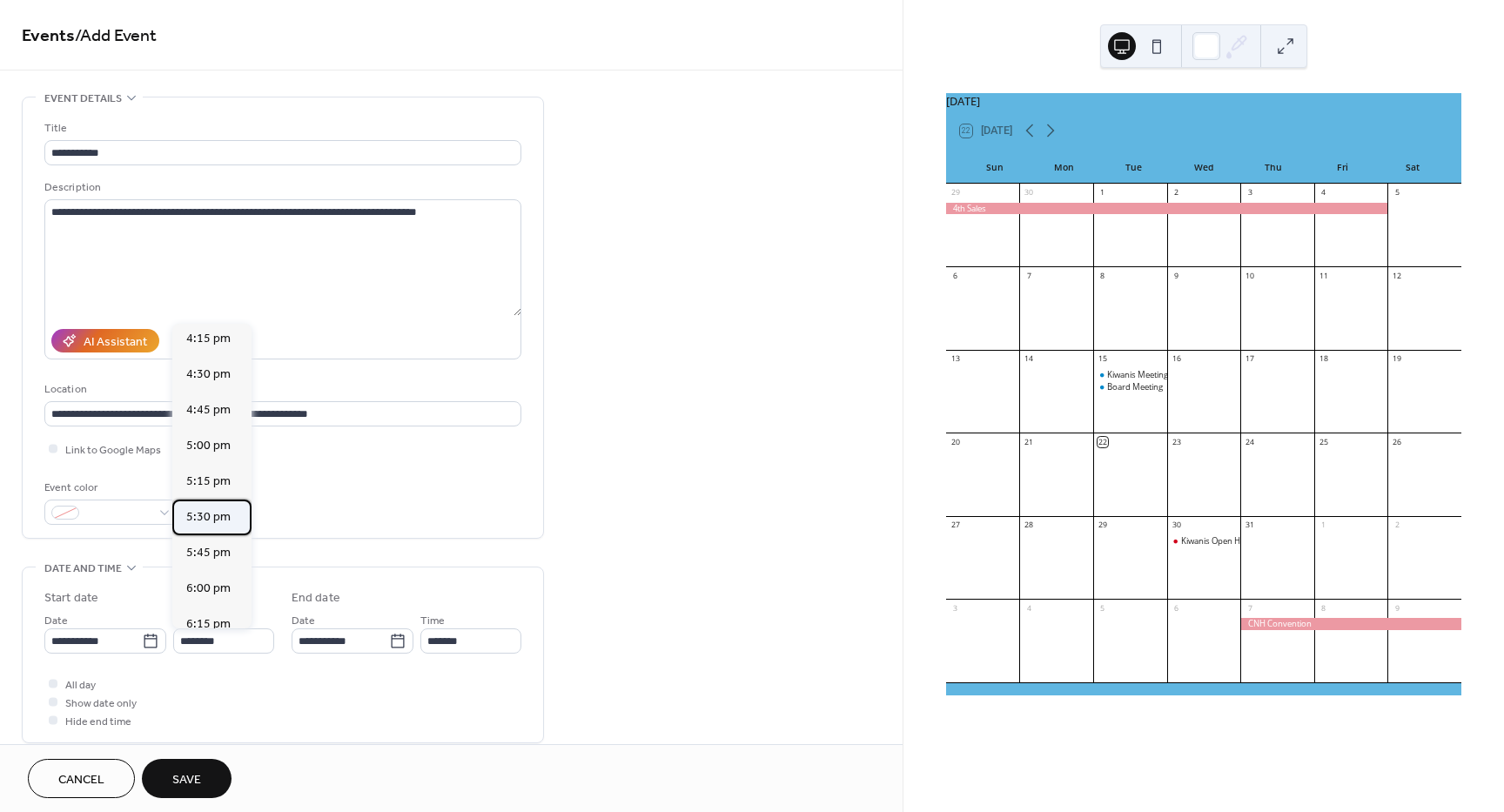 click on "5:30 pm" at bounding box center (208, 517) 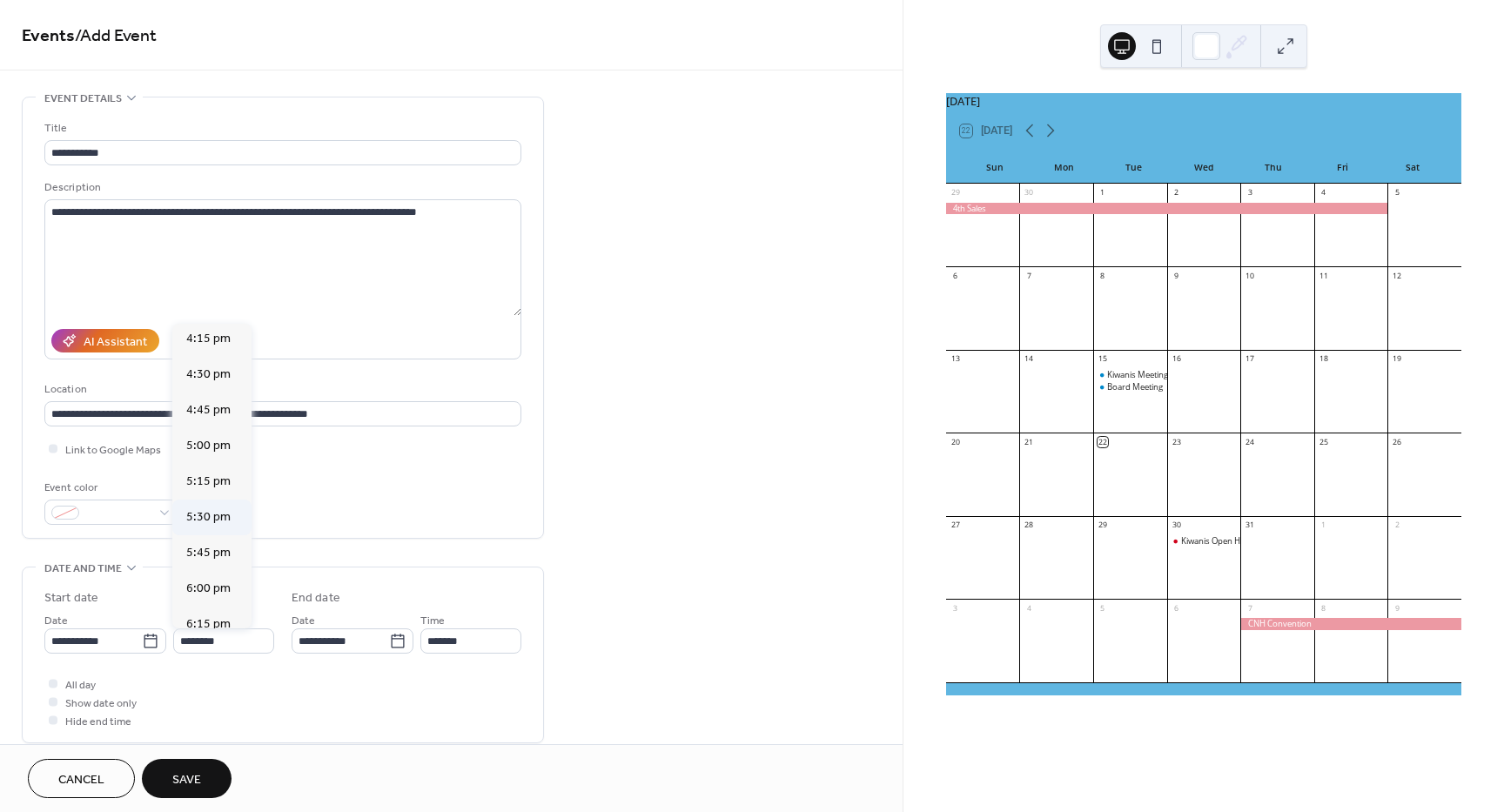 type on "*******" 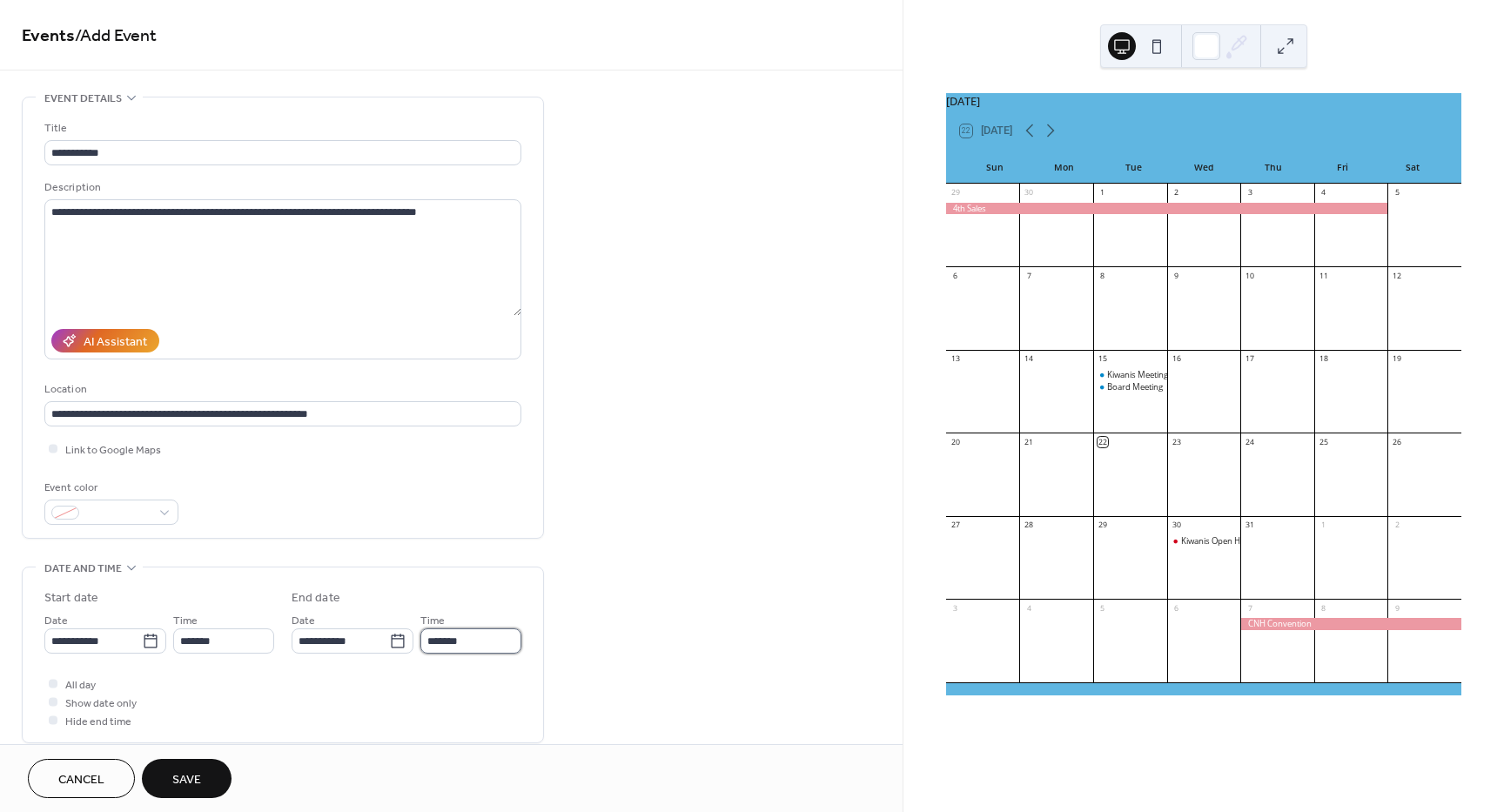click on "*******" at bounding box center (471, 641) 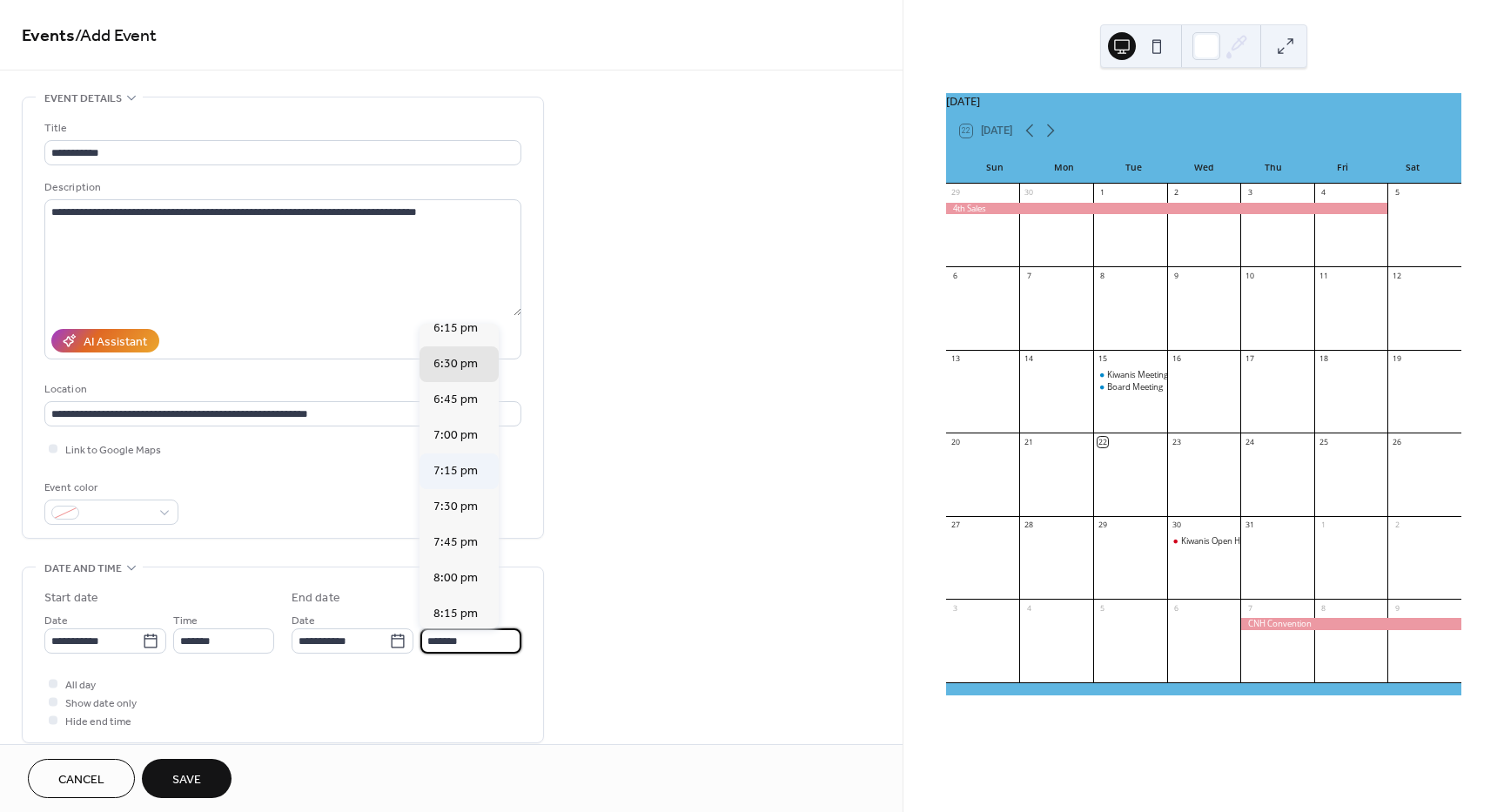 scroll, scrollTop: 87, scrollLeft: 0, axis: vertical 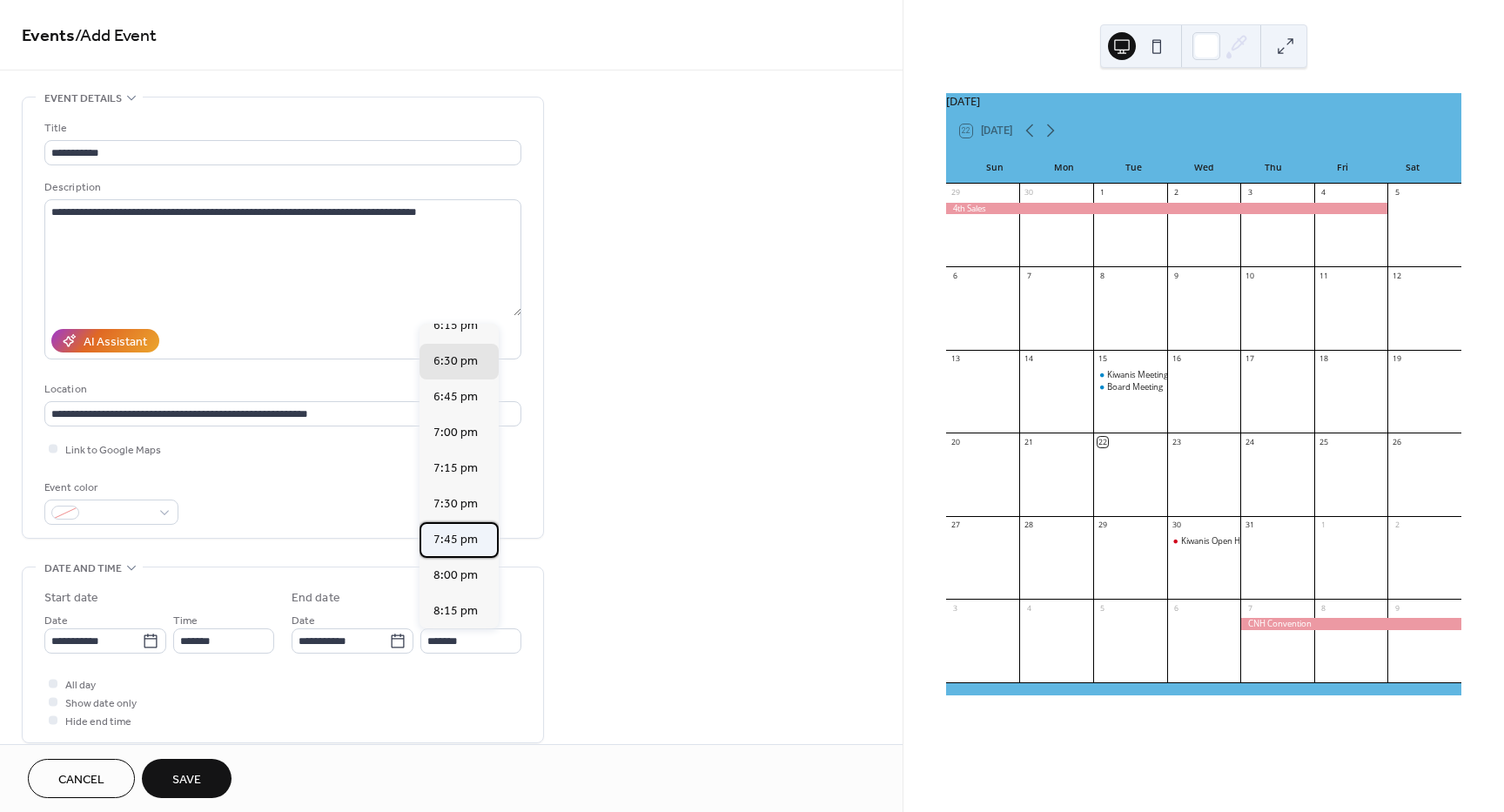 click on "7:45 pm" at bounding box center (455, 540) 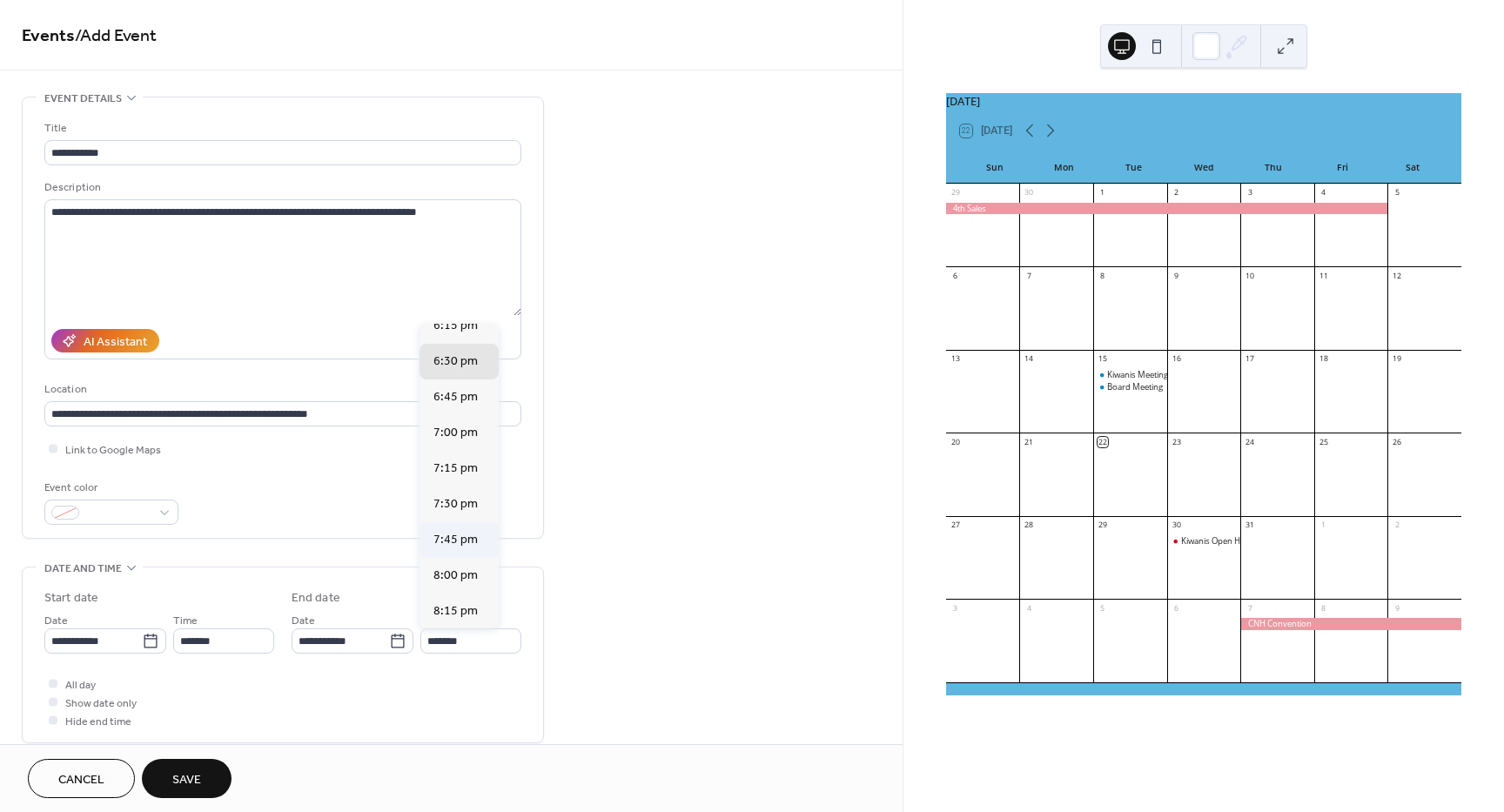 type on "*******" 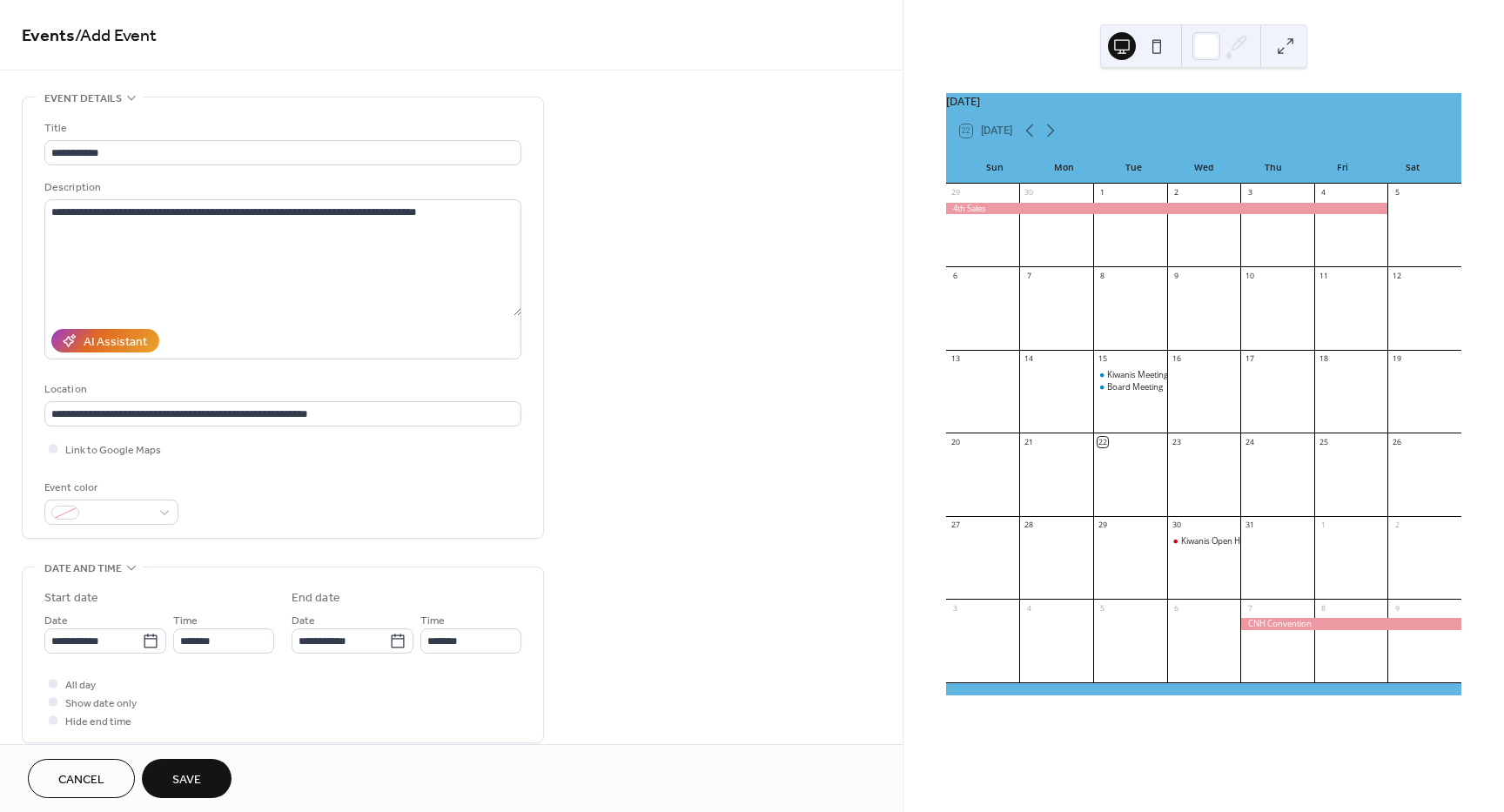 click on "Save" at bounding box center (186, 780) 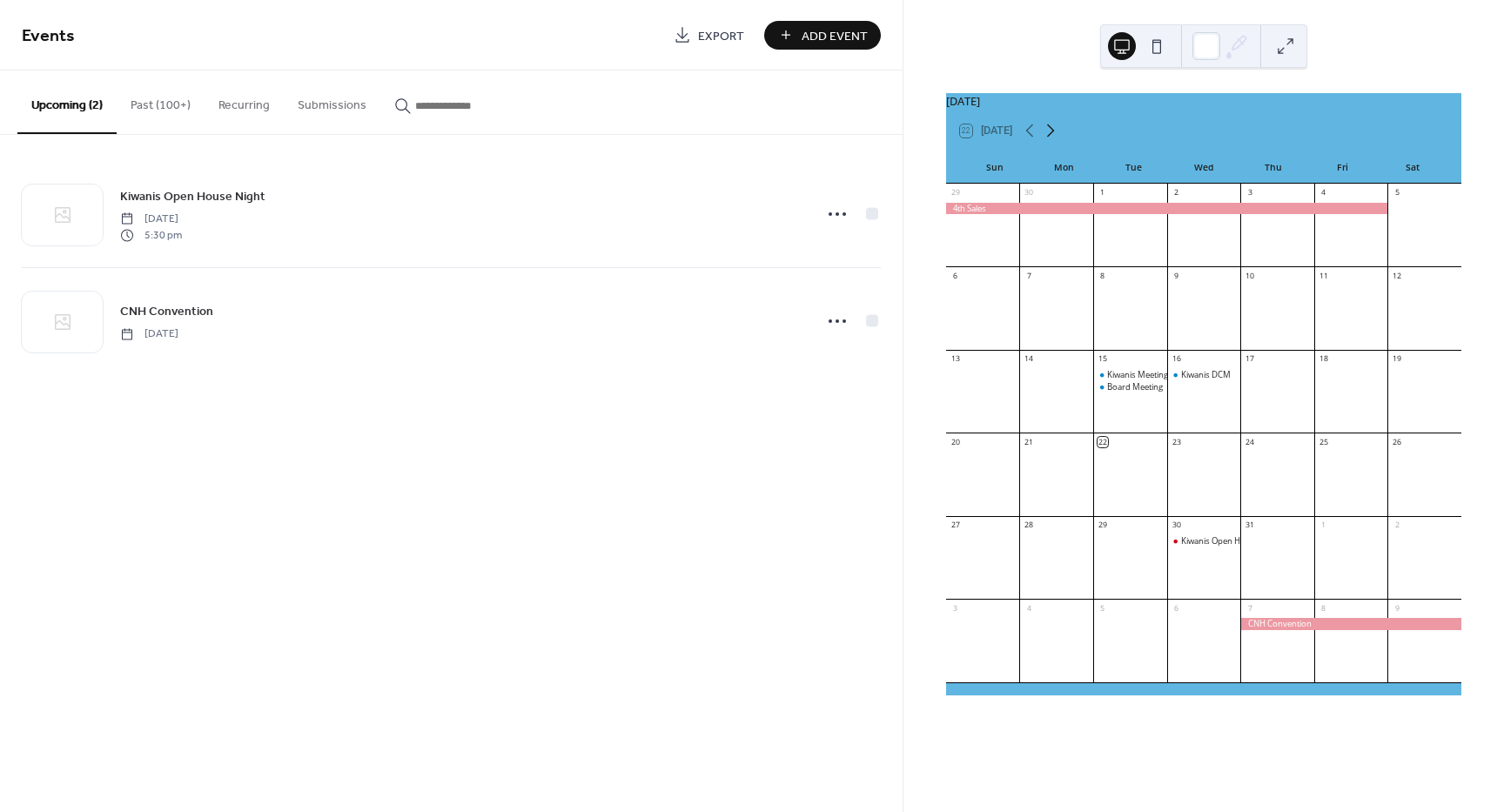 click 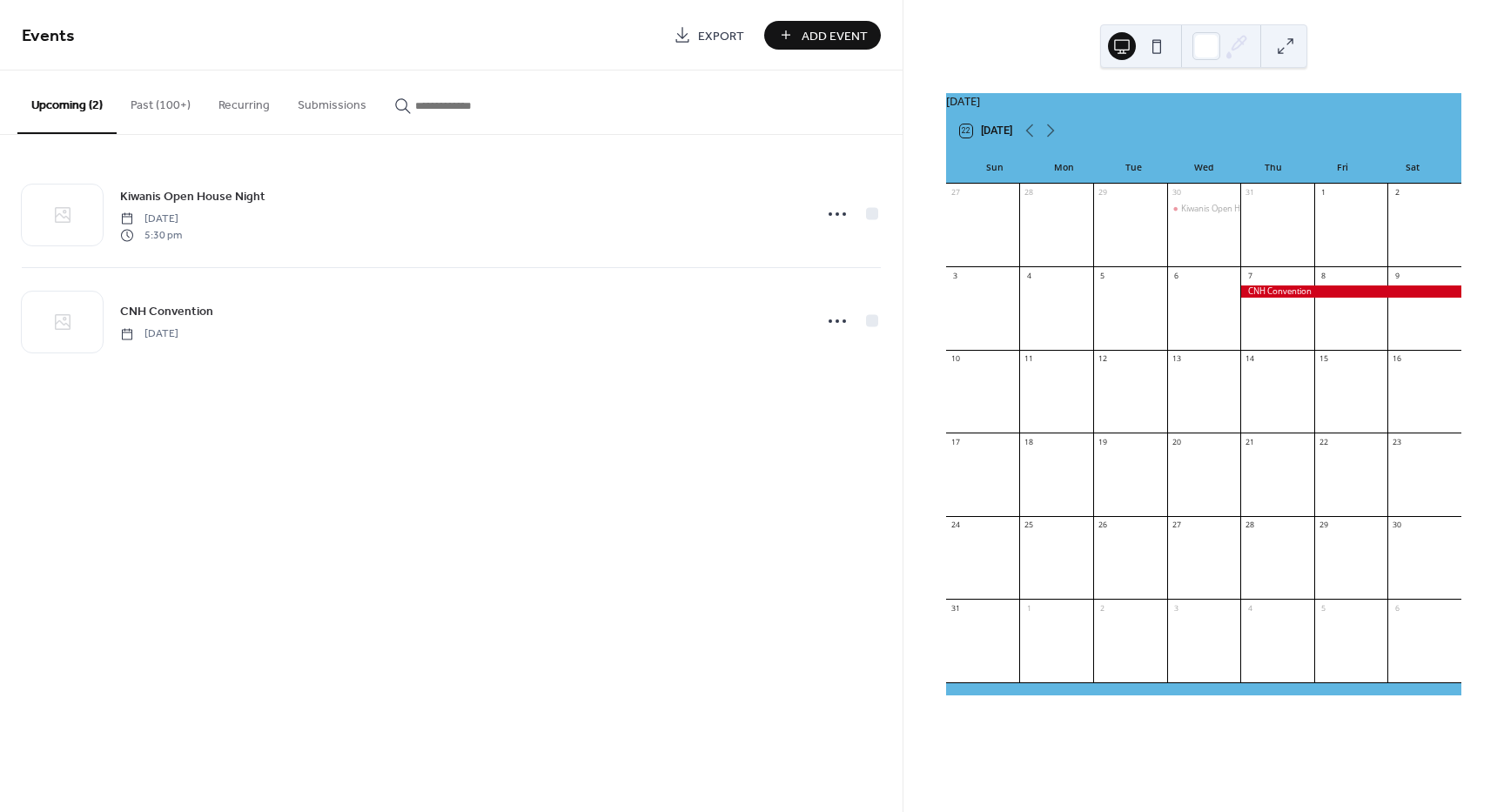 click on "Add Event" at bounding box center [835, 36] 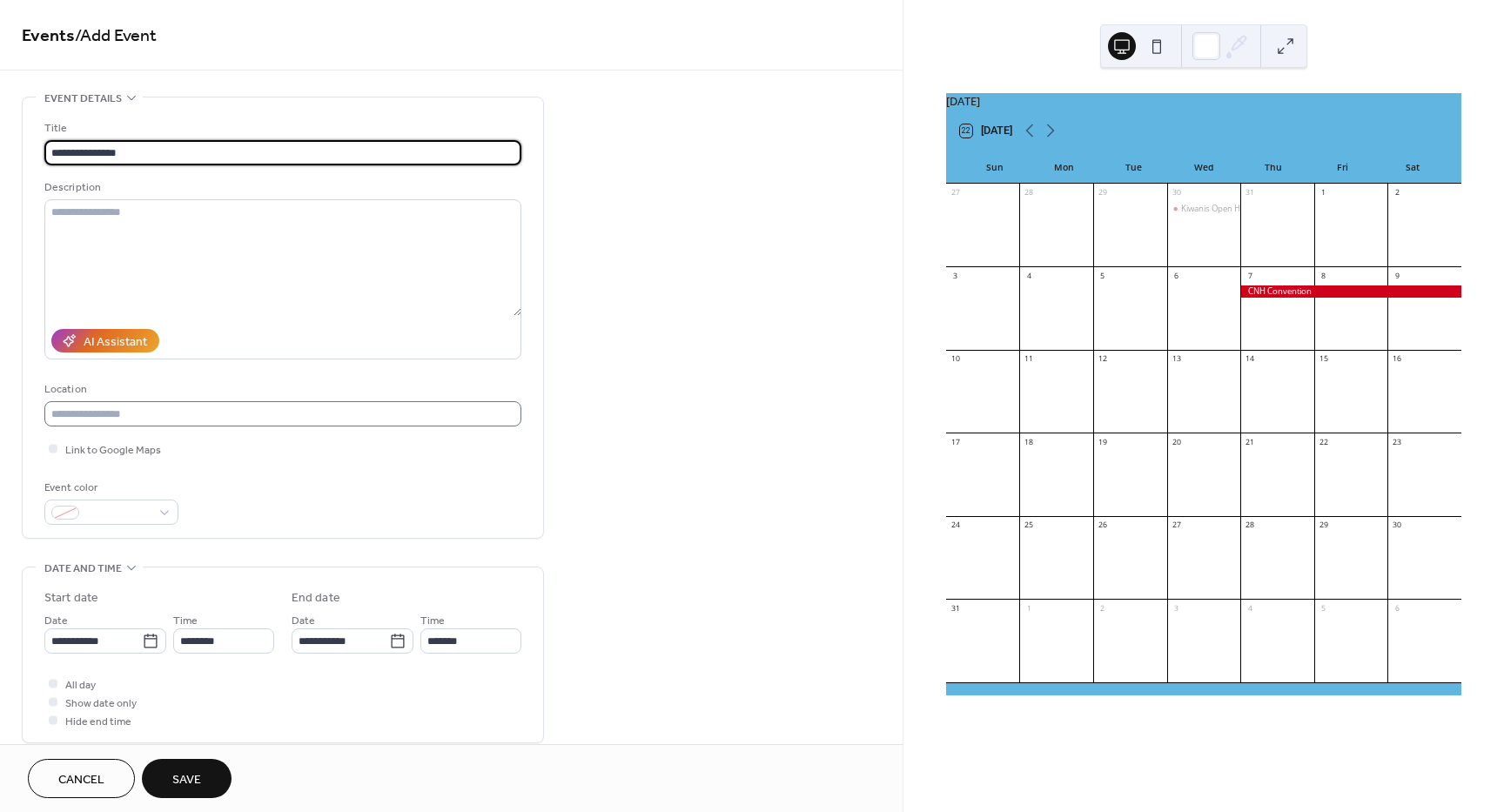 type on "**********" 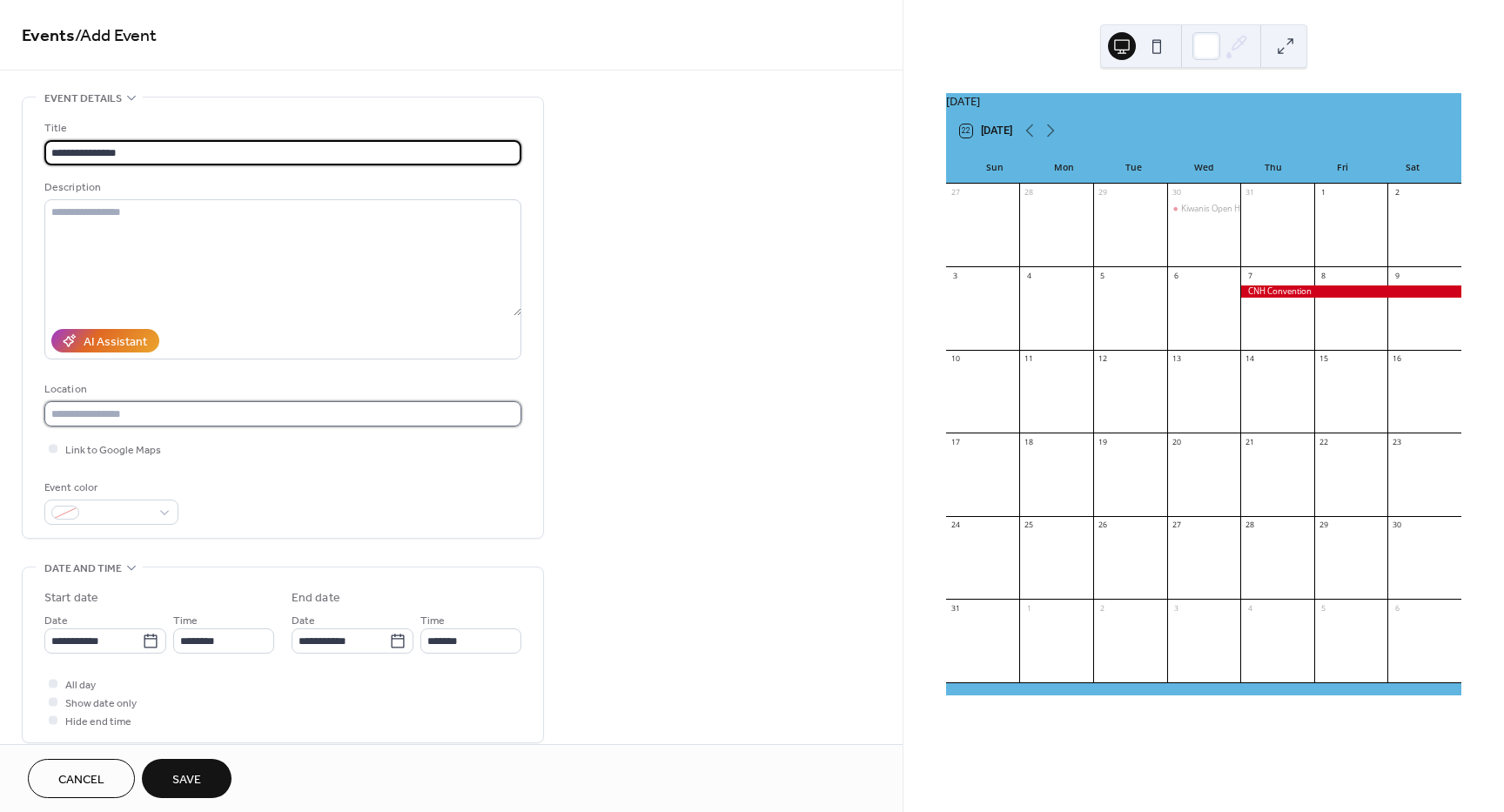 click at bounding box center [283, 413] 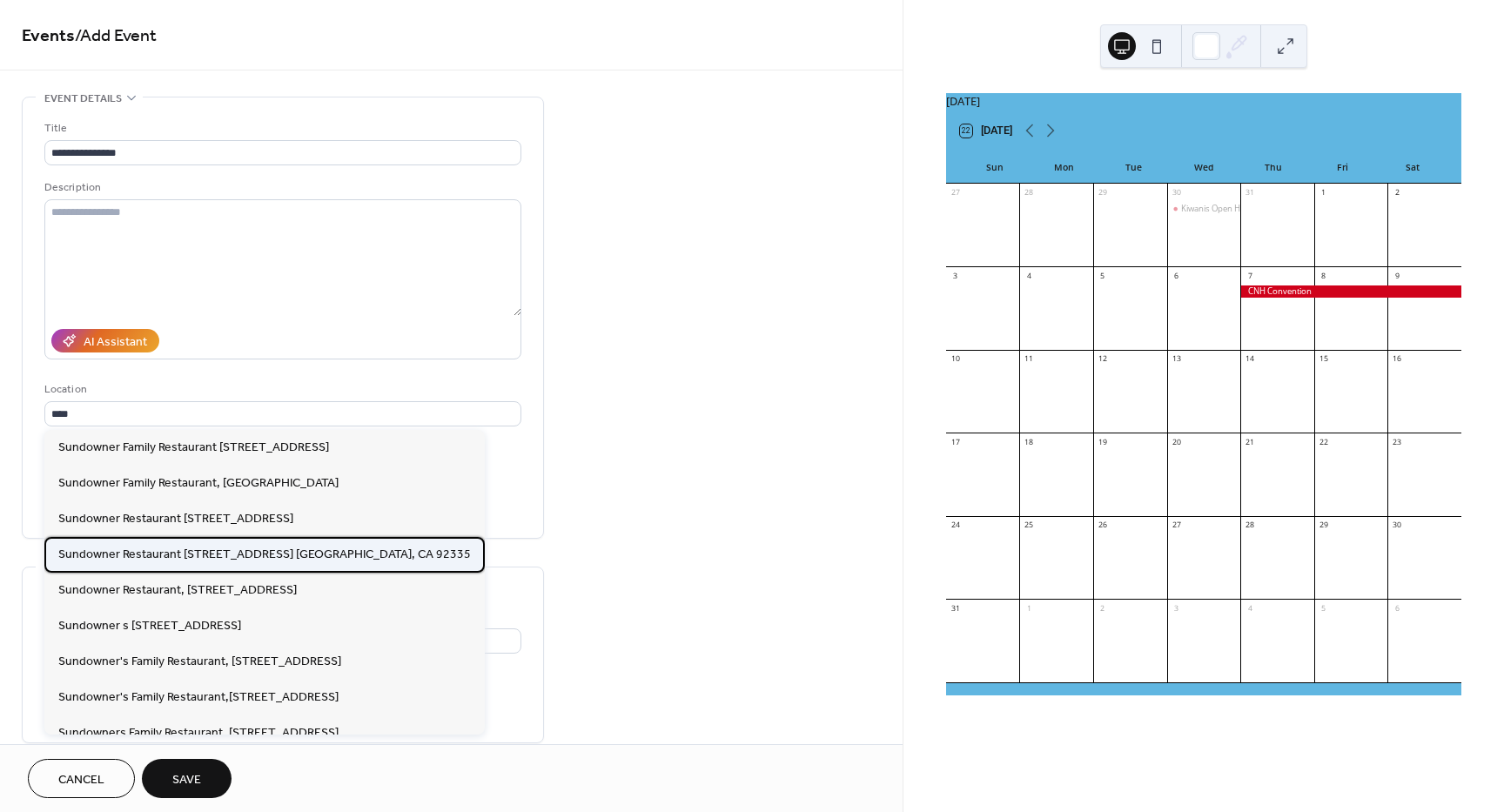 click on "Sundowner Restaurant 8983 Sierra Ave. Fontana, CA 92335" at bounding box center (265, 554) 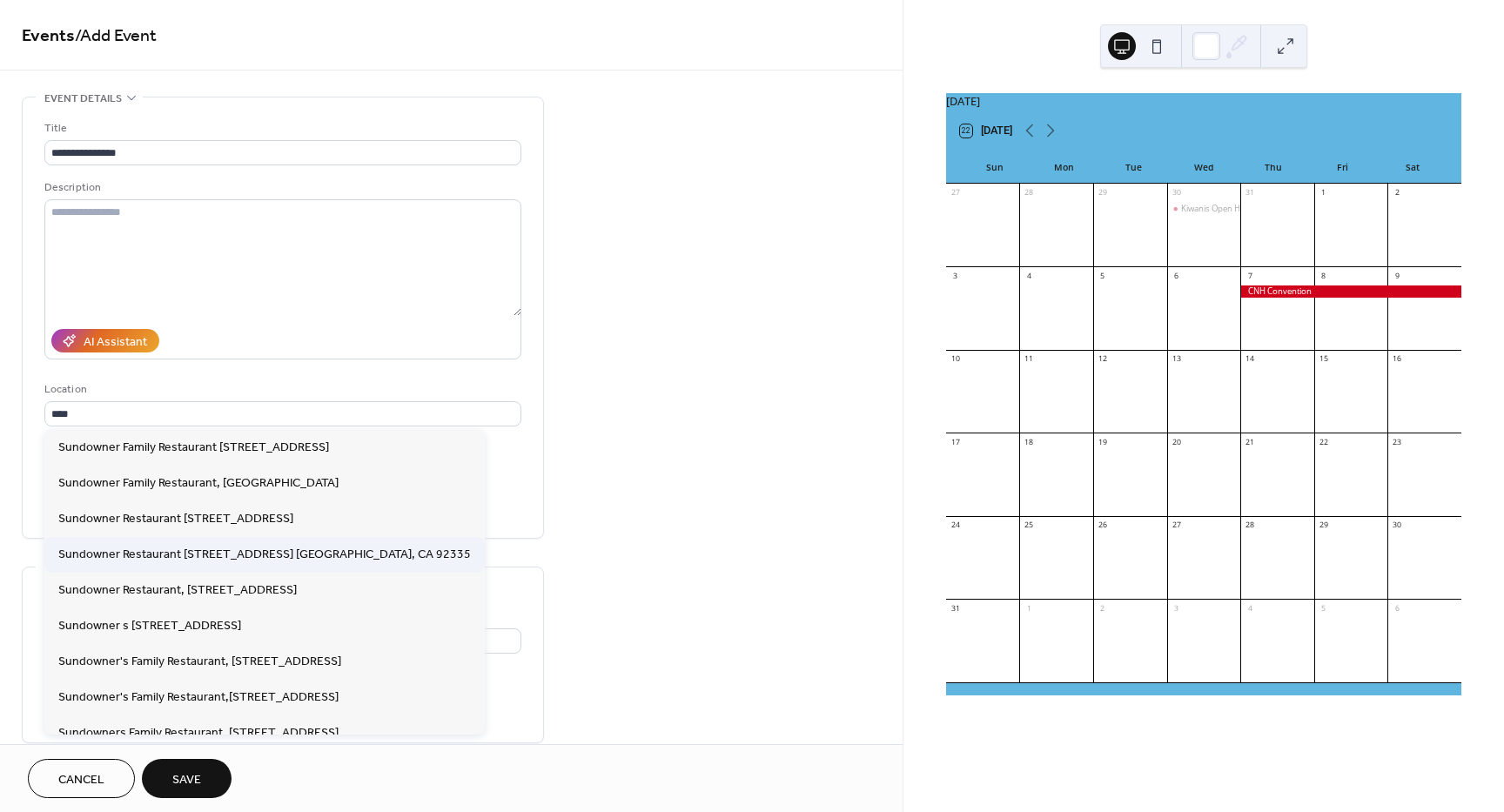 type on "**********" 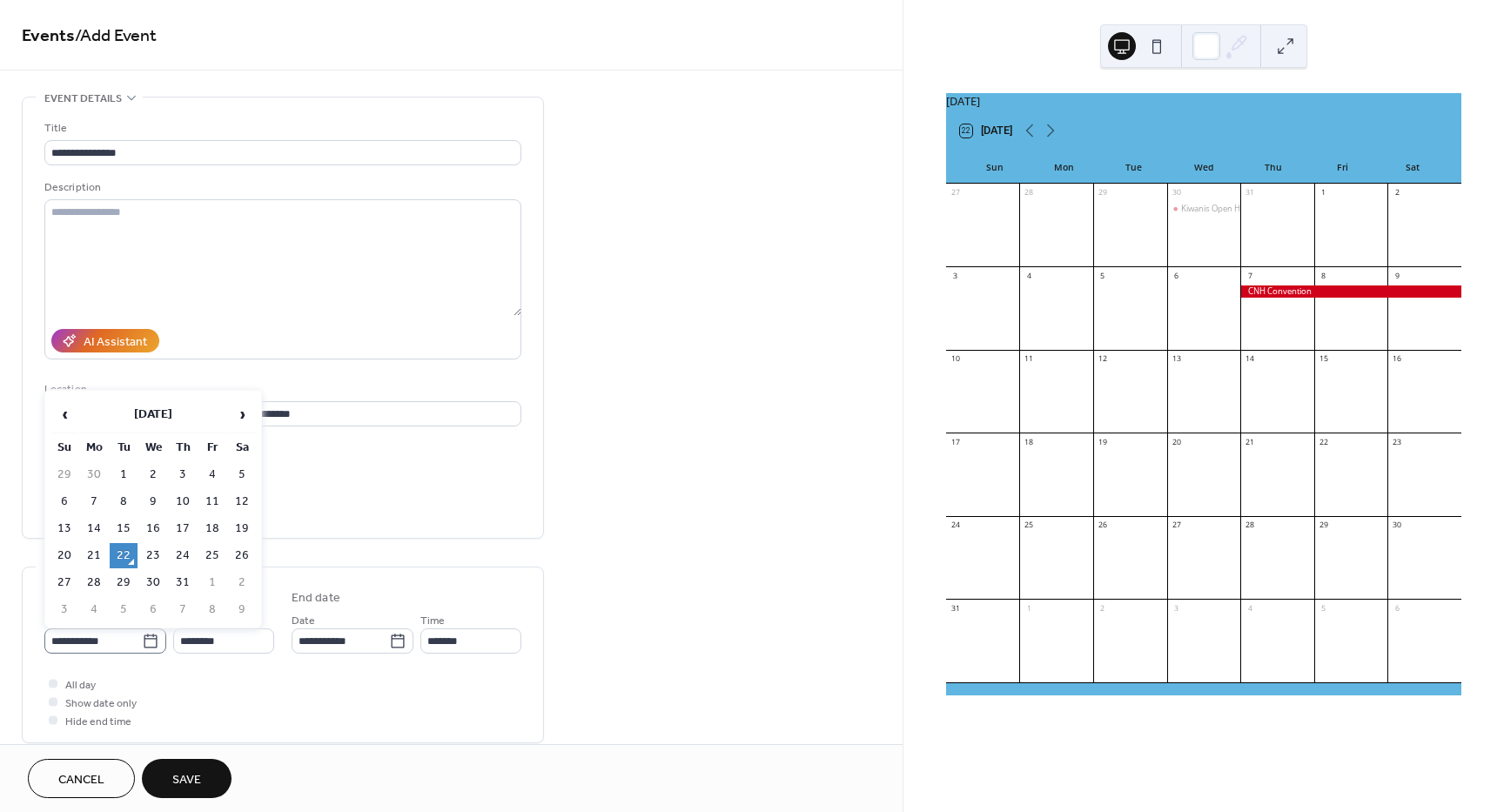 click 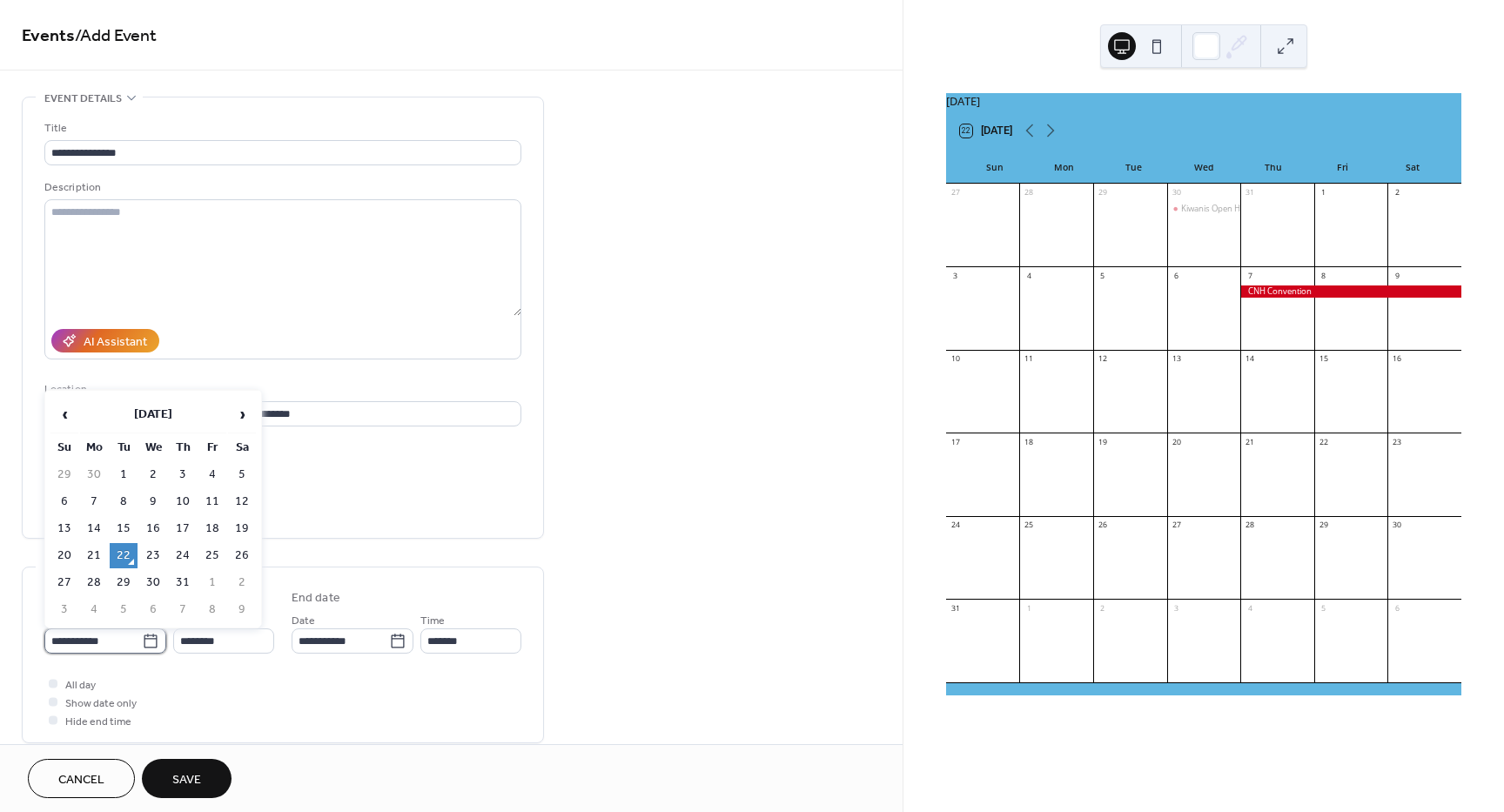 click on "**********" at bounding box center [93, 641] 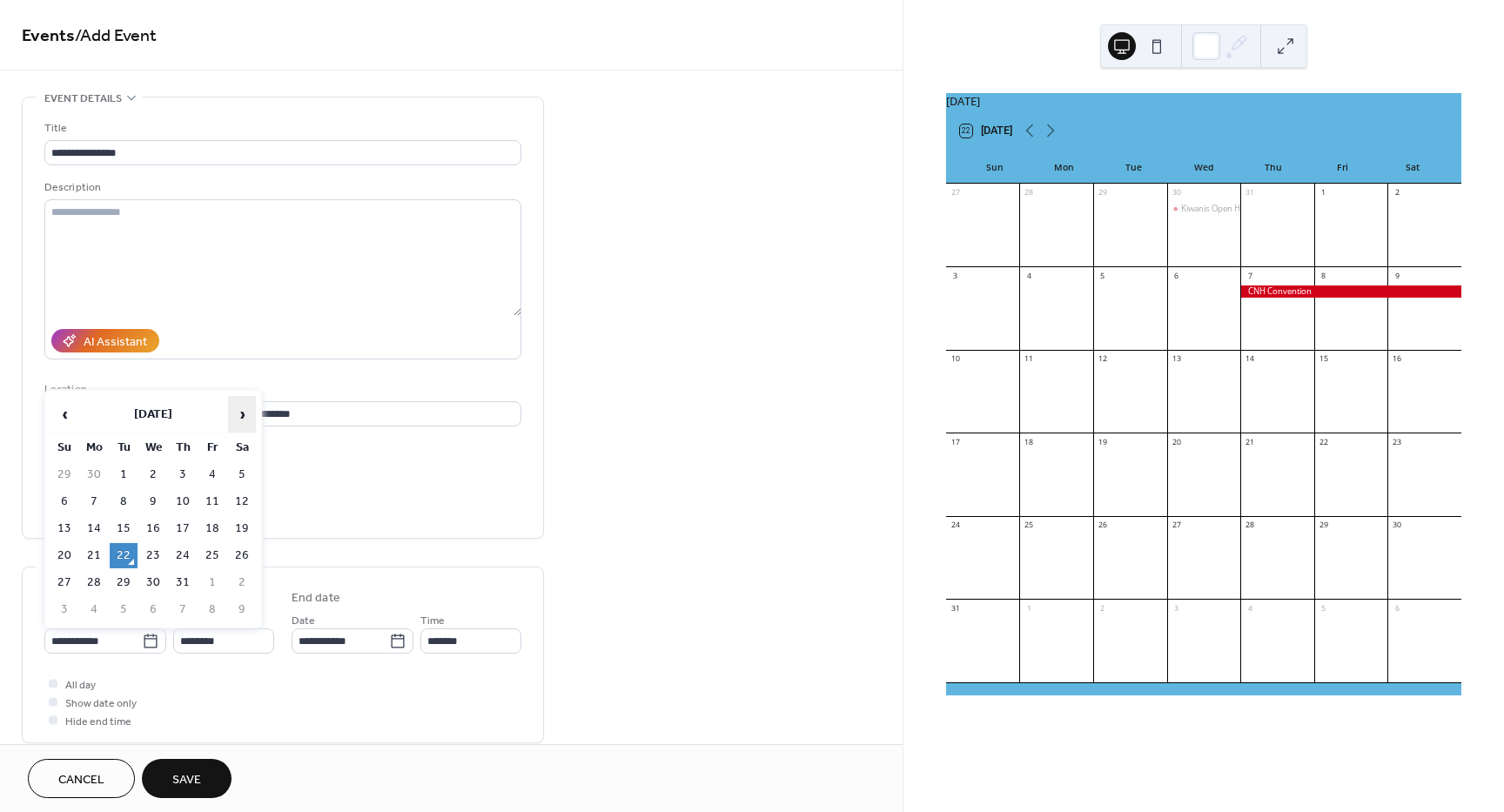 click on "›" at bounding box center (242, 414) 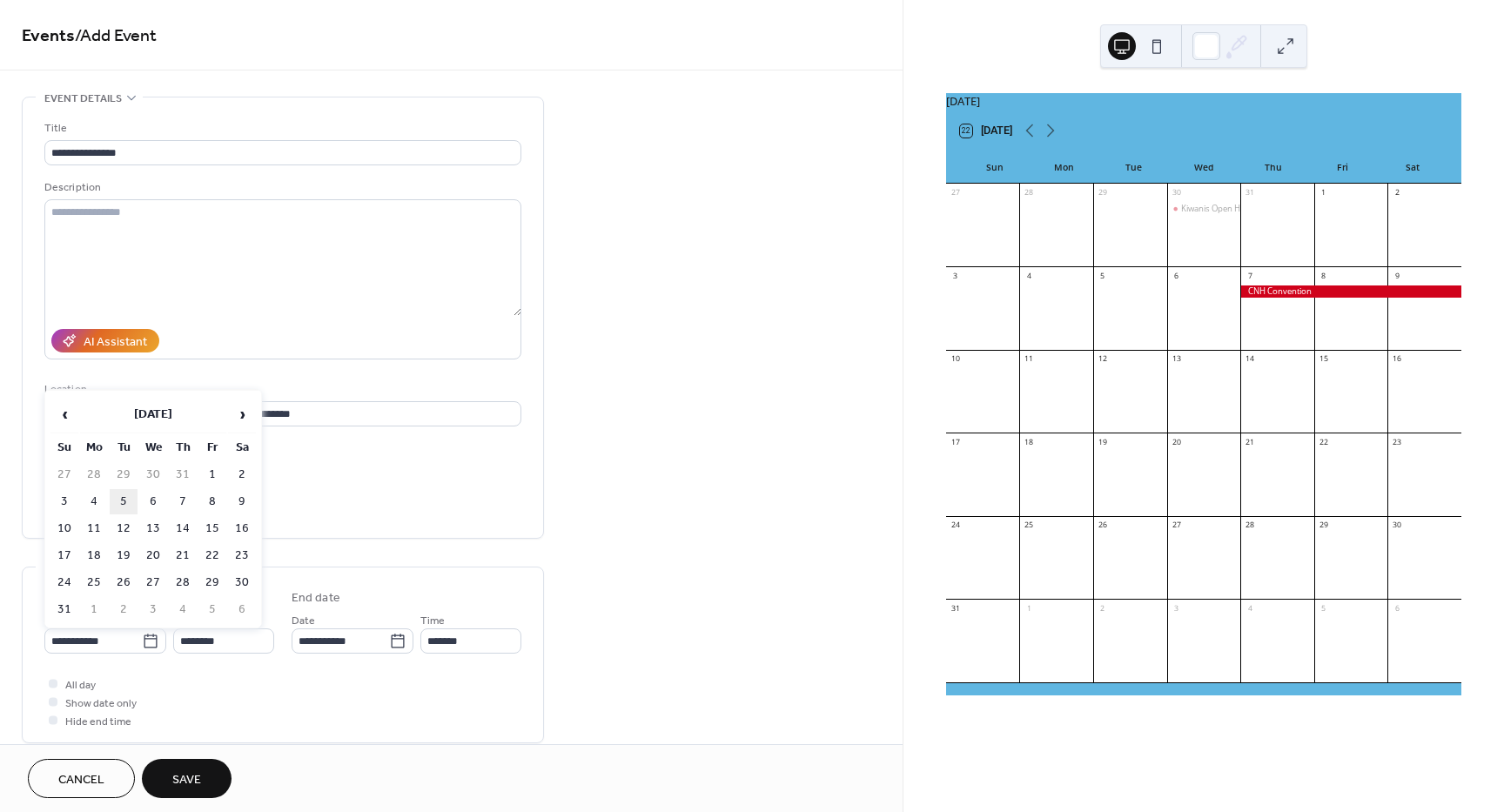 click on "5" at bounding box center [124, 501] 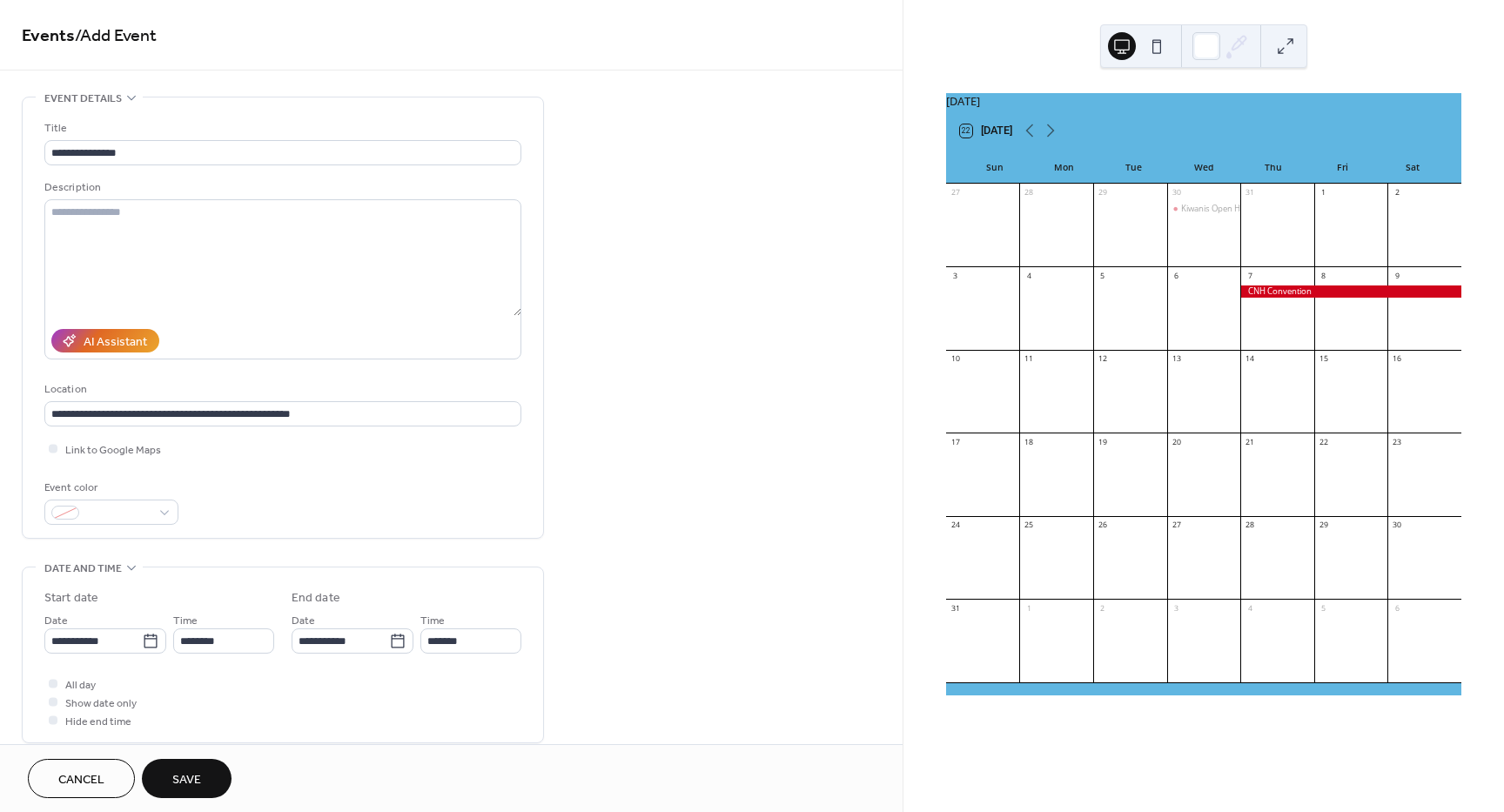 click on "Save" at bounding box center [186, 780] 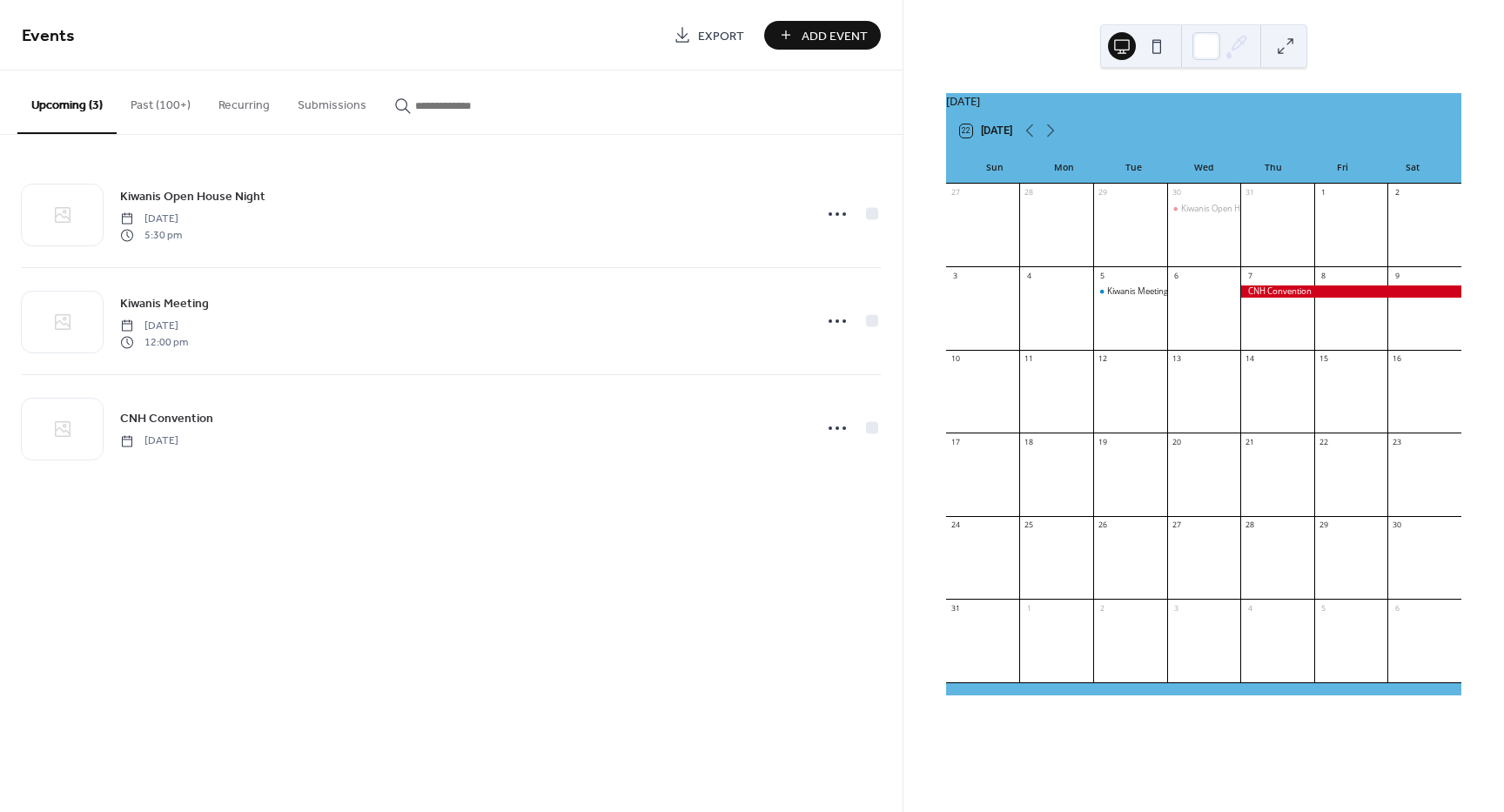 click at bounding box center [1130, 481] 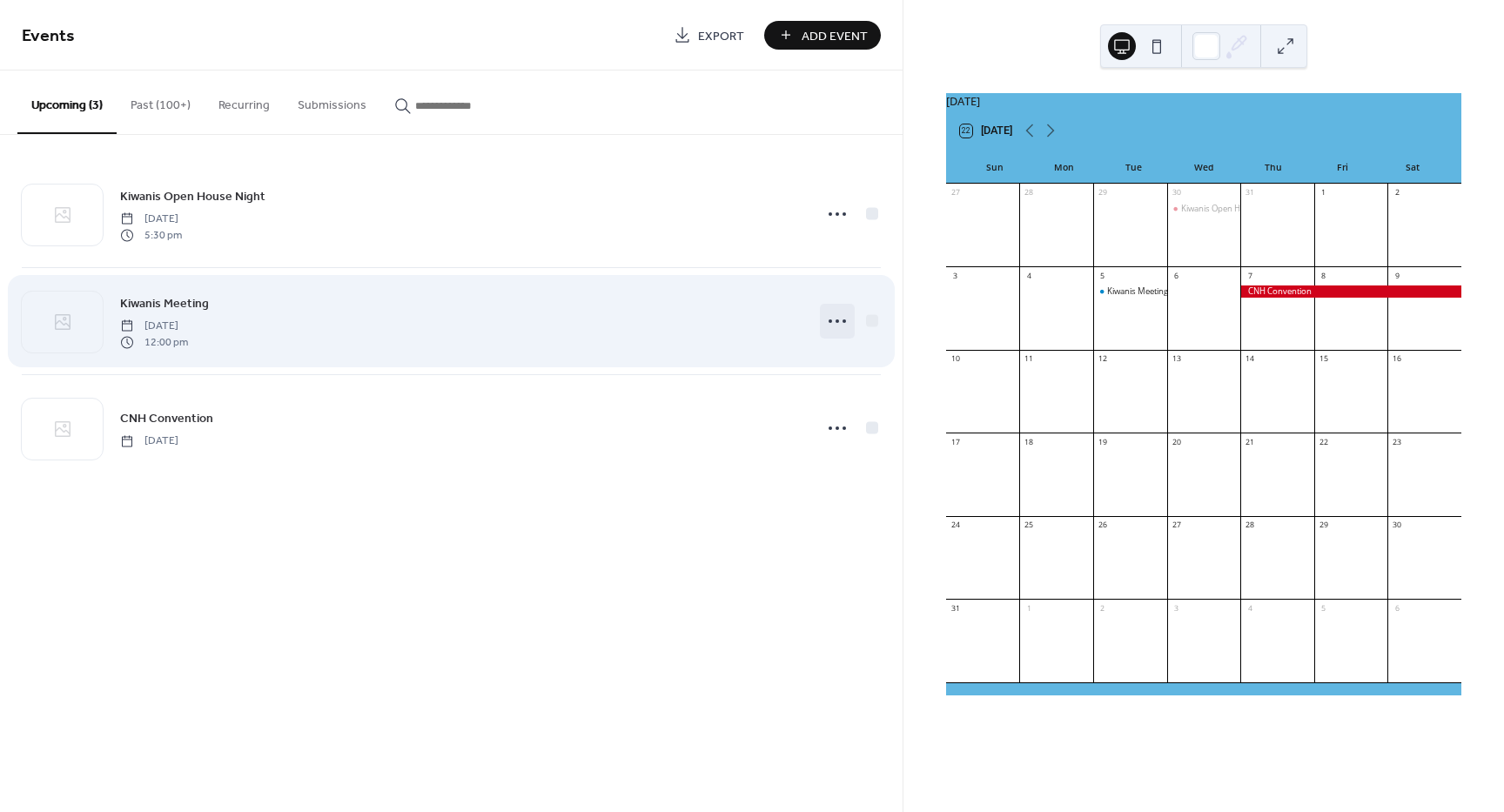 click 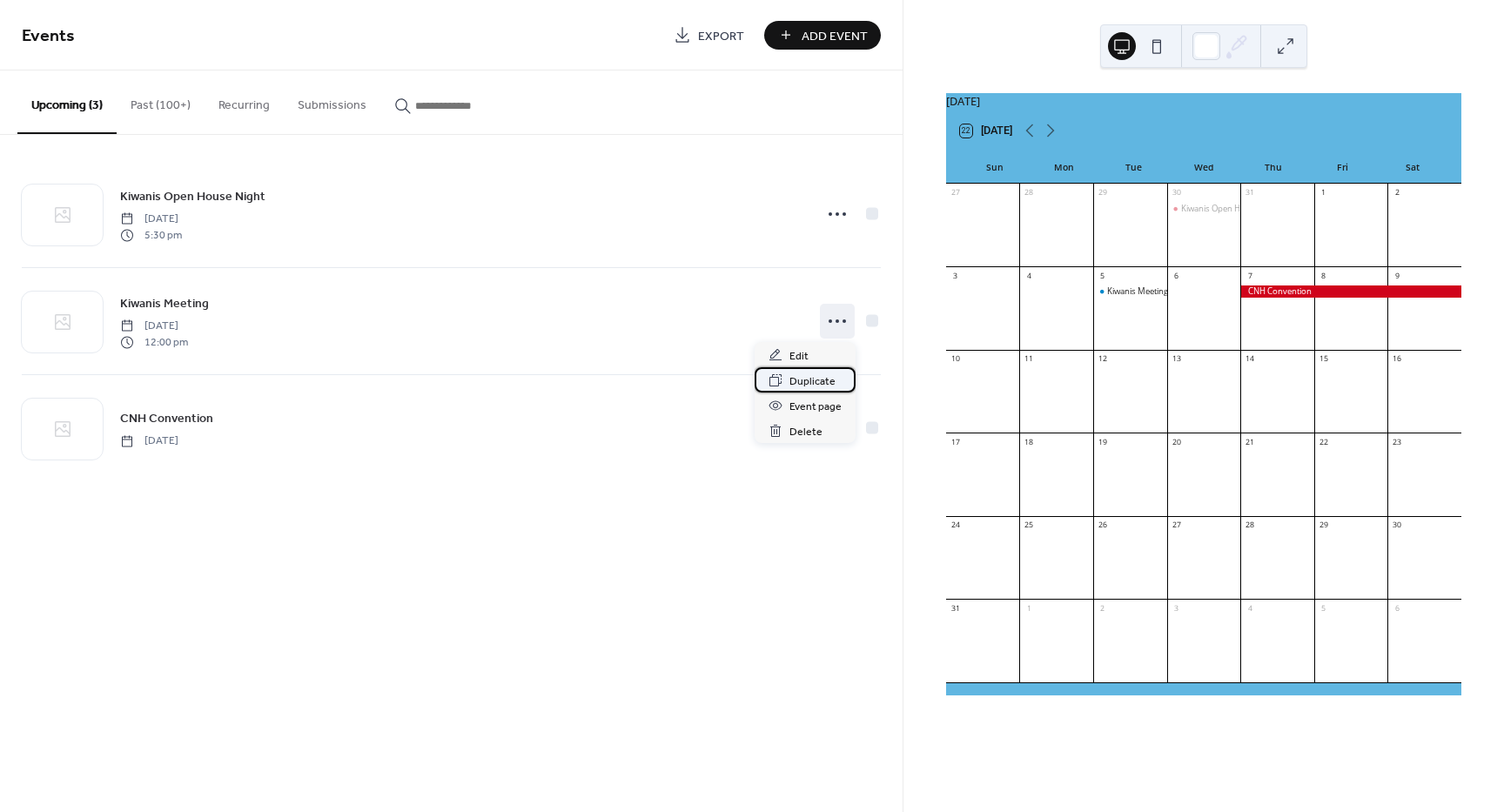 click on "Duplicate" at bounding box center (812, 381) 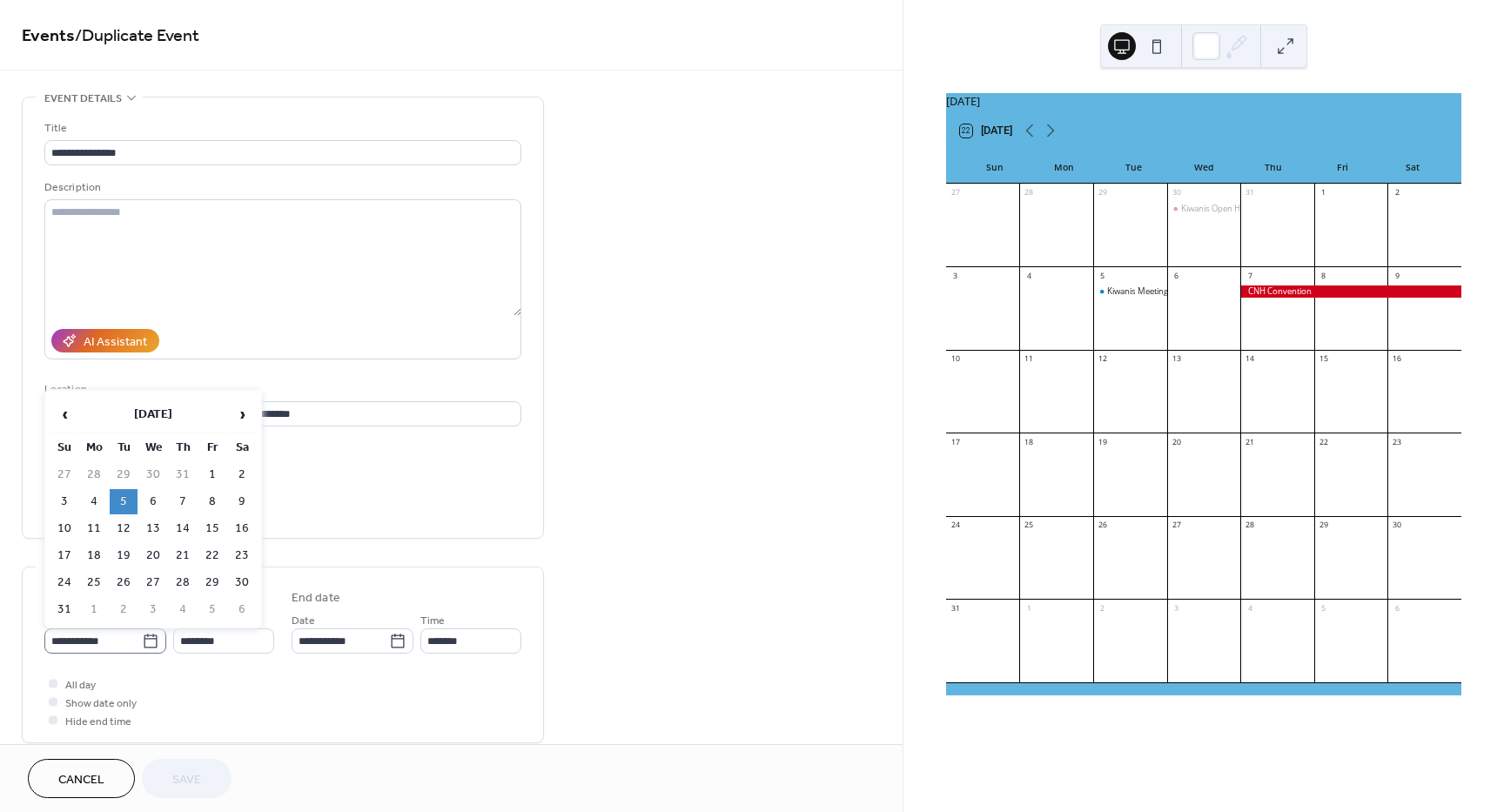 click 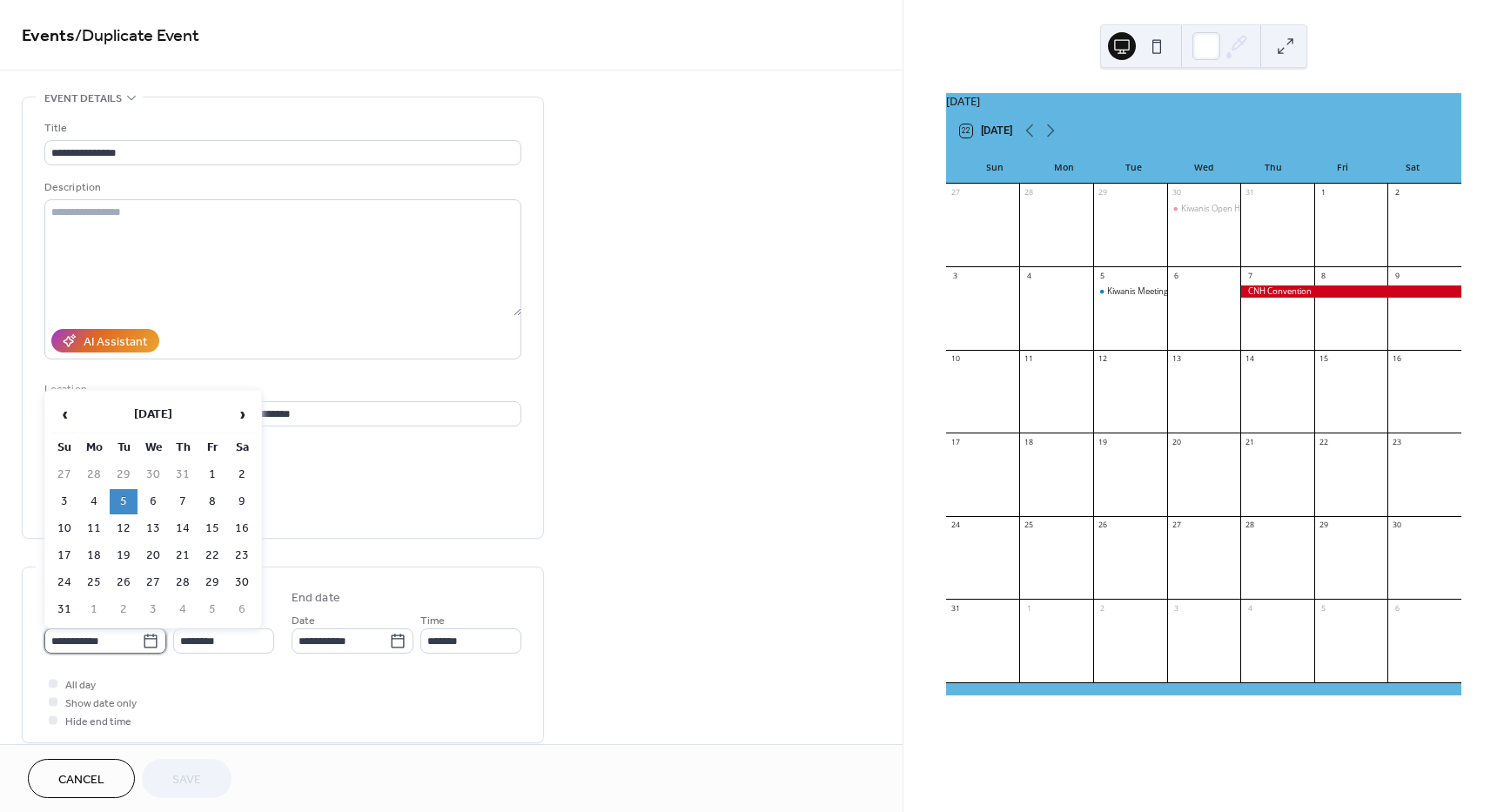 click on "**********" at bounding box center (93, 641) 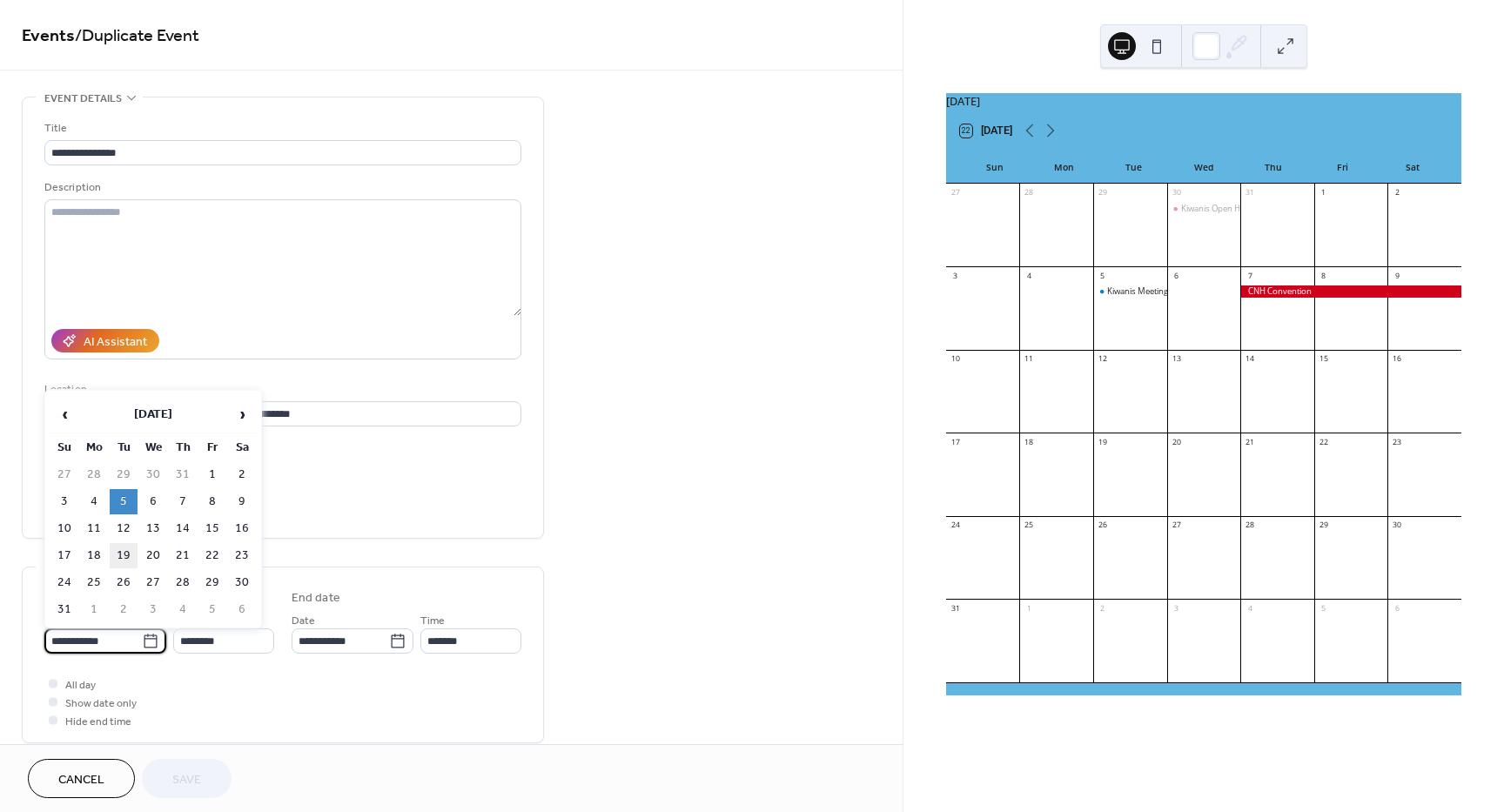 click on "19" at bounding box center [124, 555] 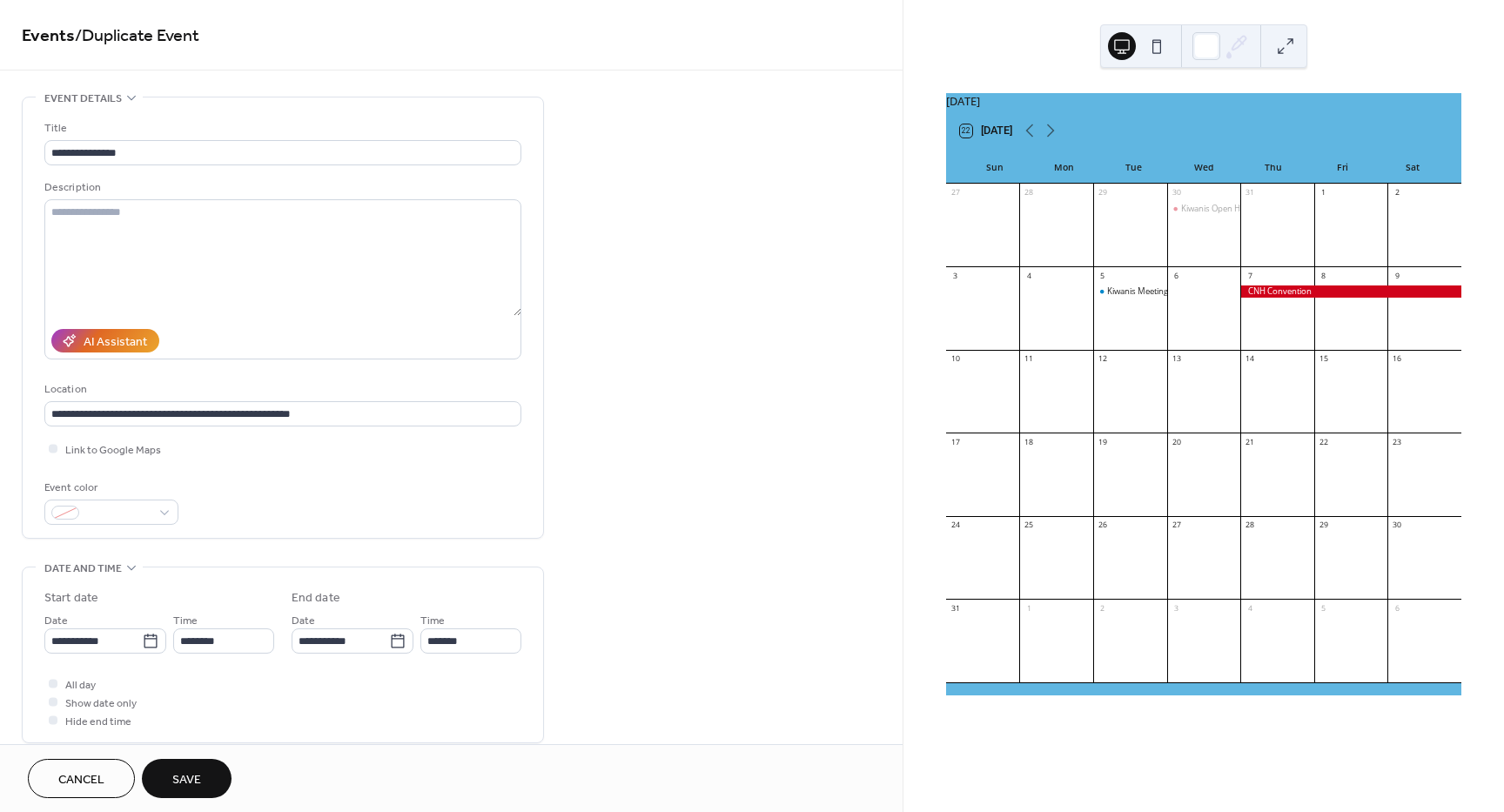 click on "Save" at bounding box center [186, 780] 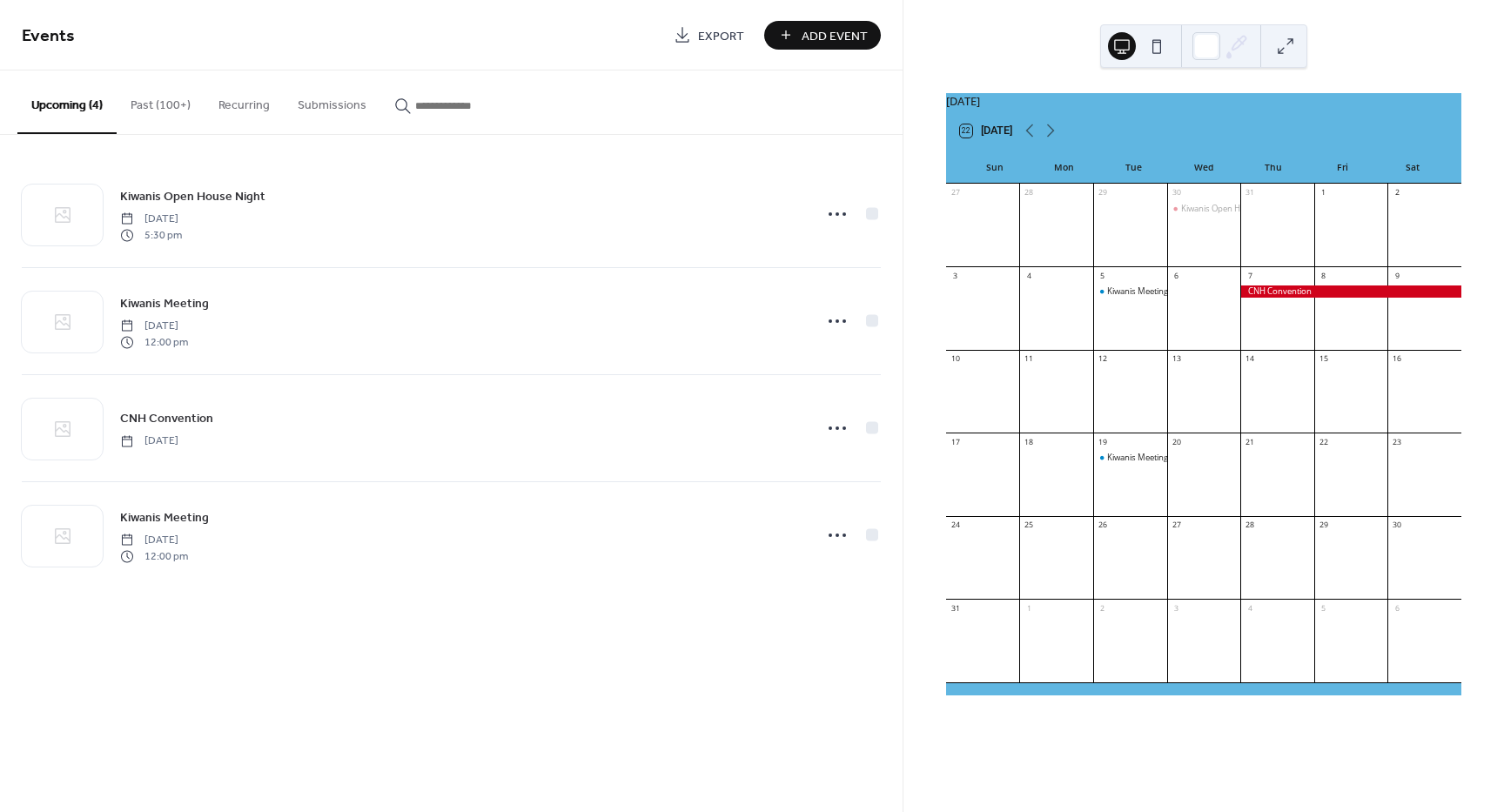 click on "Add Event" at bounding box center [835, 36] 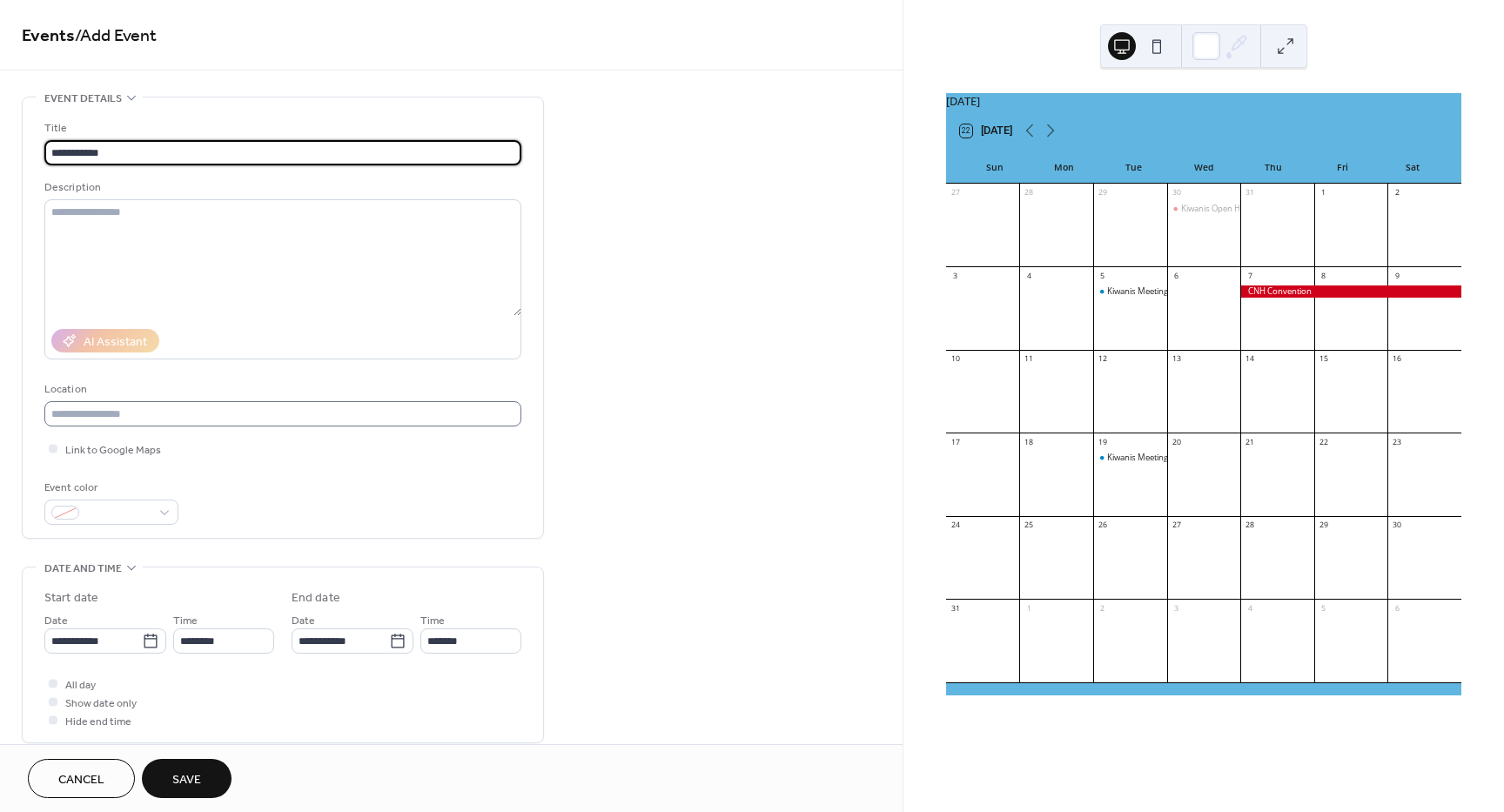 type on "**********" 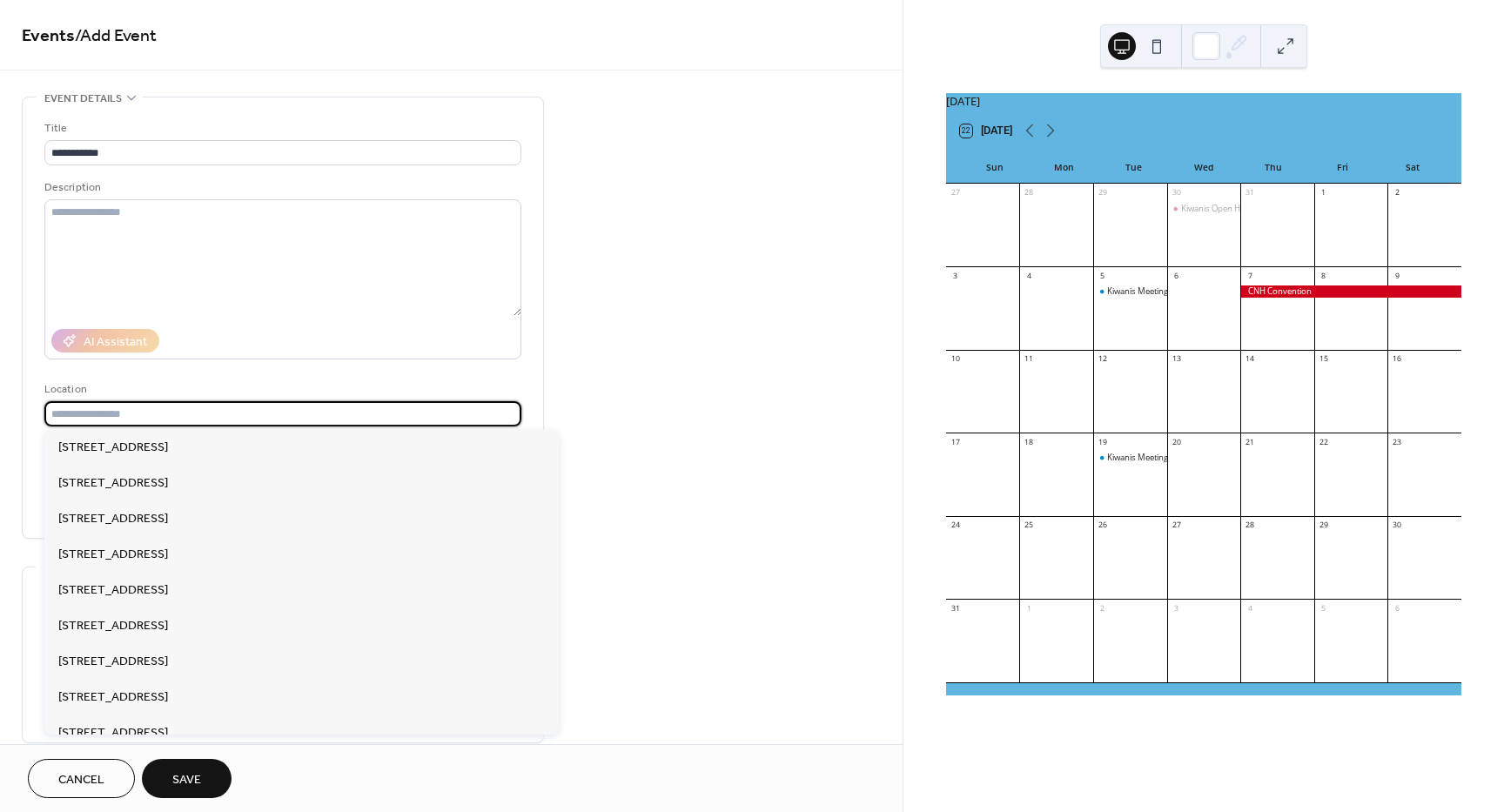 click at bounding box center (283, 413) 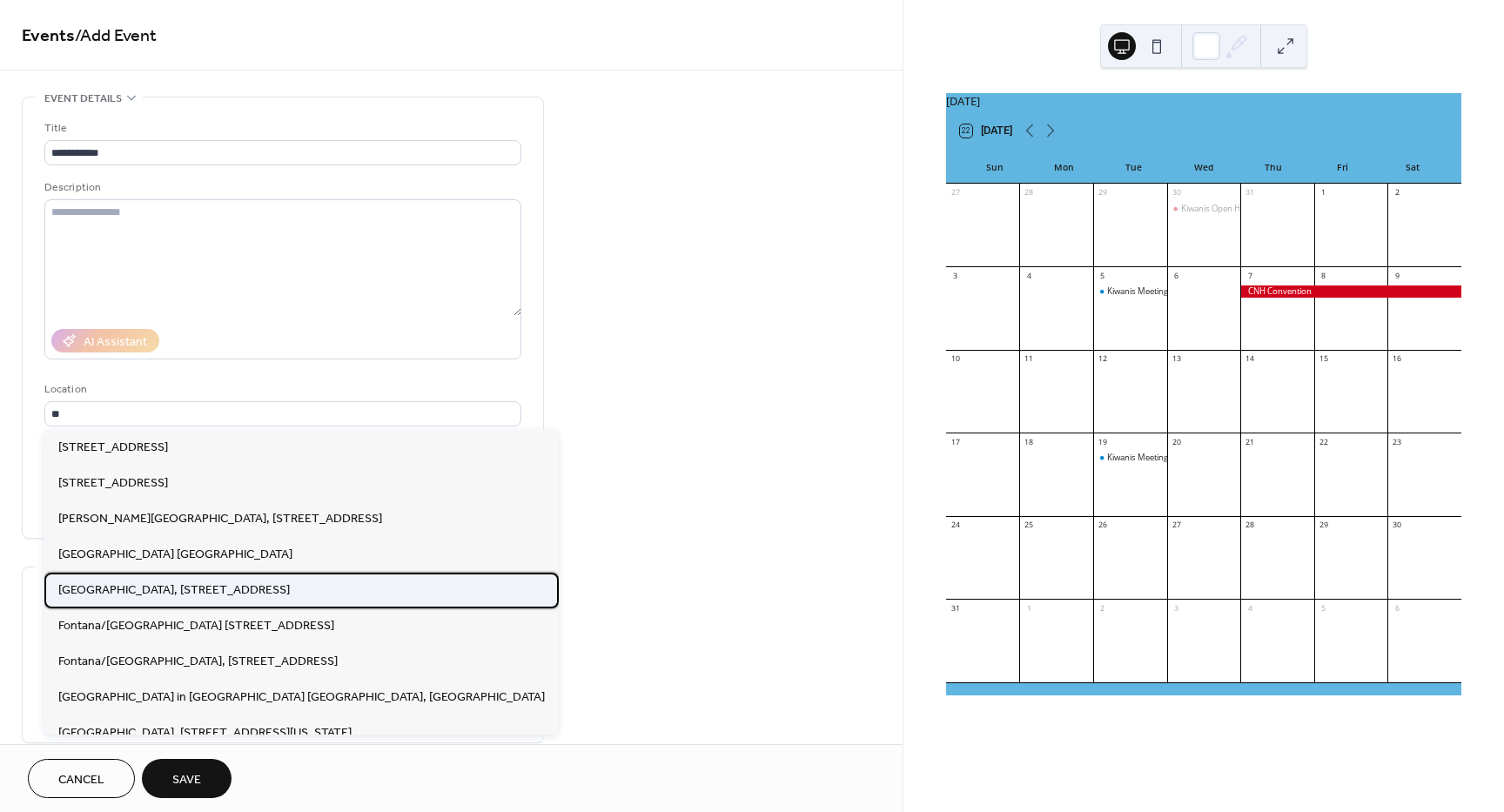 click on "Elk's Lodge, 2055 Elks Drive, San Bernardino, CA" at bounding box center (174, 590) 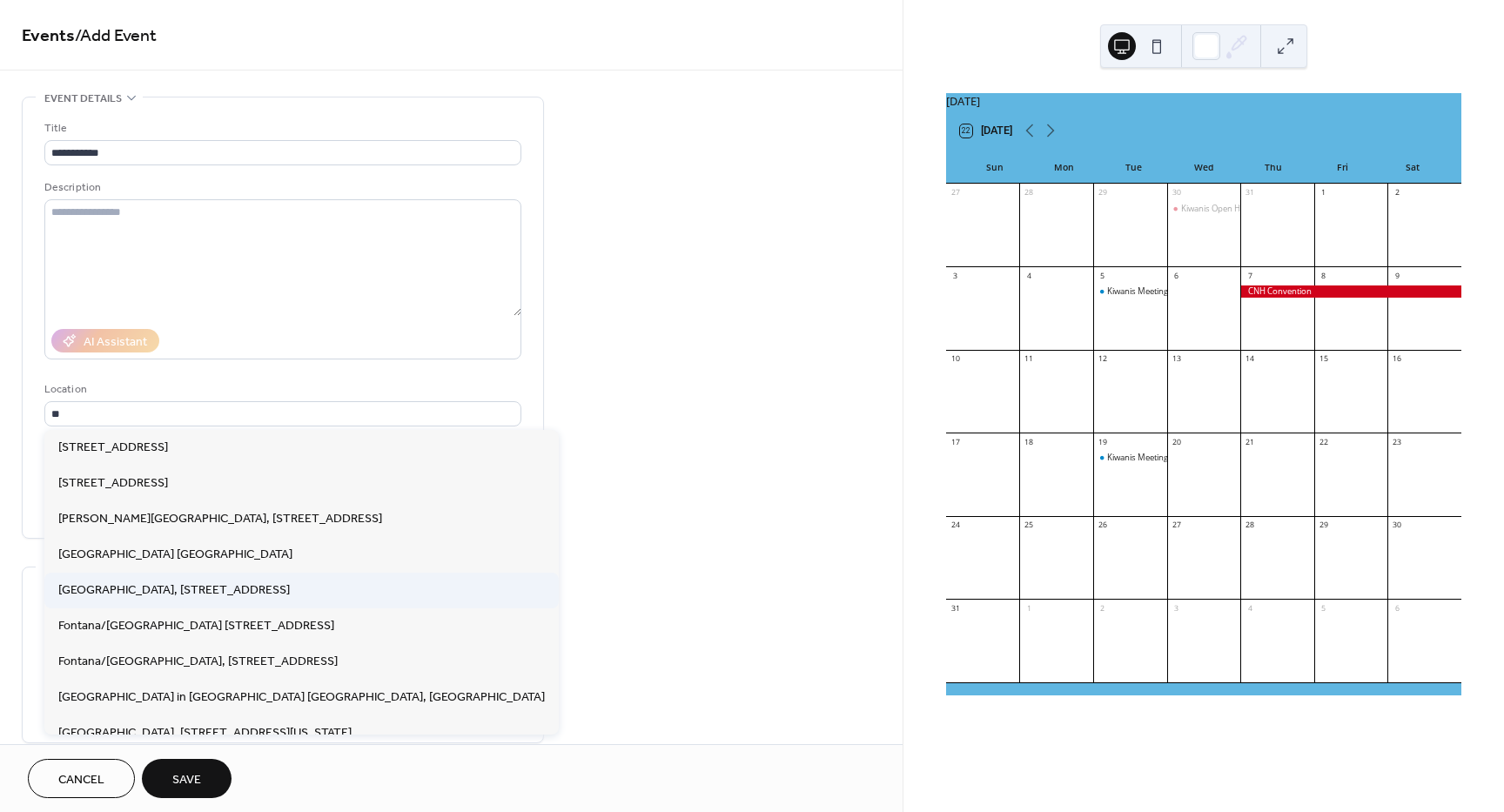 type on "**********" 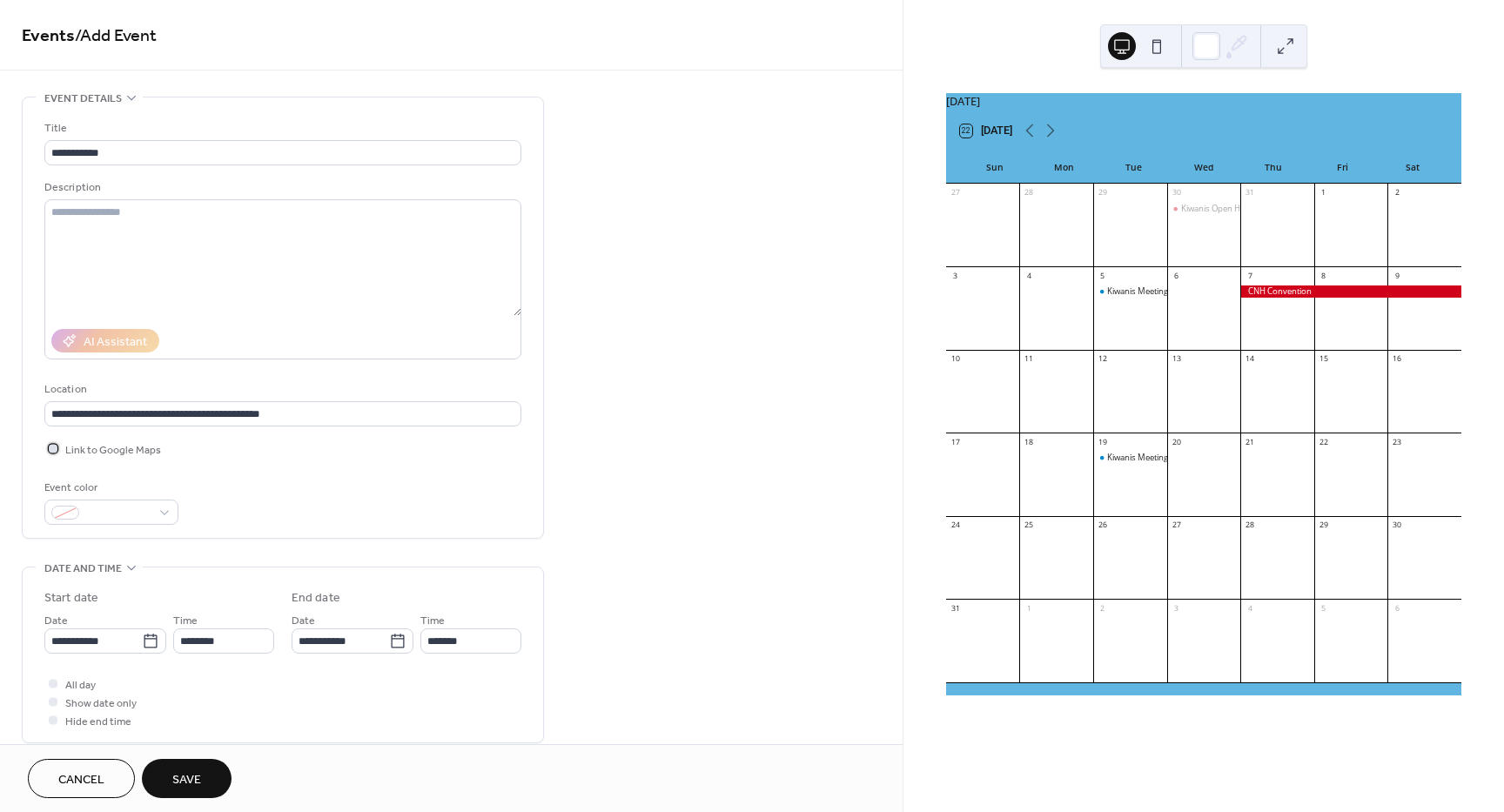 click at bounding box center [53, 448] 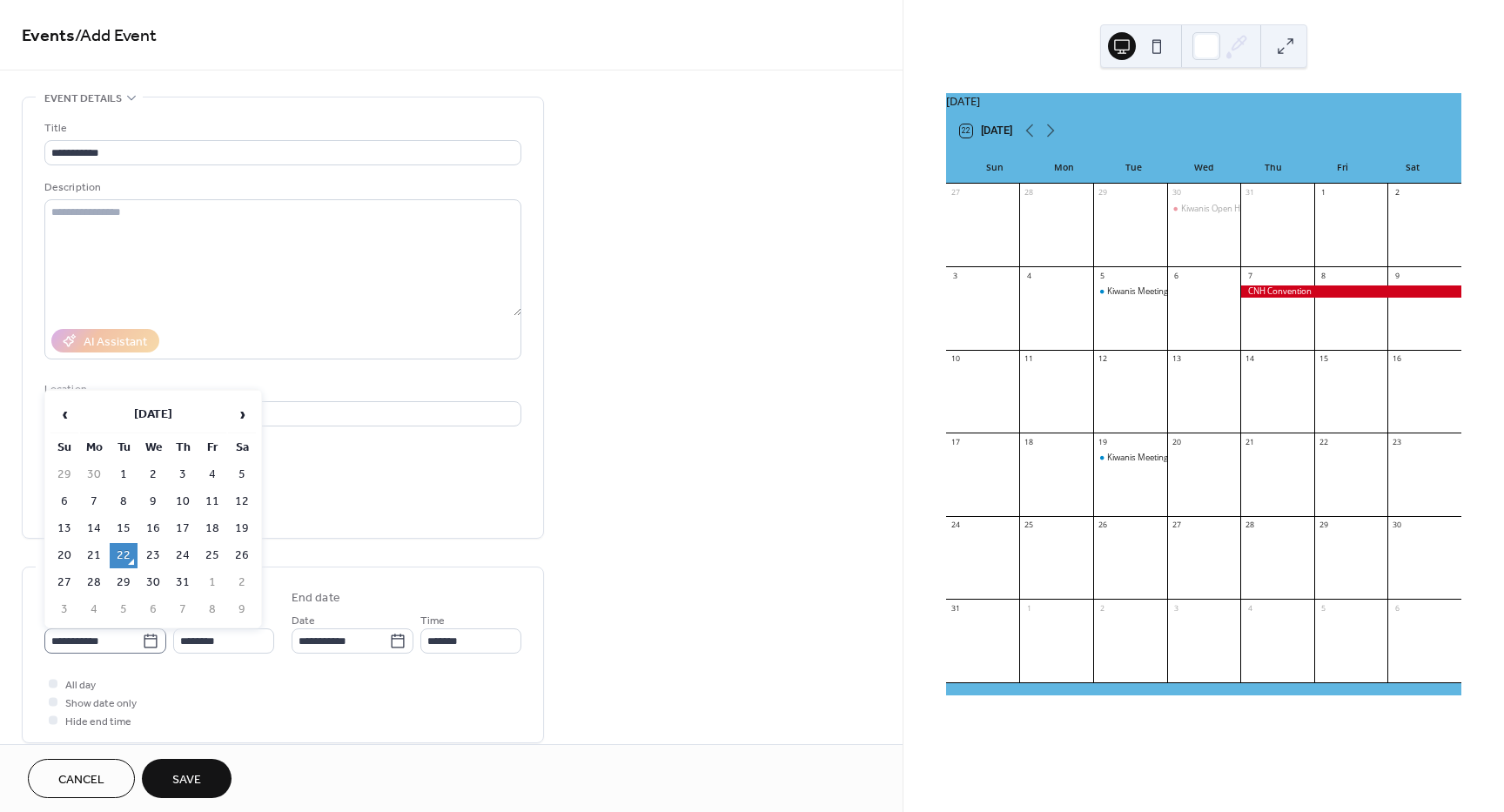 click 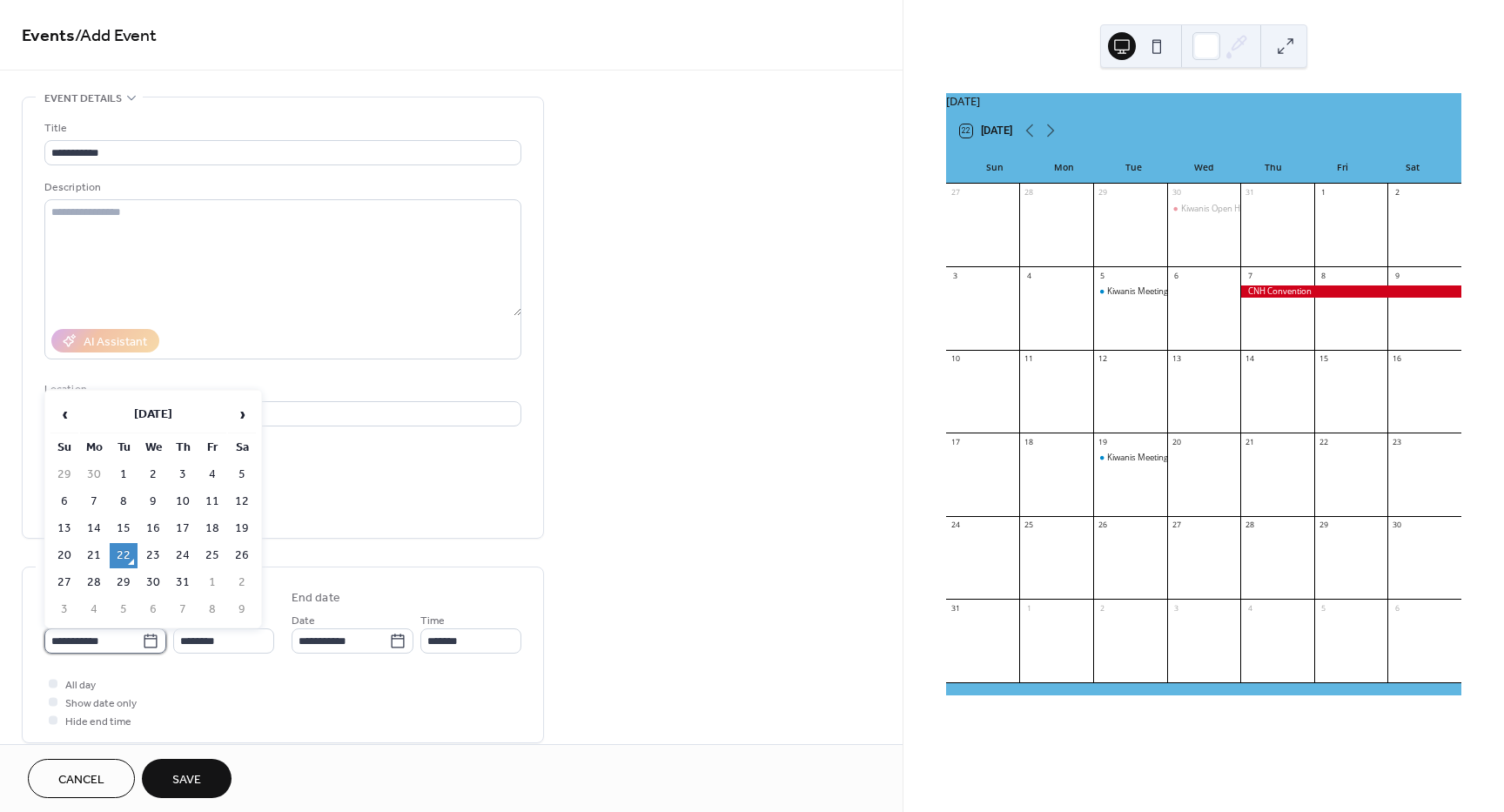 click on "**********" at bounding box center [93, 641] 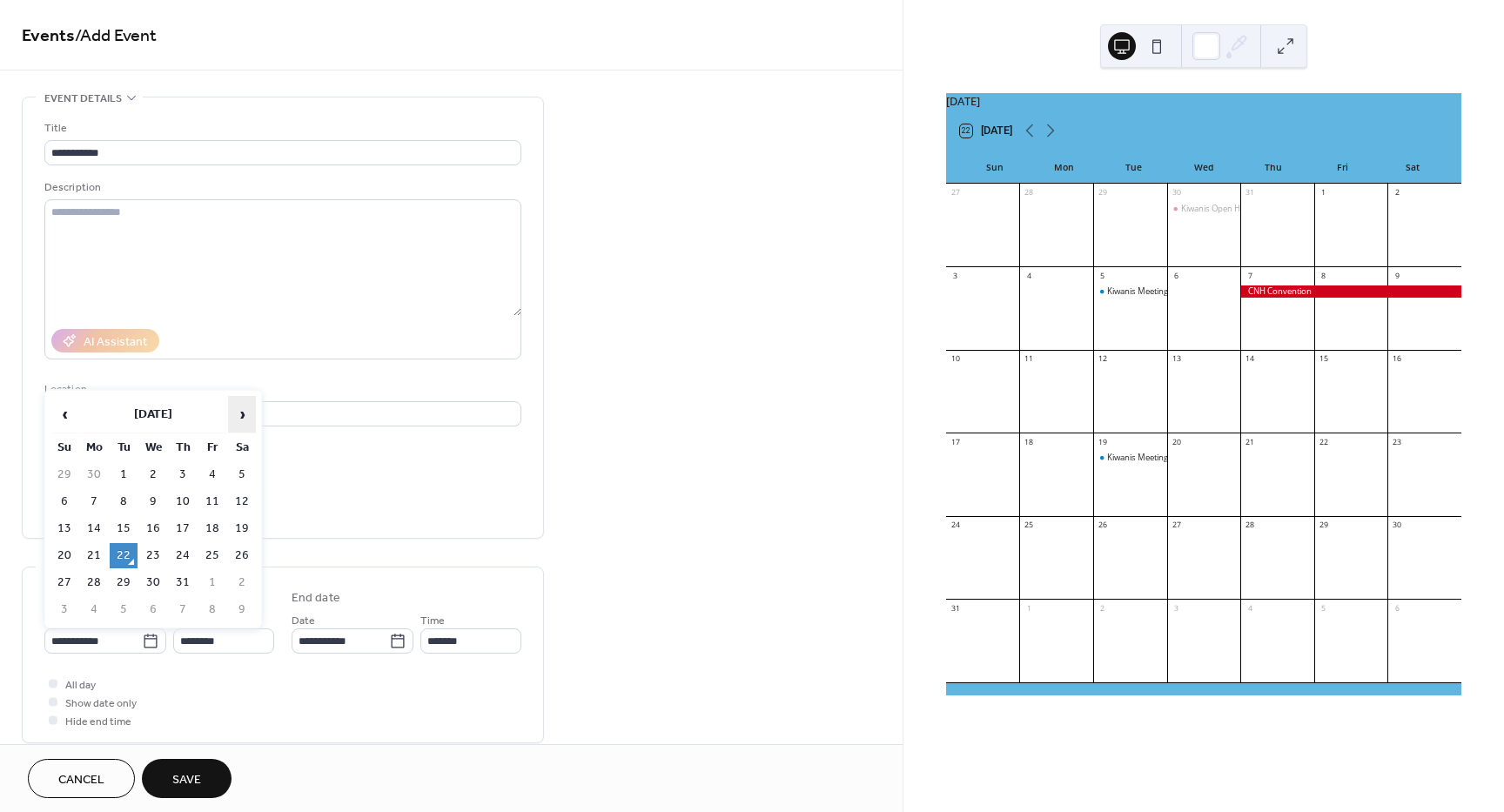 click on "›" at bounding box center (242, 414) 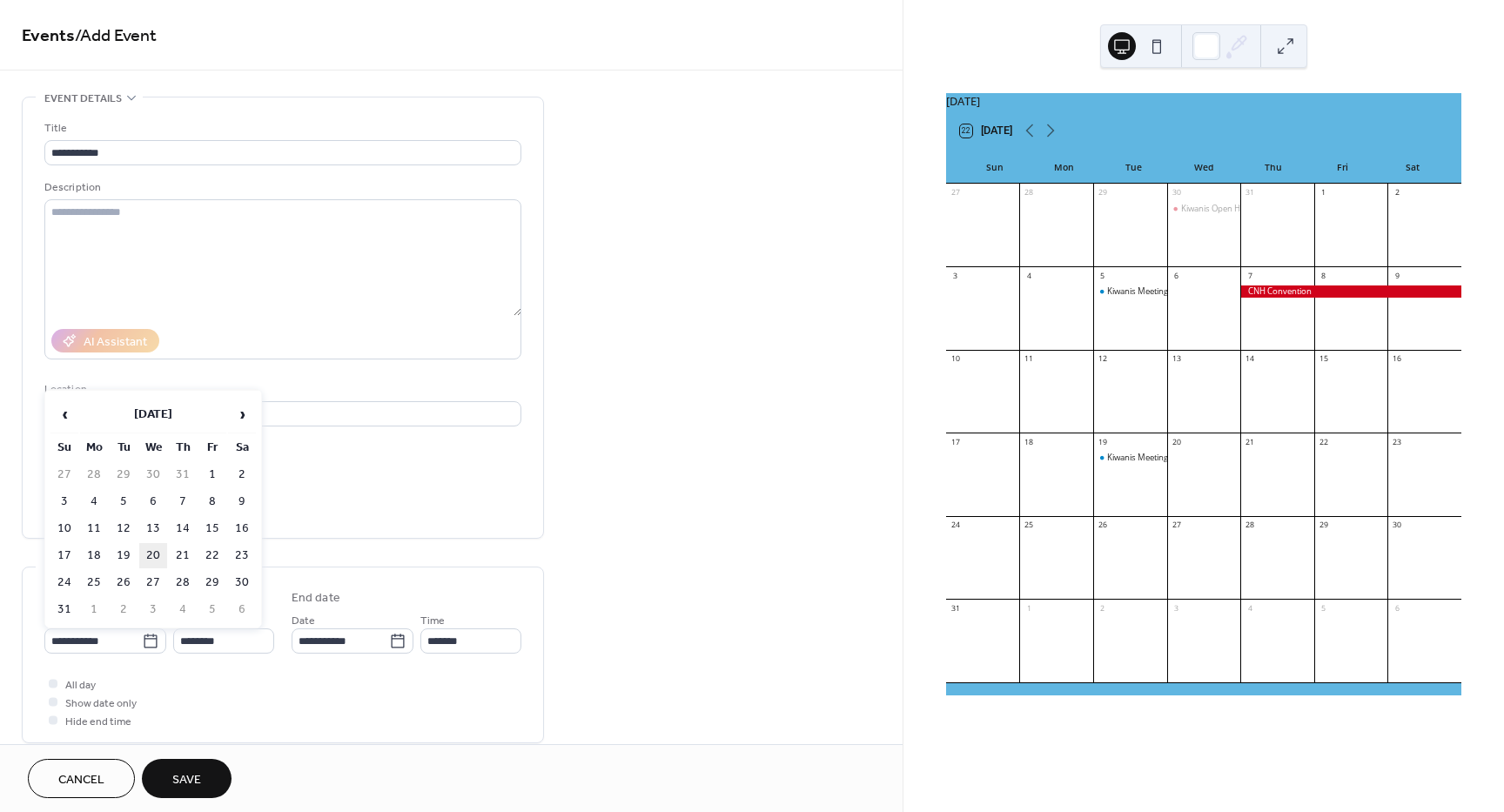 click on "20" at bounding box center (153, 555) 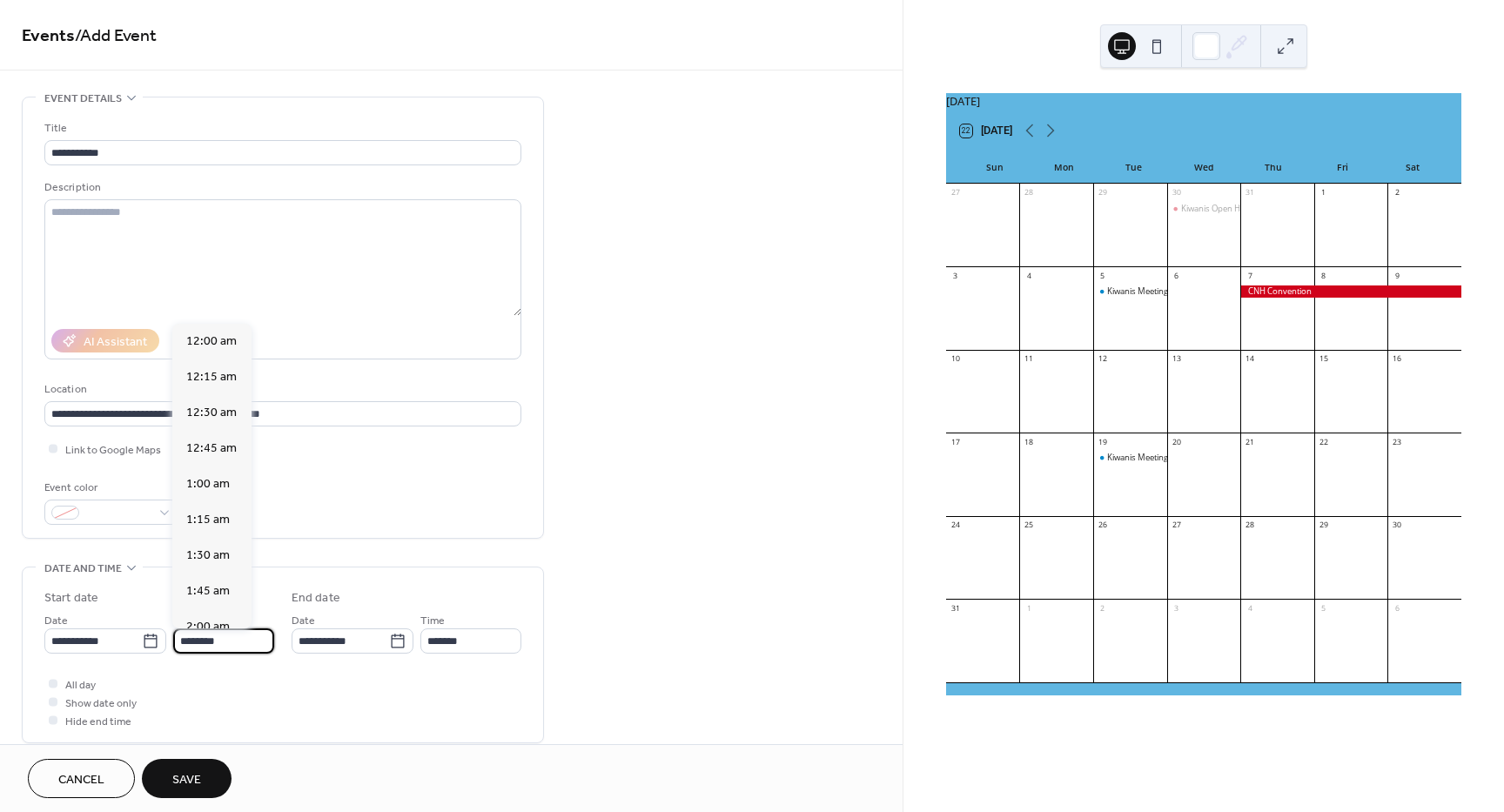 click on "********" at bounding box center (224, 641) 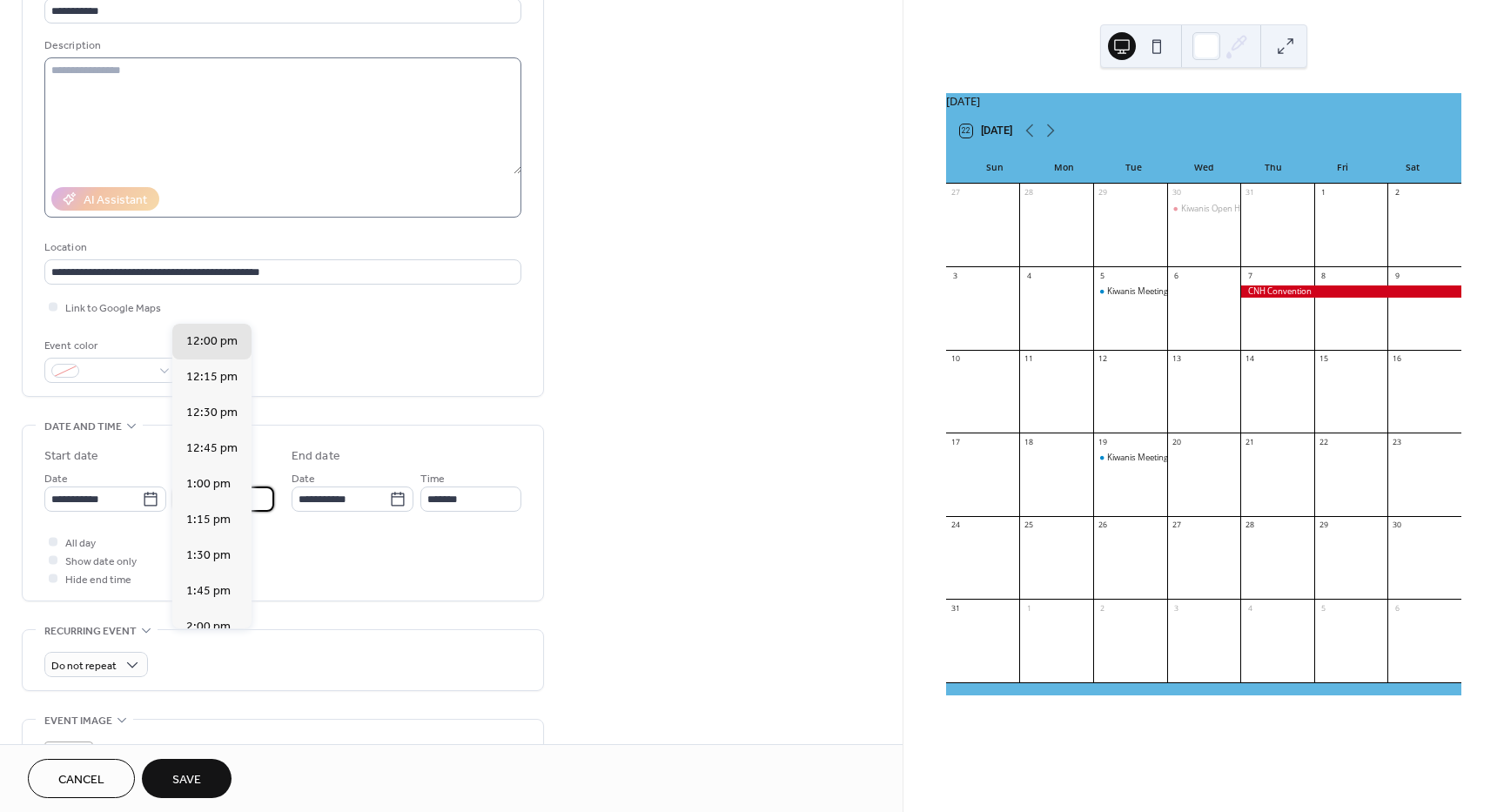scroll, scrollTop: 261, scrollLeft: 0, axis: vertical 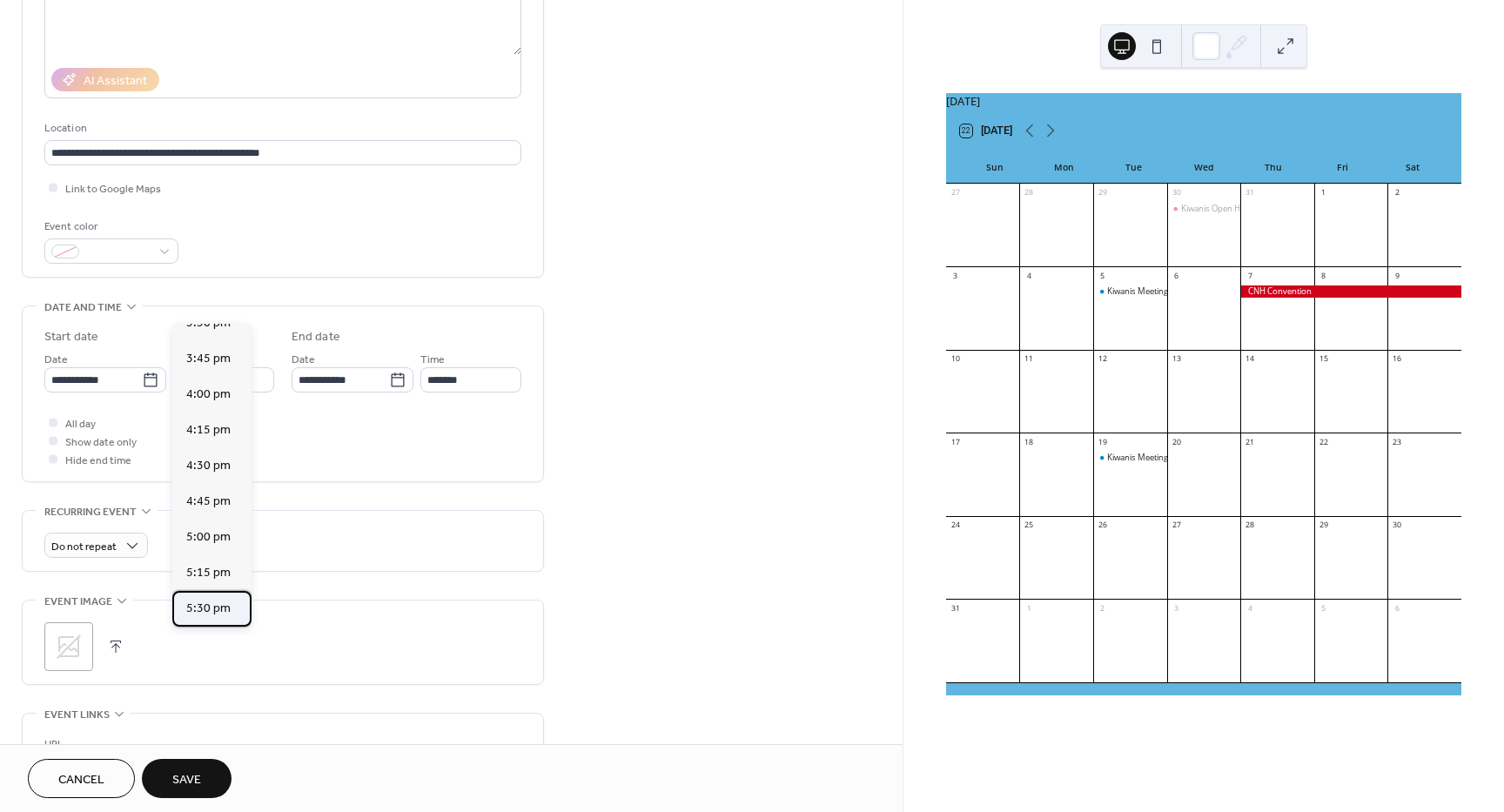 click on "5:30 pm" at bounding box center [208, 608] 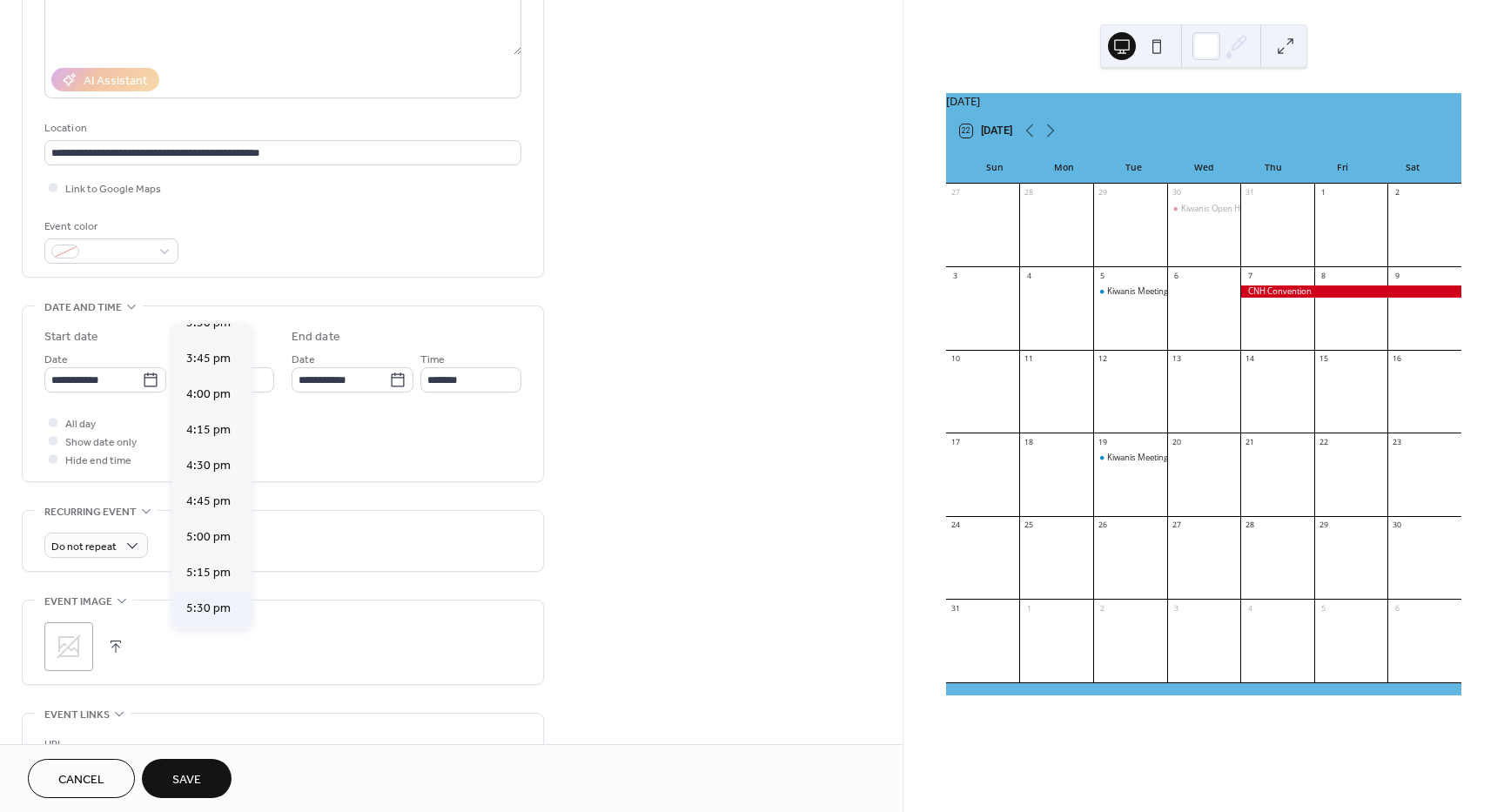 type on "*******" 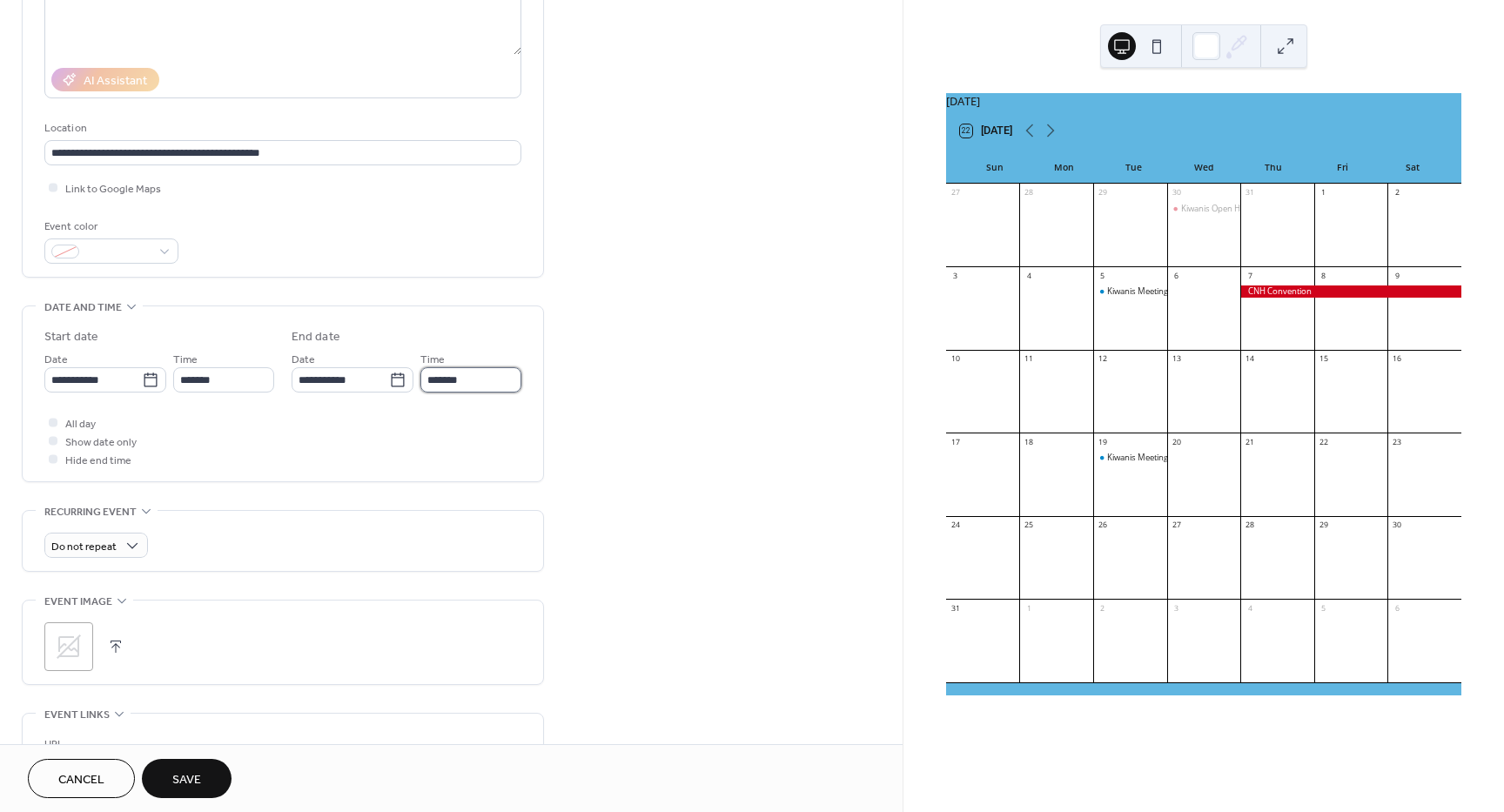 click on "*******" at bounding box center (471, 379) 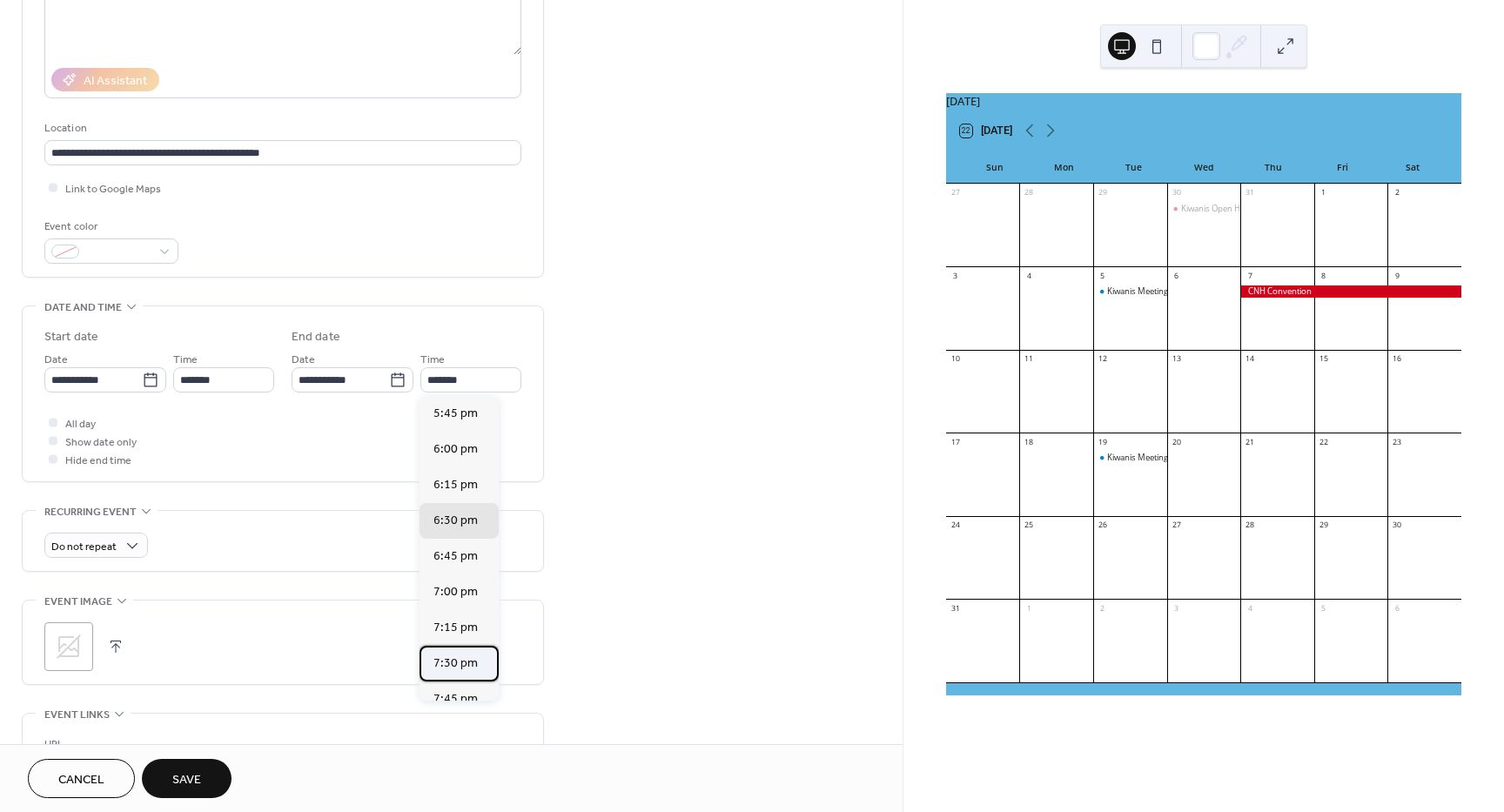 click on "7:30 pm" at bounding box center [455, 663] 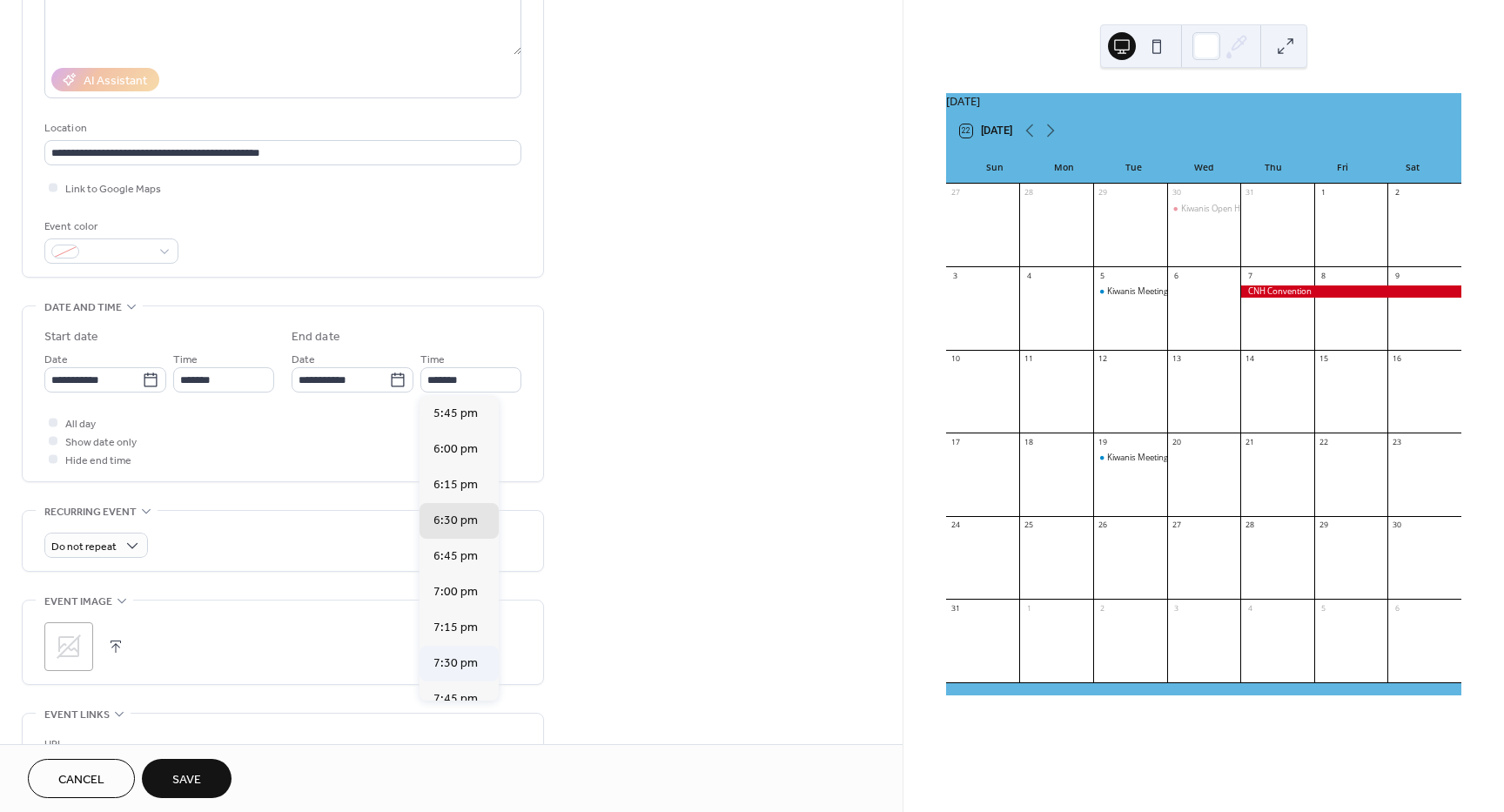 type on "*******" 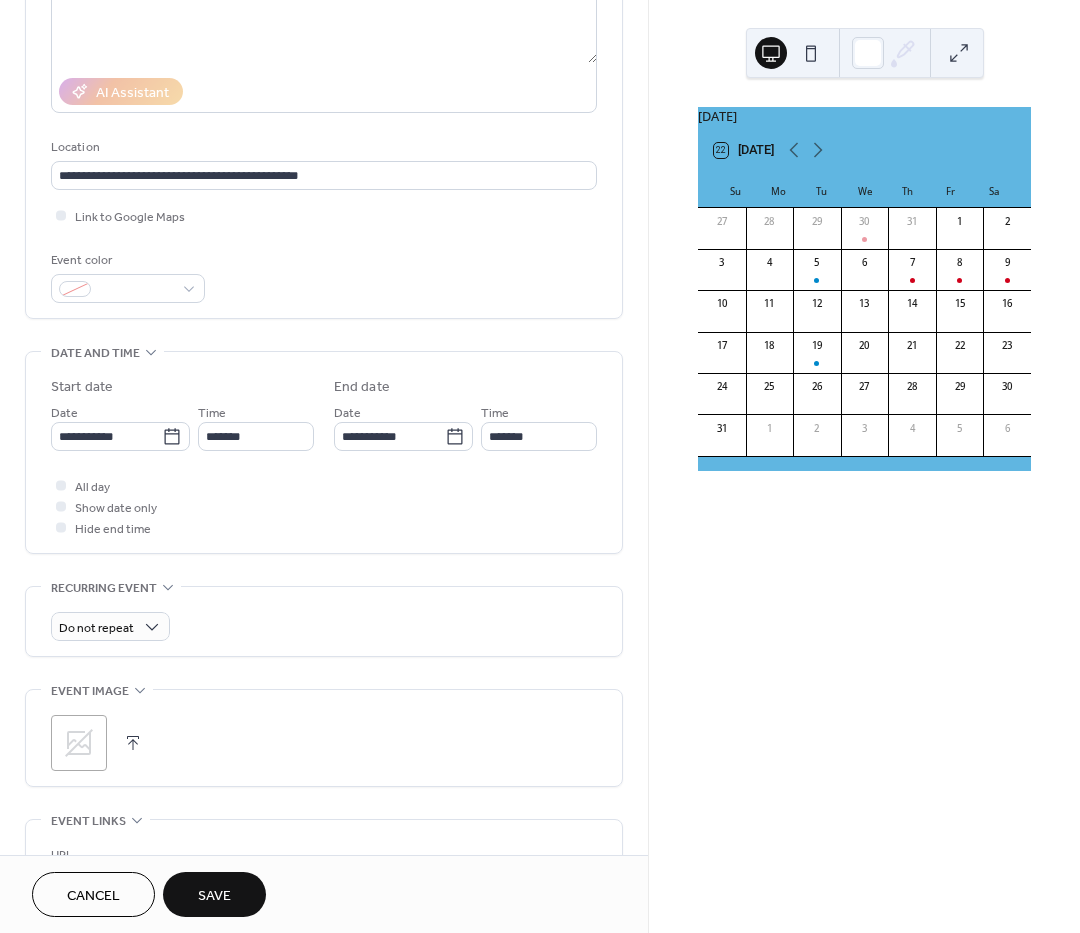 click 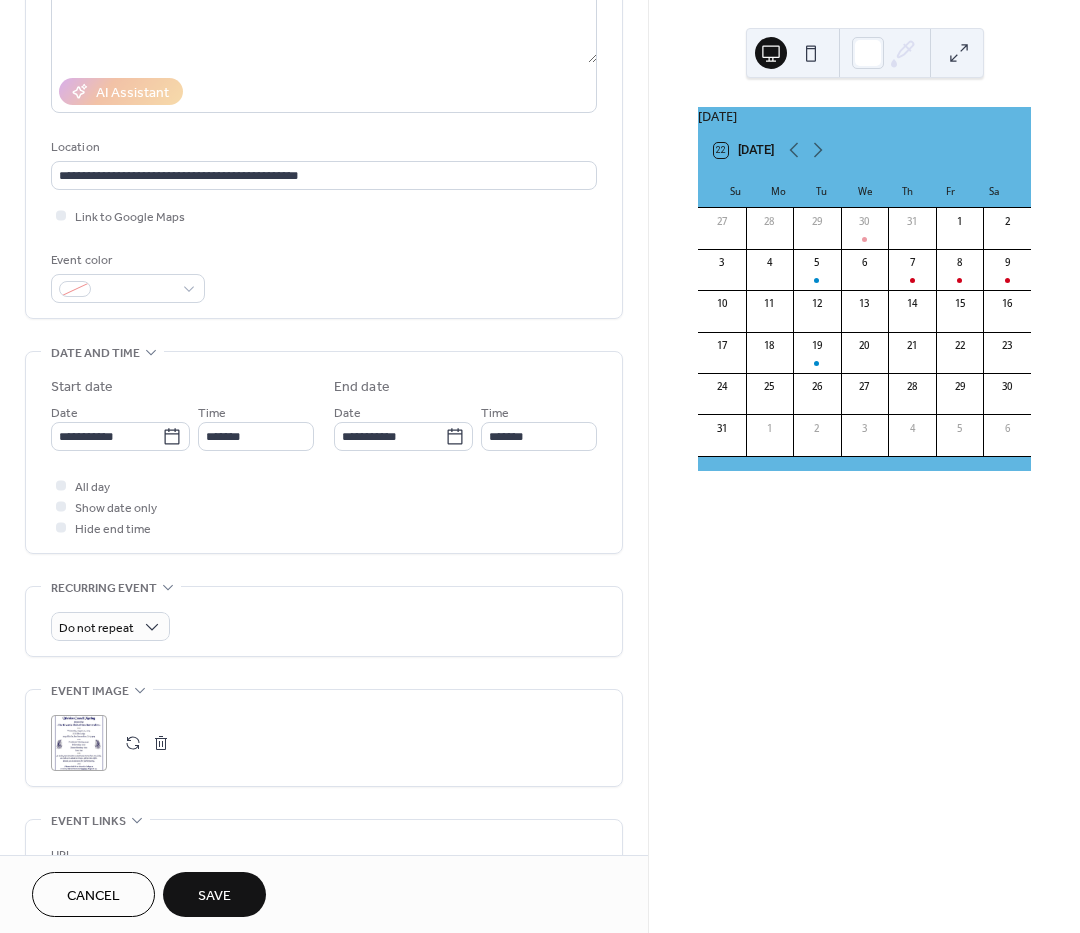 click on "Save" at bounding box center (214, 896) 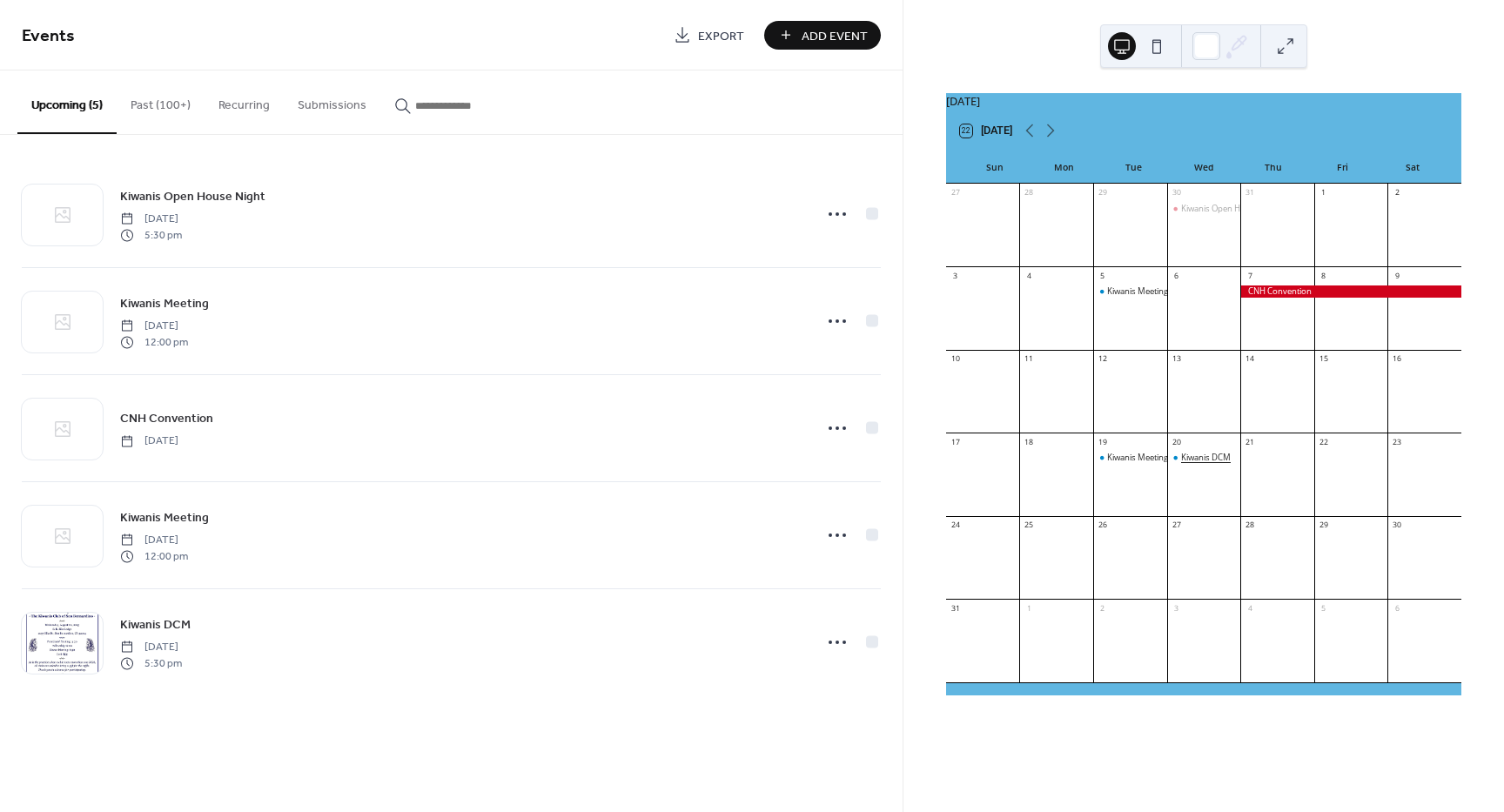 click on "Kiwanis DCM" at bounding box center [1205, 457] 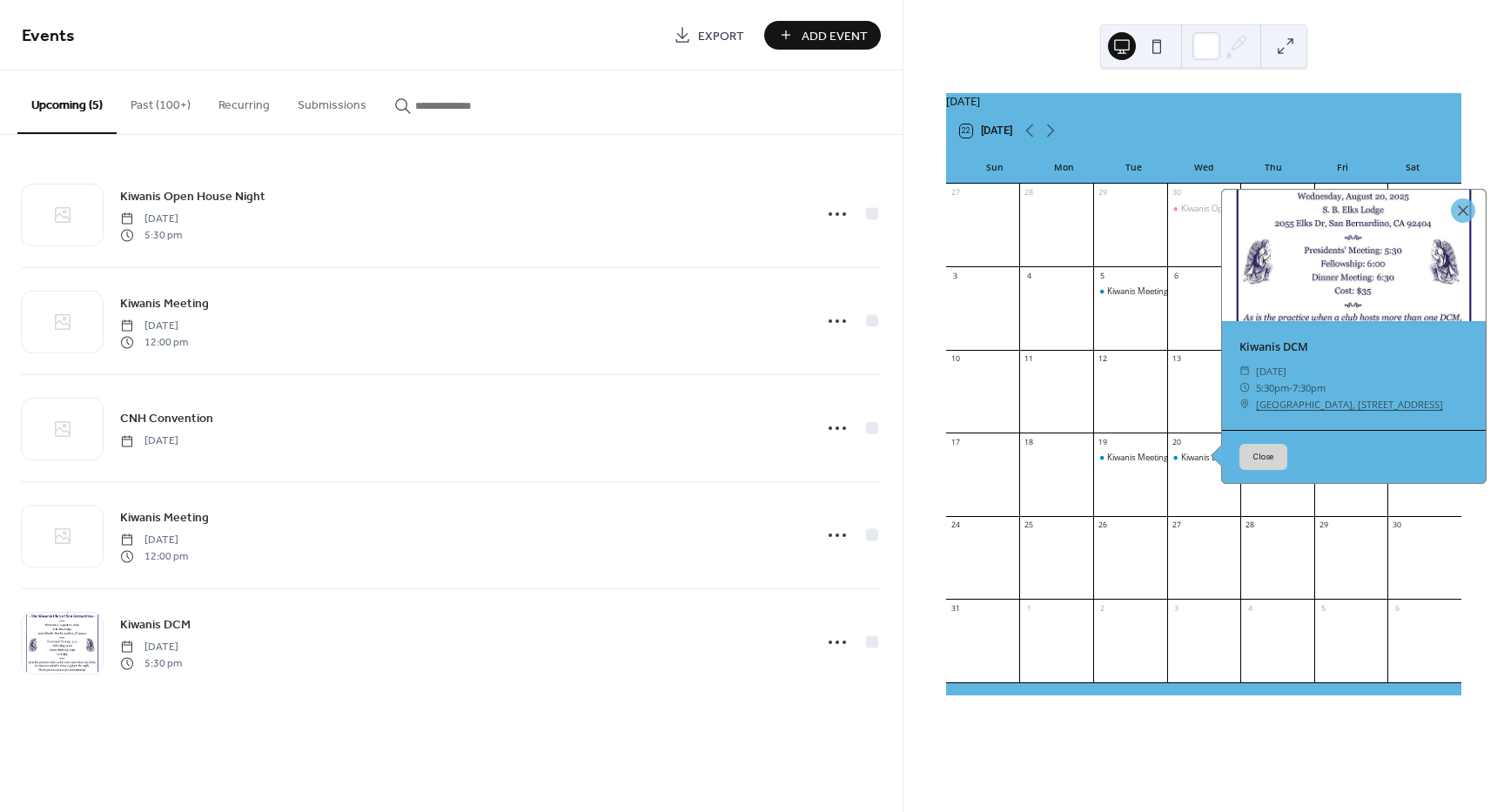 click at bounding box center (1353, 256) 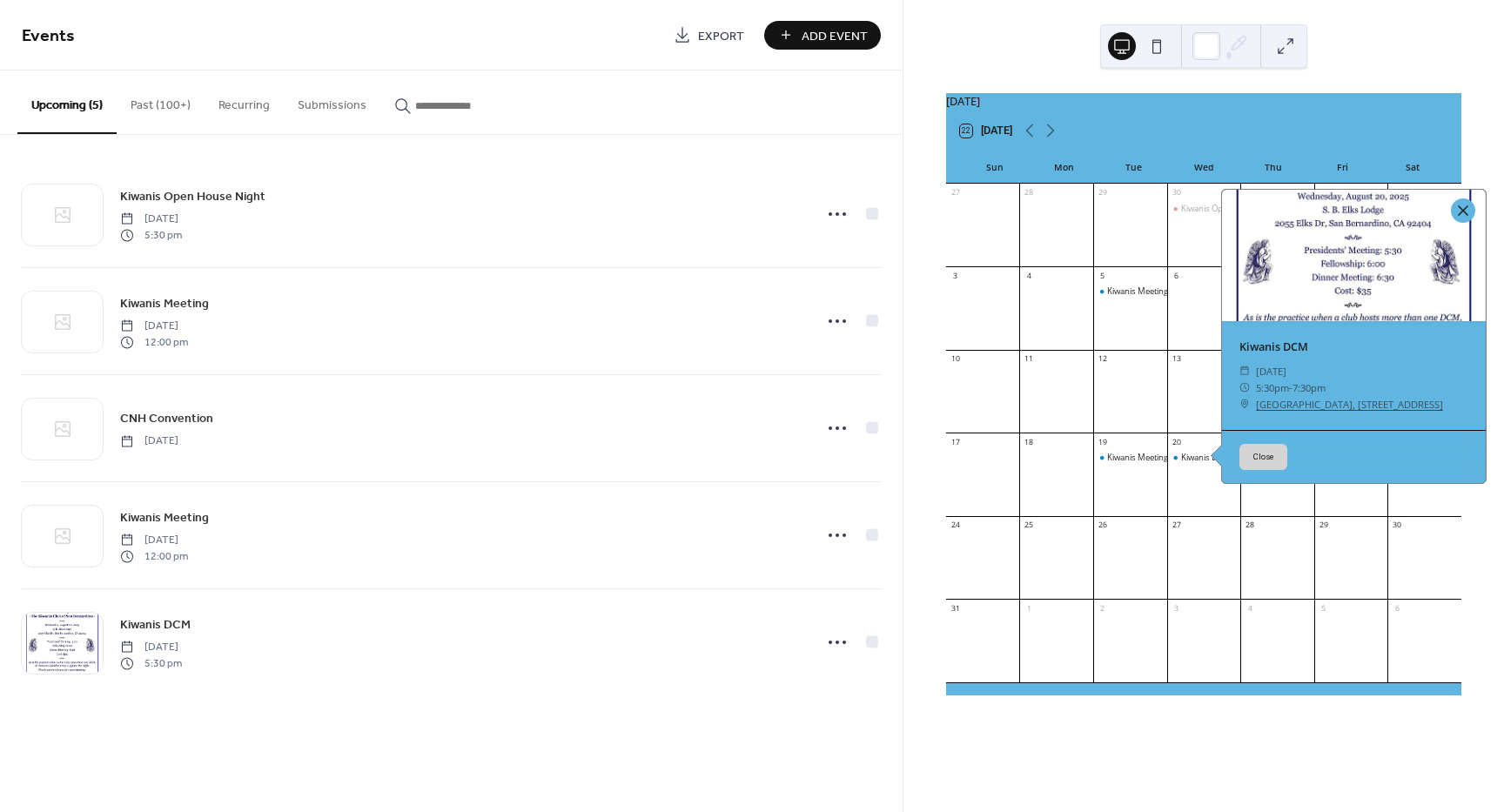 click at bounding box center (1463, 211) 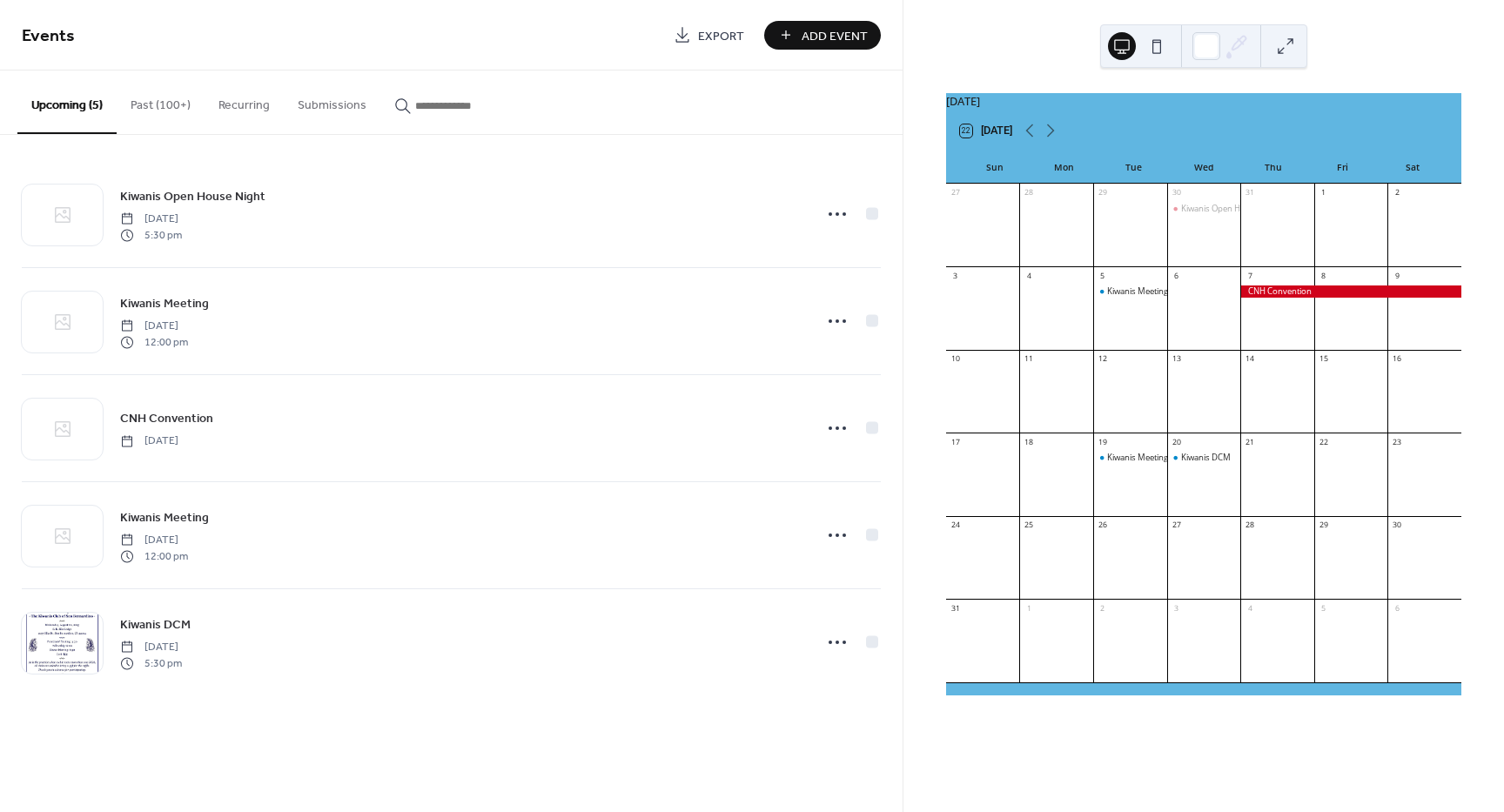 click on "Add Event" at bounding box center (835, 36) 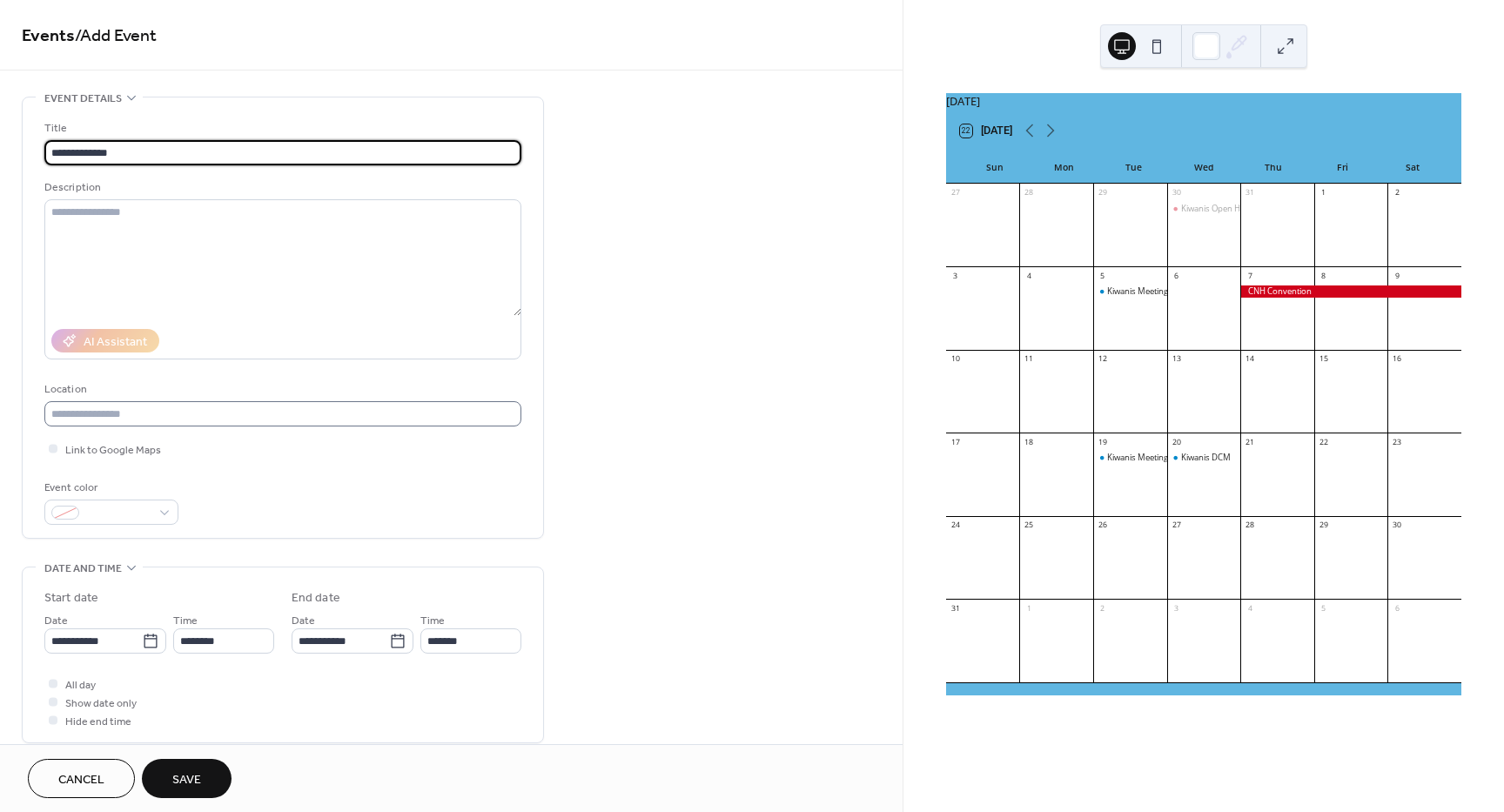 type on "**********" 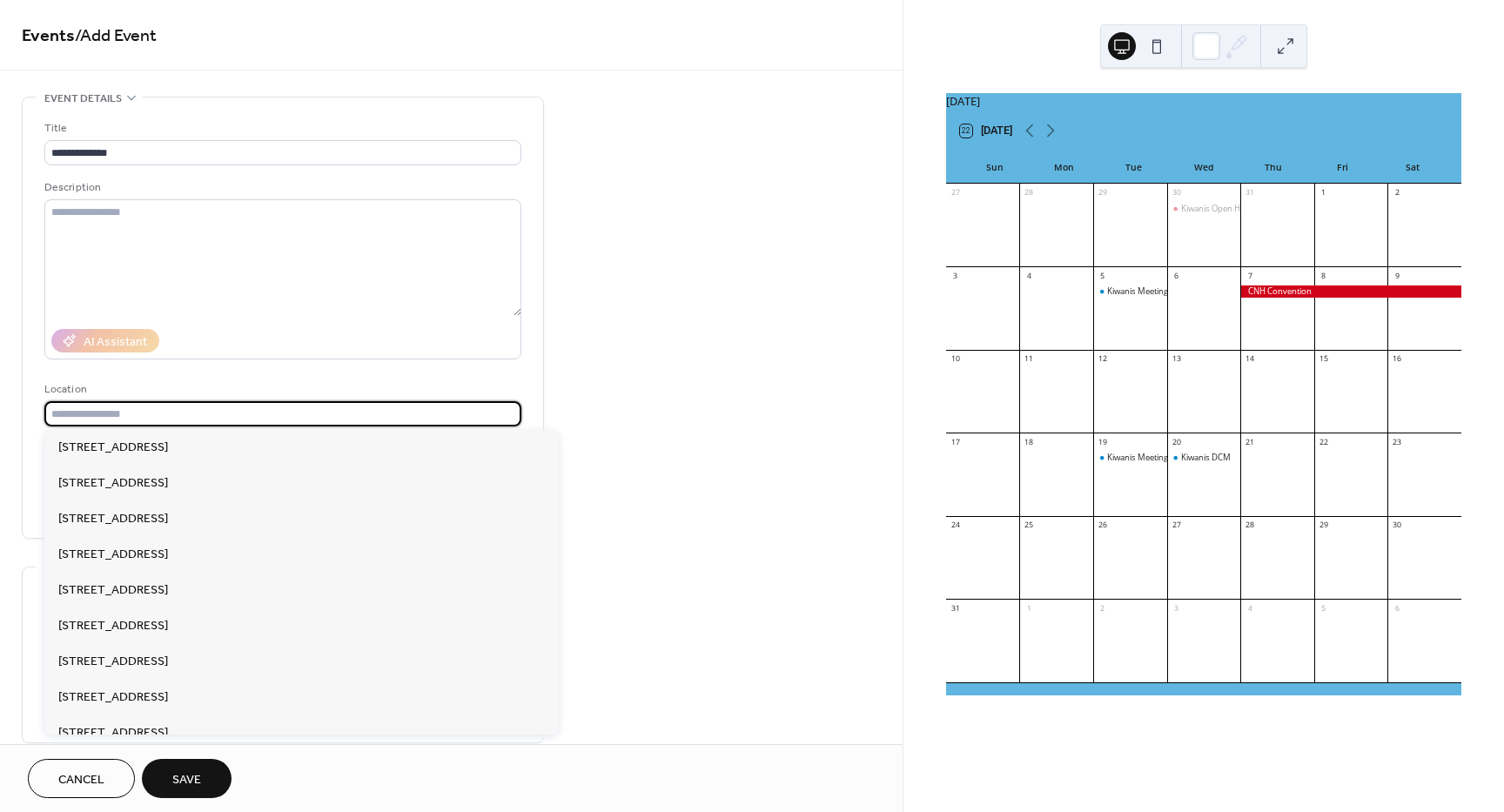 click at bounding box center (283, 413) 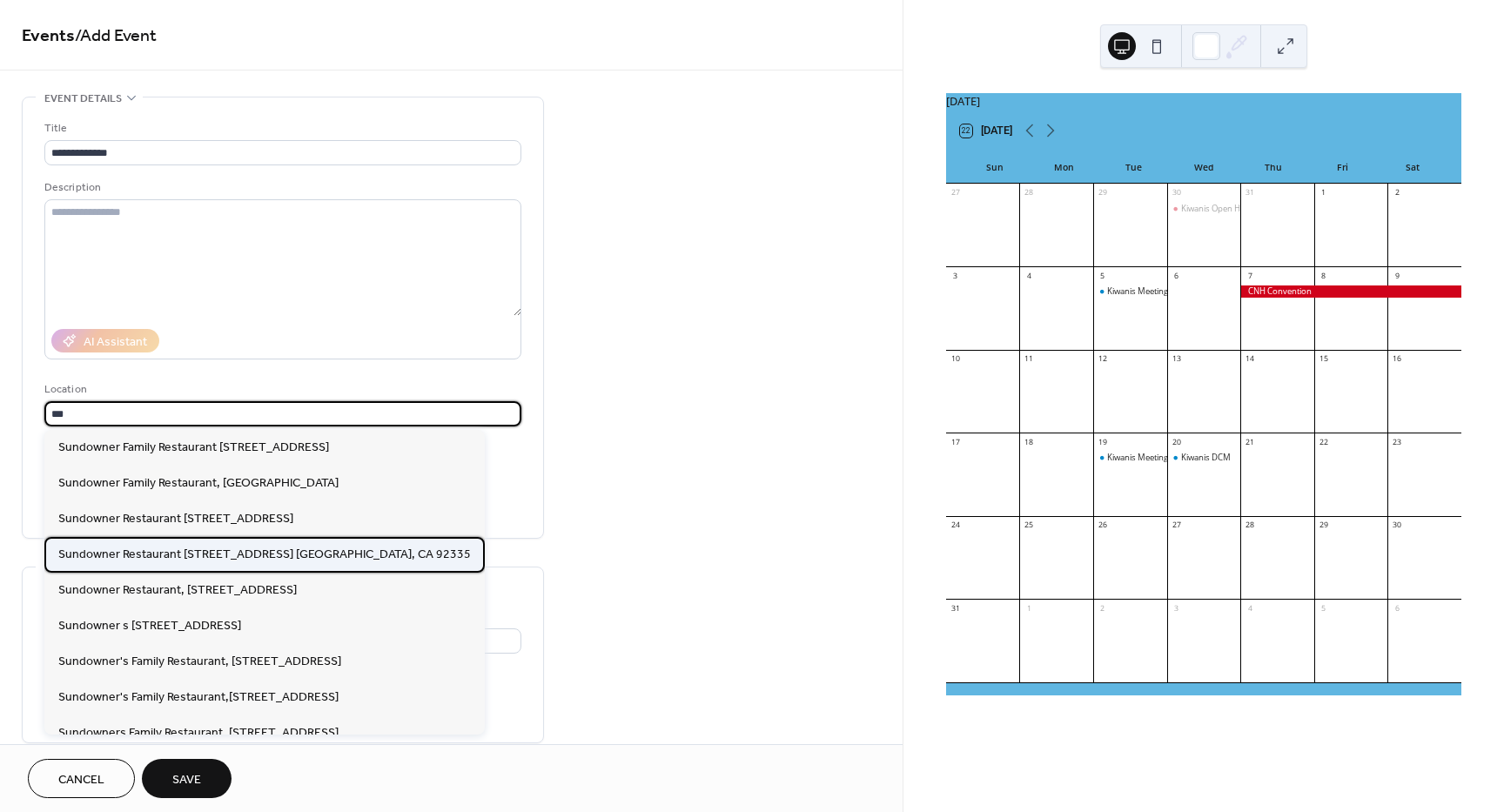 click on "Sundowner Restaurant 8983 Sierra Ave. Fontana, CA 92335" at bounding box center [265, 554] 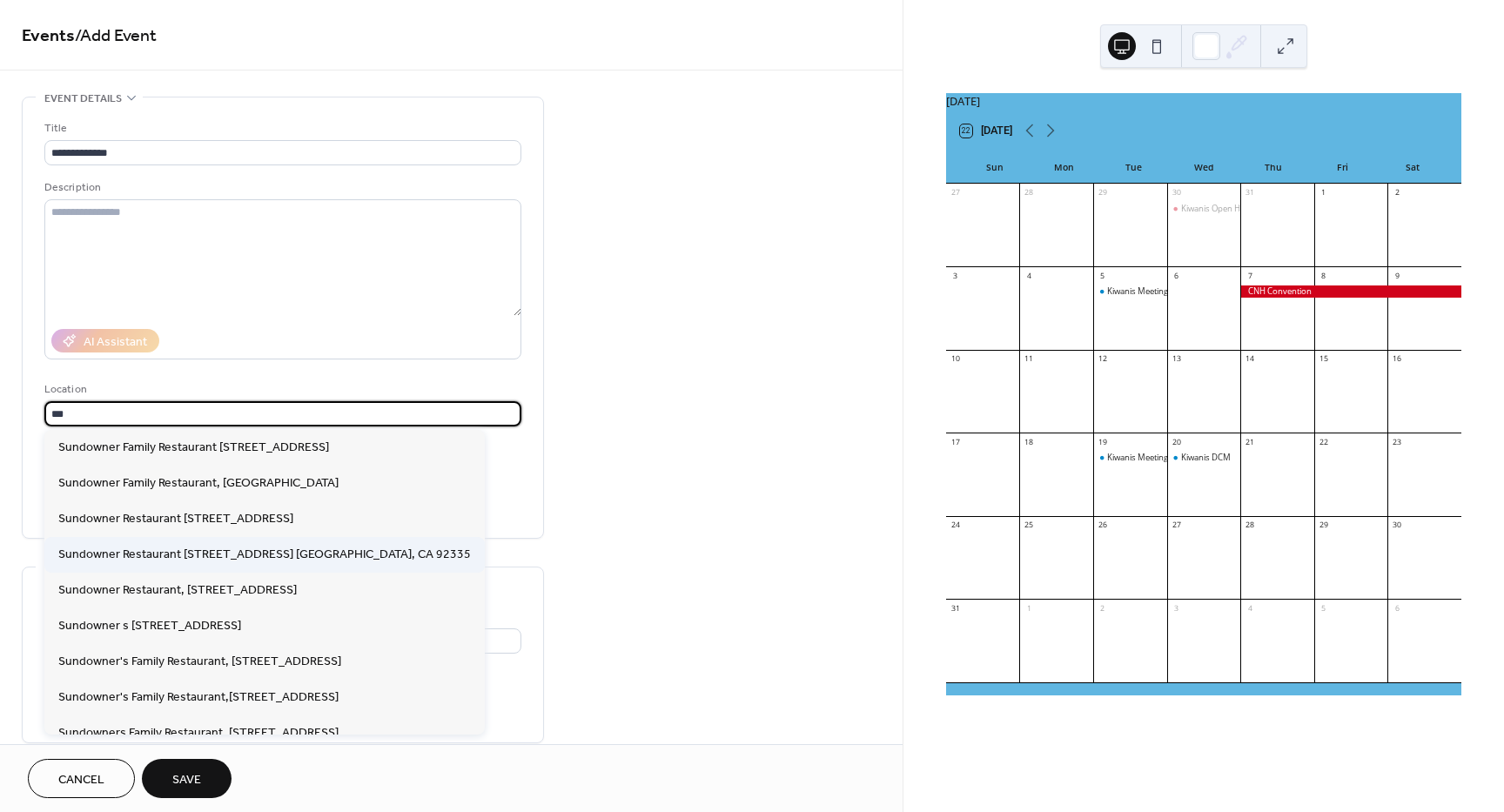 type on "**********" 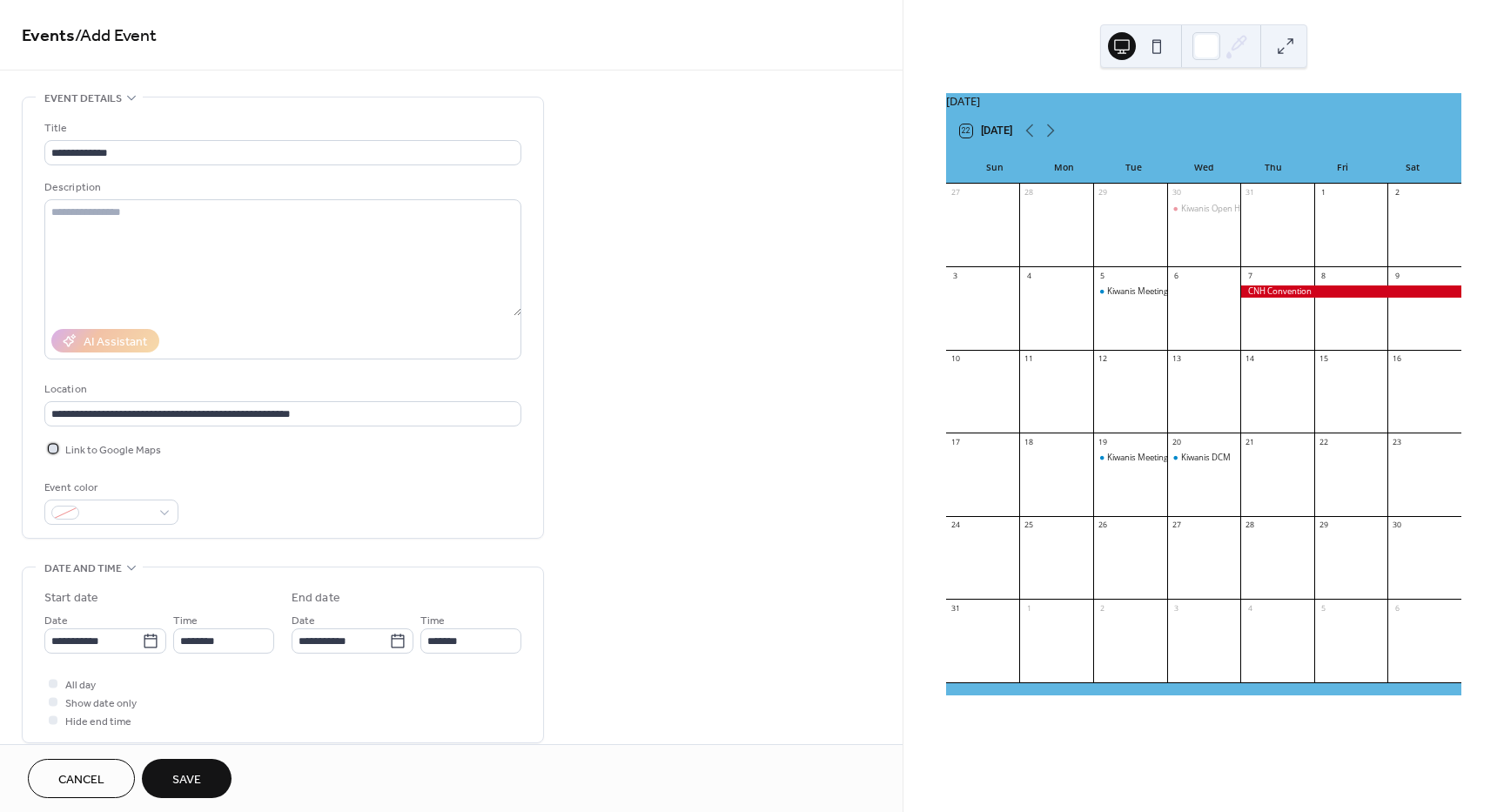 click at bounding box center (53, 448) 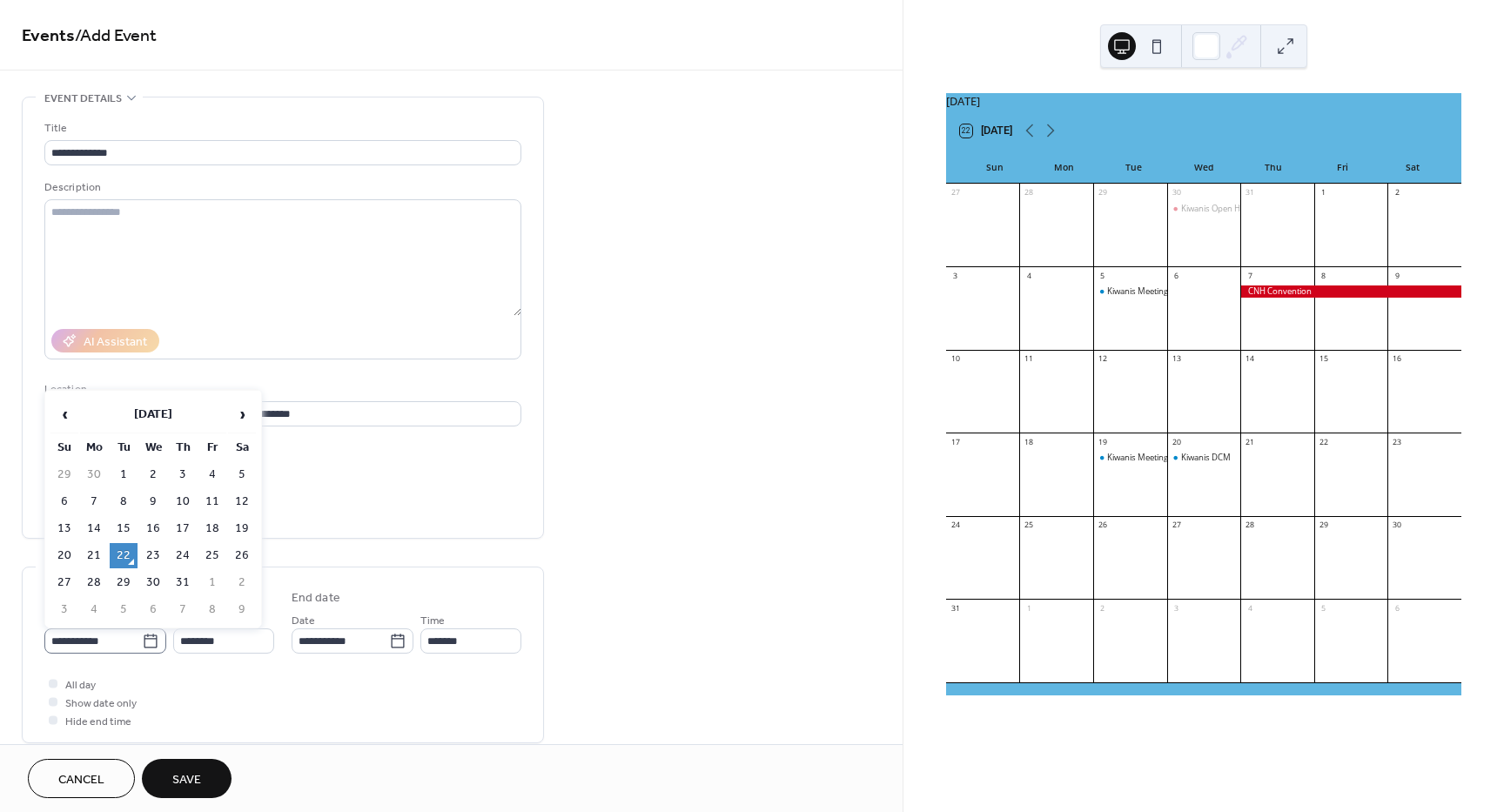 click 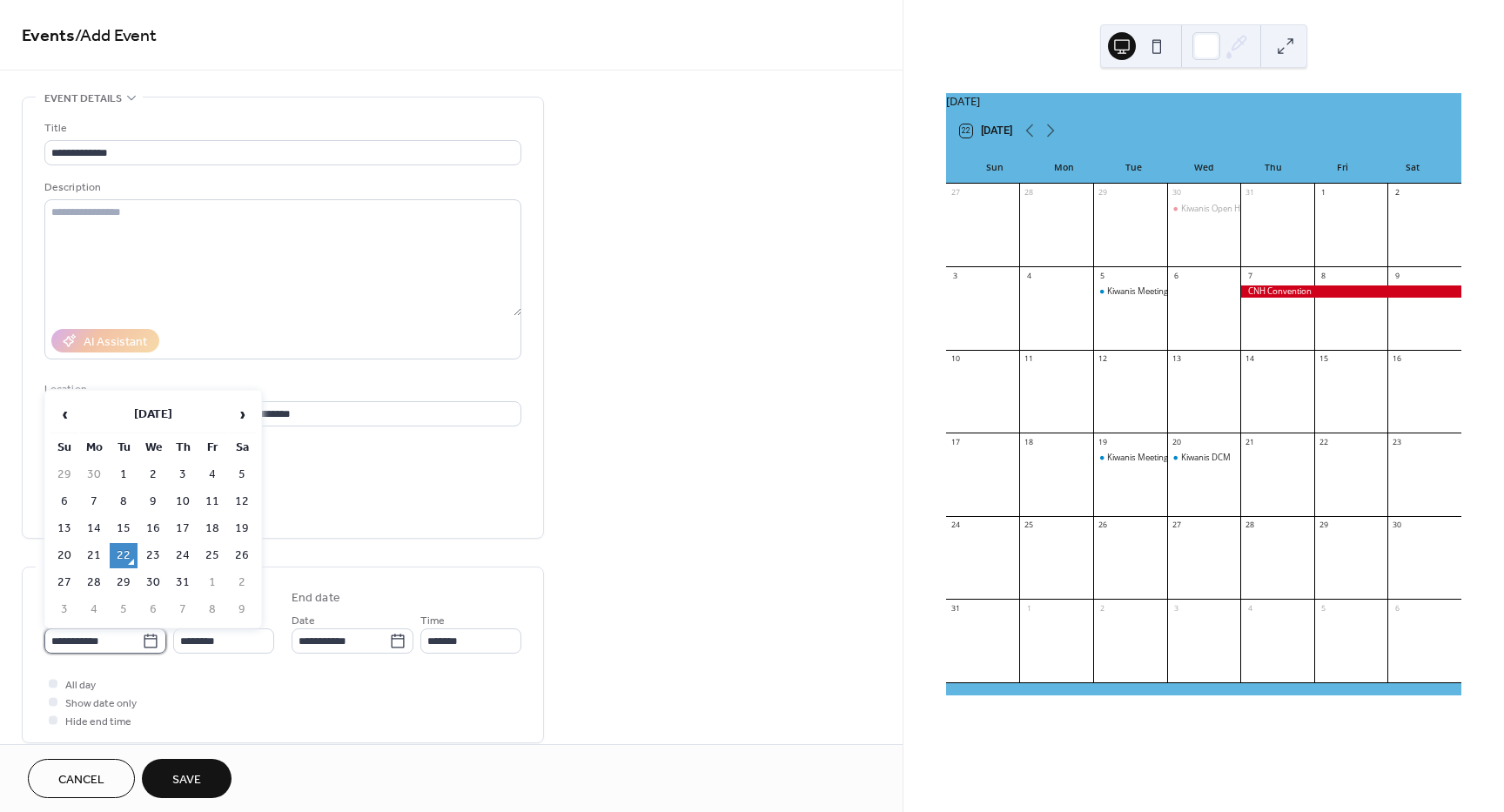 click on "**********" at bounding box center [93, 641] 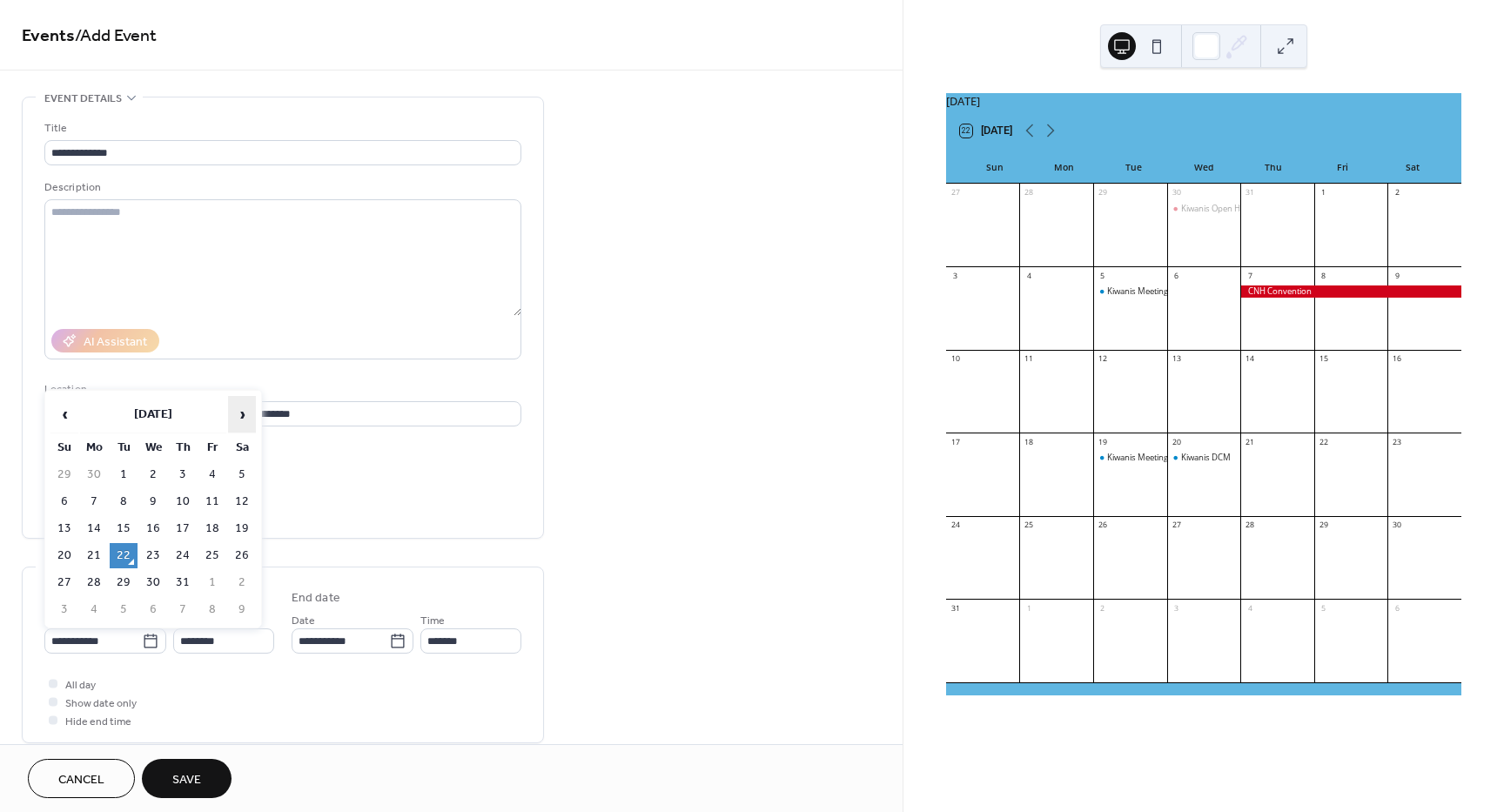 click on "›" at bounding box center [242, 414] 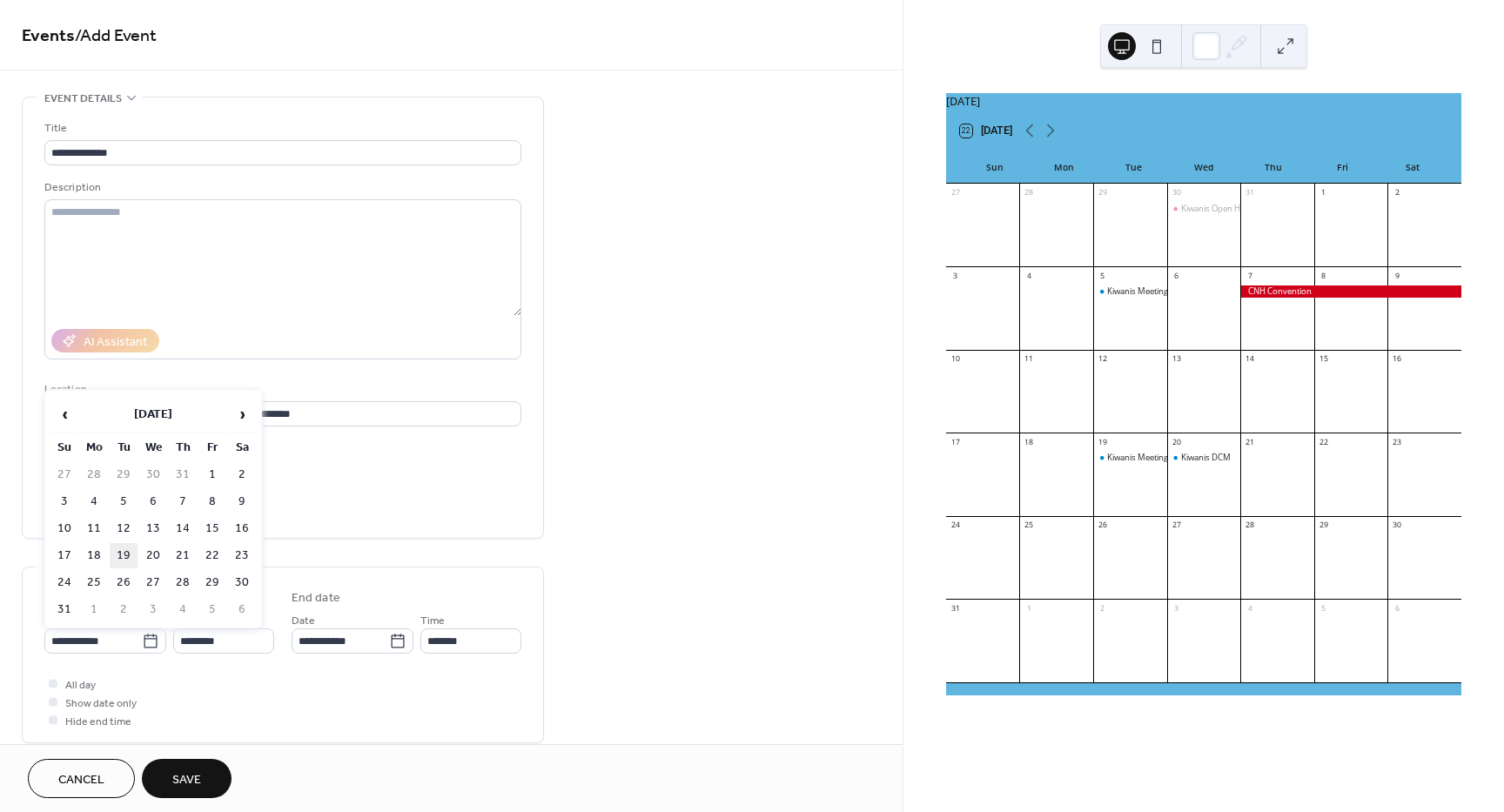 click on "19" at bounding box center (124, 555) 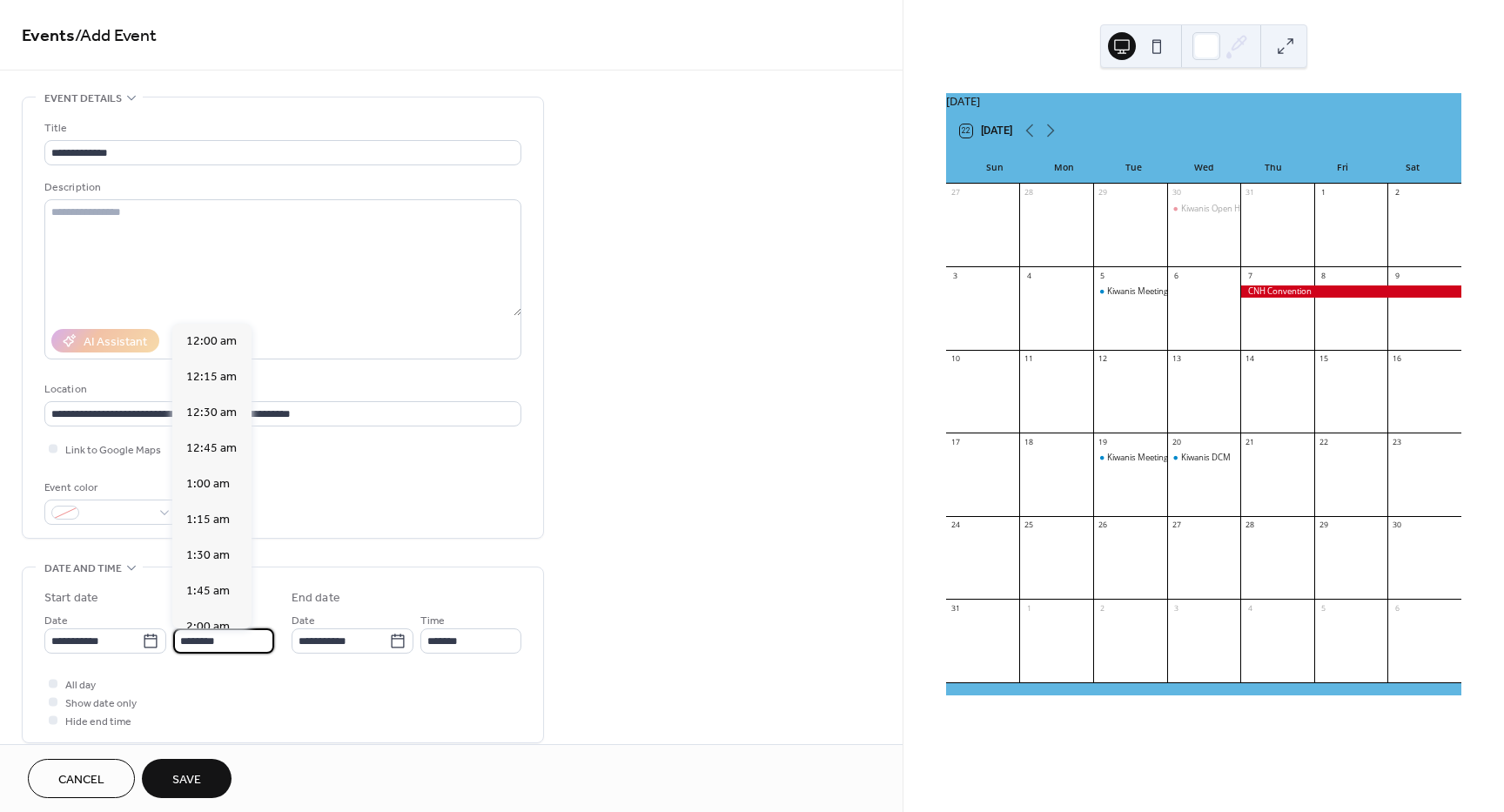 scroll, scrollTop: 1713, scrollLeft: 0, axis: vertical 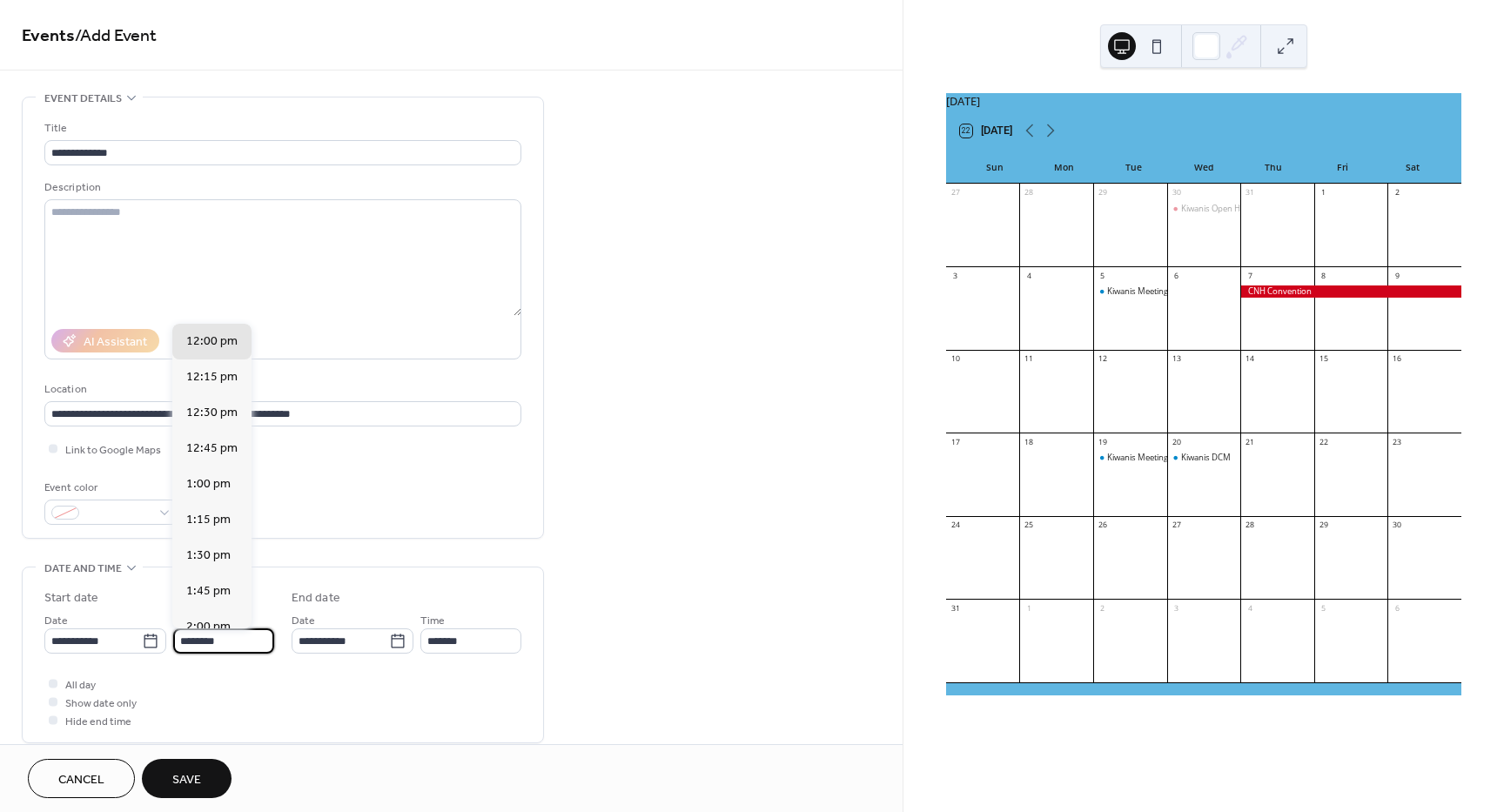 click on "********" at bounding box center (224, 641) 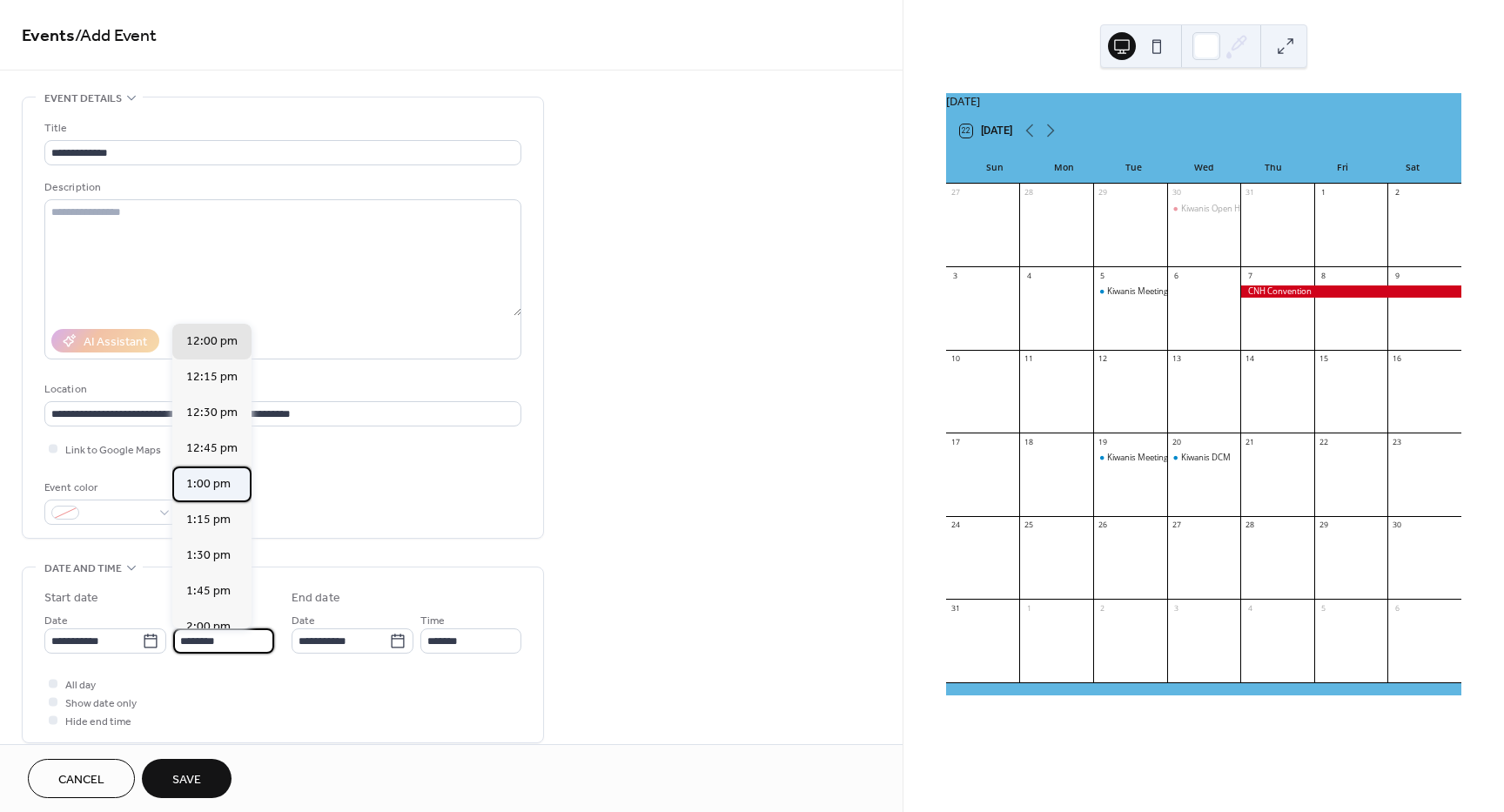 click on "1:00 pm" at bounding box center (208, 484) 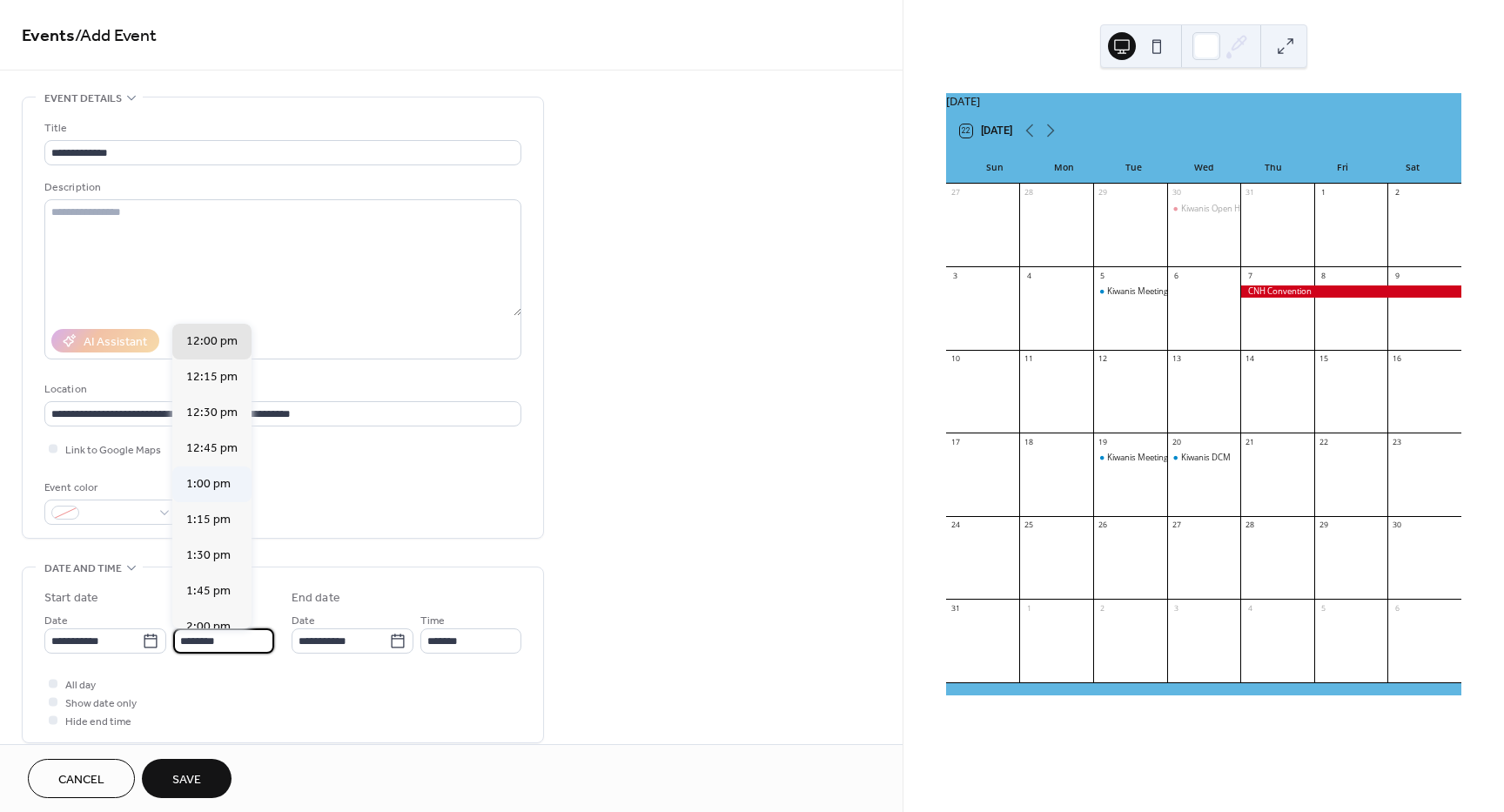 type on "*******" 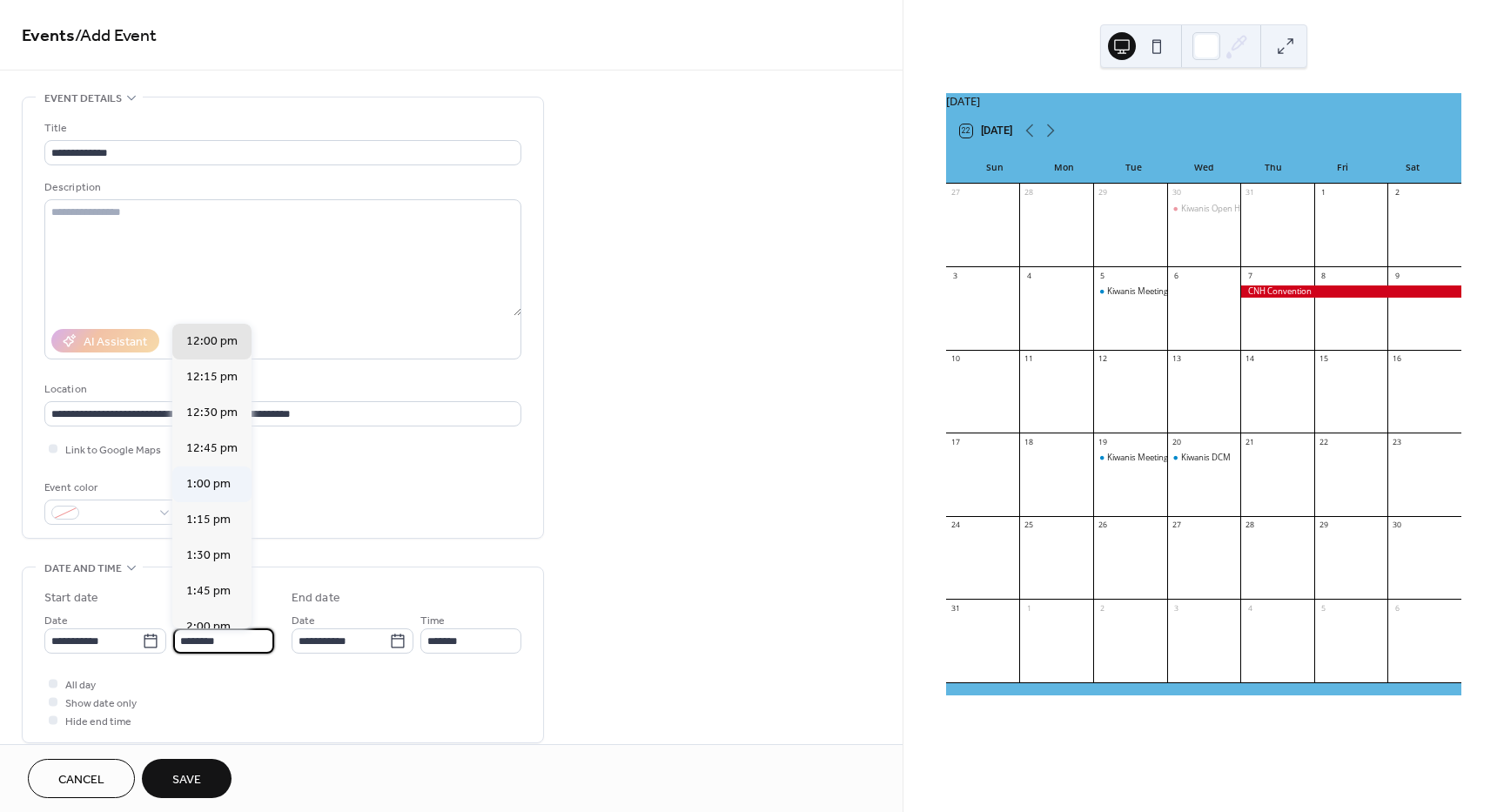 type on "*******" 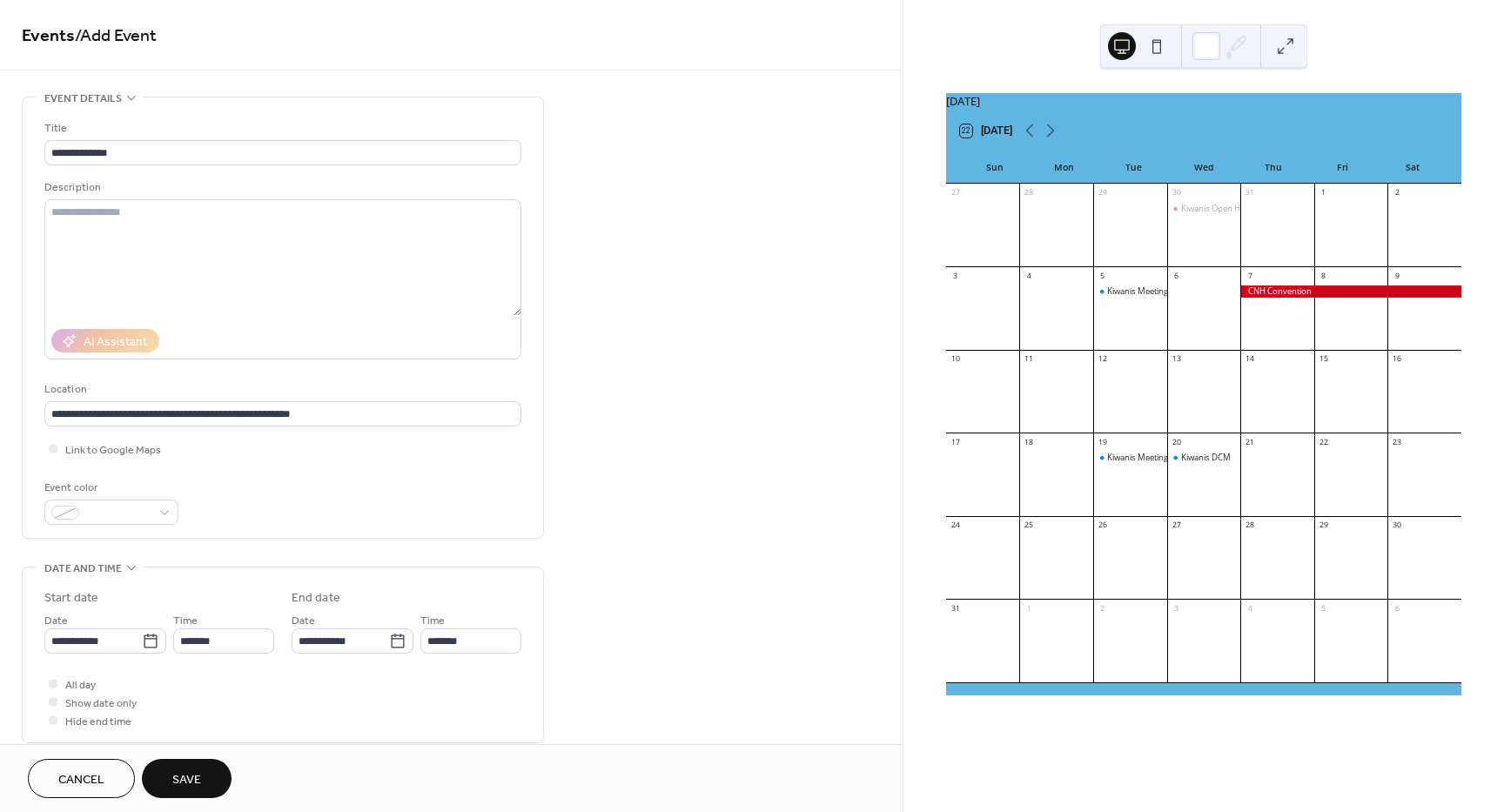 click on "Save" at bounding box center [186, 780] 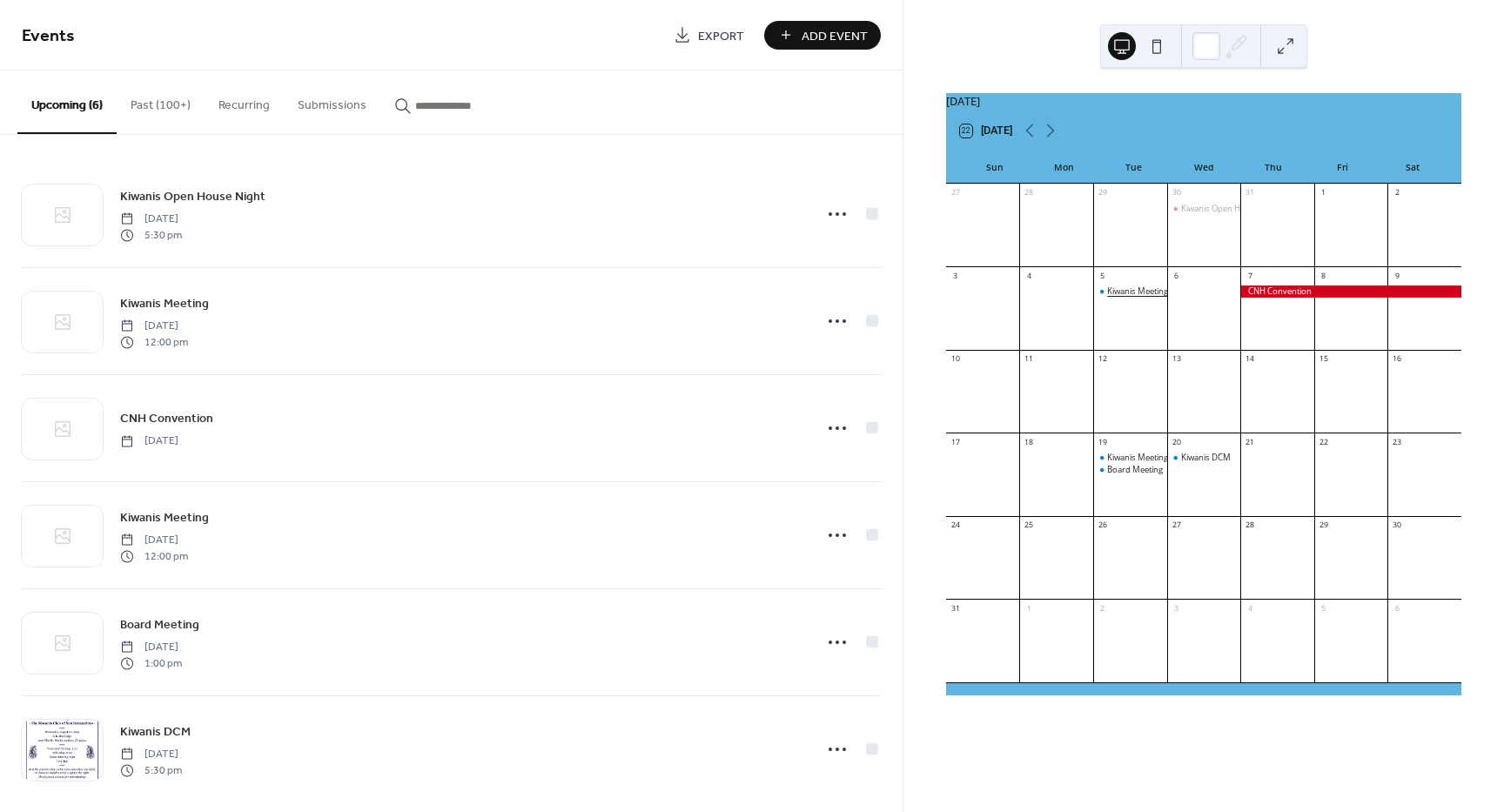 click on "Kiwanis Meeting" at bounding box center [1138, 291] 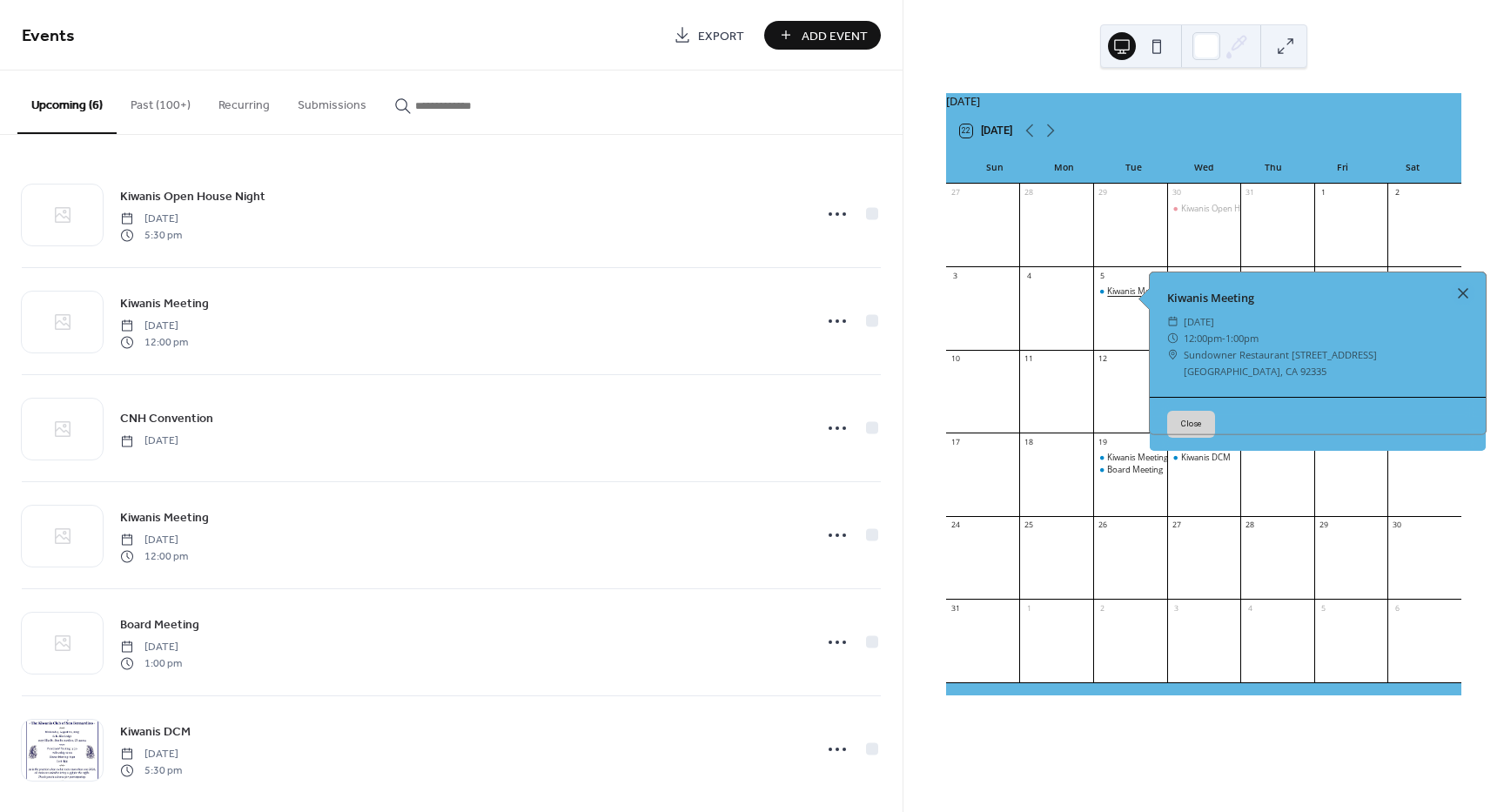 click on "Kiwanis Meeting" at bounding box center [1138, 291] 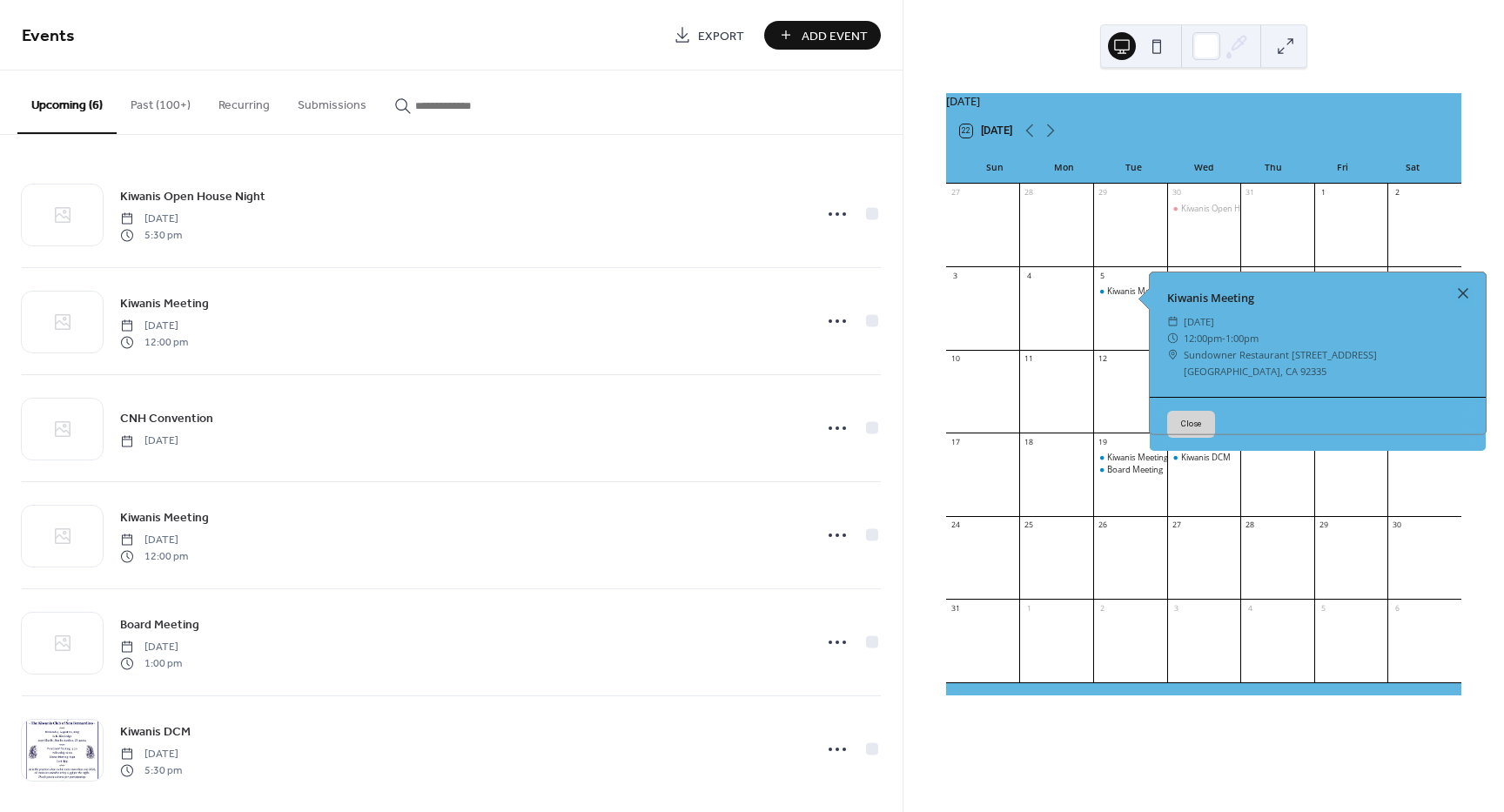 click on "Close" at bounding box center (1191, 424) 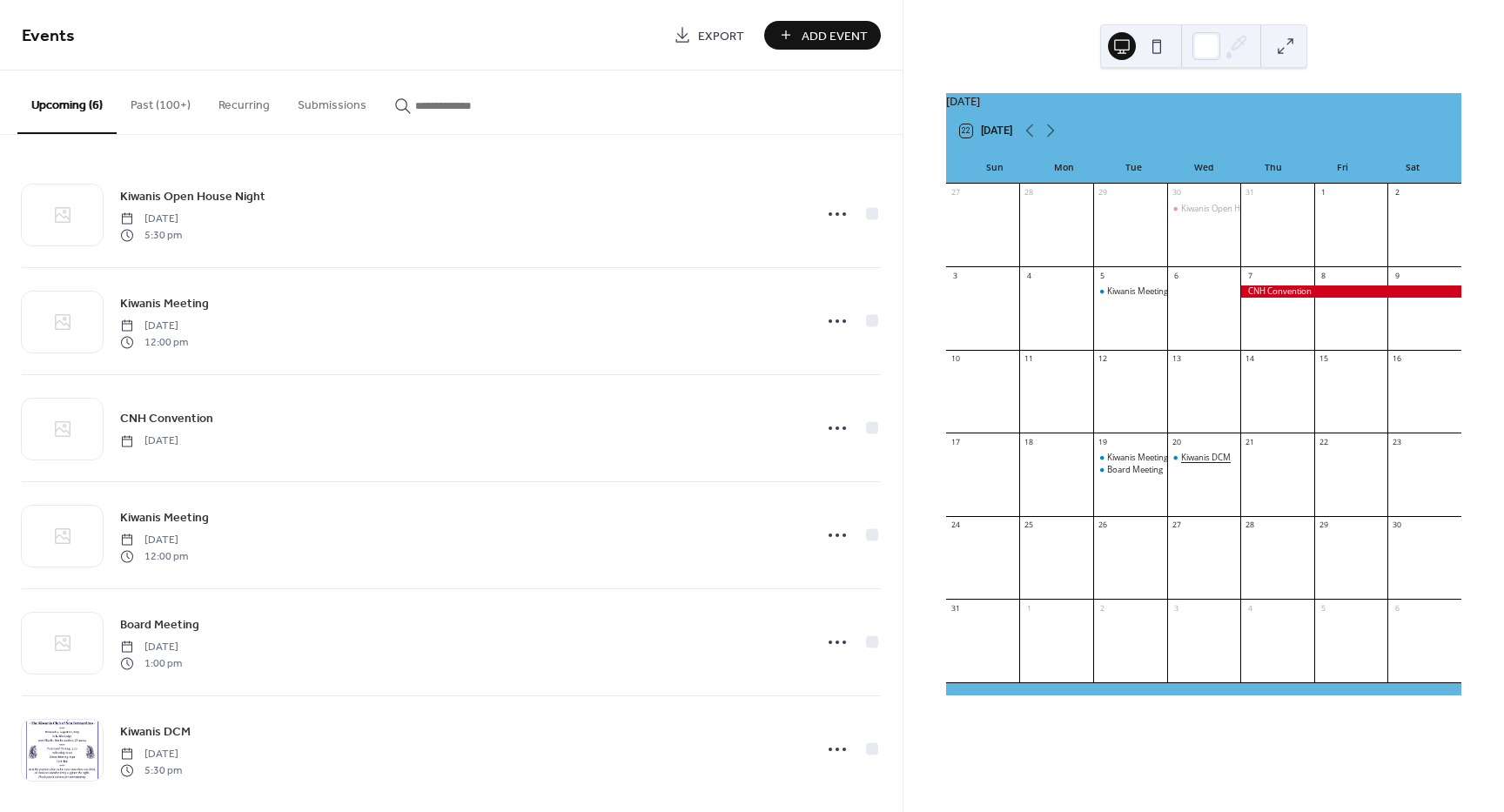 click on "Kiwanis DCM" at bounding box center (1205, 457) 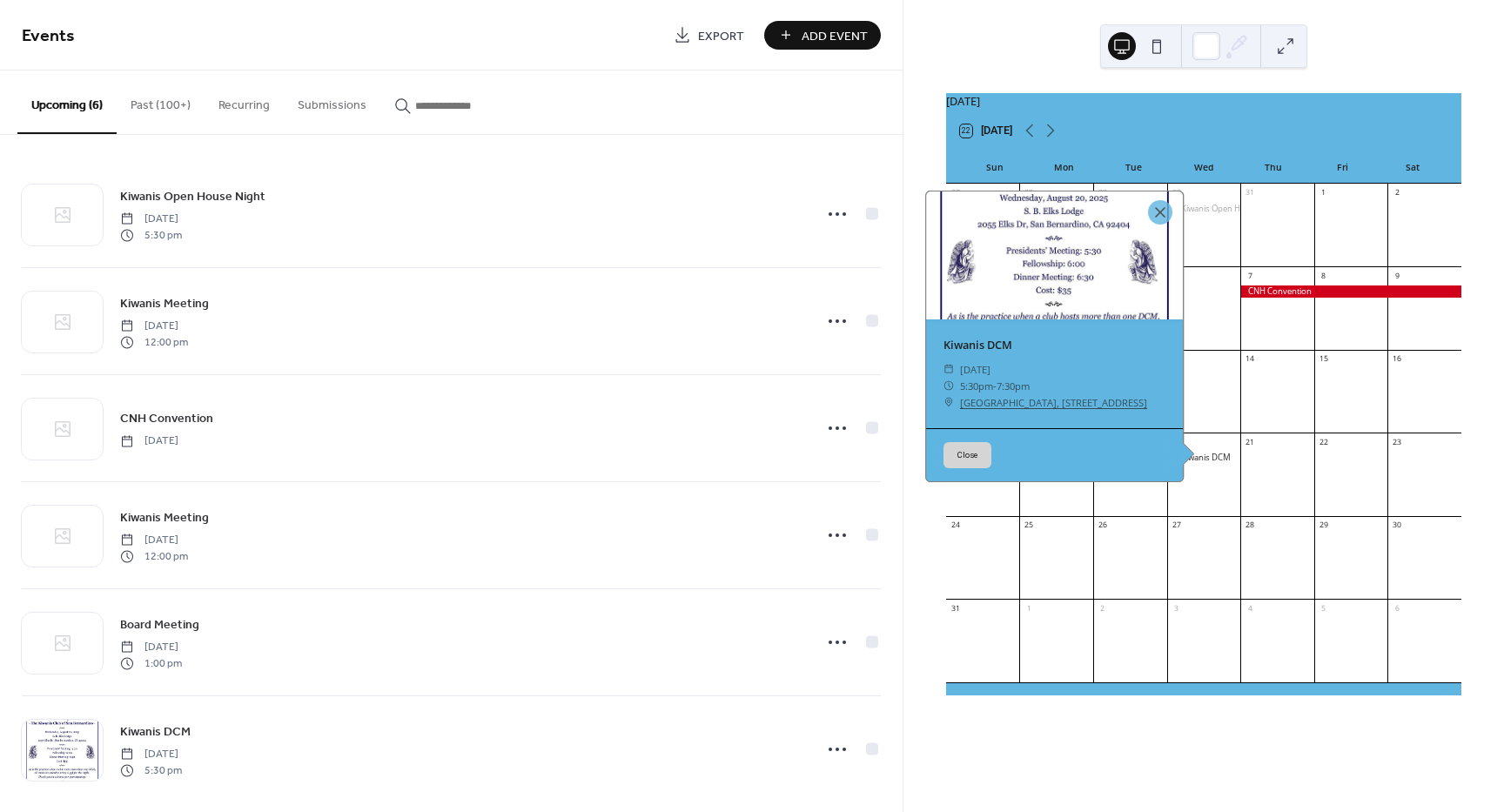 click at bounding box center (1054, 256) 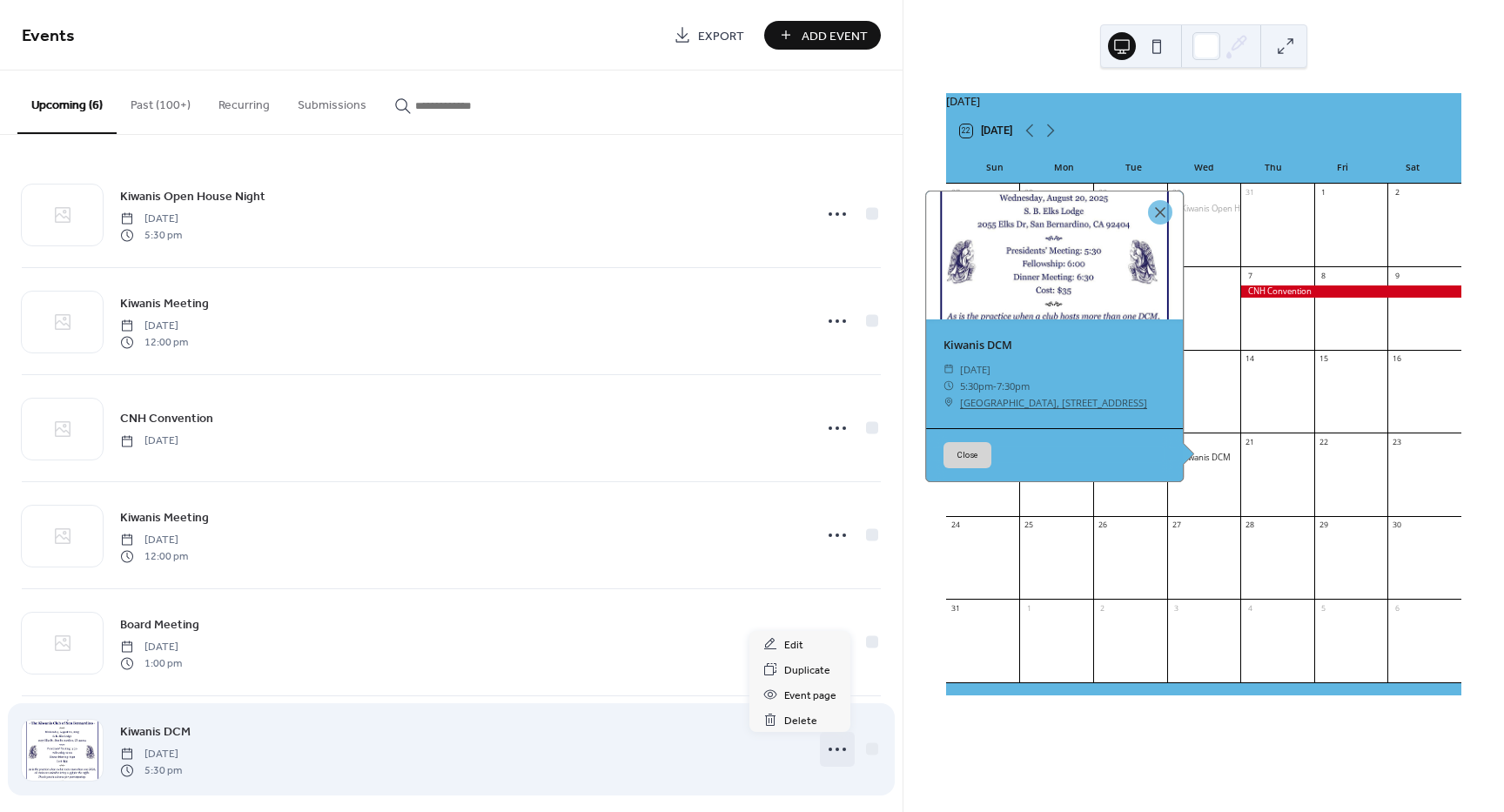 click 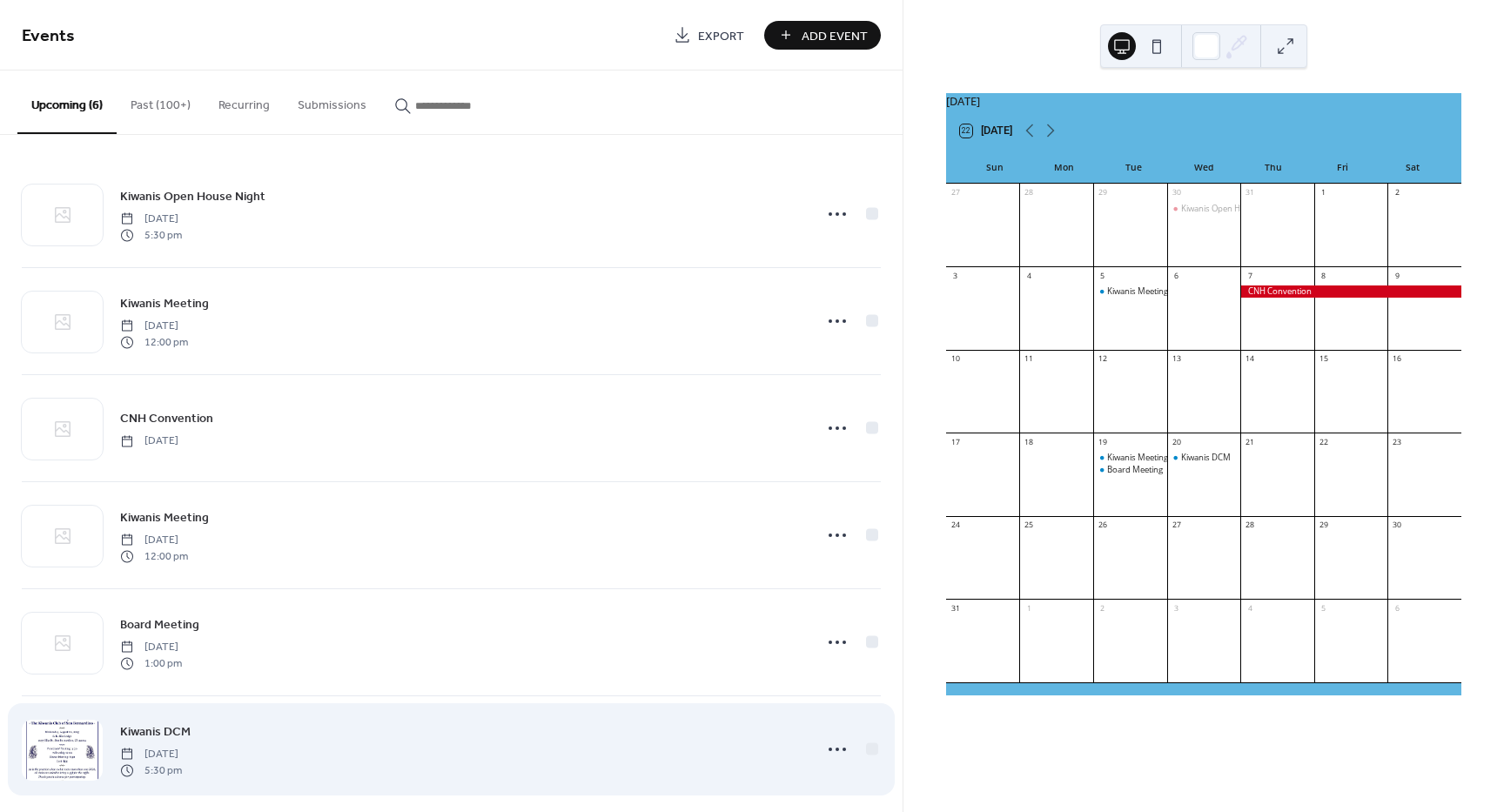 click at bounding box center [62, 750] 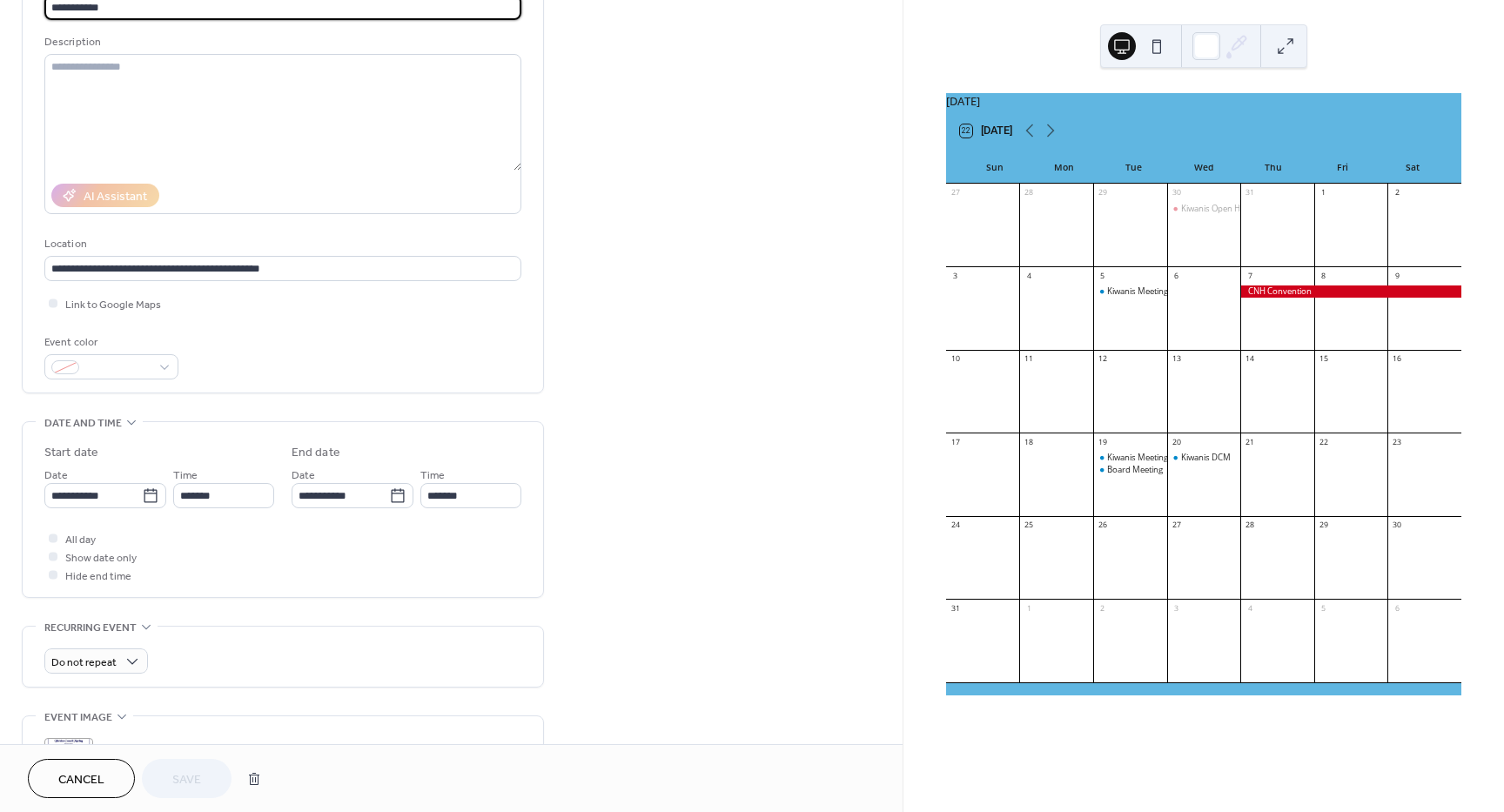 scroll, scrollTop: 114, scrollLeft: 0, axis: vertical 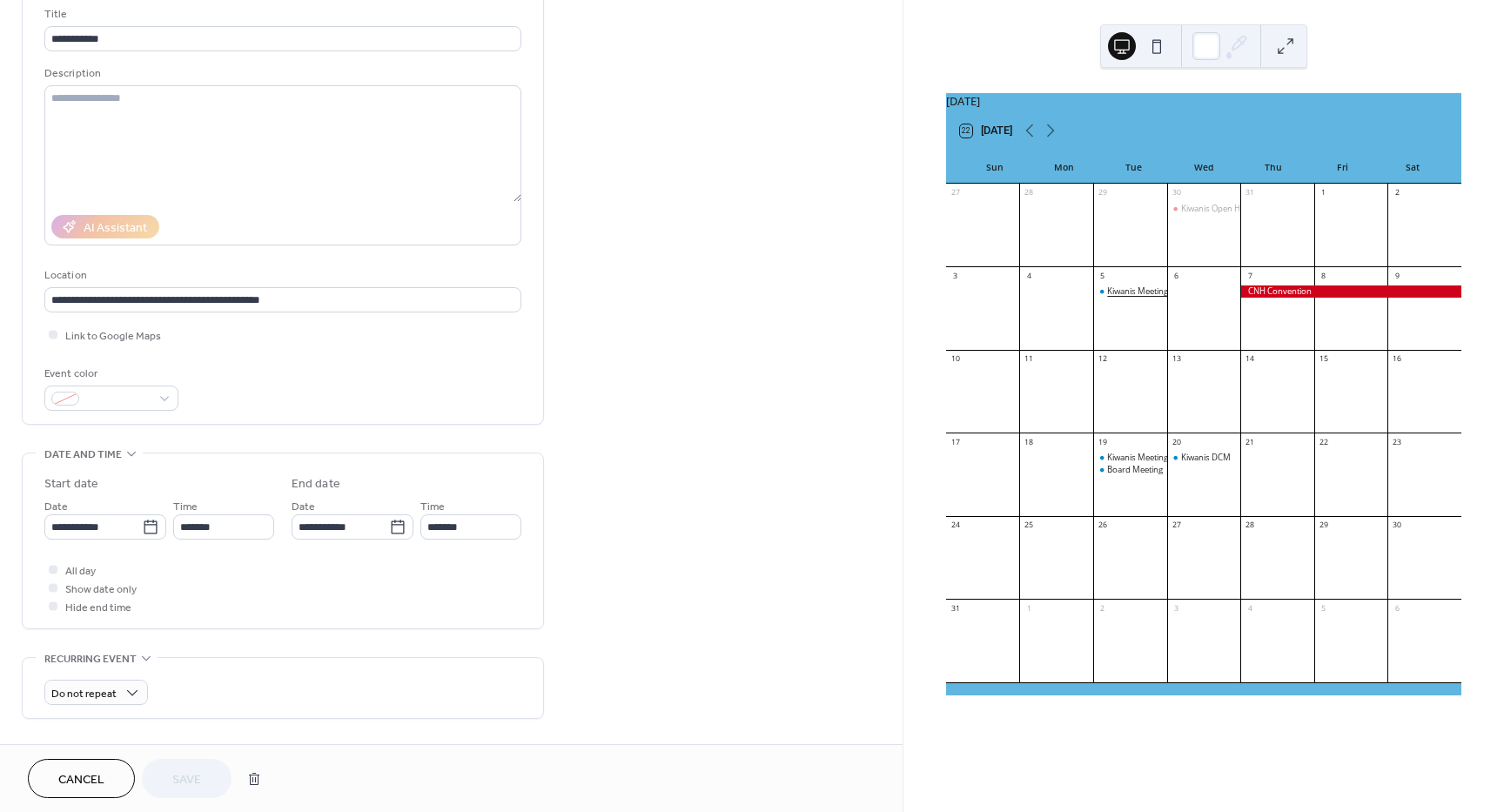 click on "Kiwanis Meeting" at bounding box center (1138, 291) 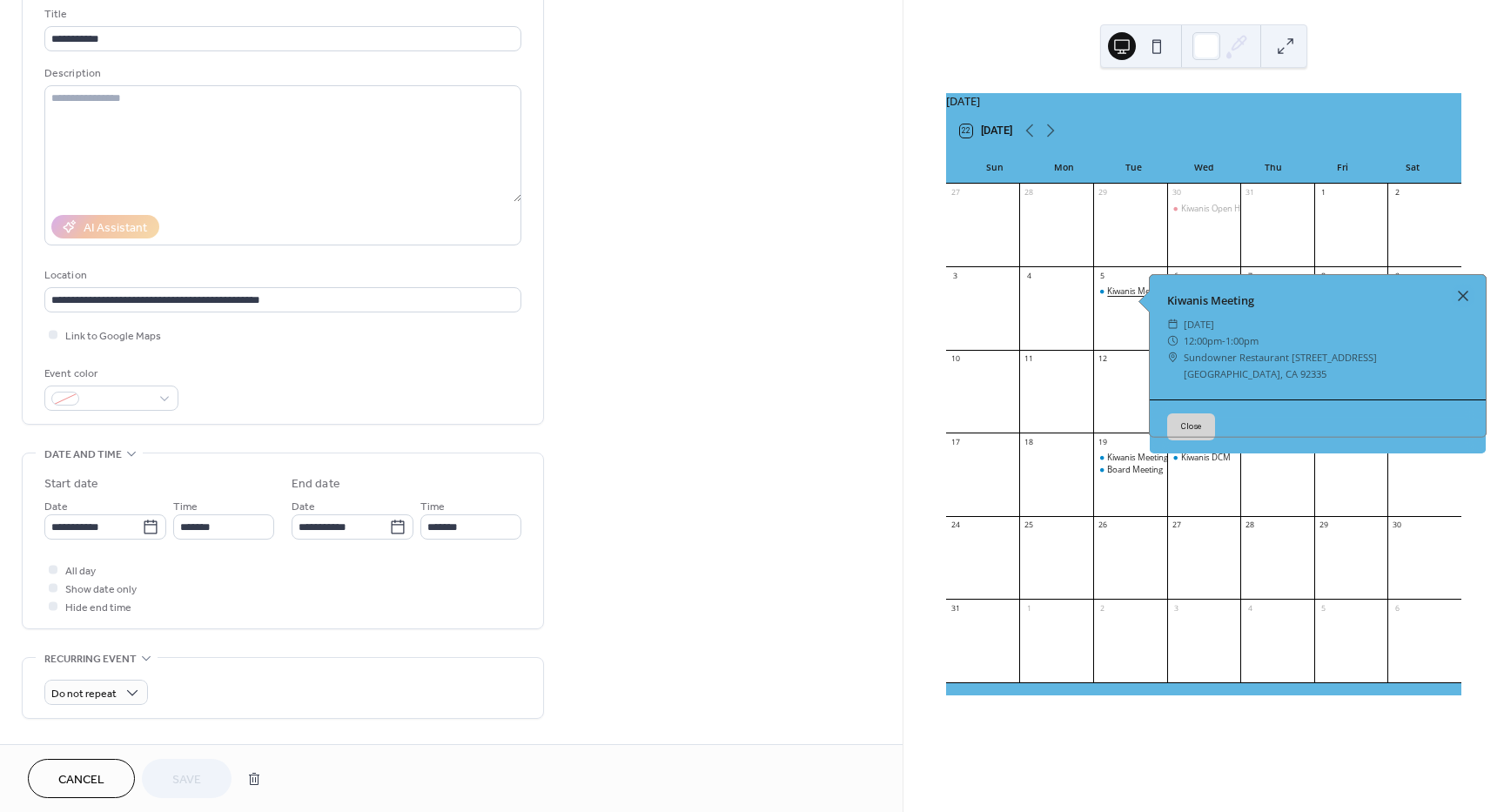 click on "Kiwanis Meeting" at bounding box center (1138, 291) 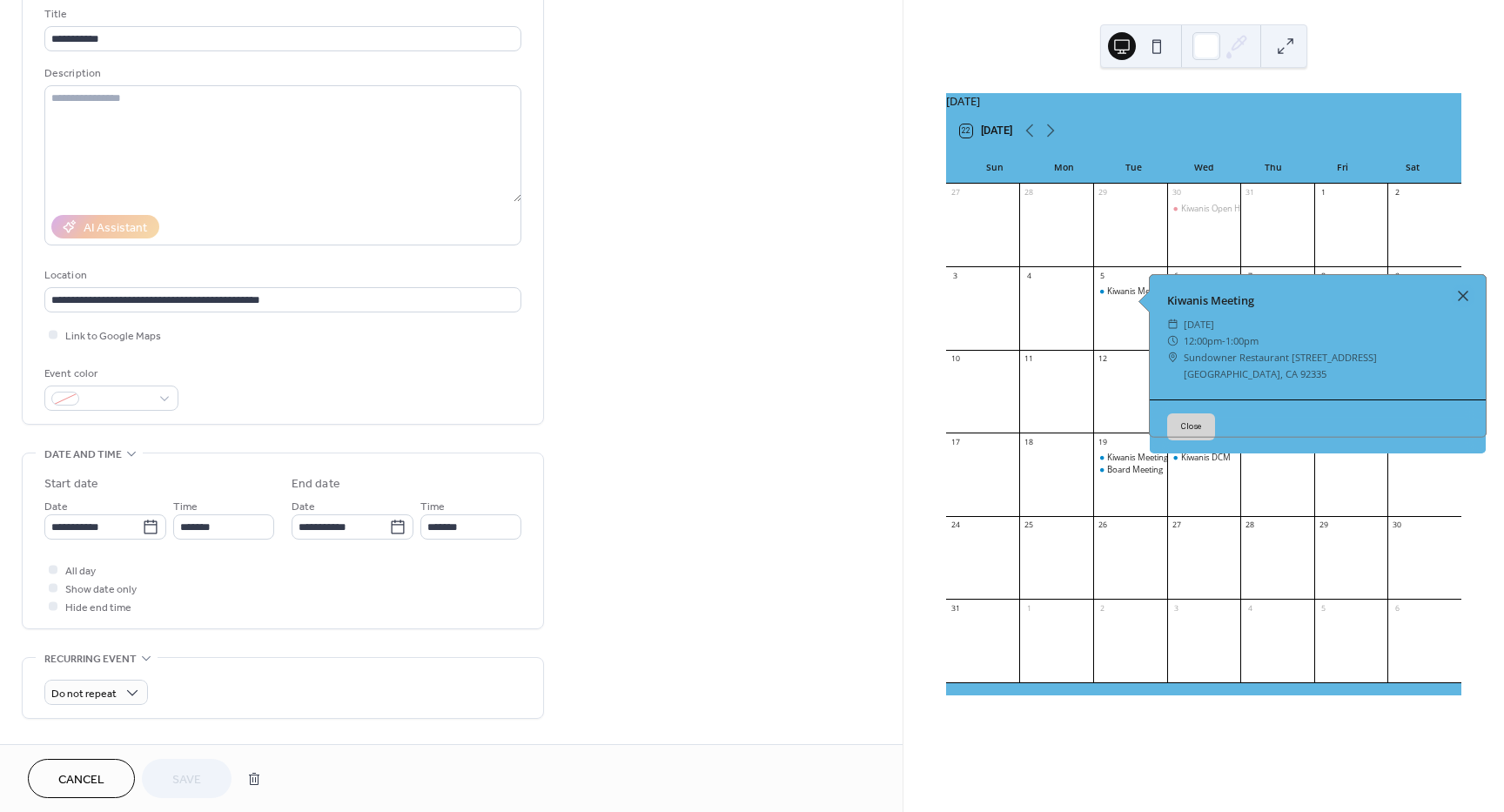 click on "Close" at bounding box center [1191, 426] 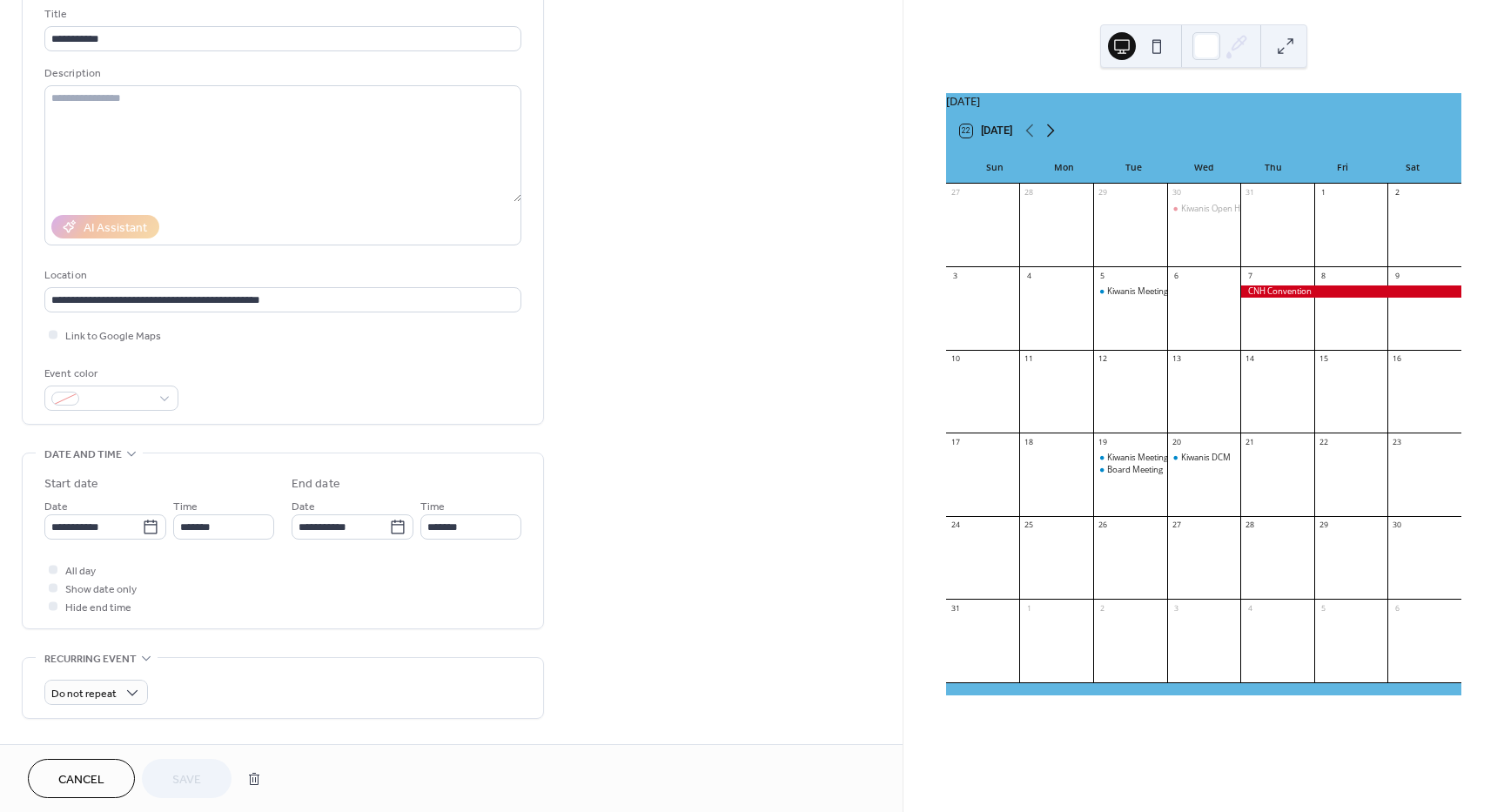 click 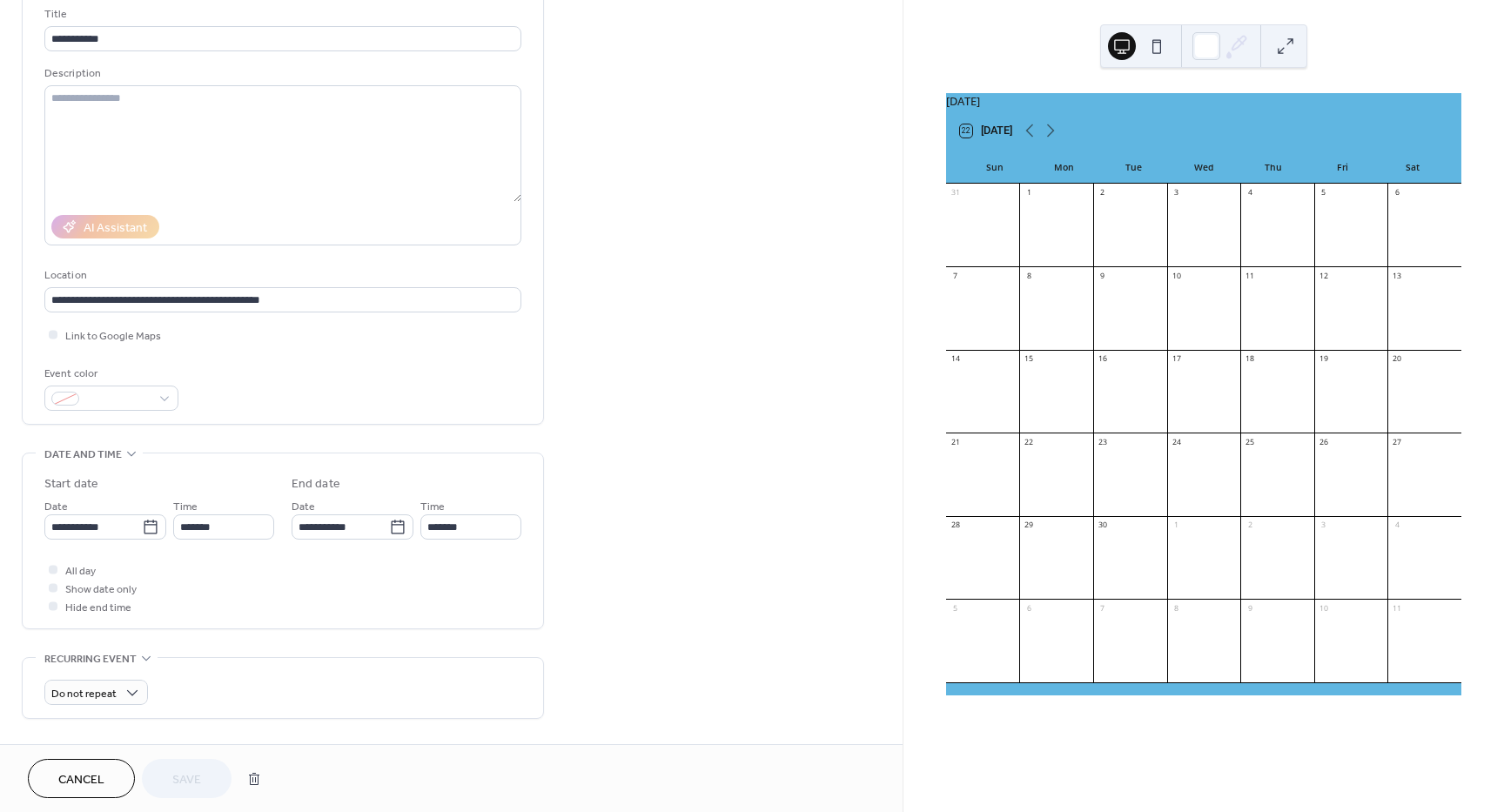 click at bounding box center [1130, 232] 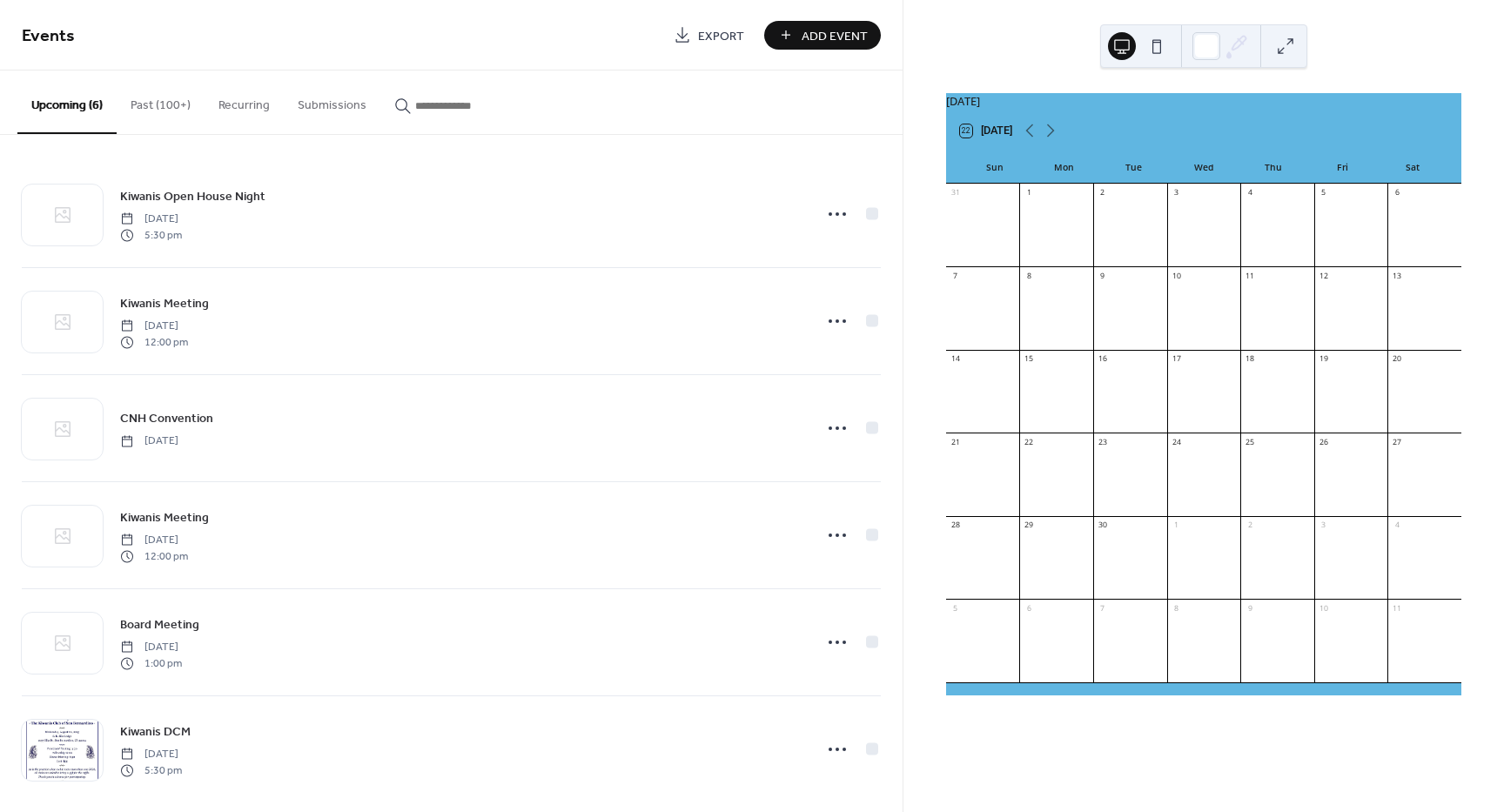 click on "Add Event" at bounding box center [835, 36] 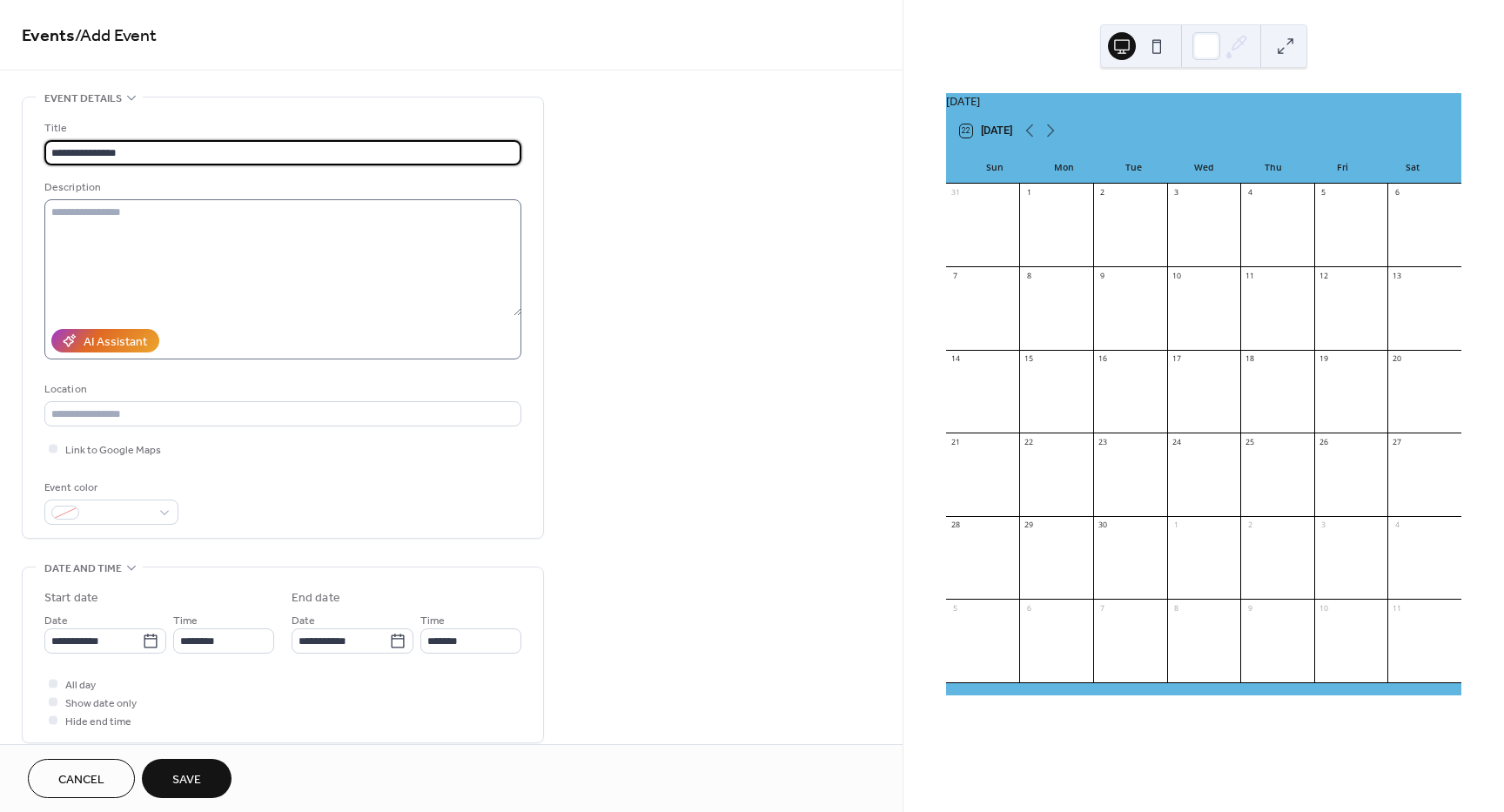 type on "**********" 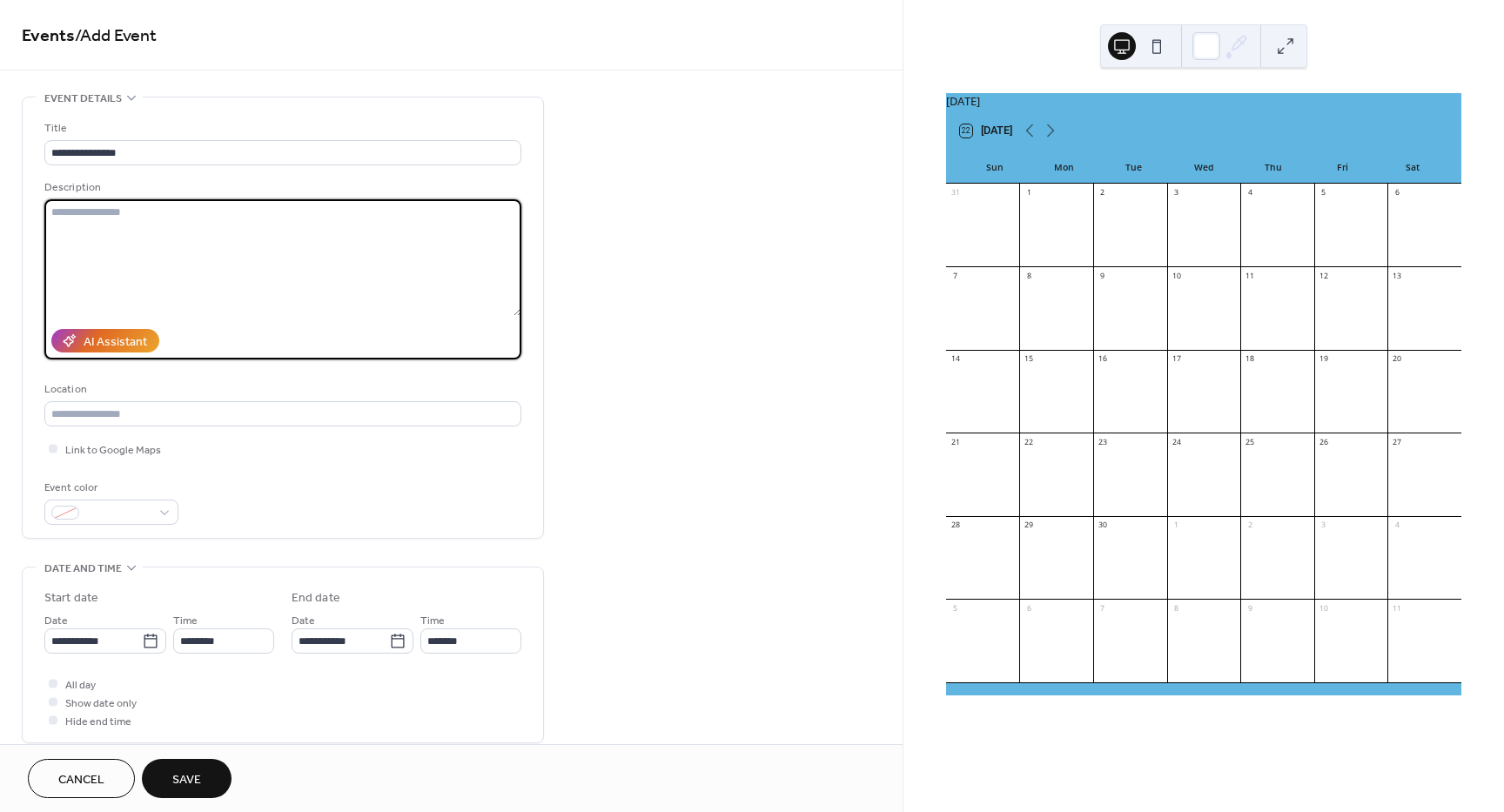 click at bounding box center [283, 258] 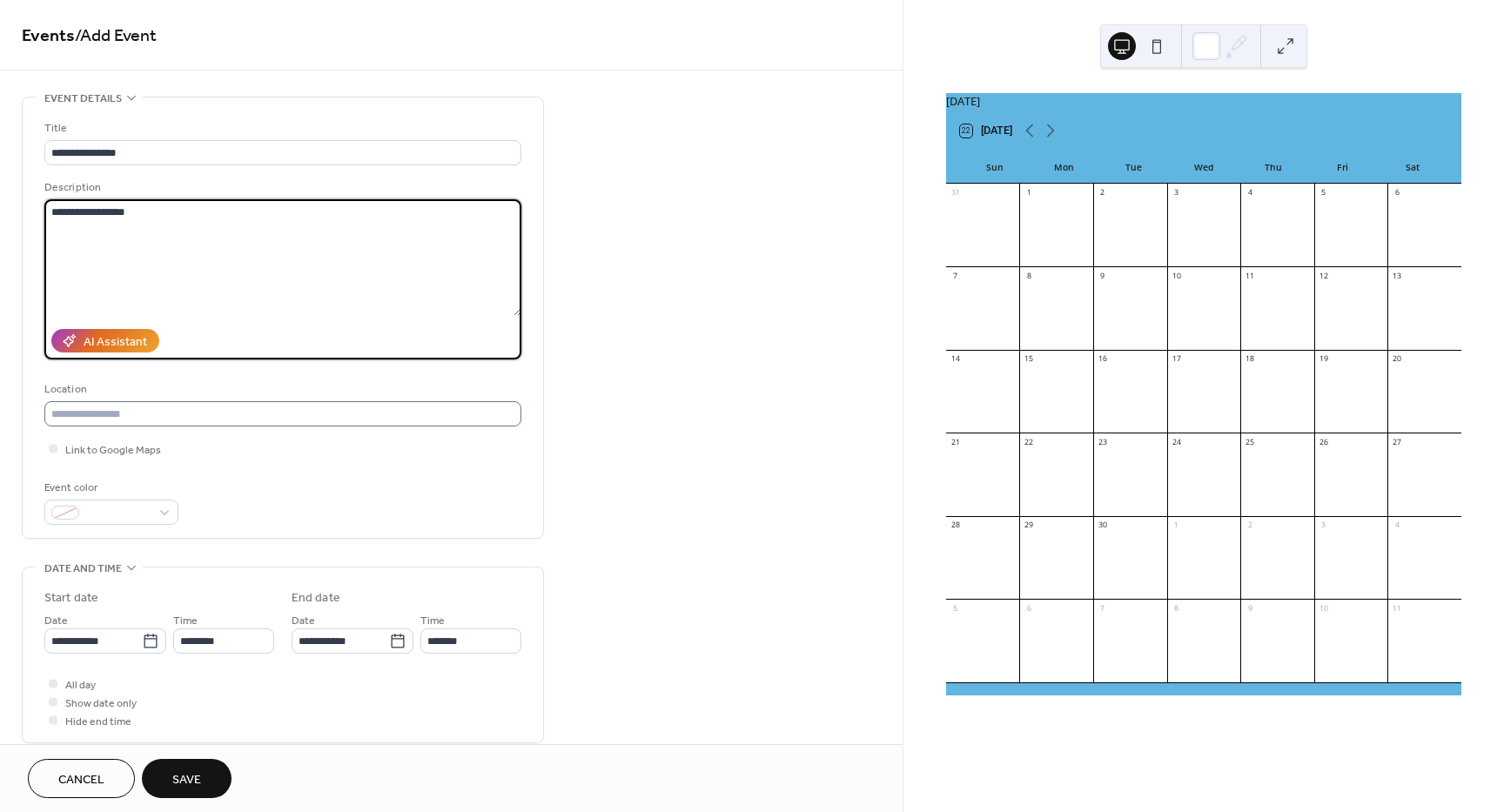 type on "**********" 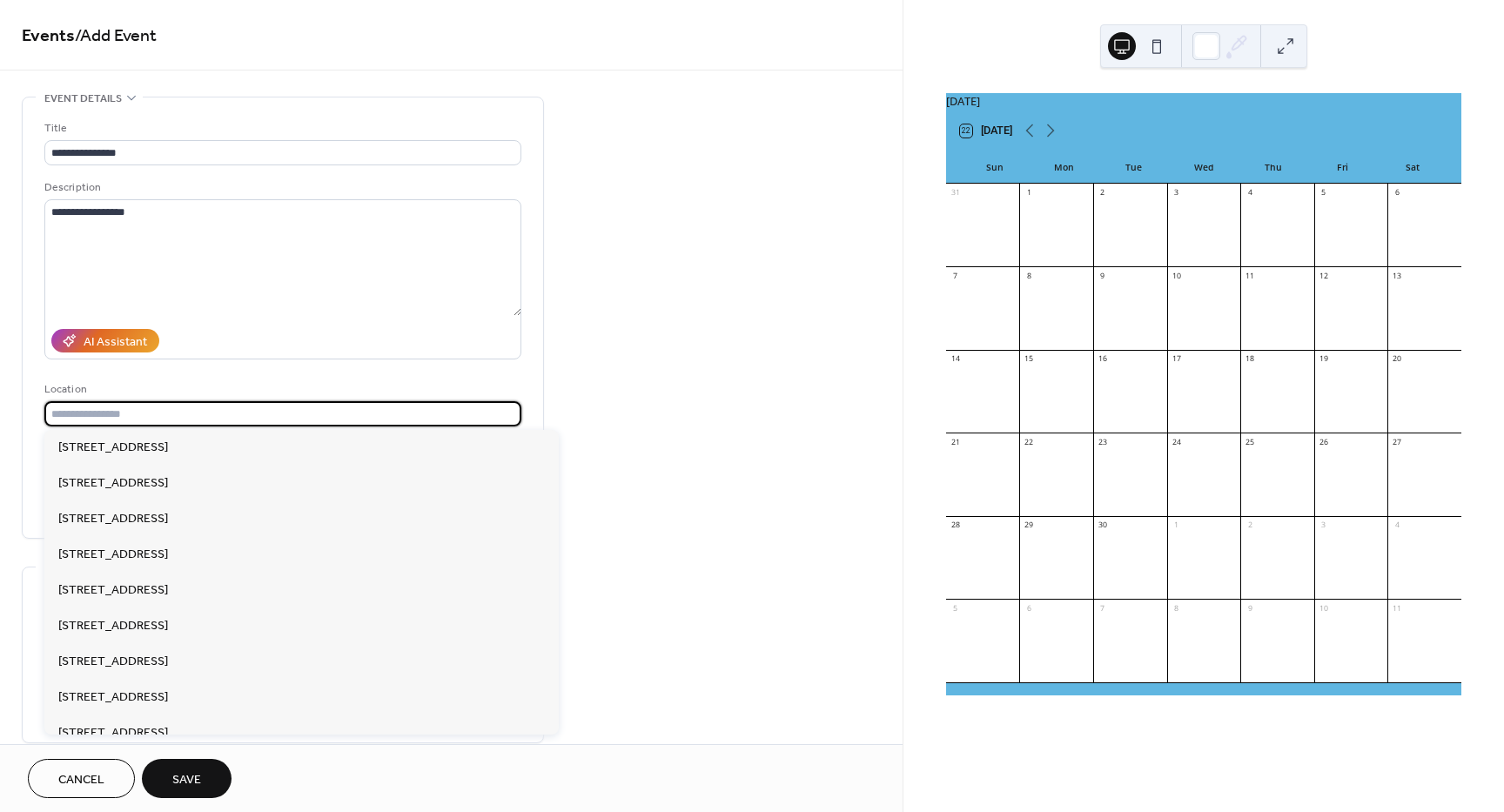 click at bounding box center (283, 413) 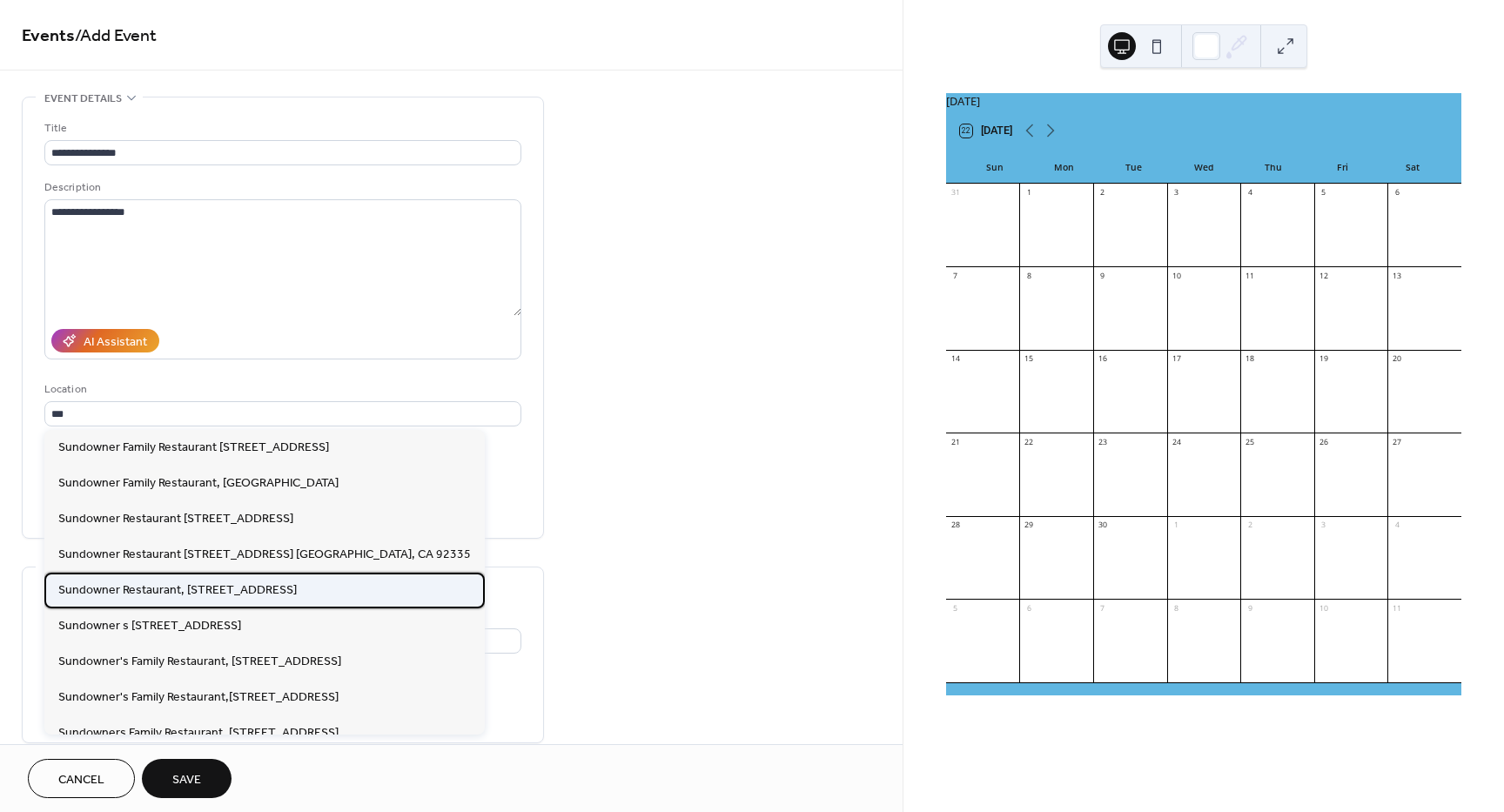 click on "Sundowner Restaurant, 8983 Sierra Ave., CA 92335" at bounding box center [178, 590] 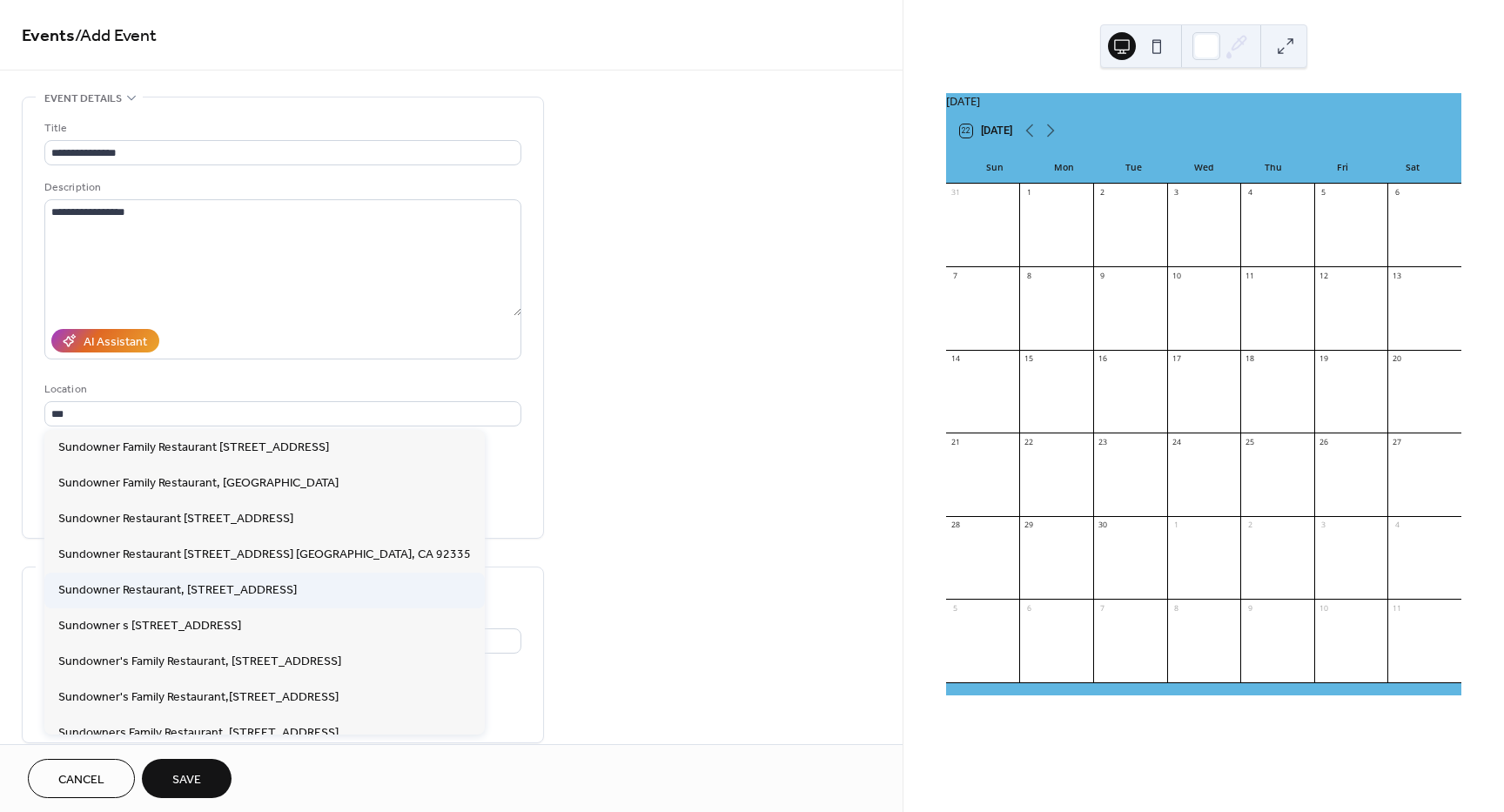 type on "**********" 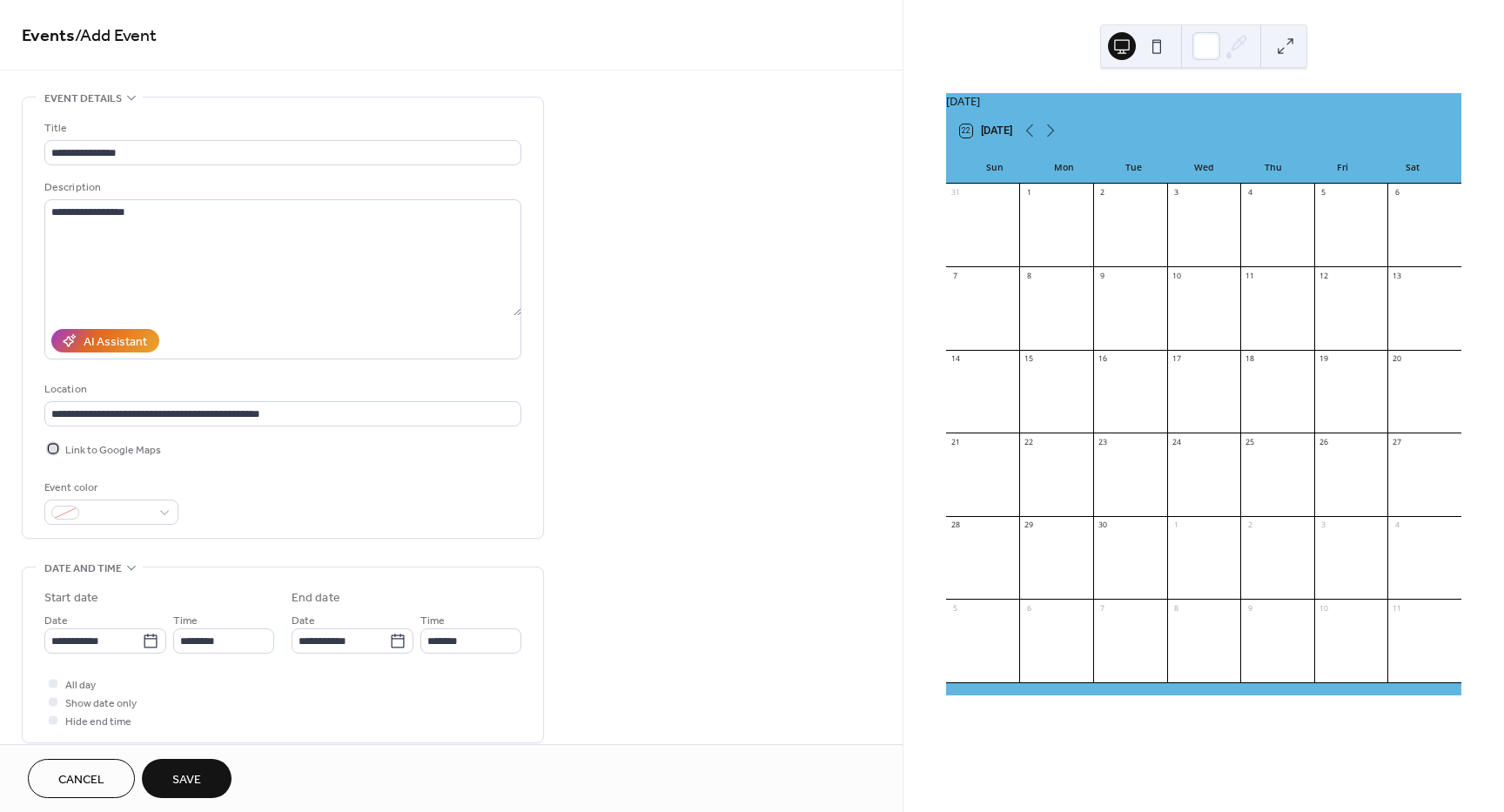click at bounding box center (53, 448) 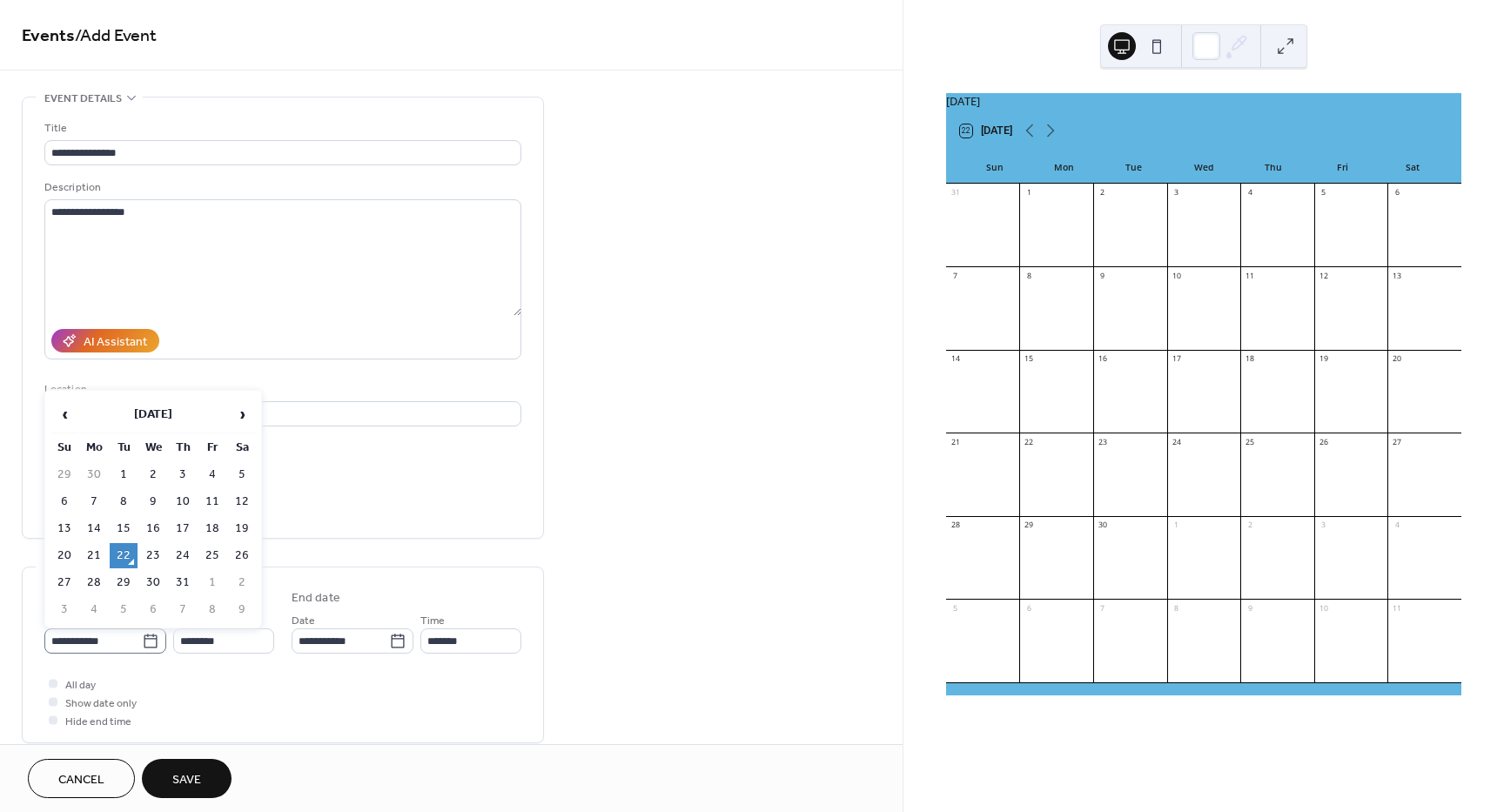 click 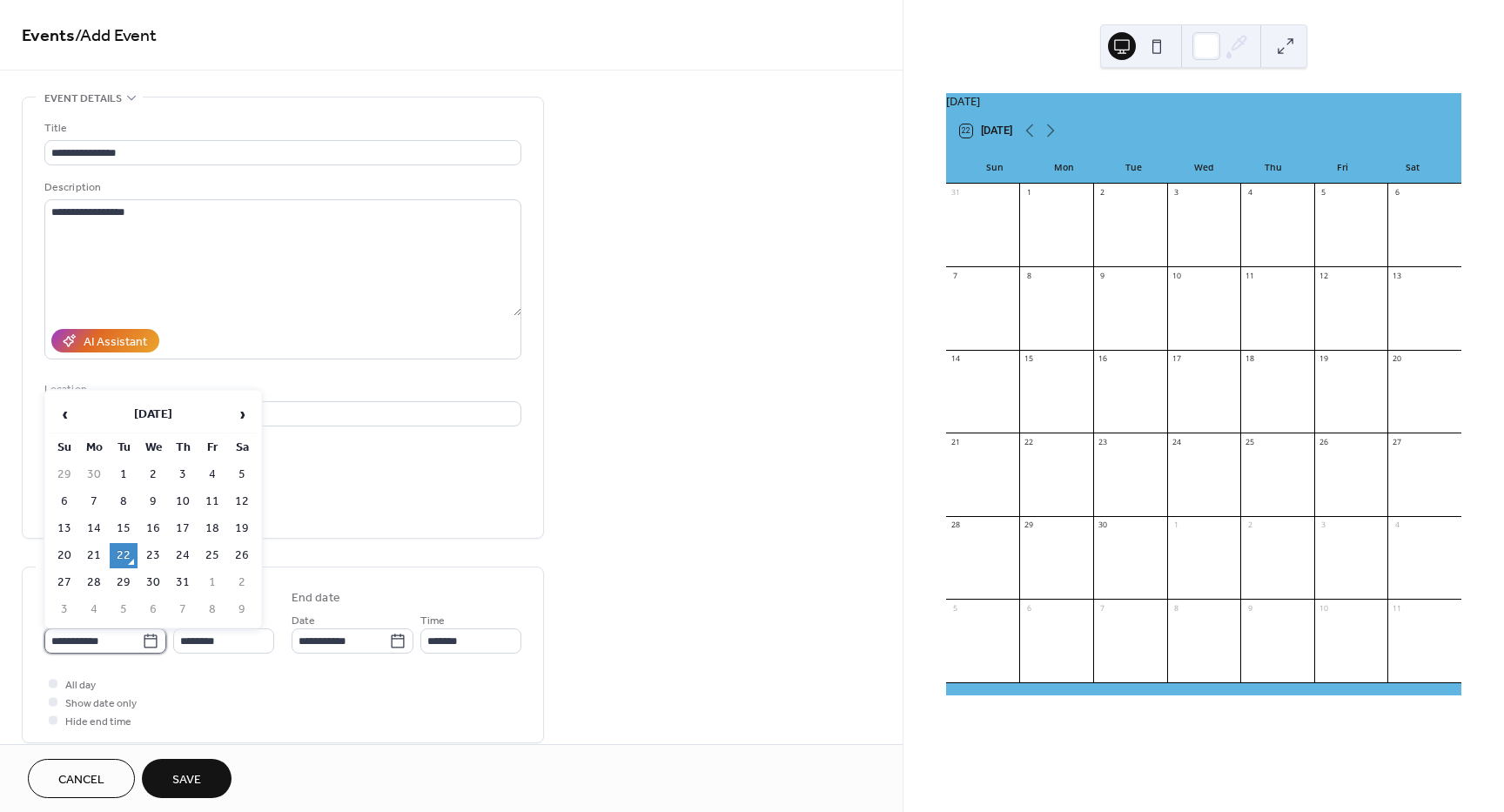 click on "**********" at bounding box center [93, 641] 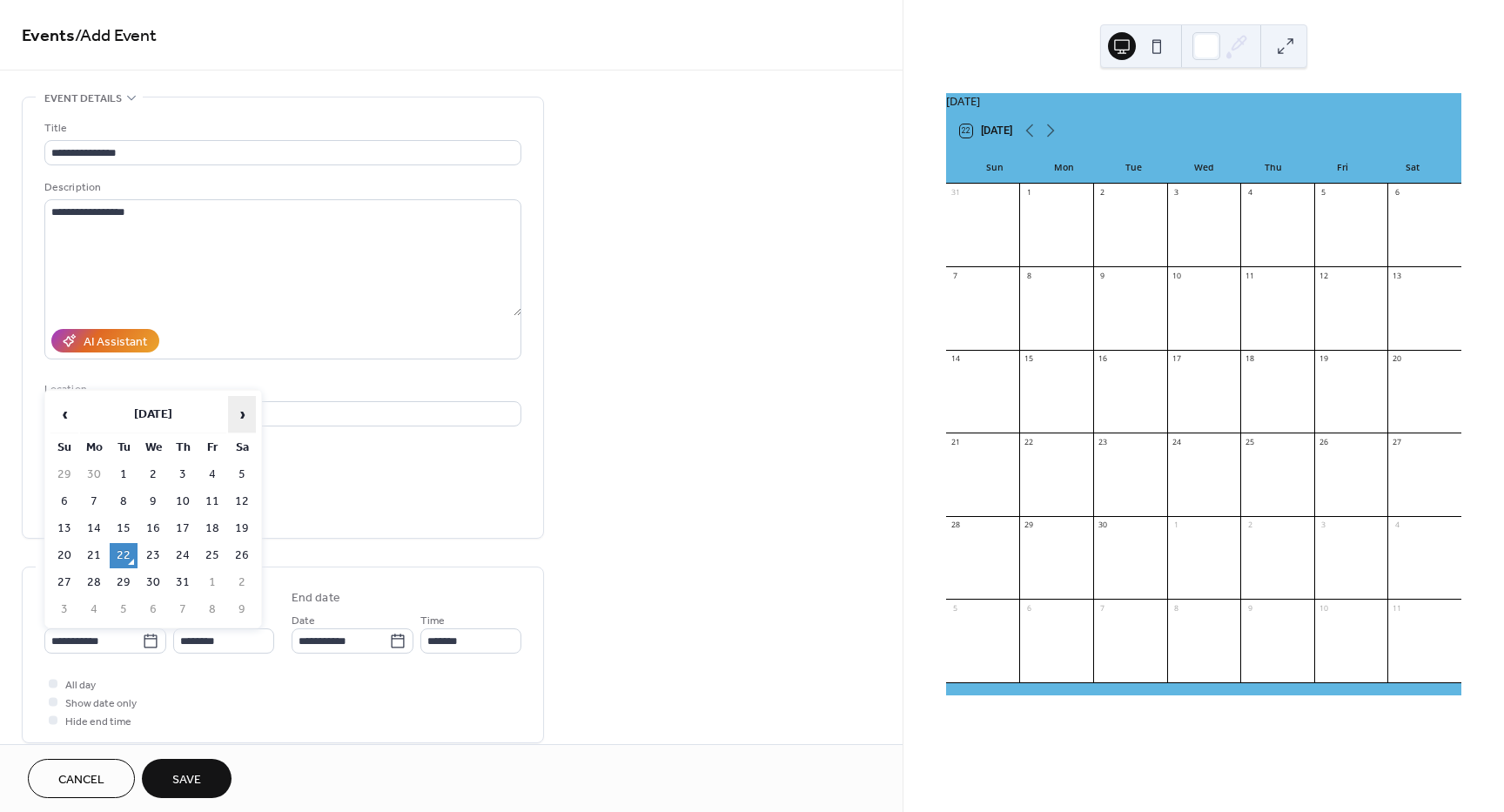 click on "›" at bounding box center (242, 414) 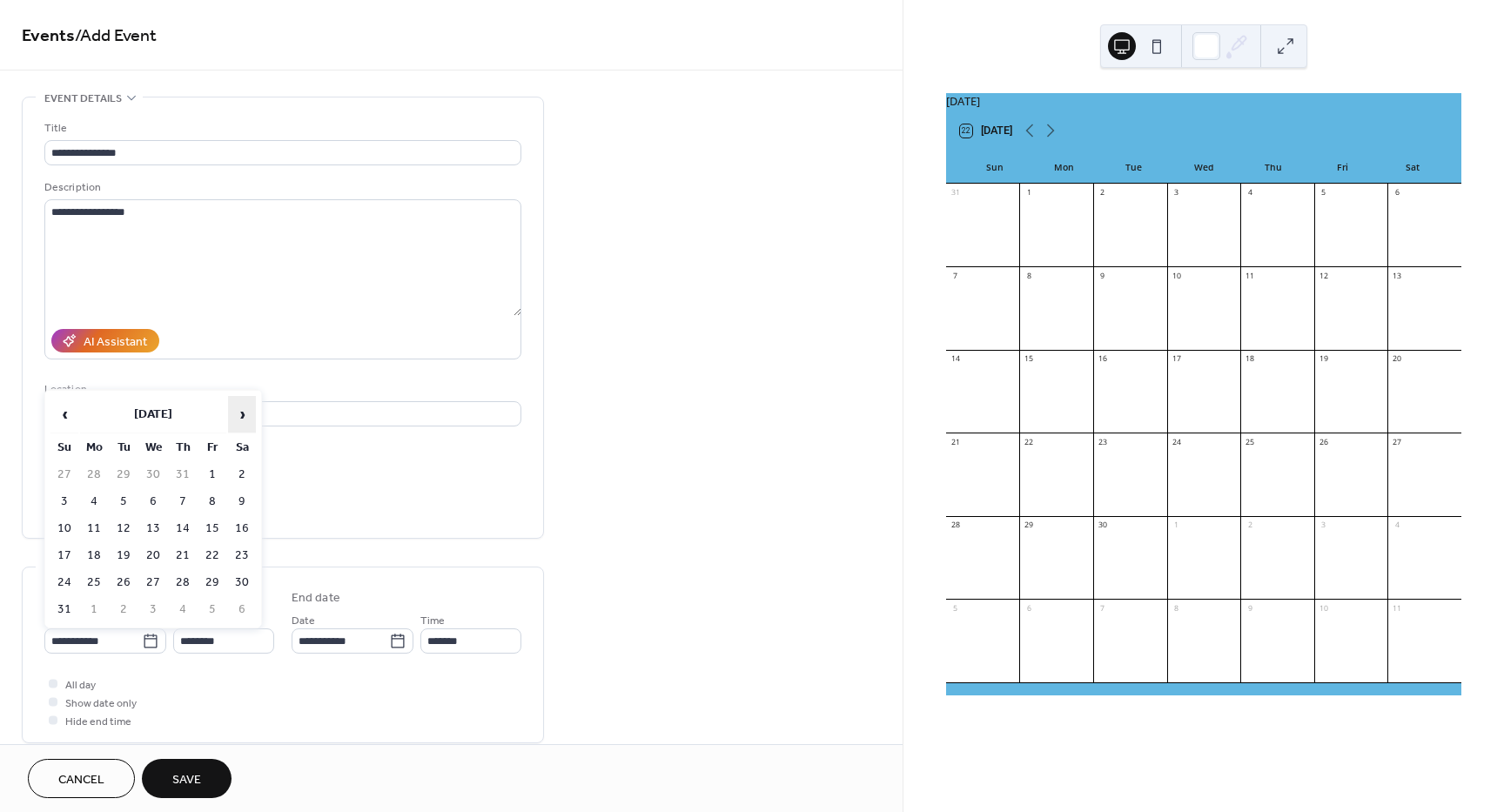click on "›" at bounding box center (242, 414) 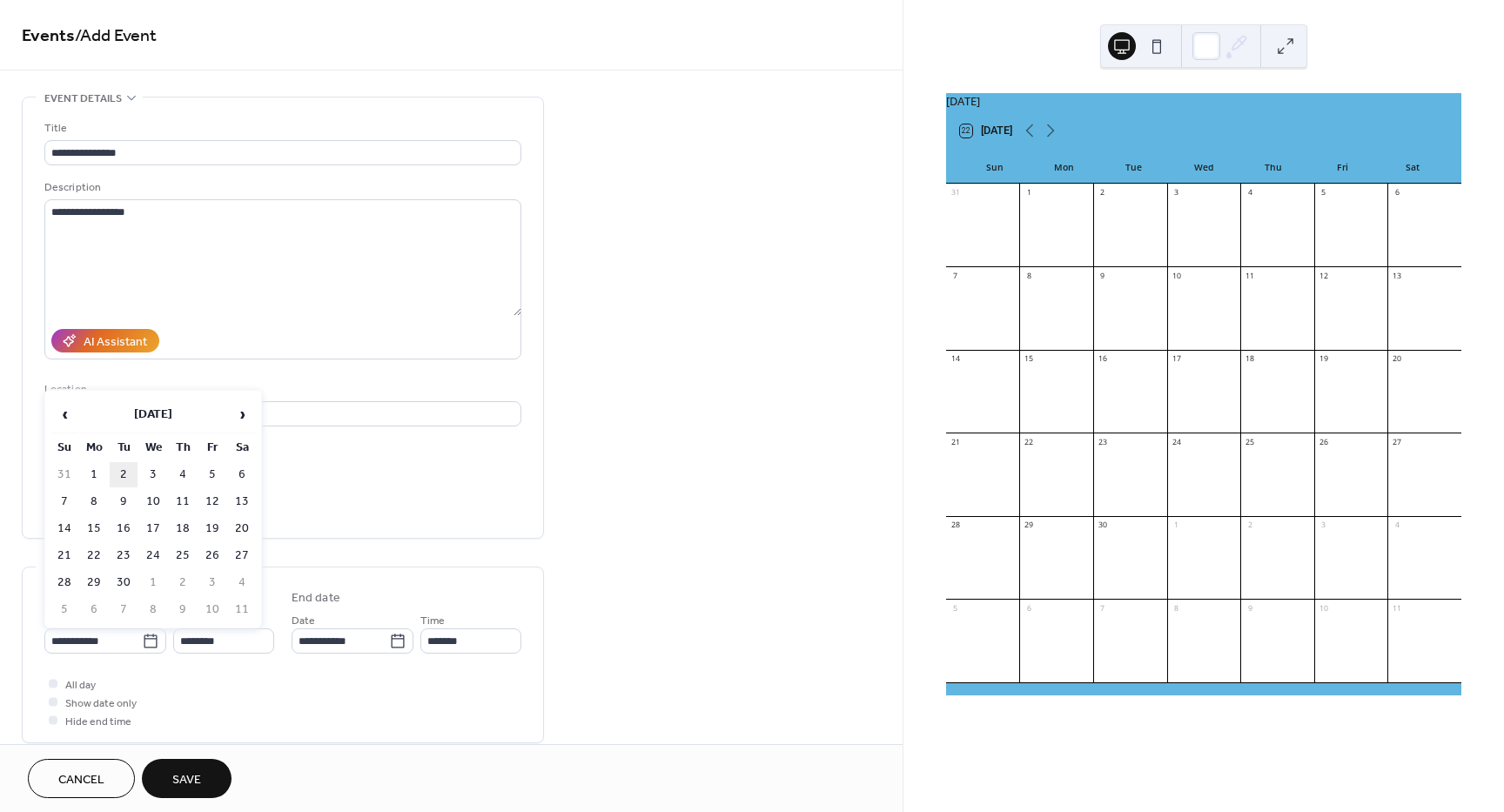 click on "2" at bounding box center [124, 474] 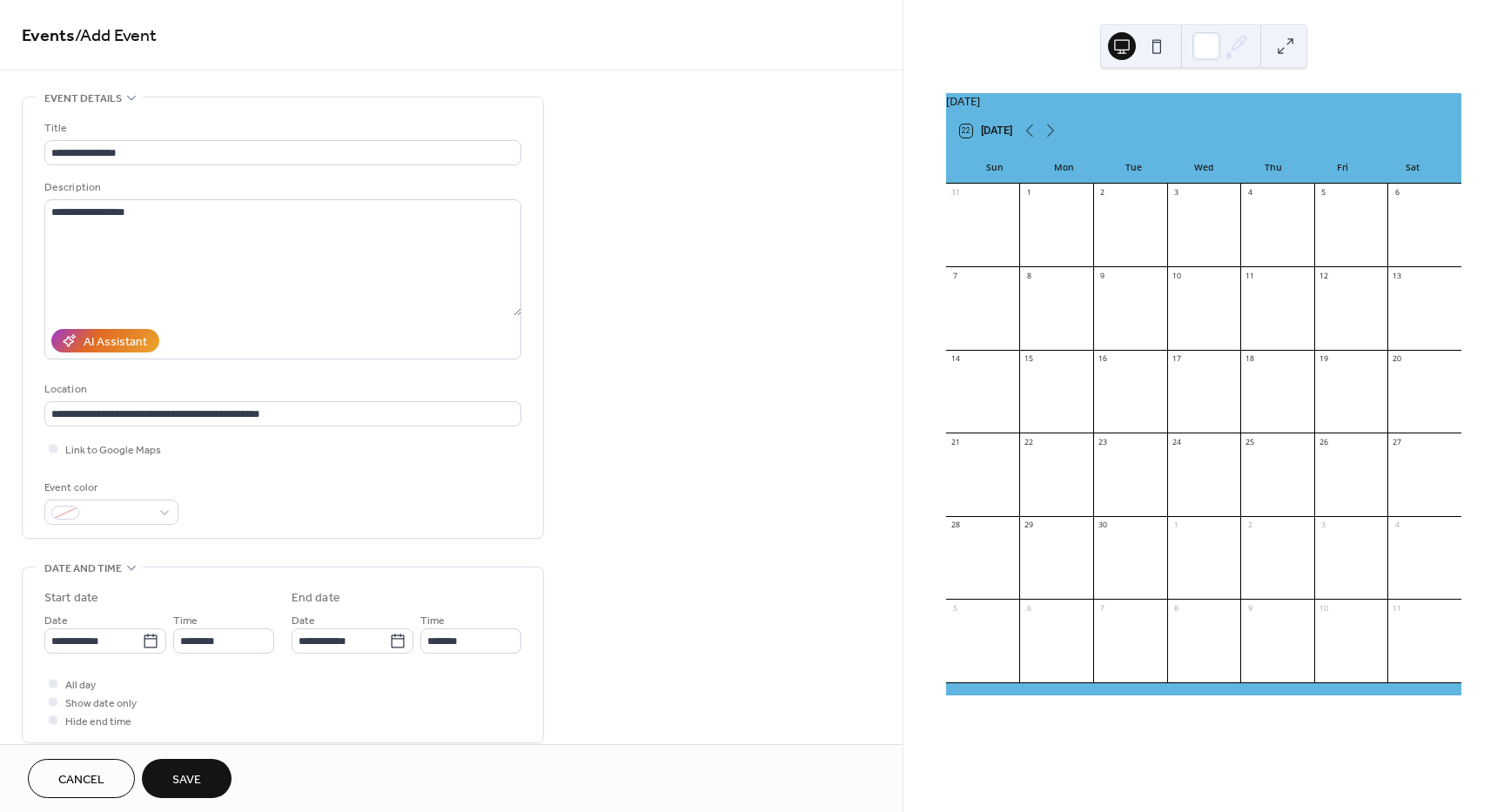 click on "Save" at bounding box center [186, 780] 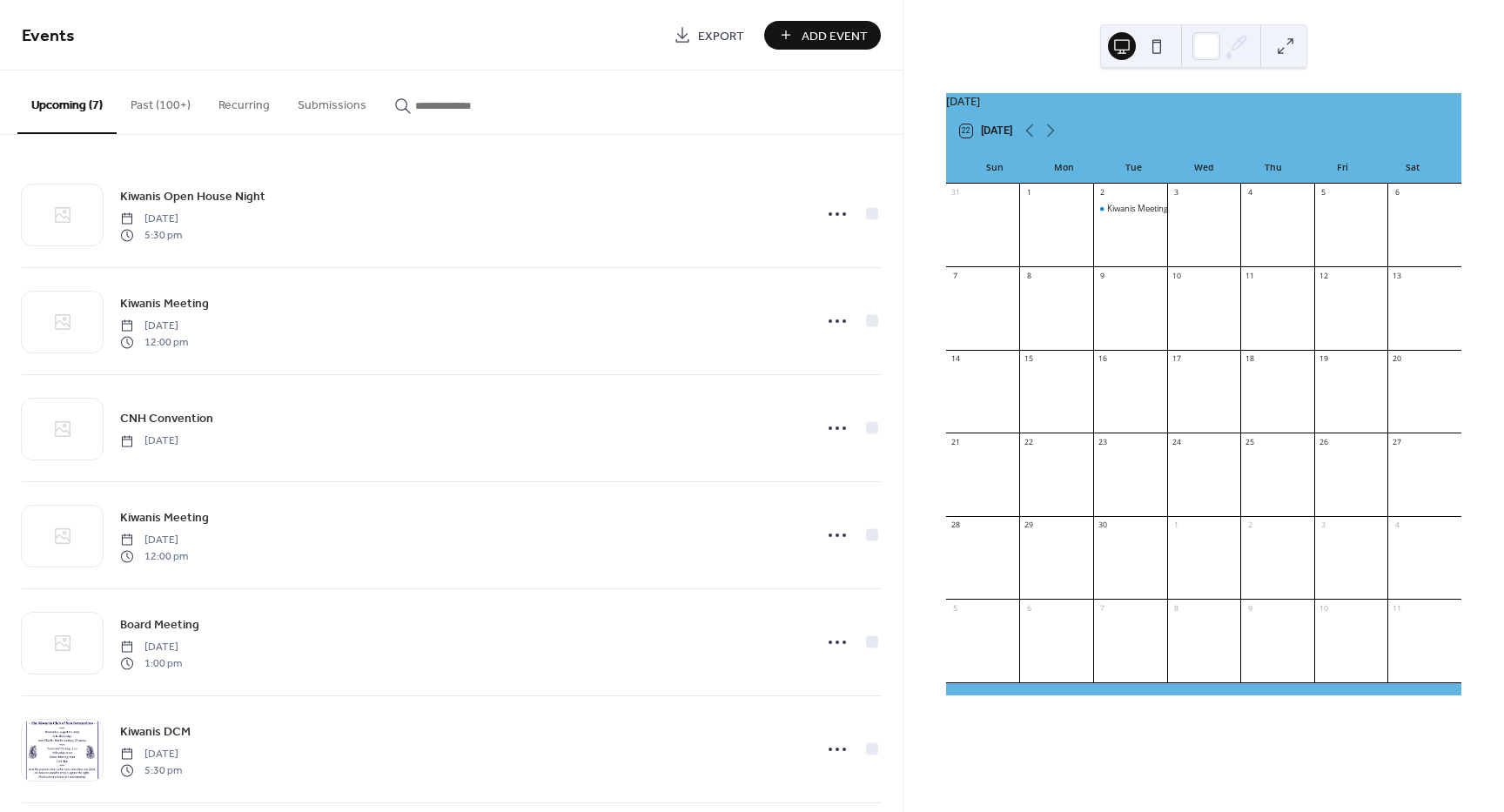 click at bounding box center [1130, 399] 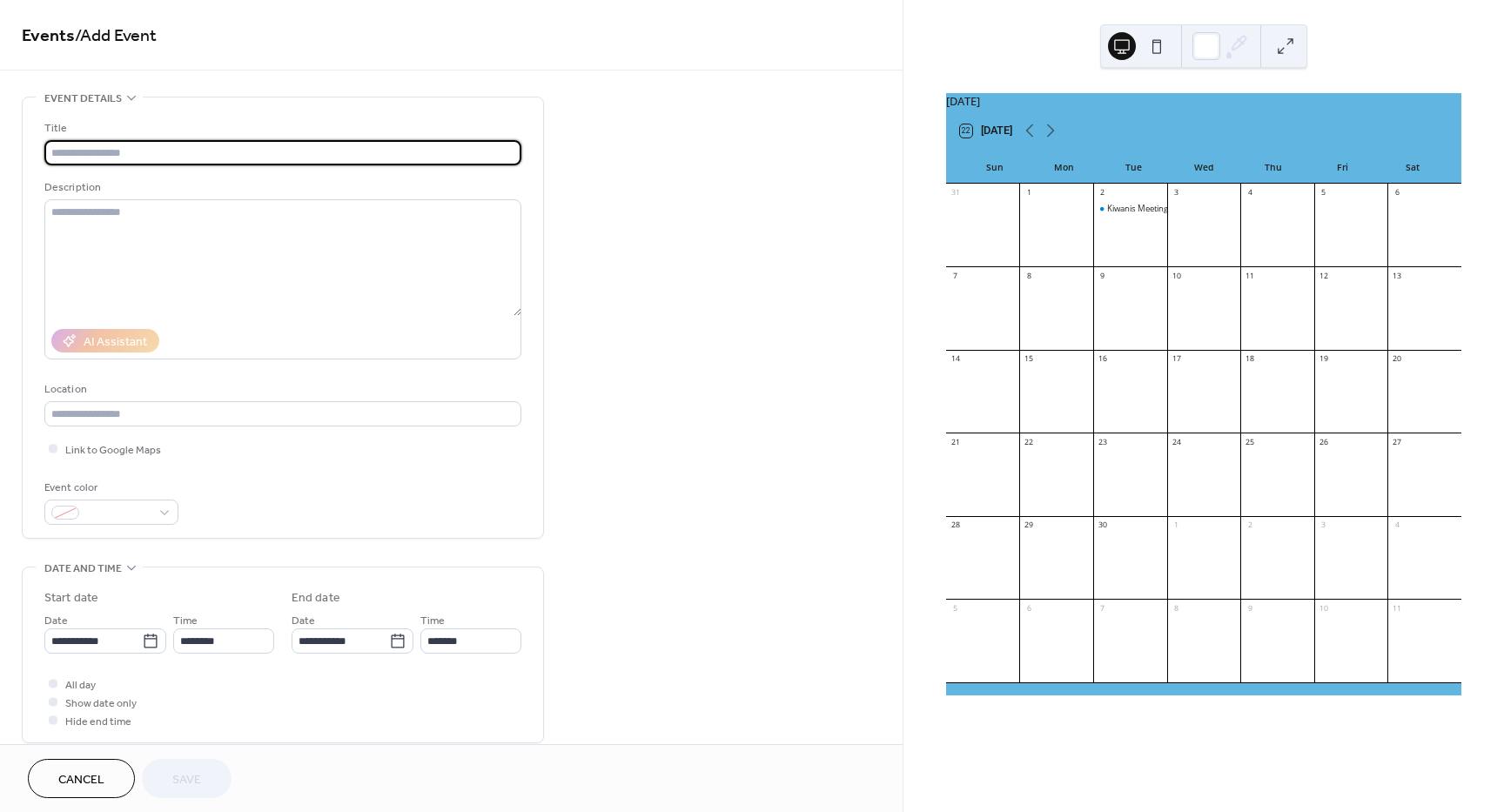 click at bounding box center (283, 152) 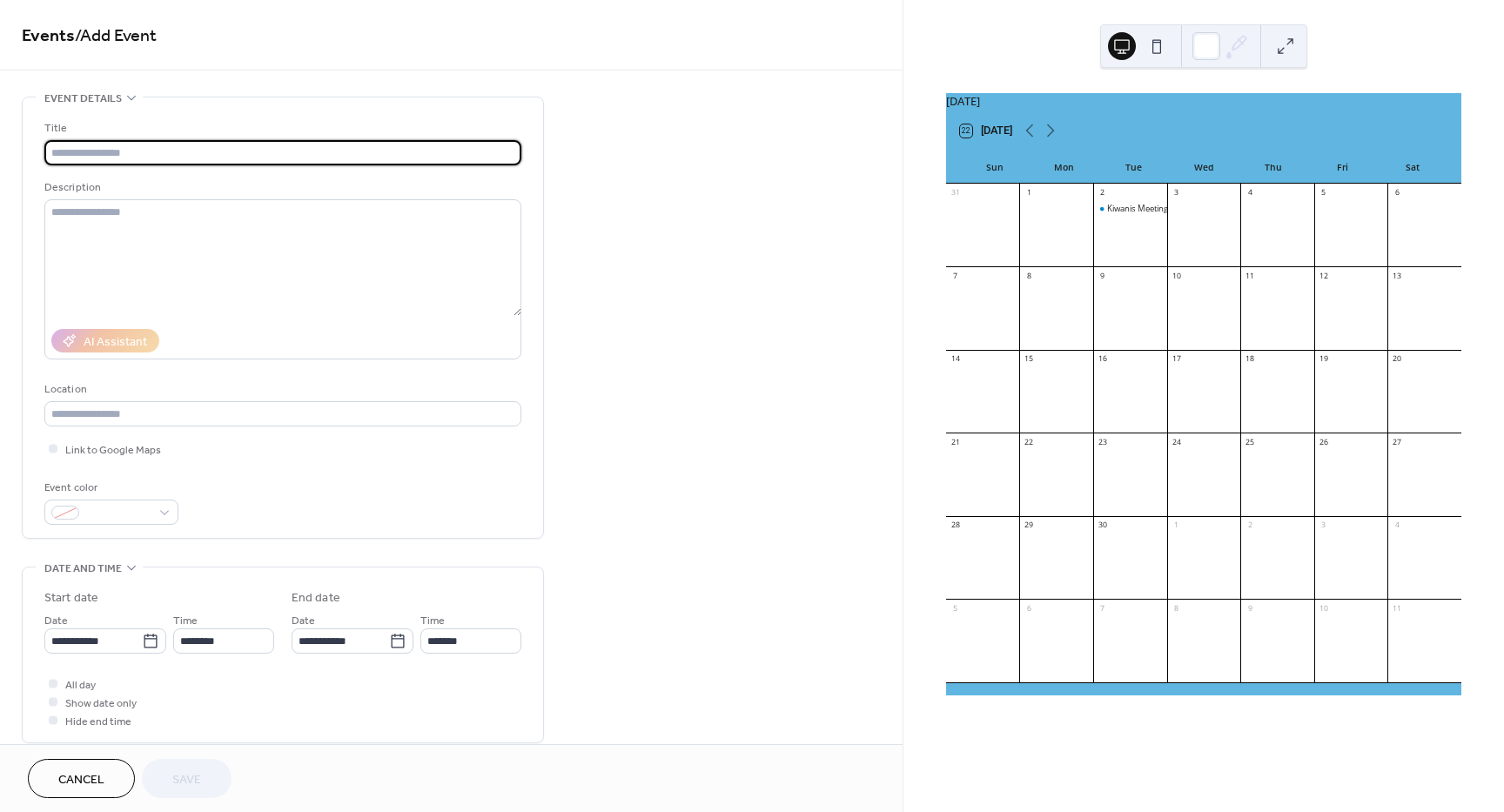 type on "*" 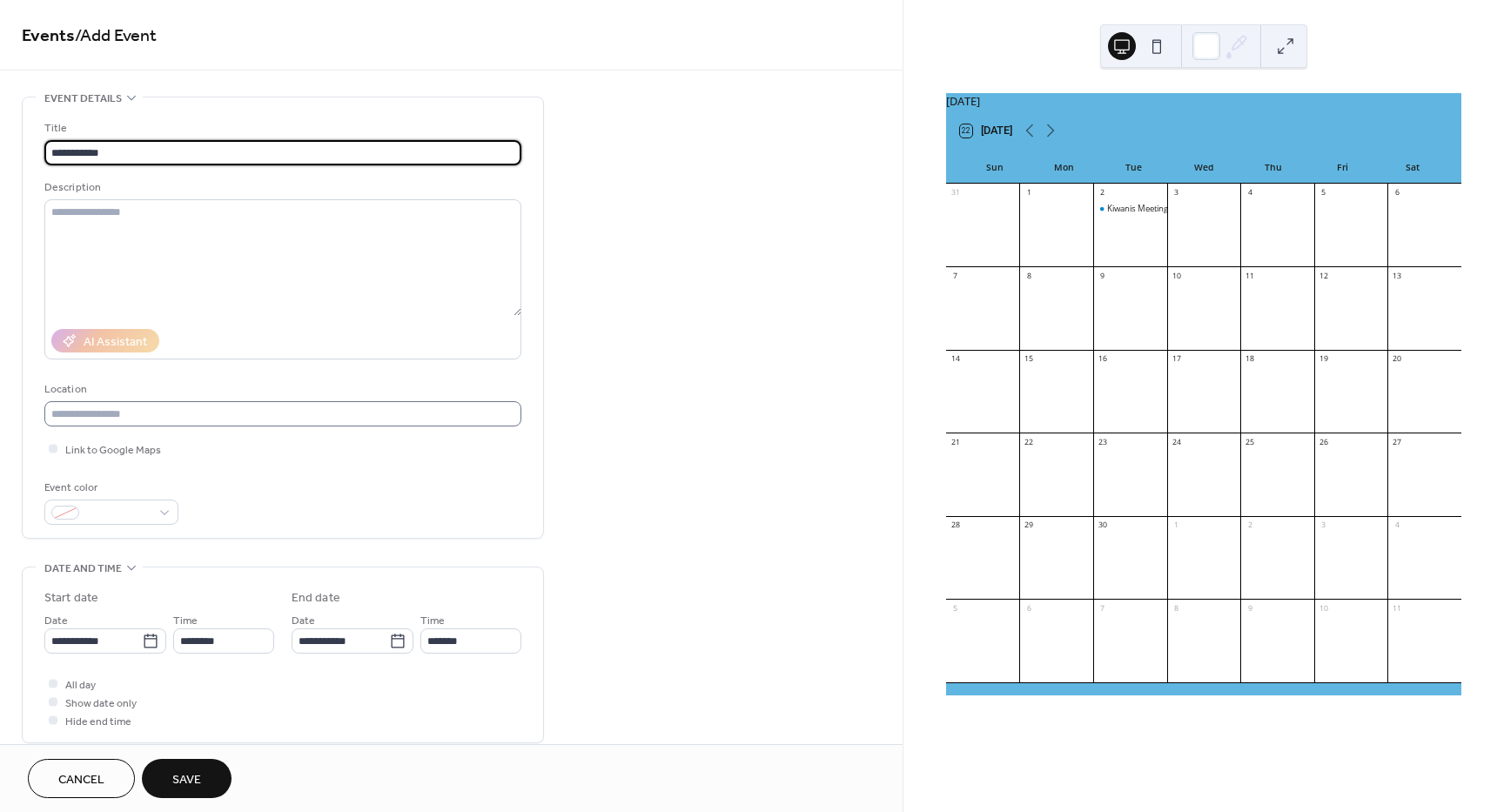 type on "**********" 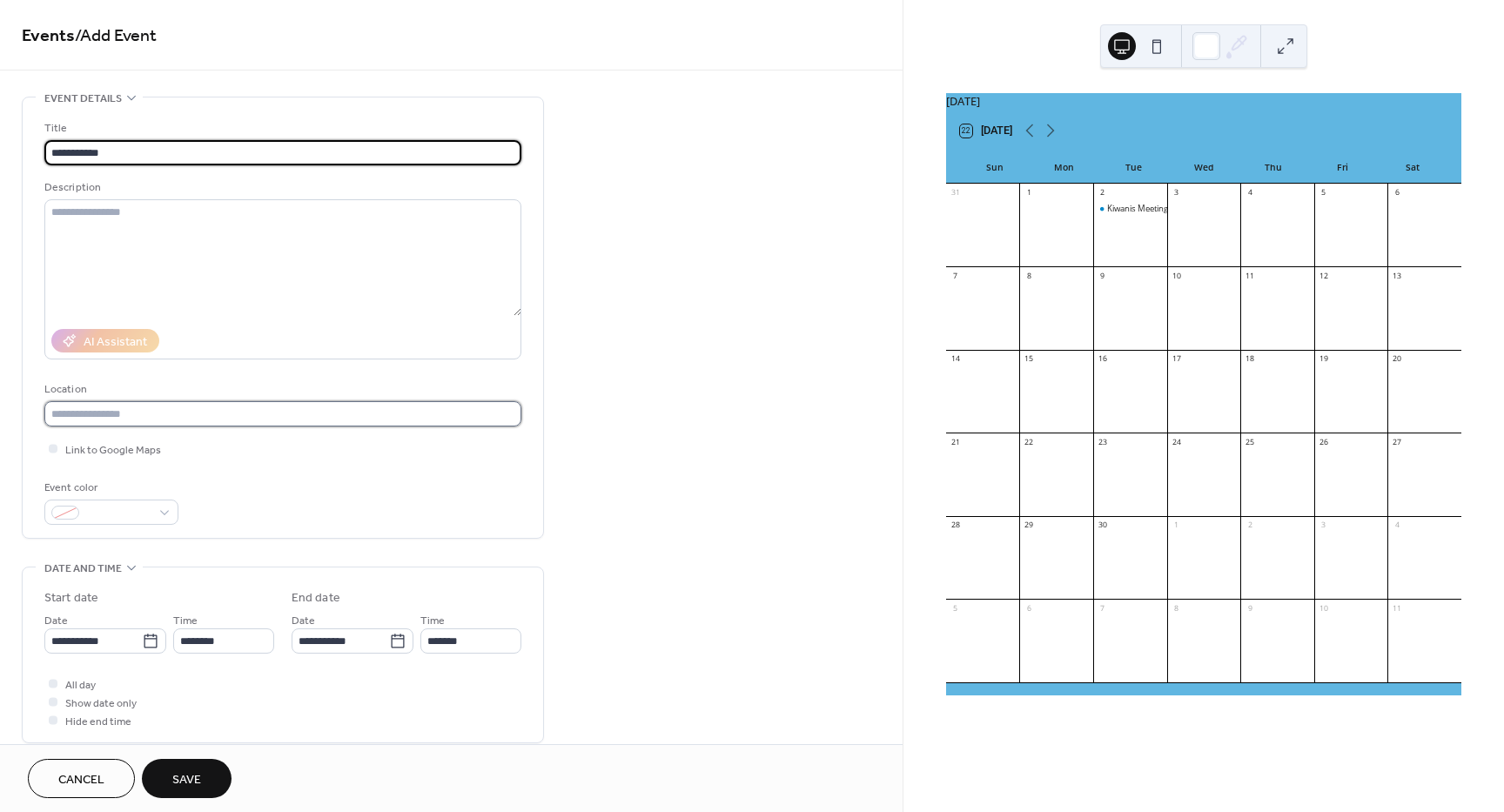 click at bounding box center [283, 413] 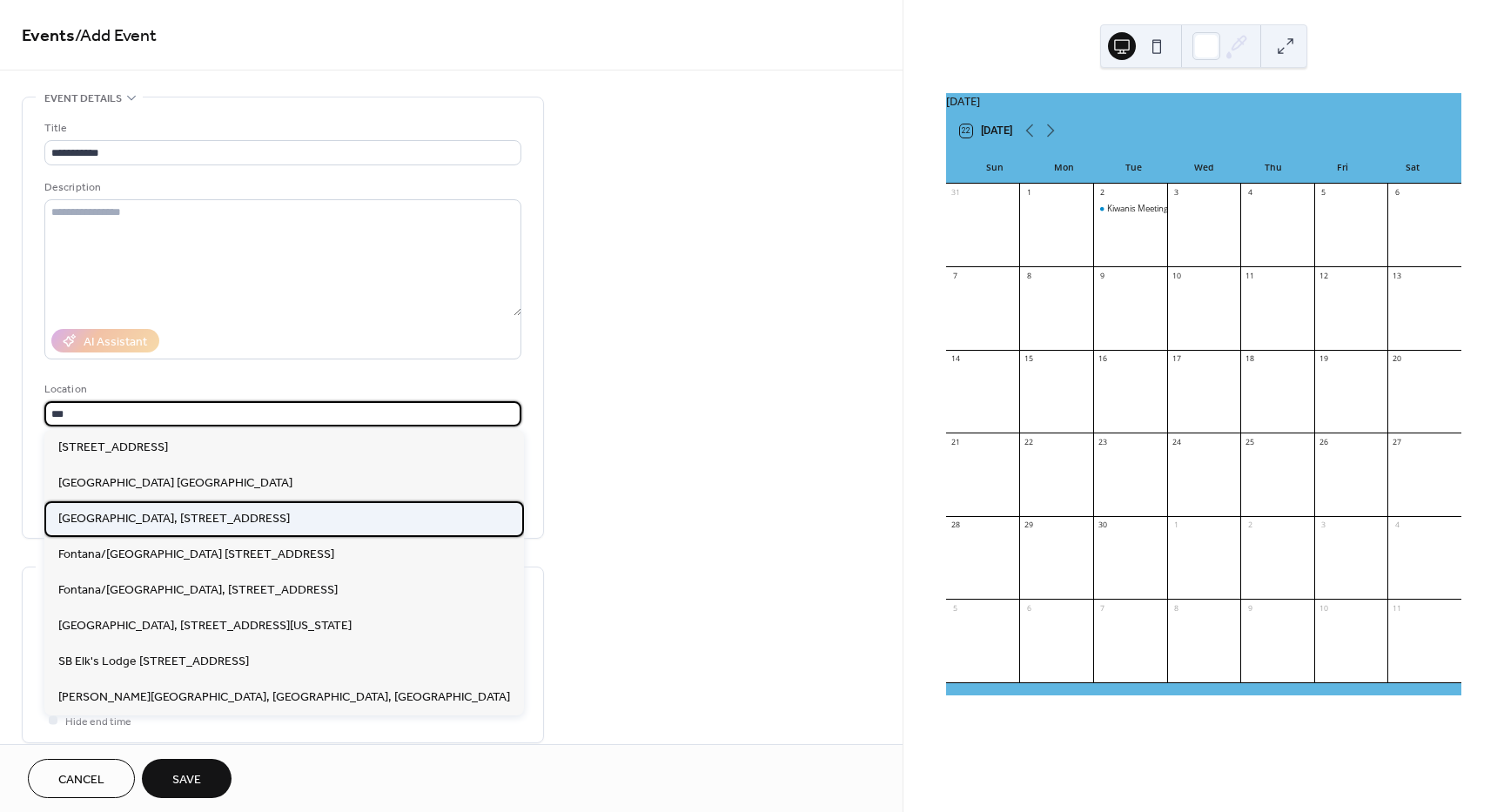 click on "Elk's Lodge, 2055 Elks Drive, San Bernardino, CA" at bounding box center [174, 519] 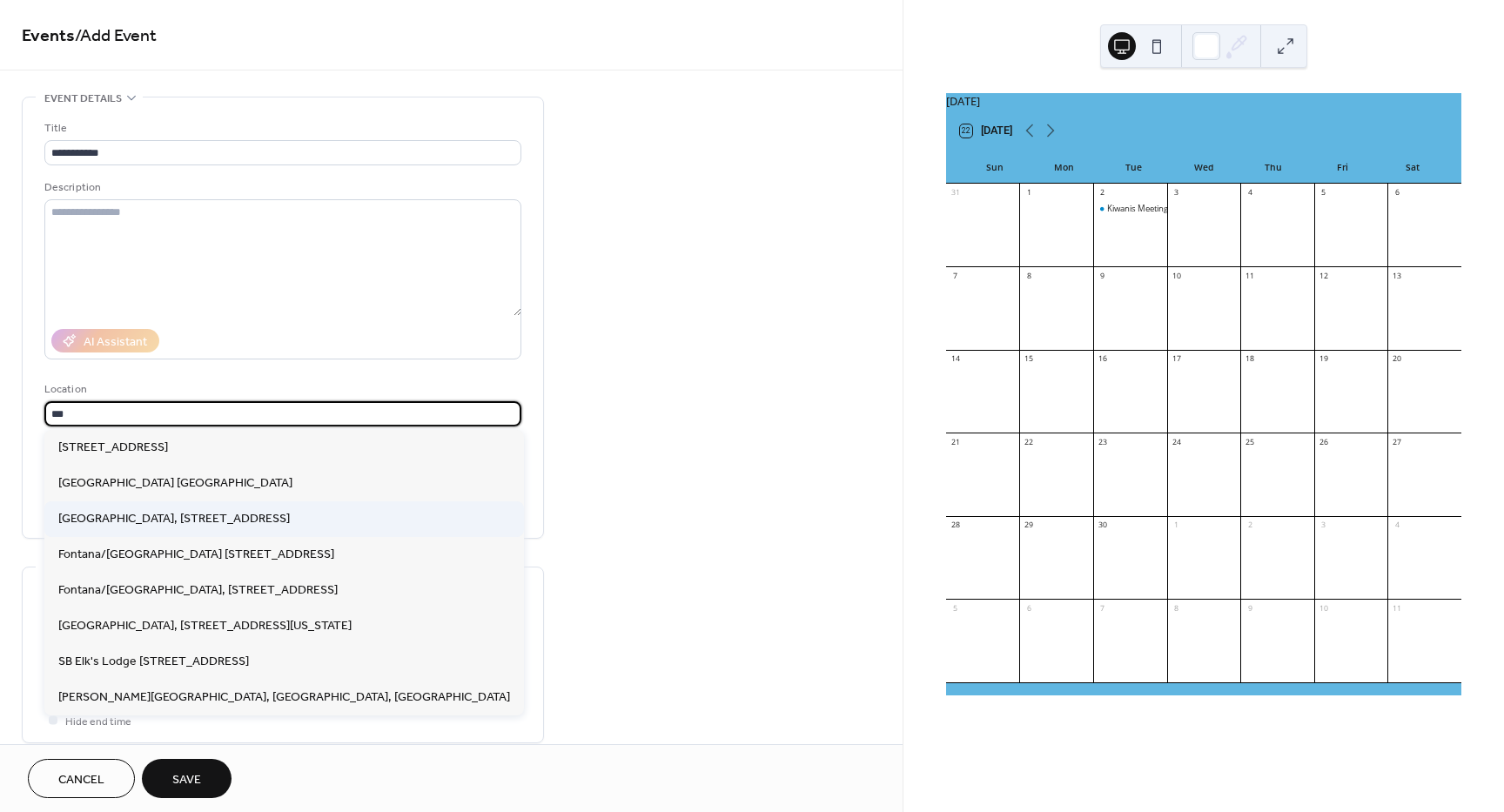 type on "**********" 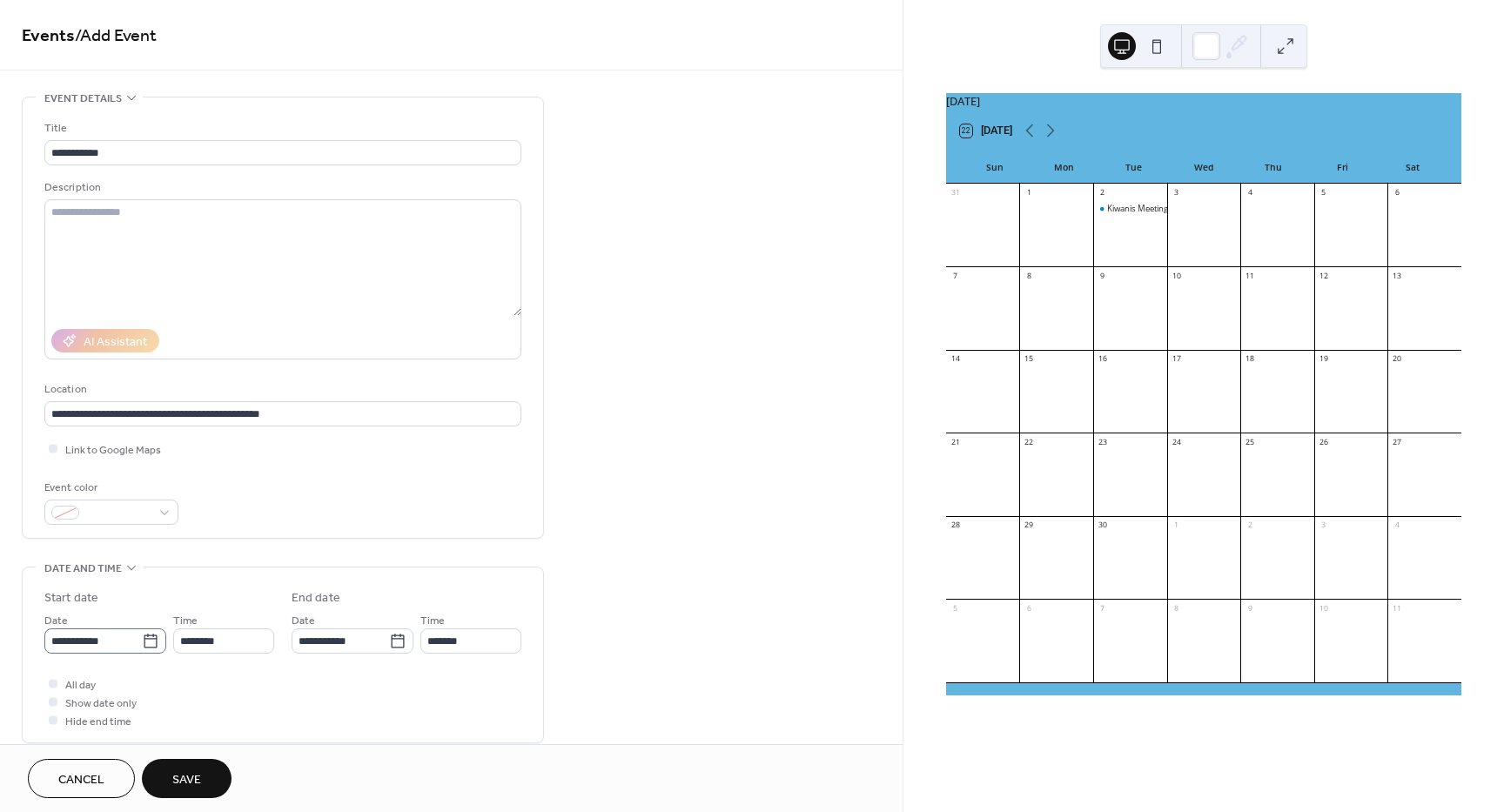 click 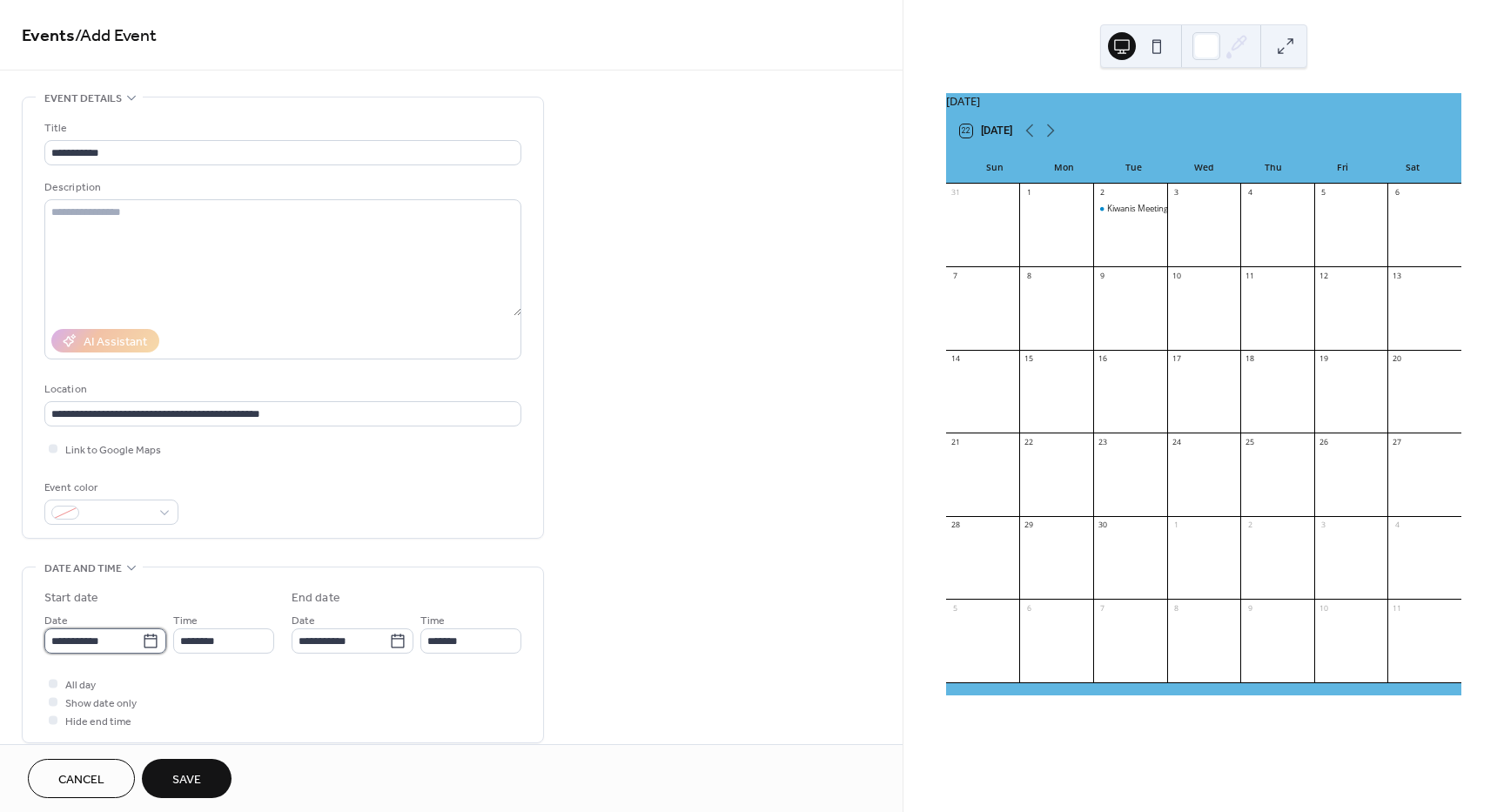 click on "**********" at bounding box center (93, 641) 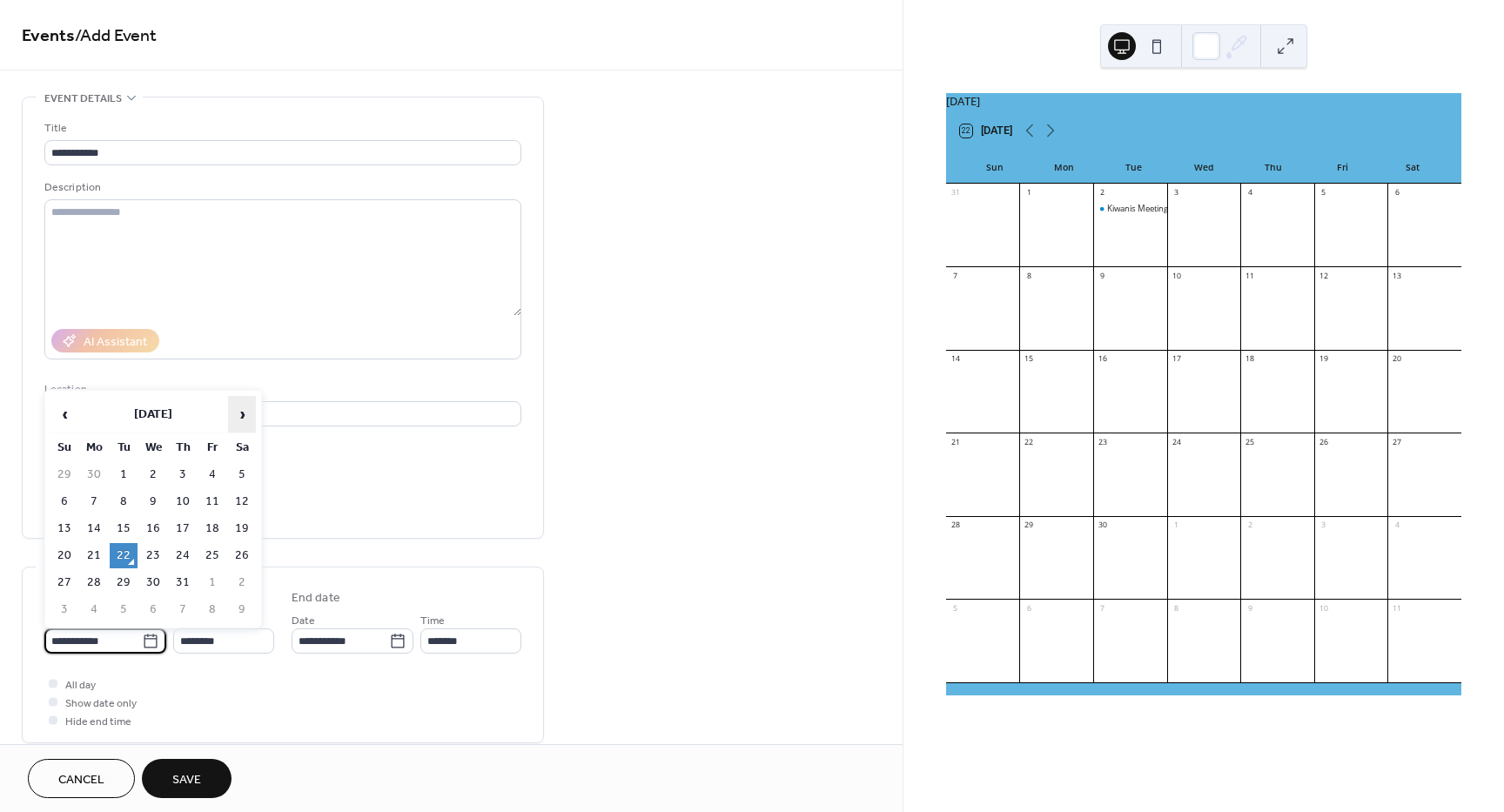 click on "›" at bounding box center (242, 414) 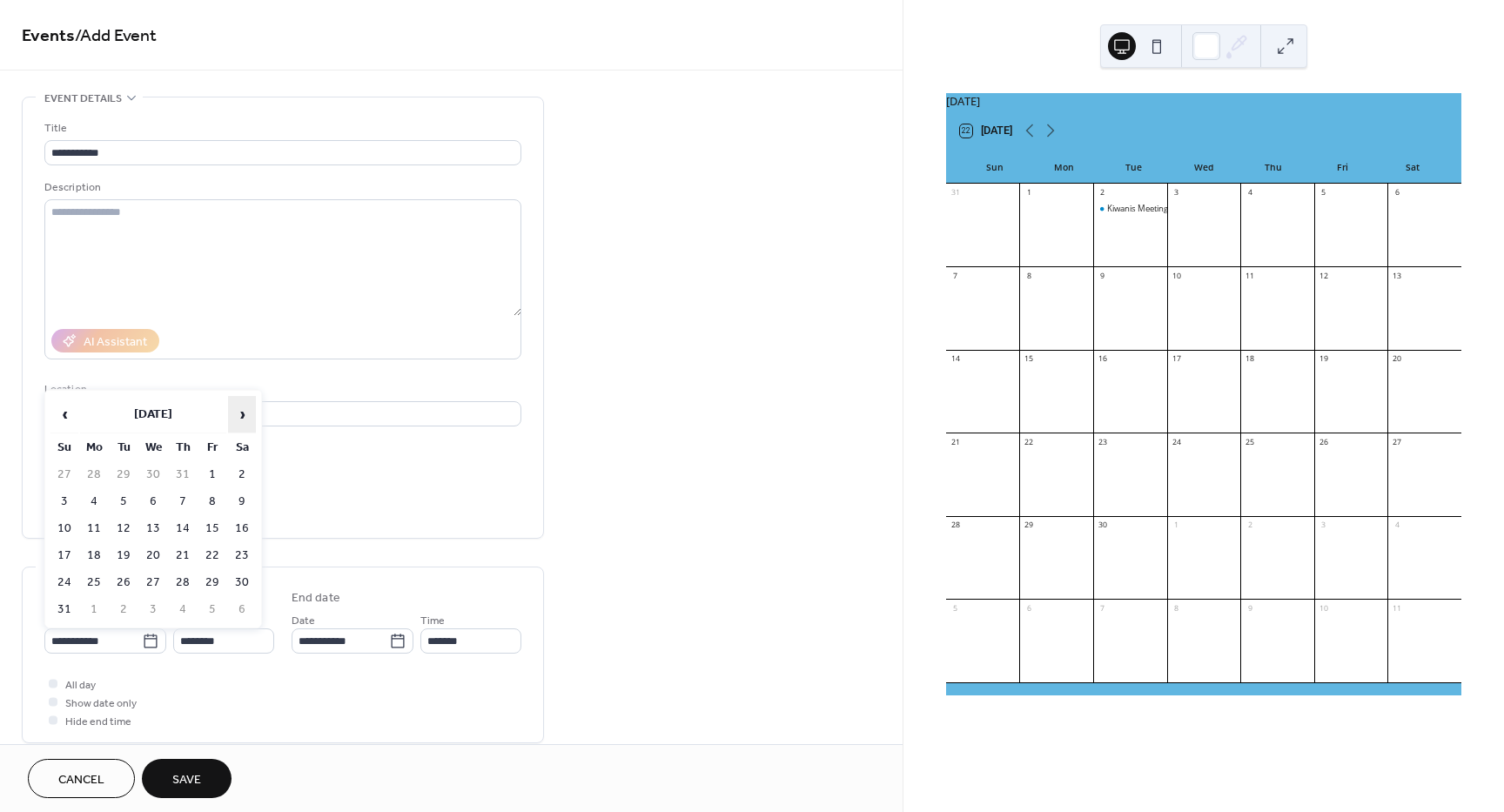 click on "›" at bounding box center (242, 414) 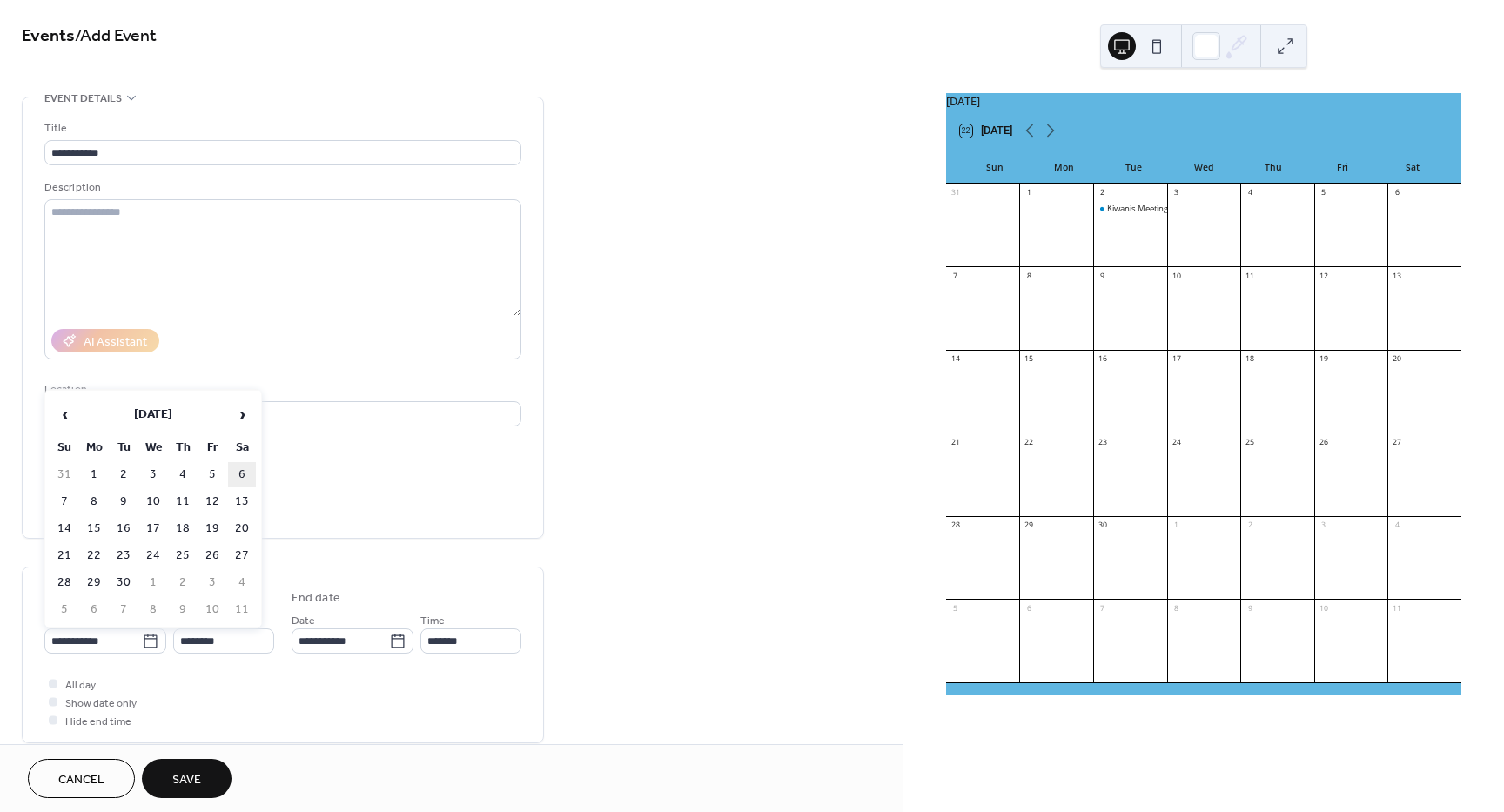 click on "6" at bounding box center (242, 474) 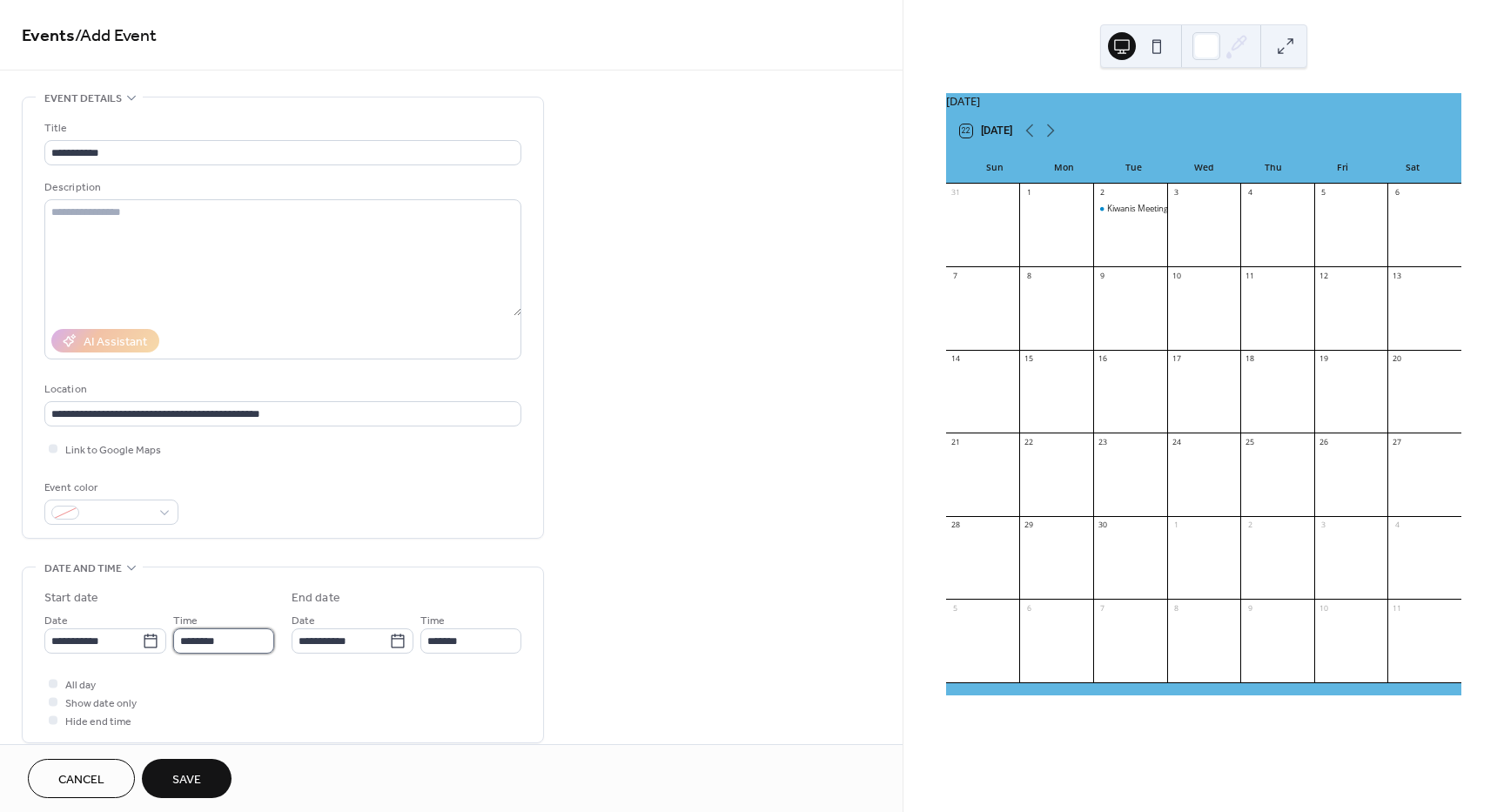 click on "********" at bounding box center [224, 641] 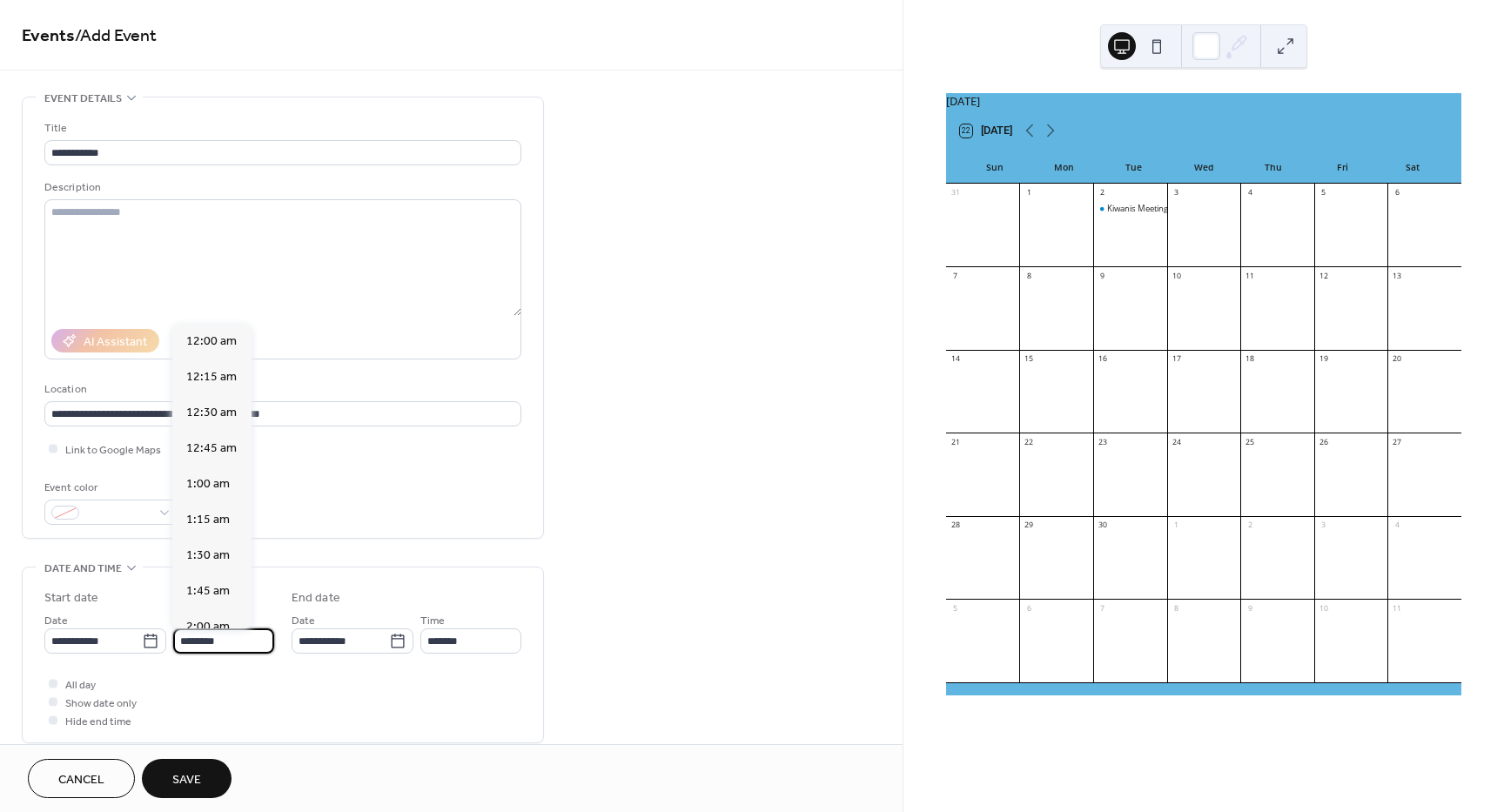 scroll, scrollTop: 1713, scrollLeft: 0, axis: vertical 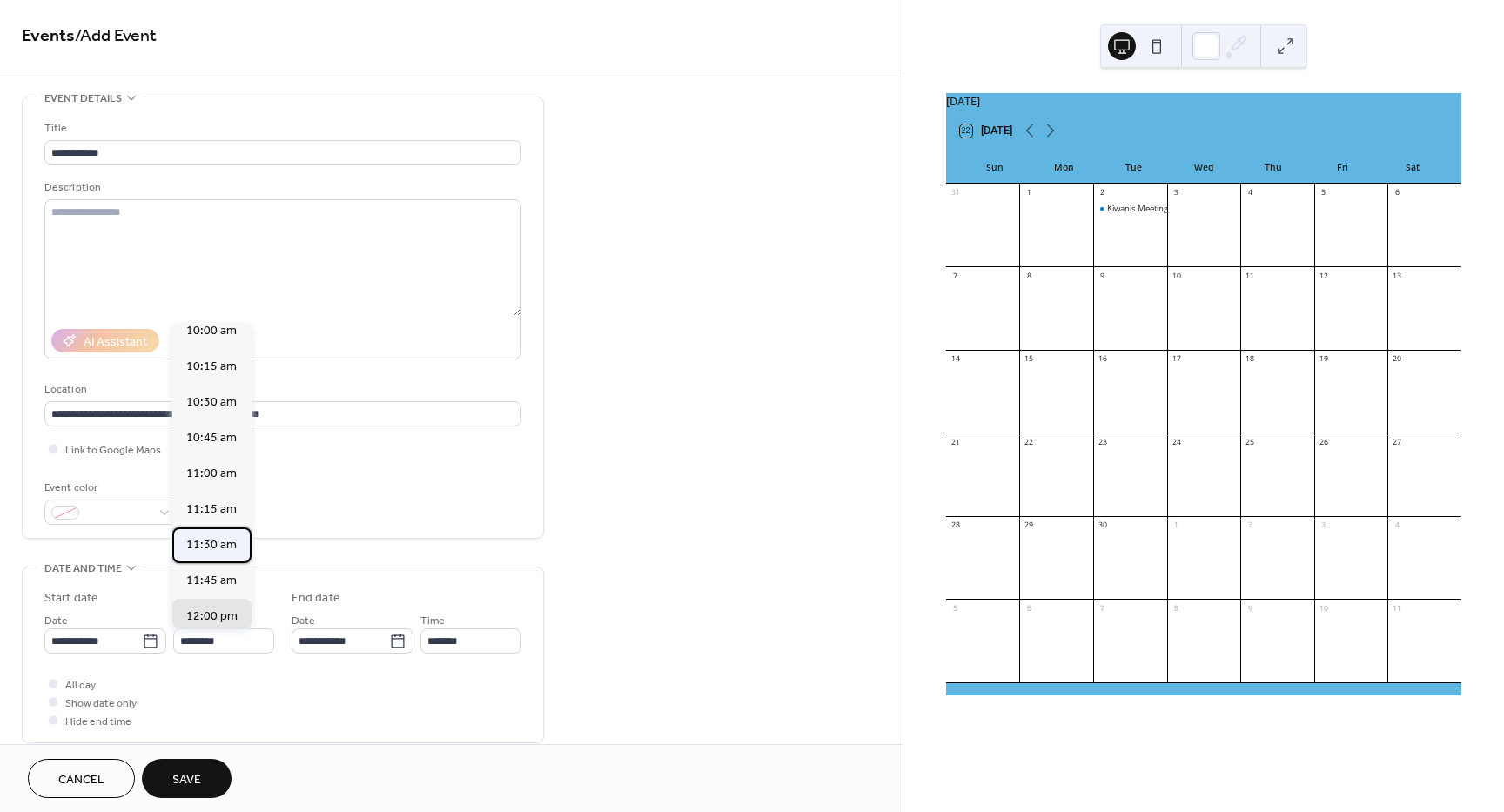 click on "11:30 am" at bounding box center [212, 545] 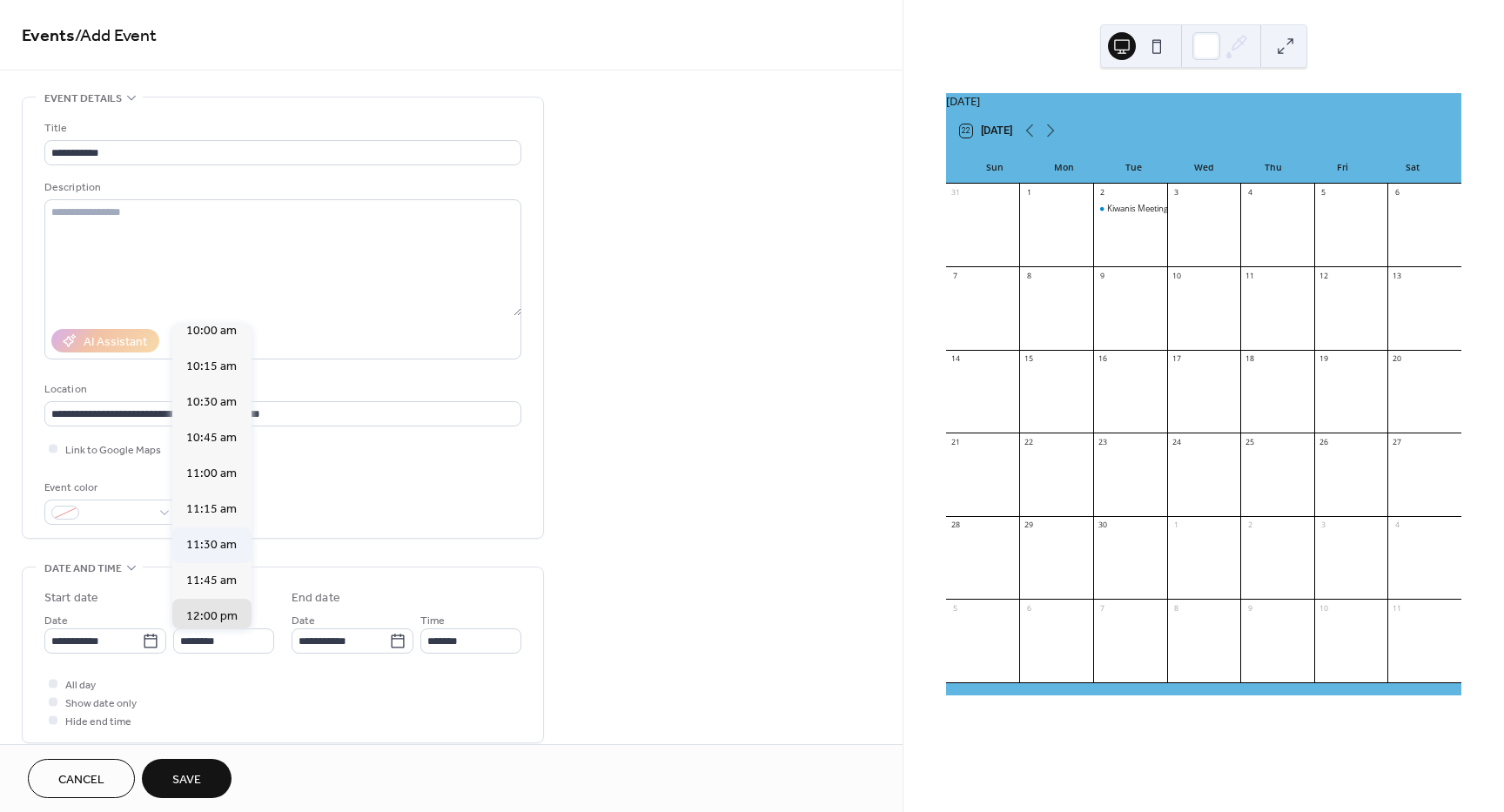 type on "********" 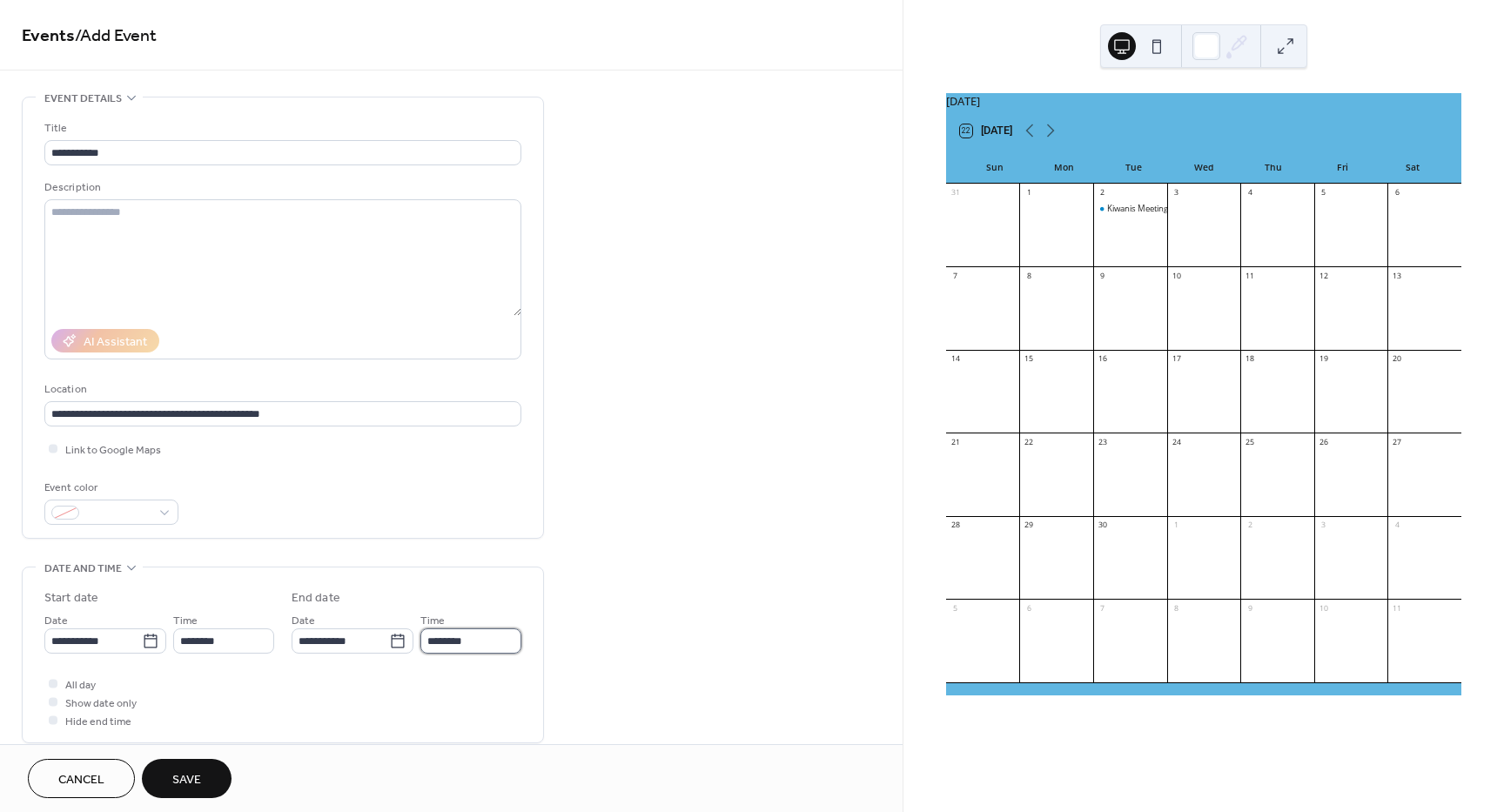 click on "********" at bounding box center [471, 641] 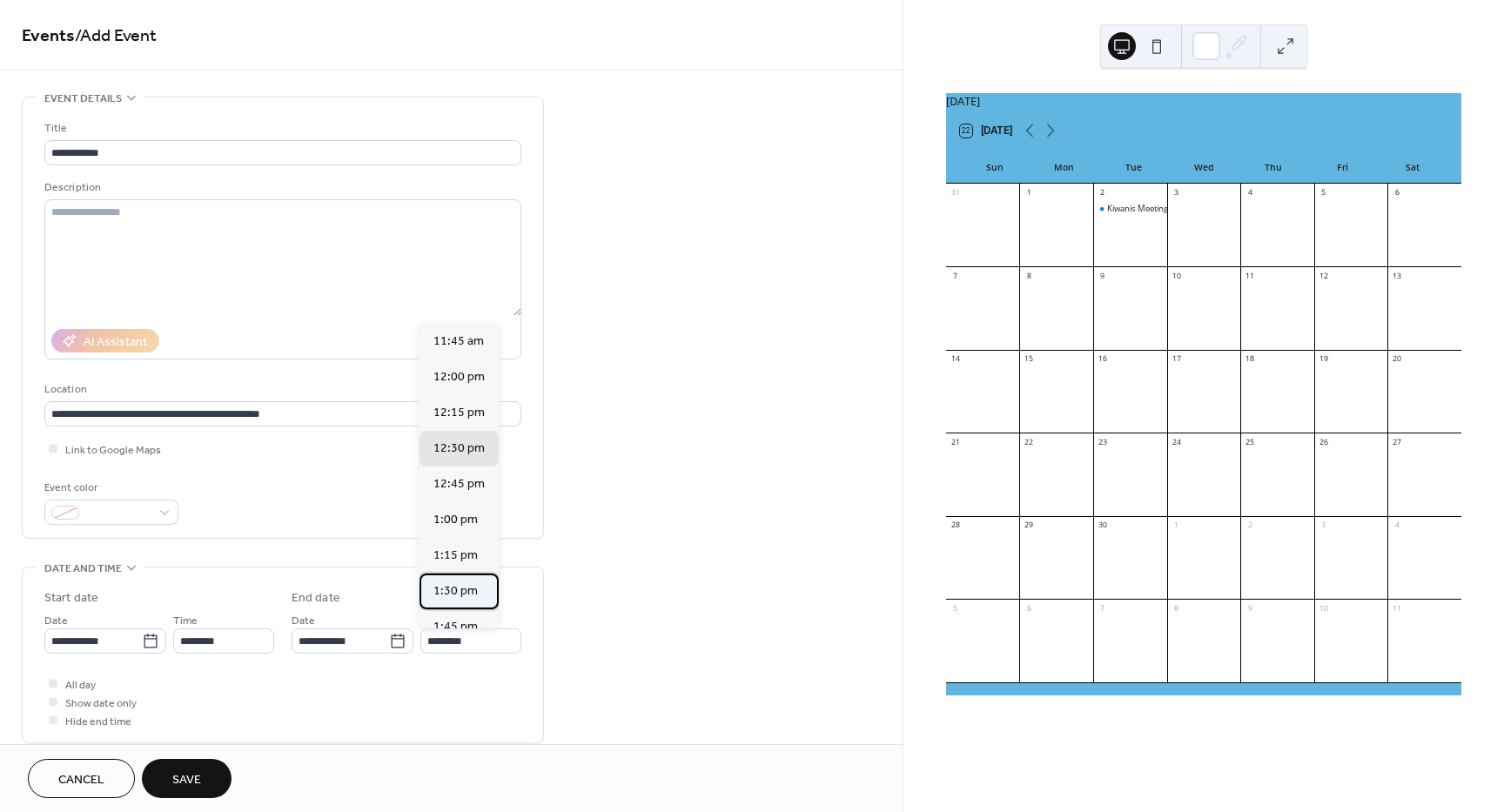 click on "1:30 pm" at bounding box center (455, 591) 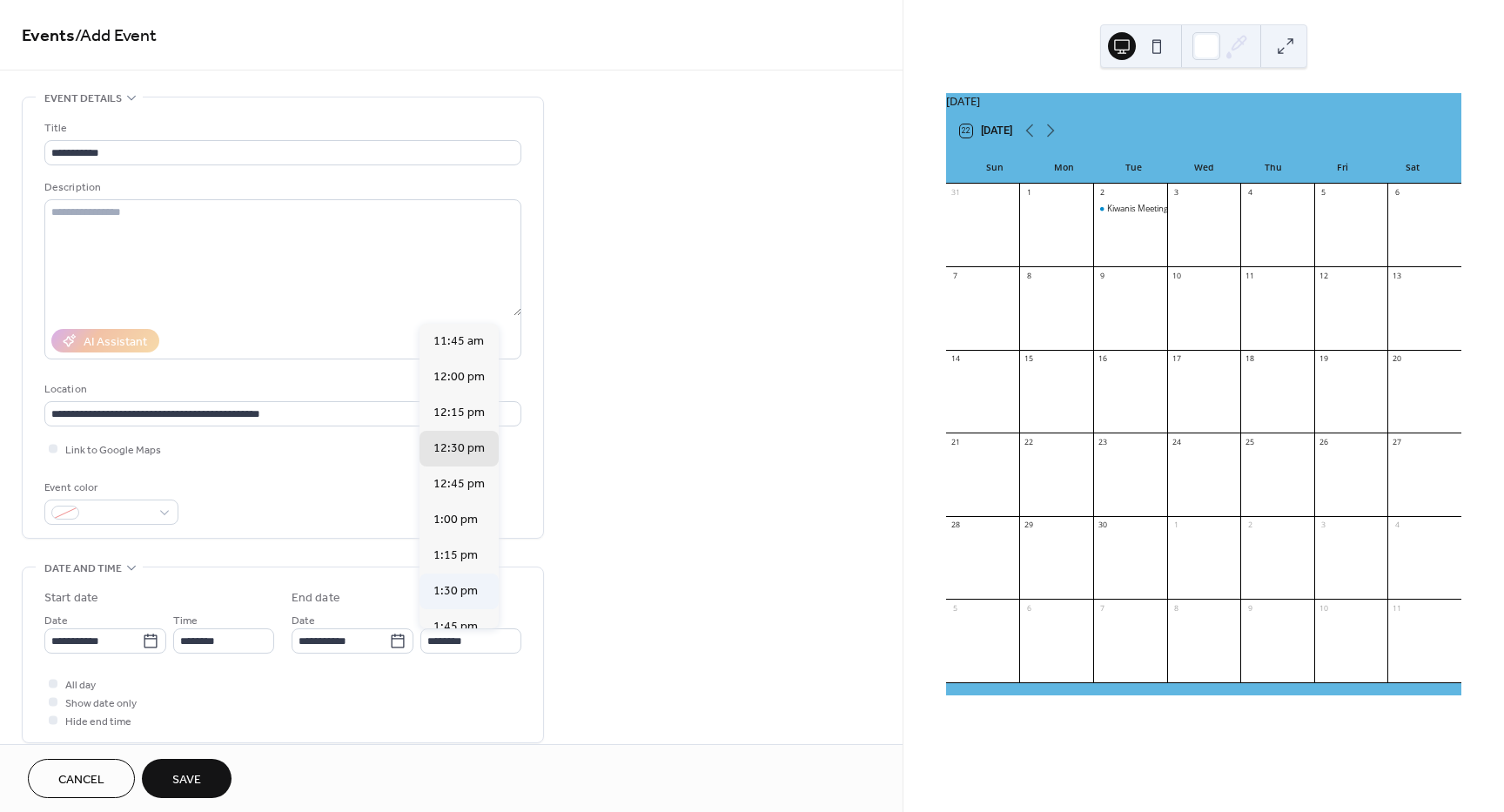 type on "*******" 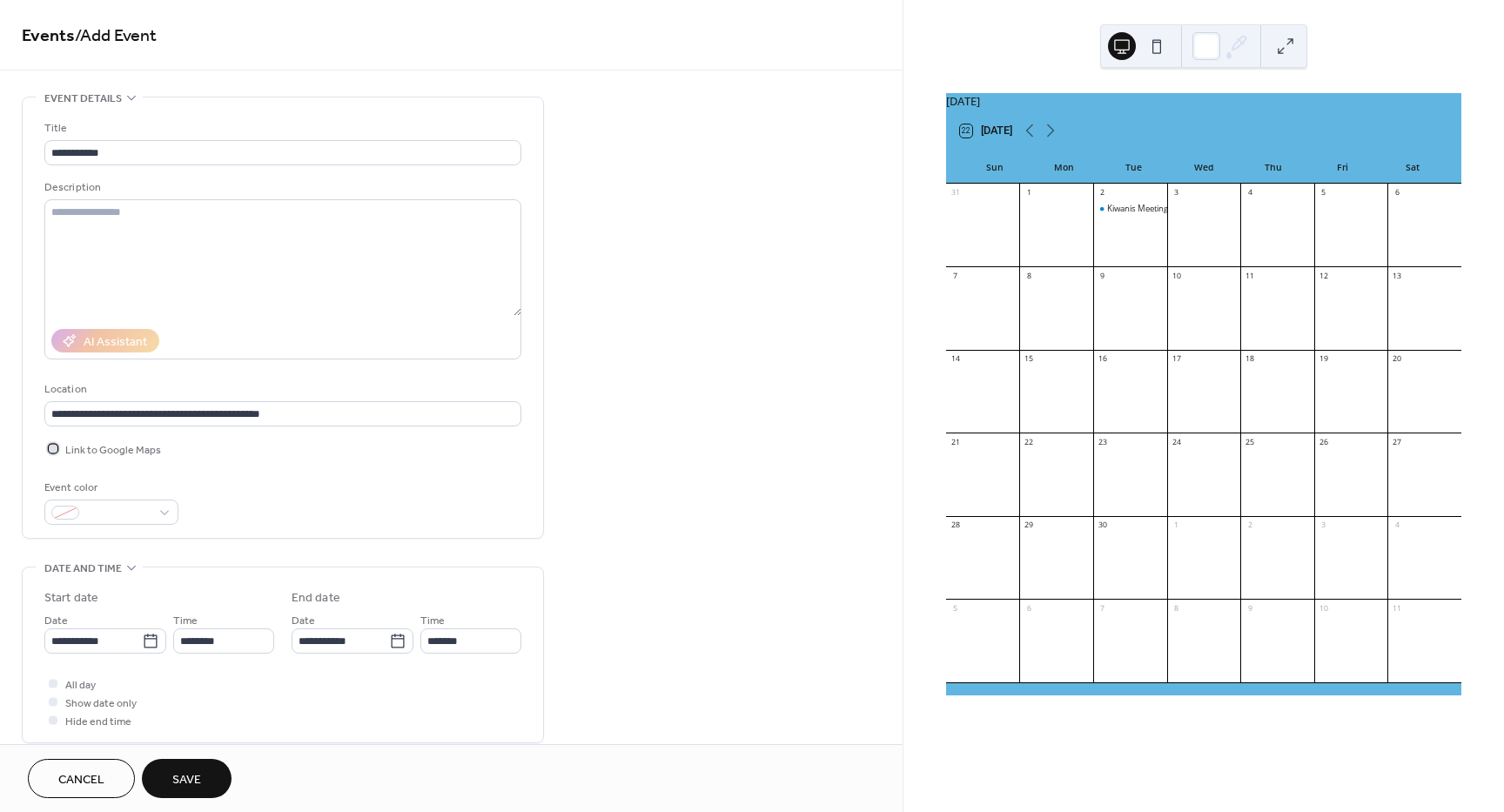 click at bounding box center (53, 448) 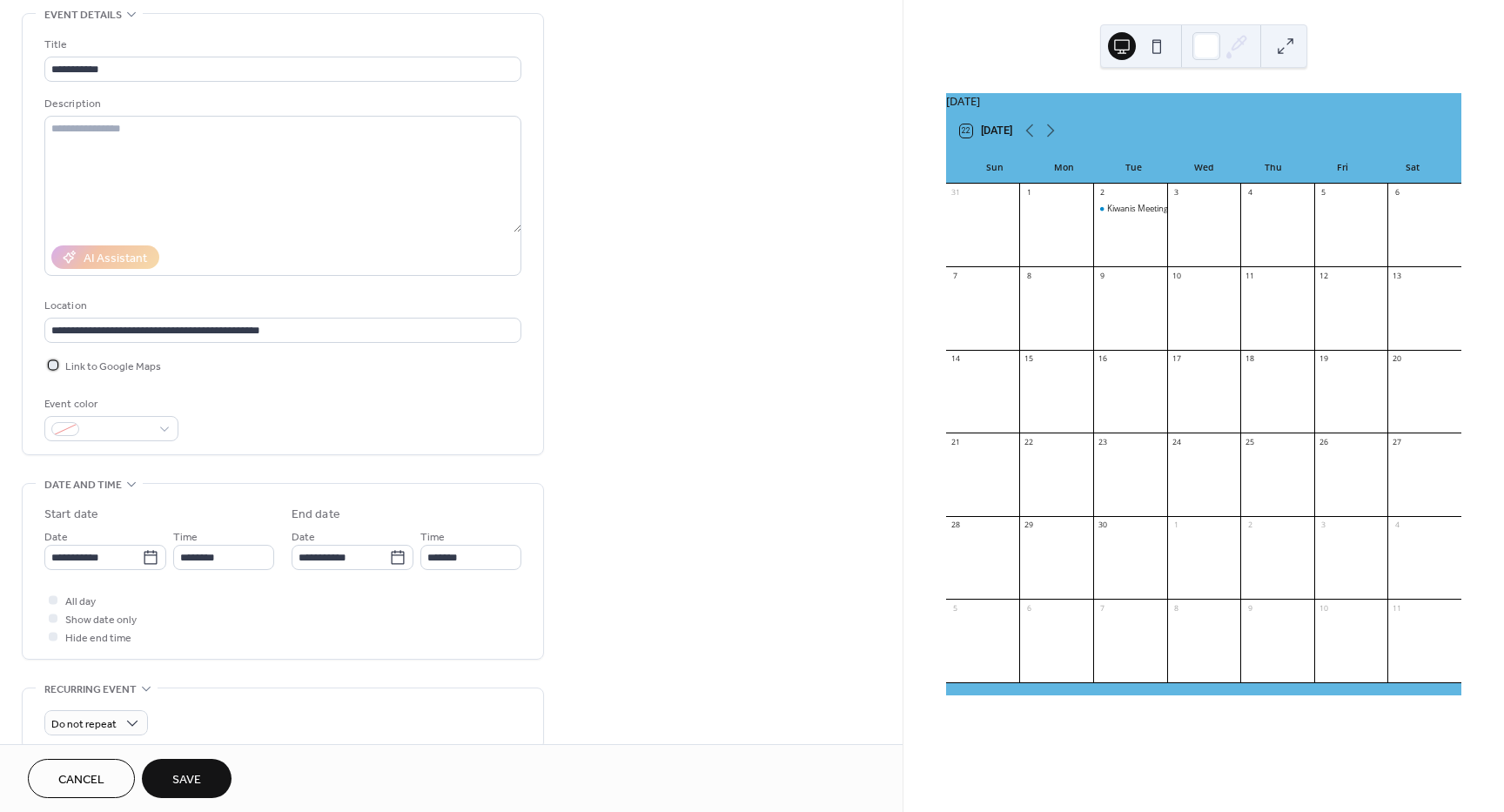 scroll, scrollTop: 87, scrollLeft: 0, axis: vertical 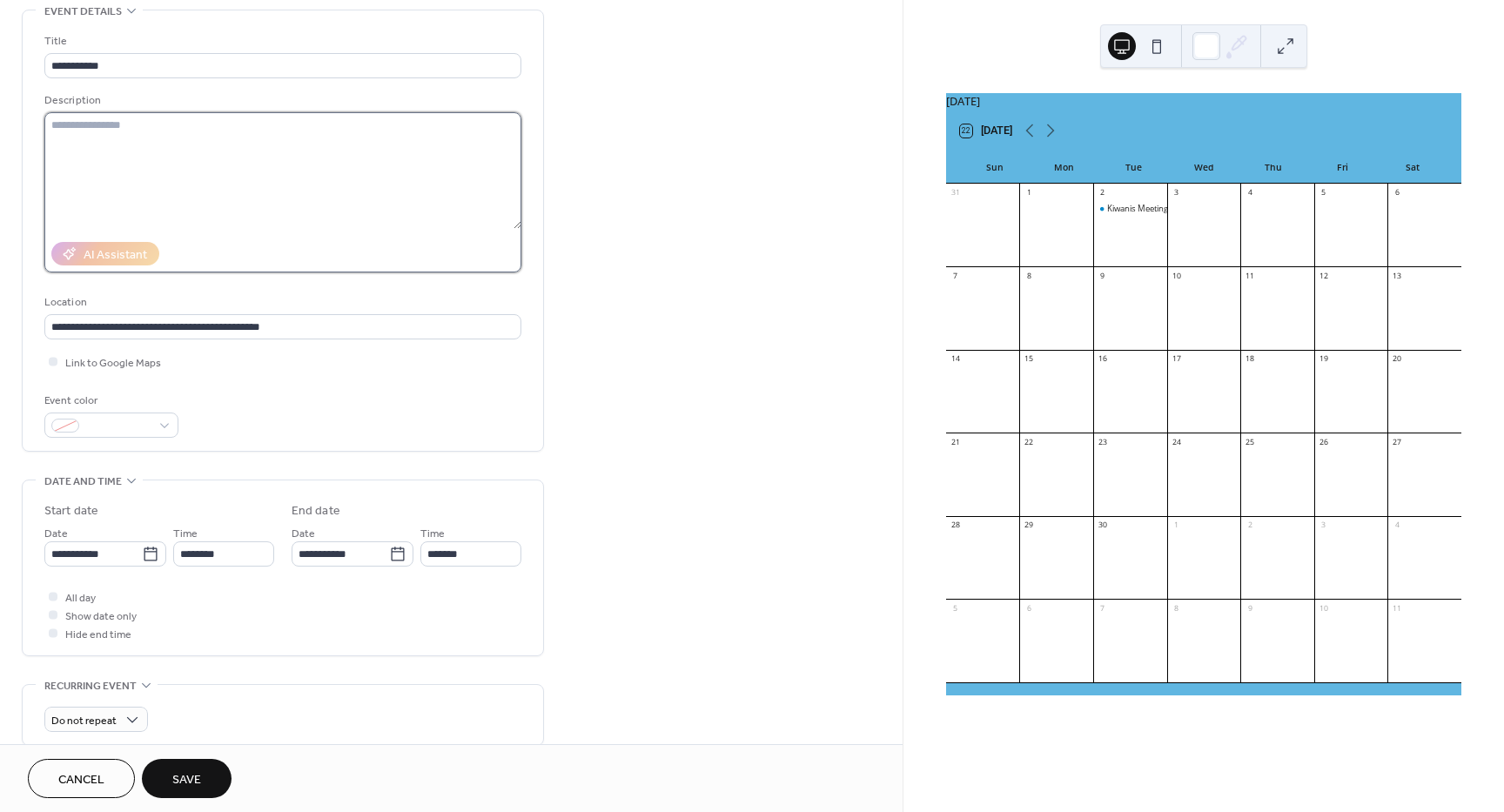 click at bounding box center (283, 171) 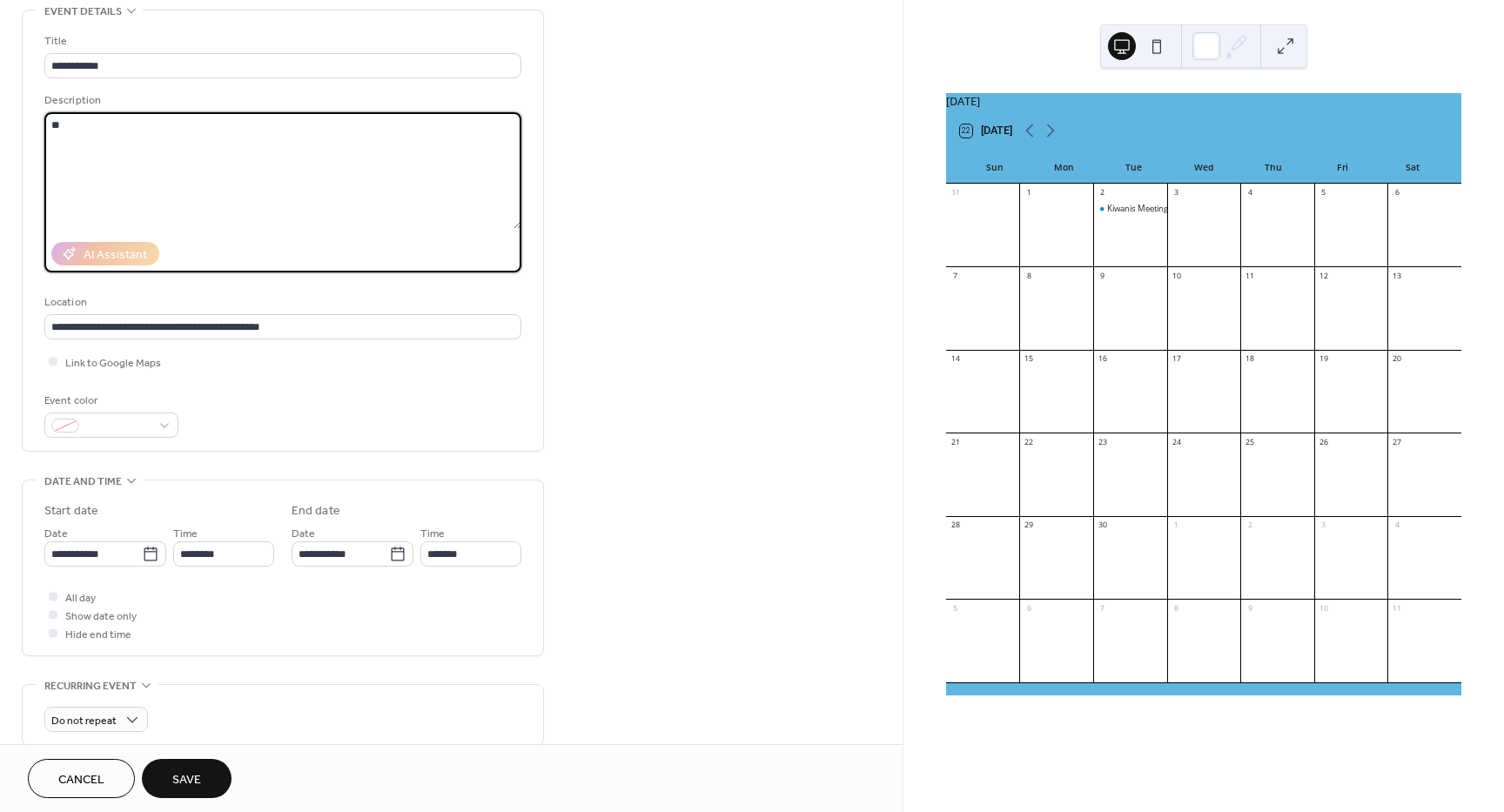type on "*" 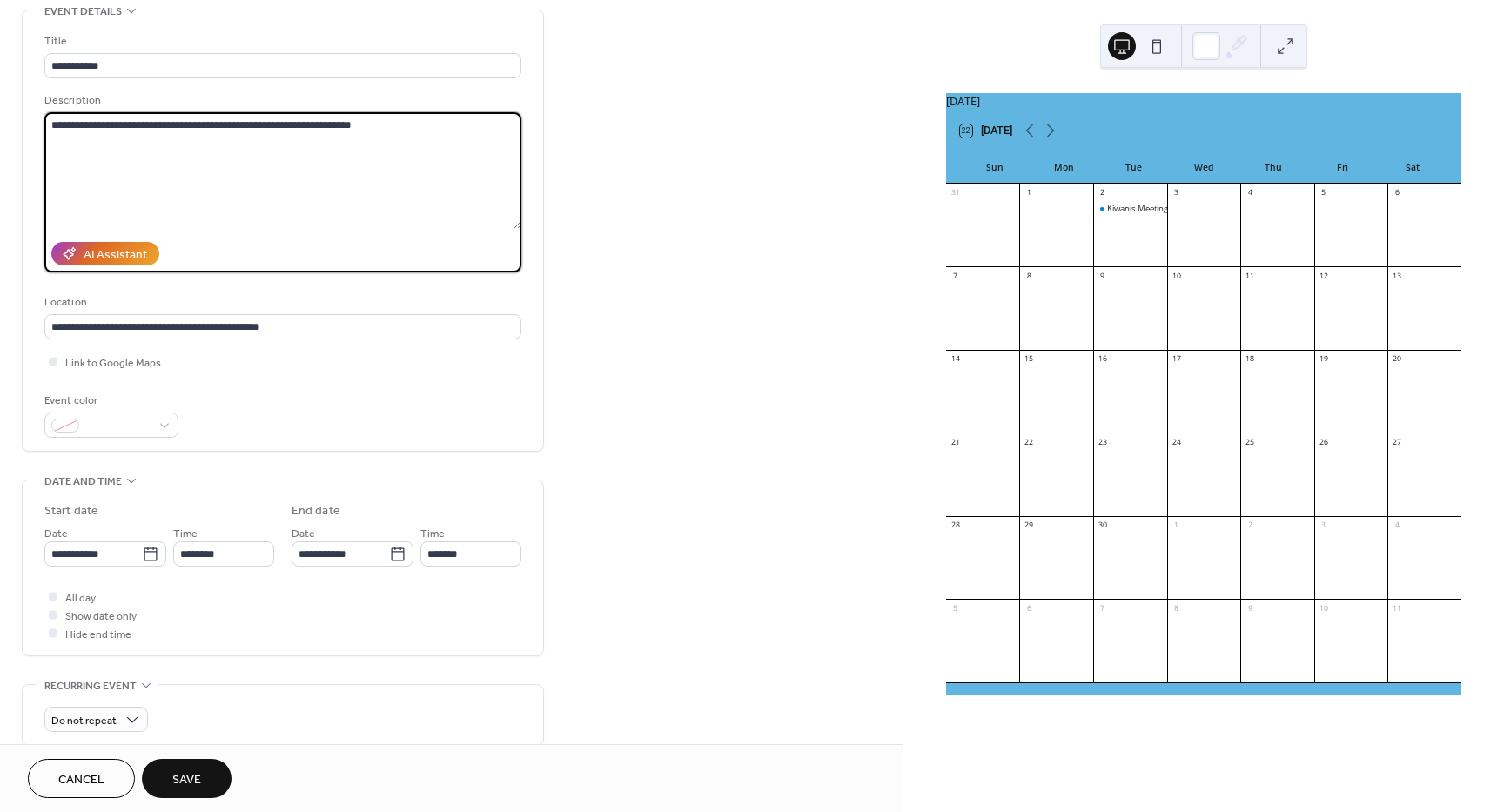 click on "**********" at bounding box center (283, 171) 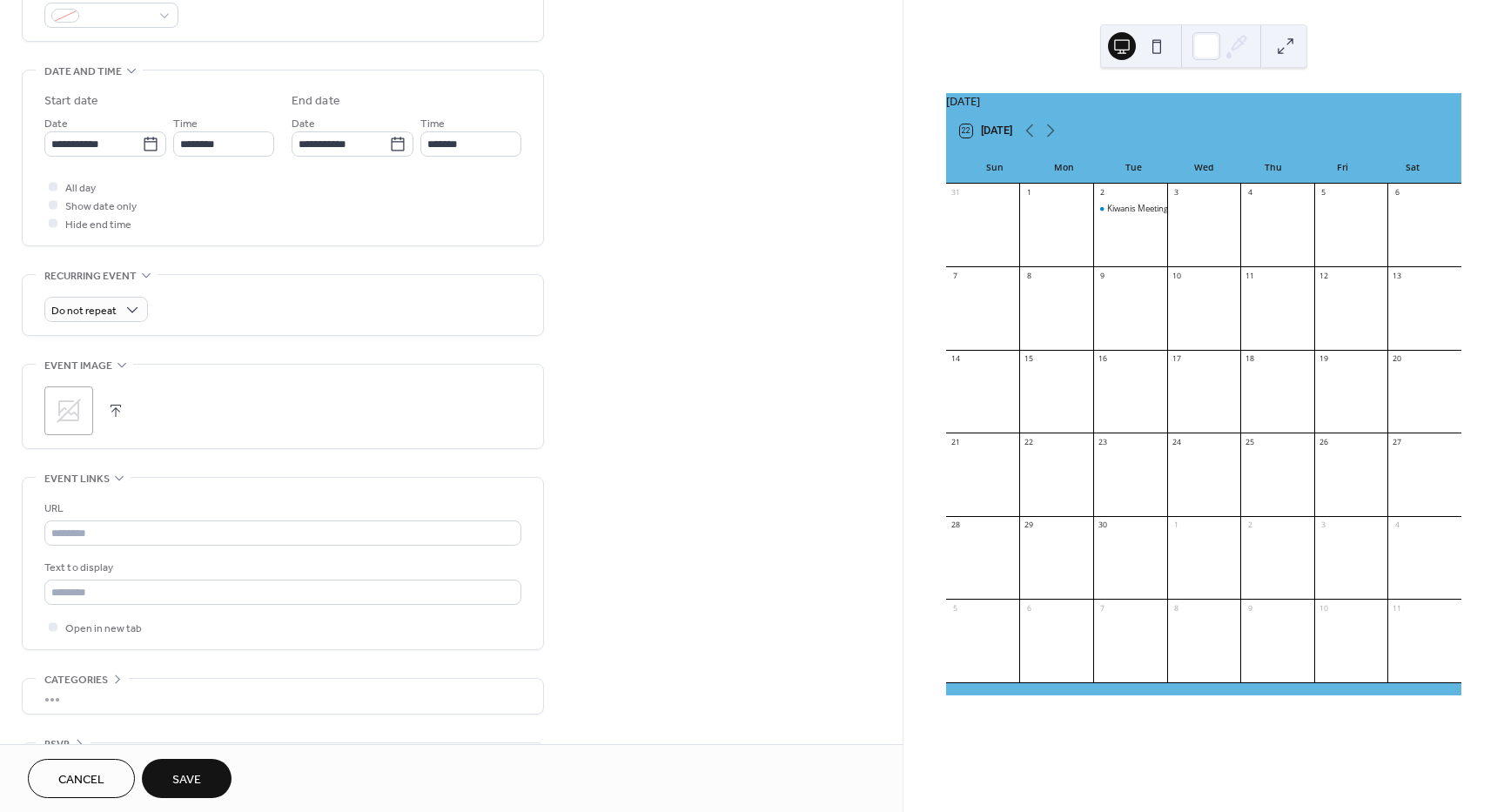 scroll, scrollTop: 522, scrollLeft: 0, axis: vertical 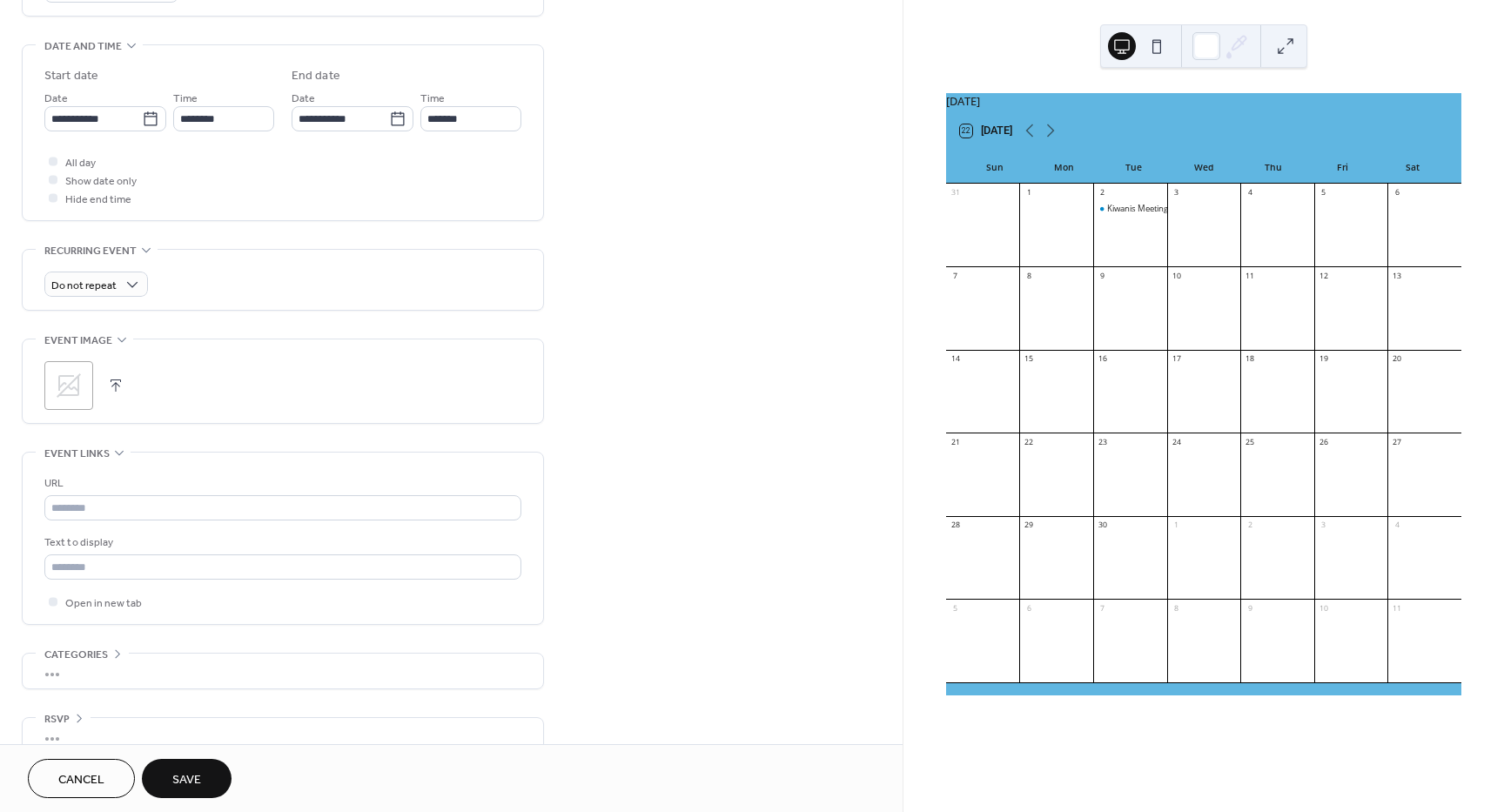 type on "**********" 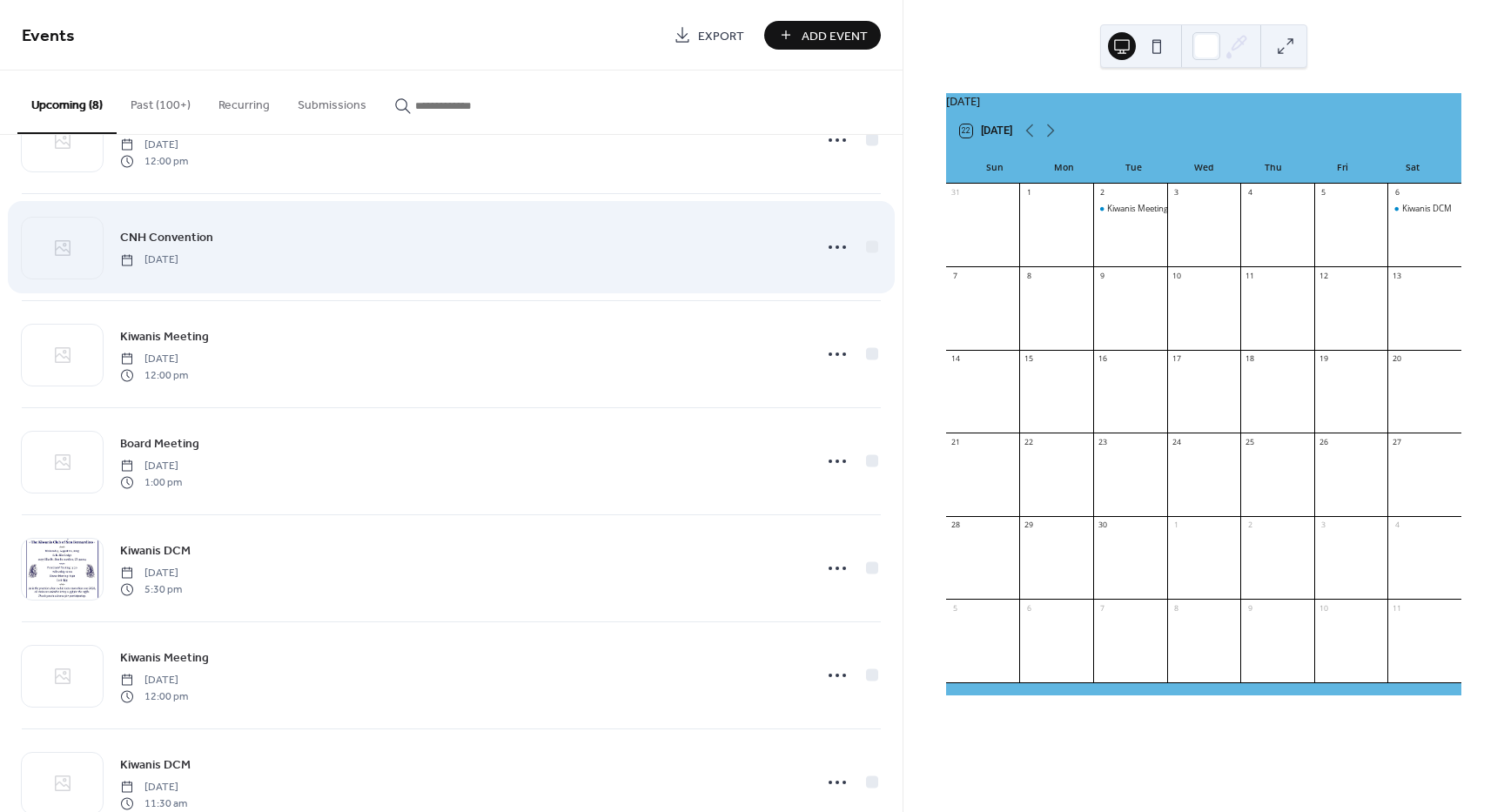 scroll, scrollTop: 231, scrollLeft: 0, axis: vertical 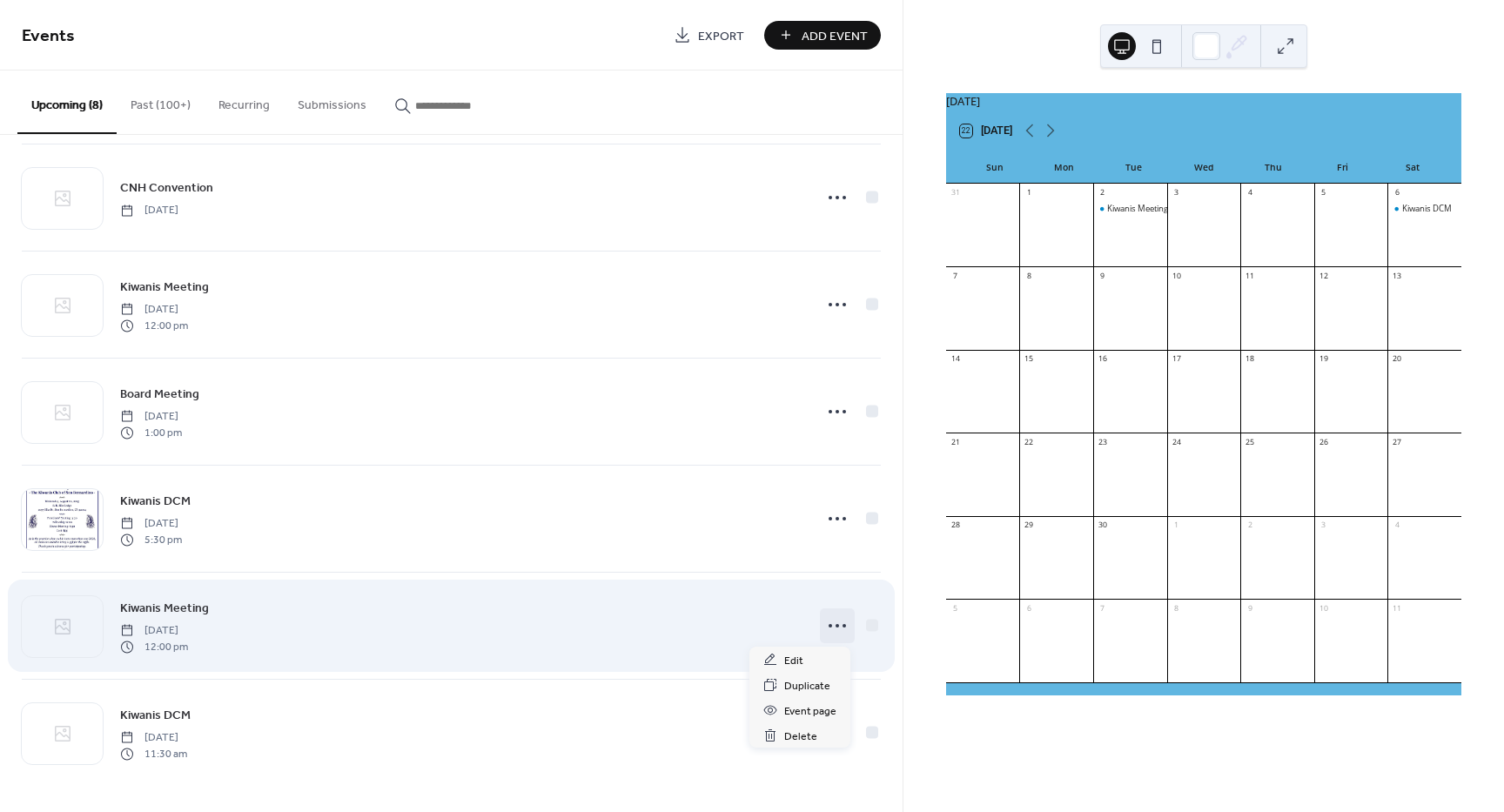 click 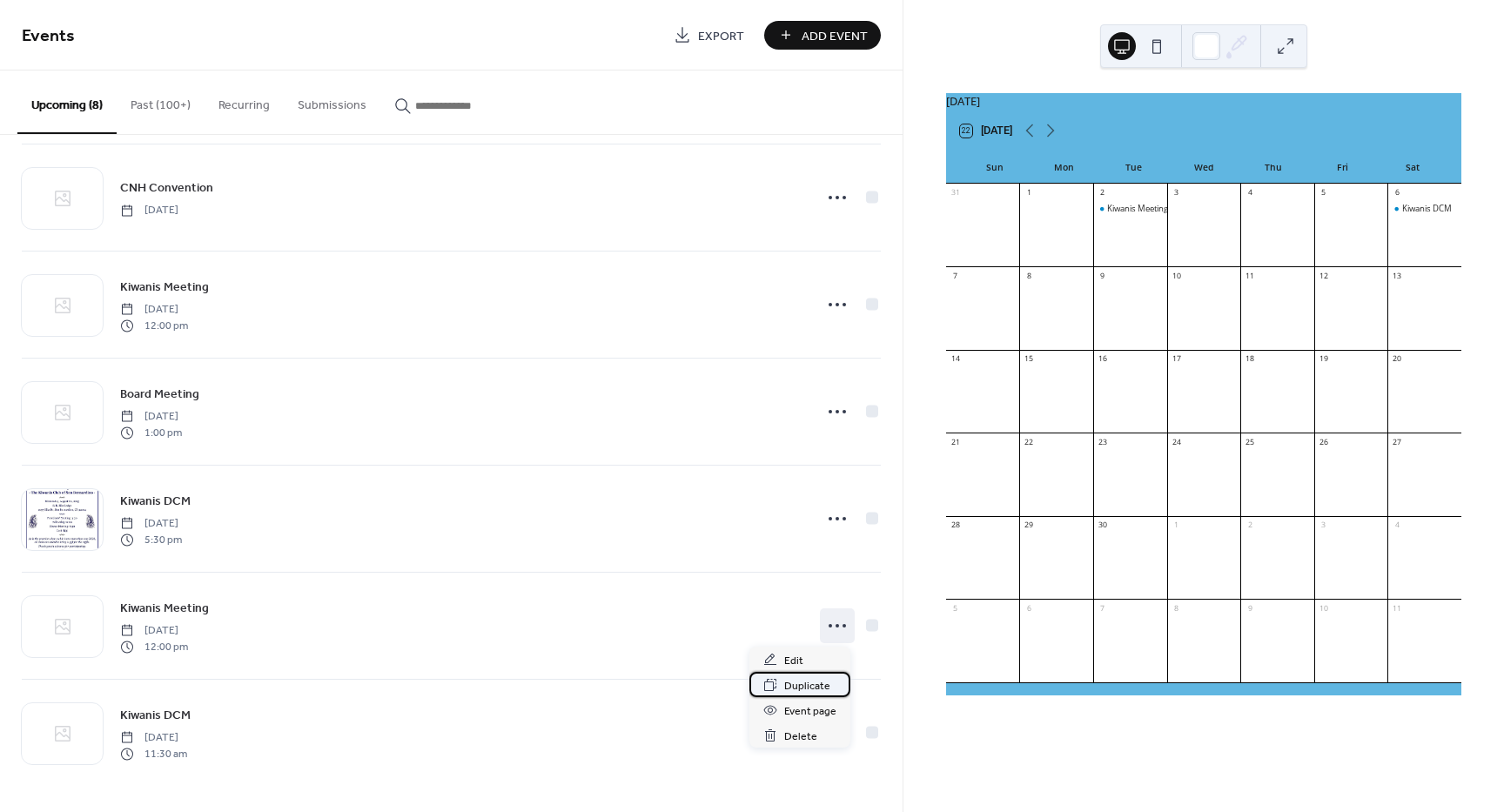 click on "Duplicate" at bounding box center (807, 686) 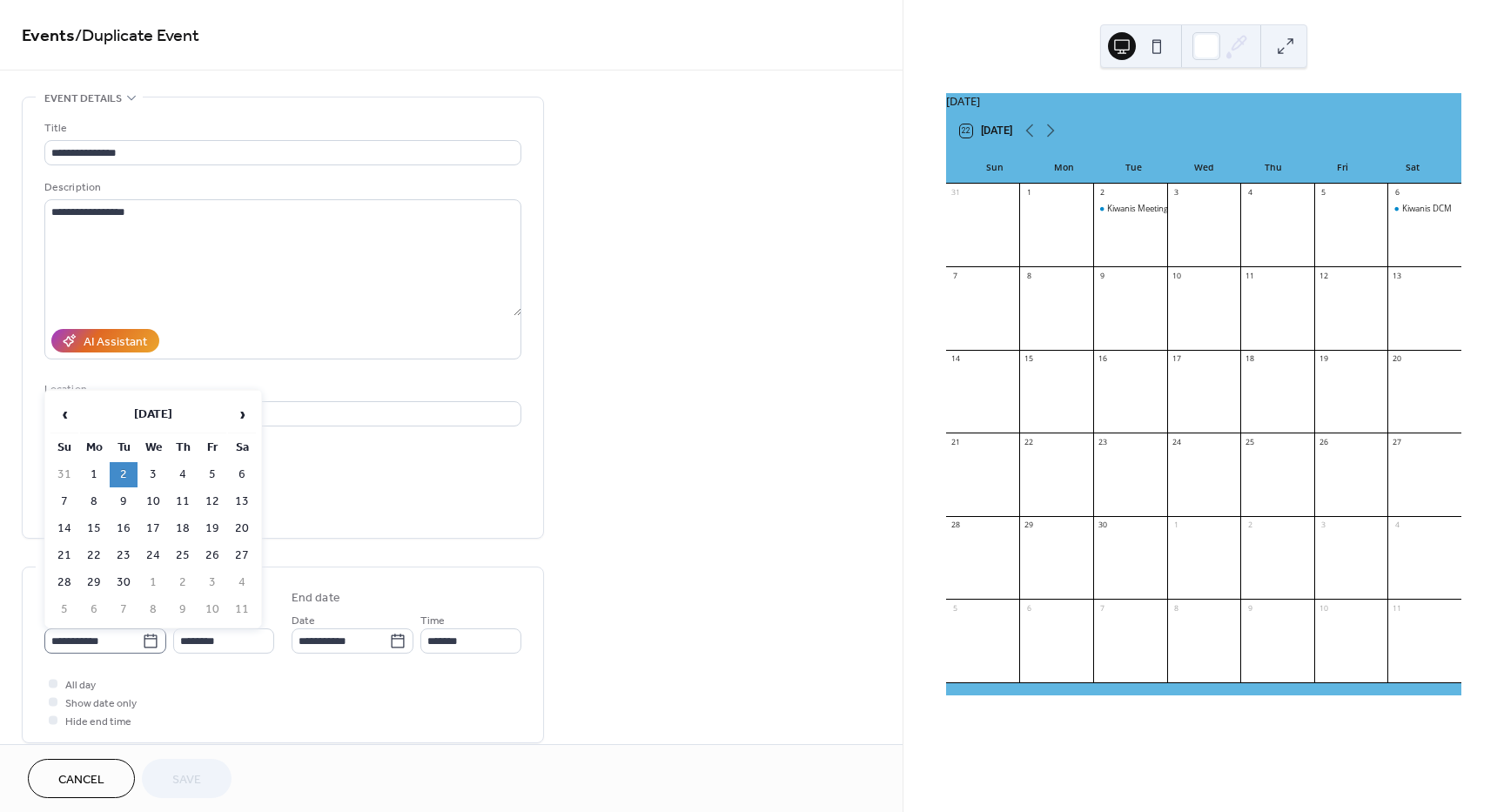click 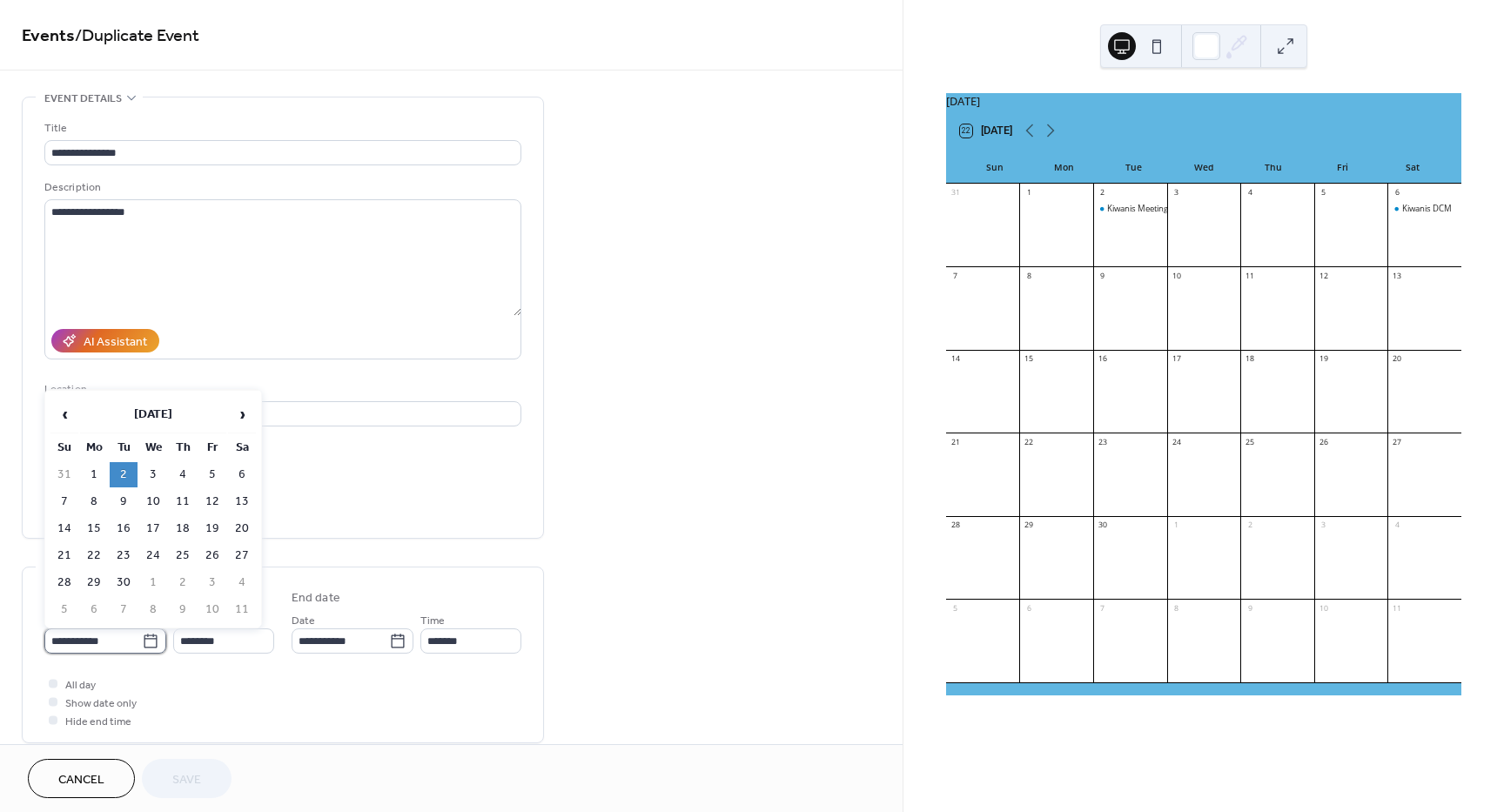 click on "**********" at bounding box center (93, 641) 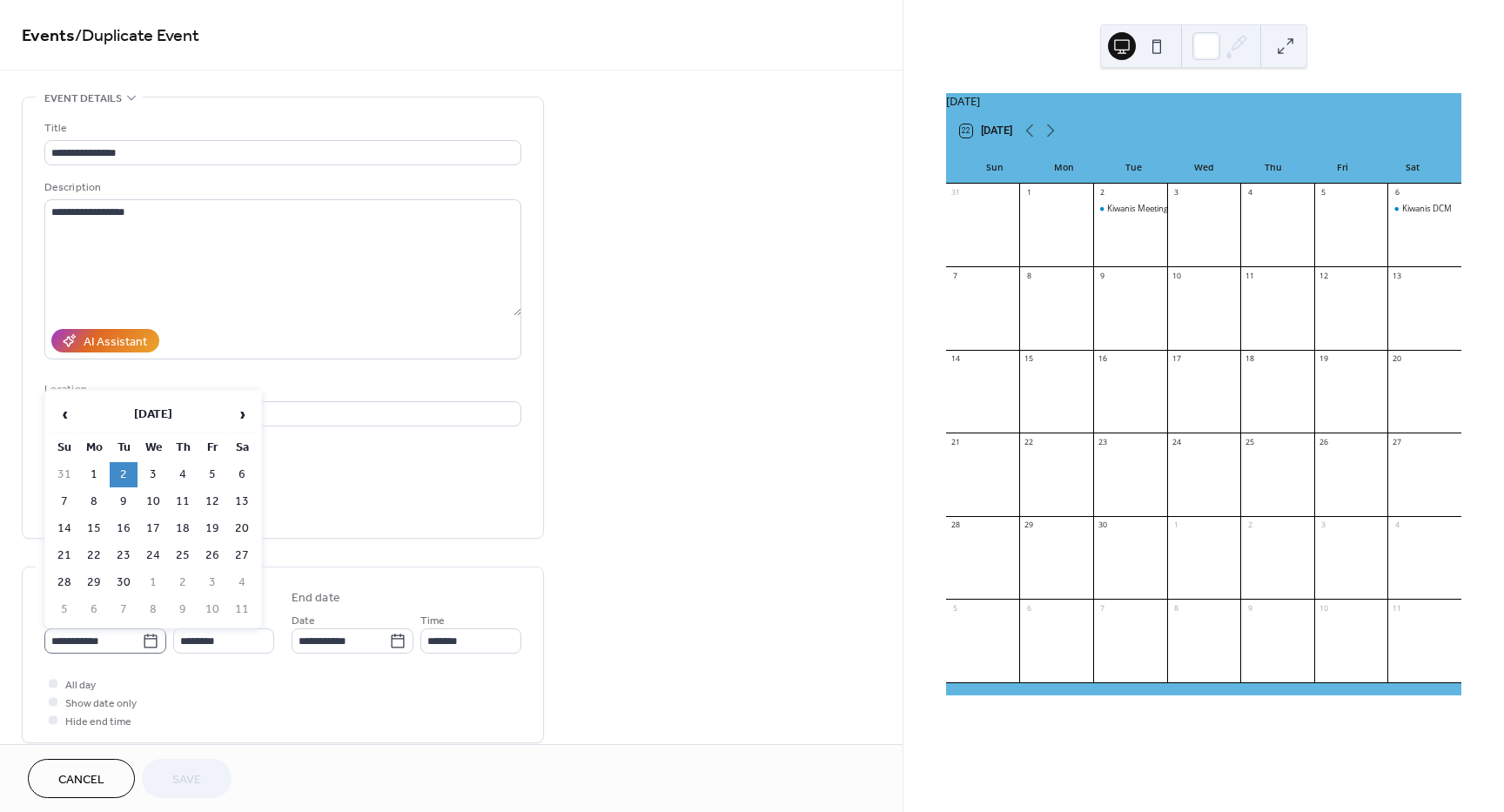 click 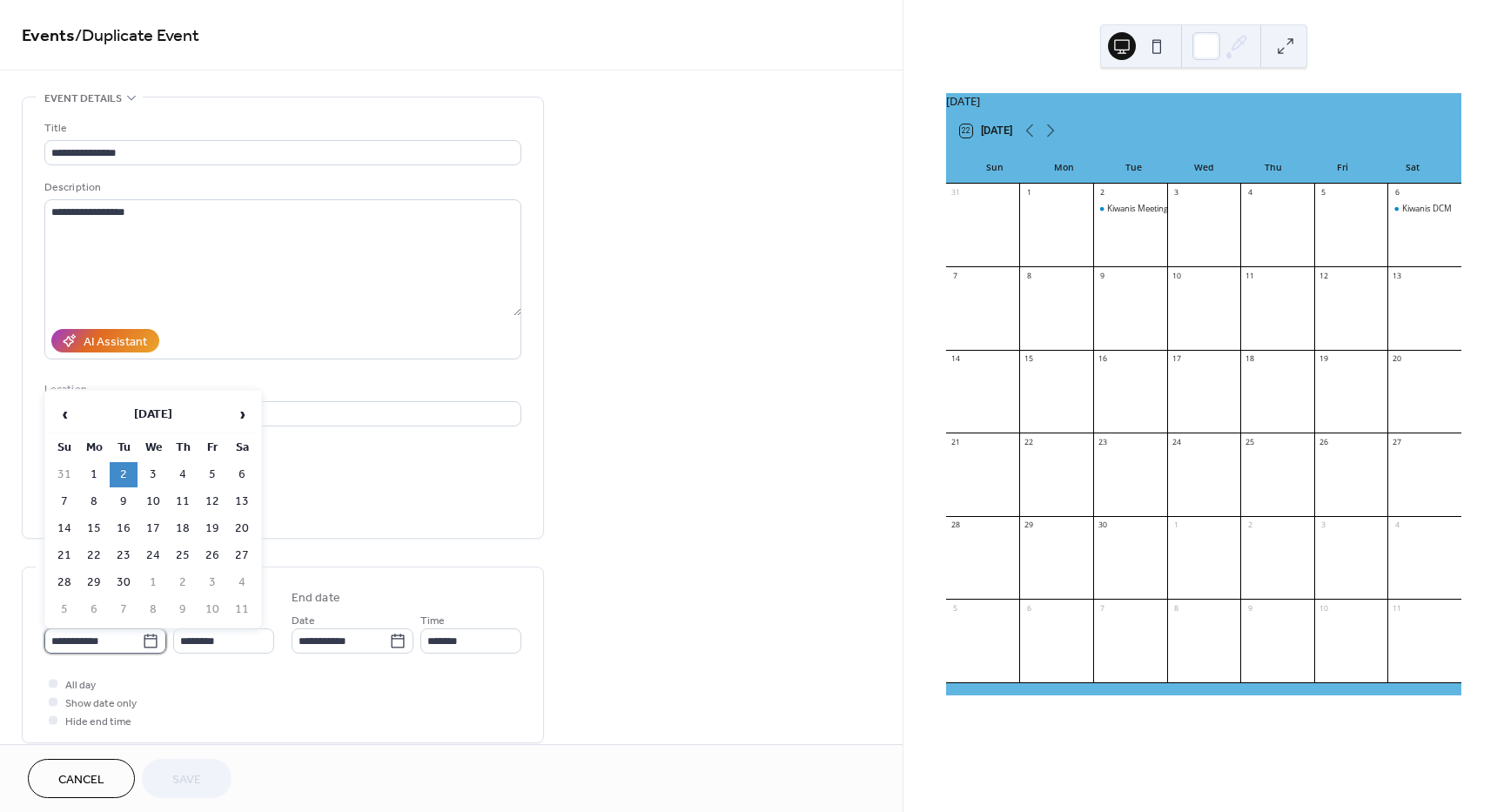 click on "**********" at bounding box center [93, 641] 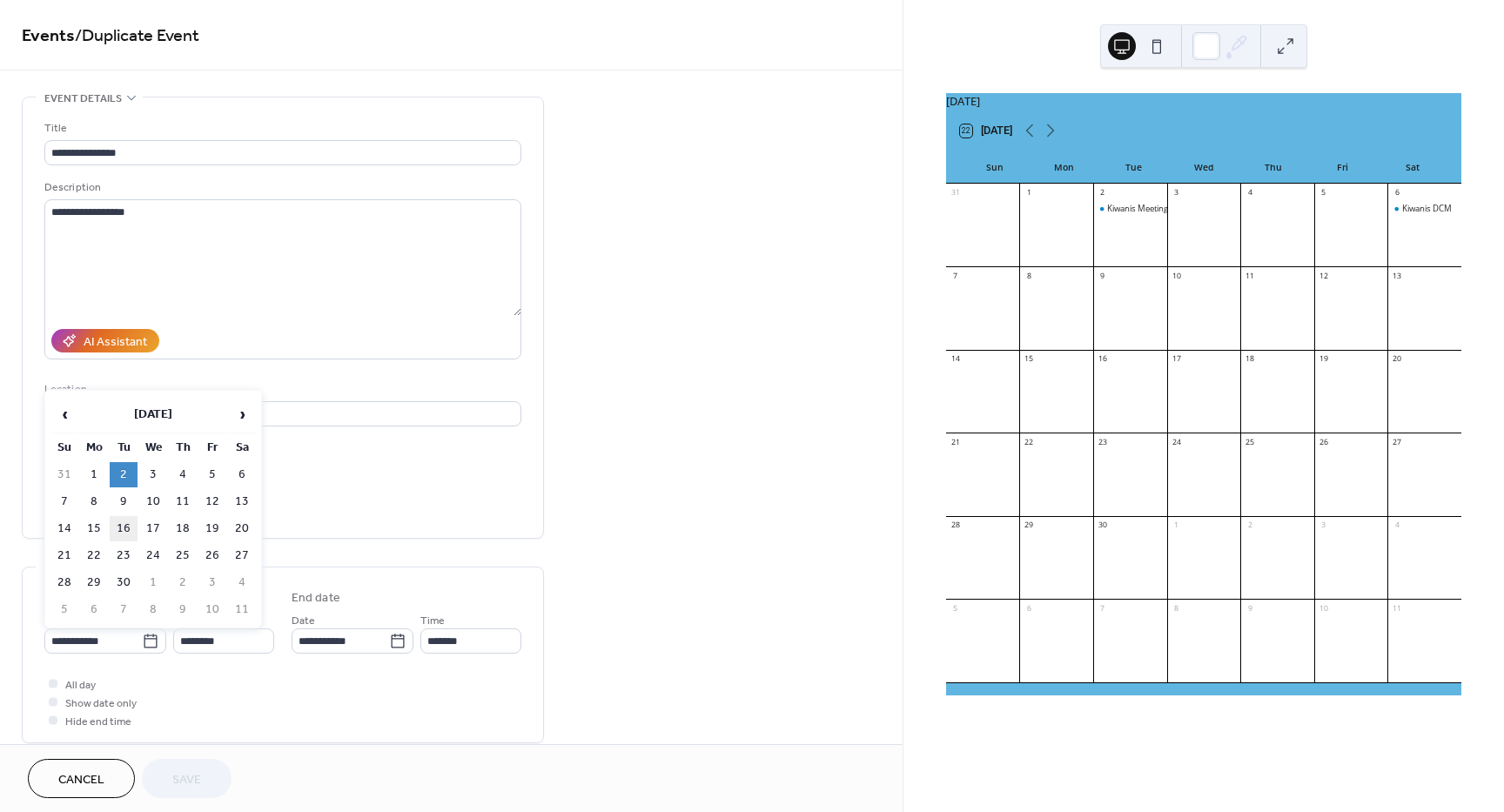 click on "16" at bounding box center (124, 528) 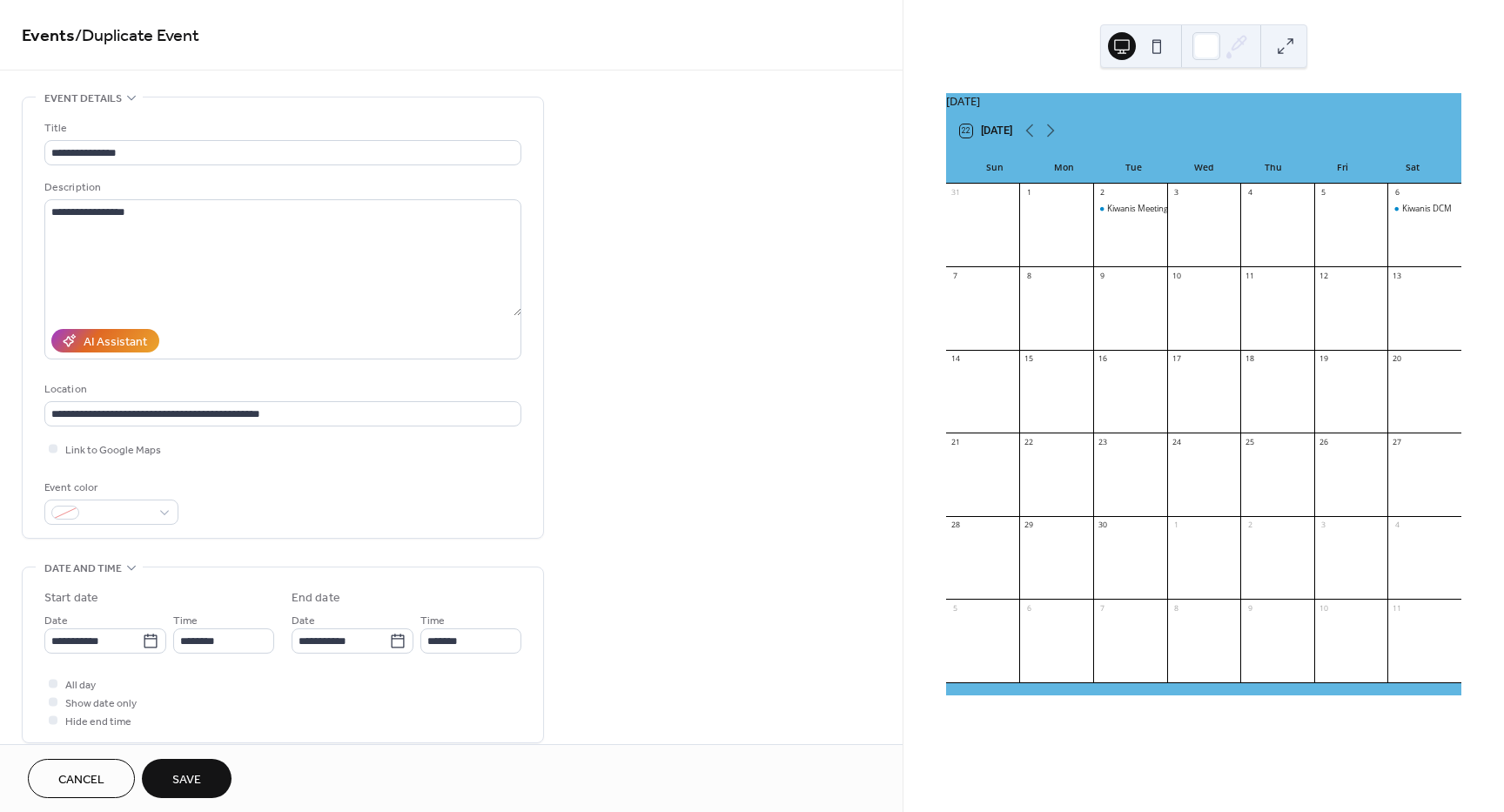 click on "Save" at bounding box center [186, 780] 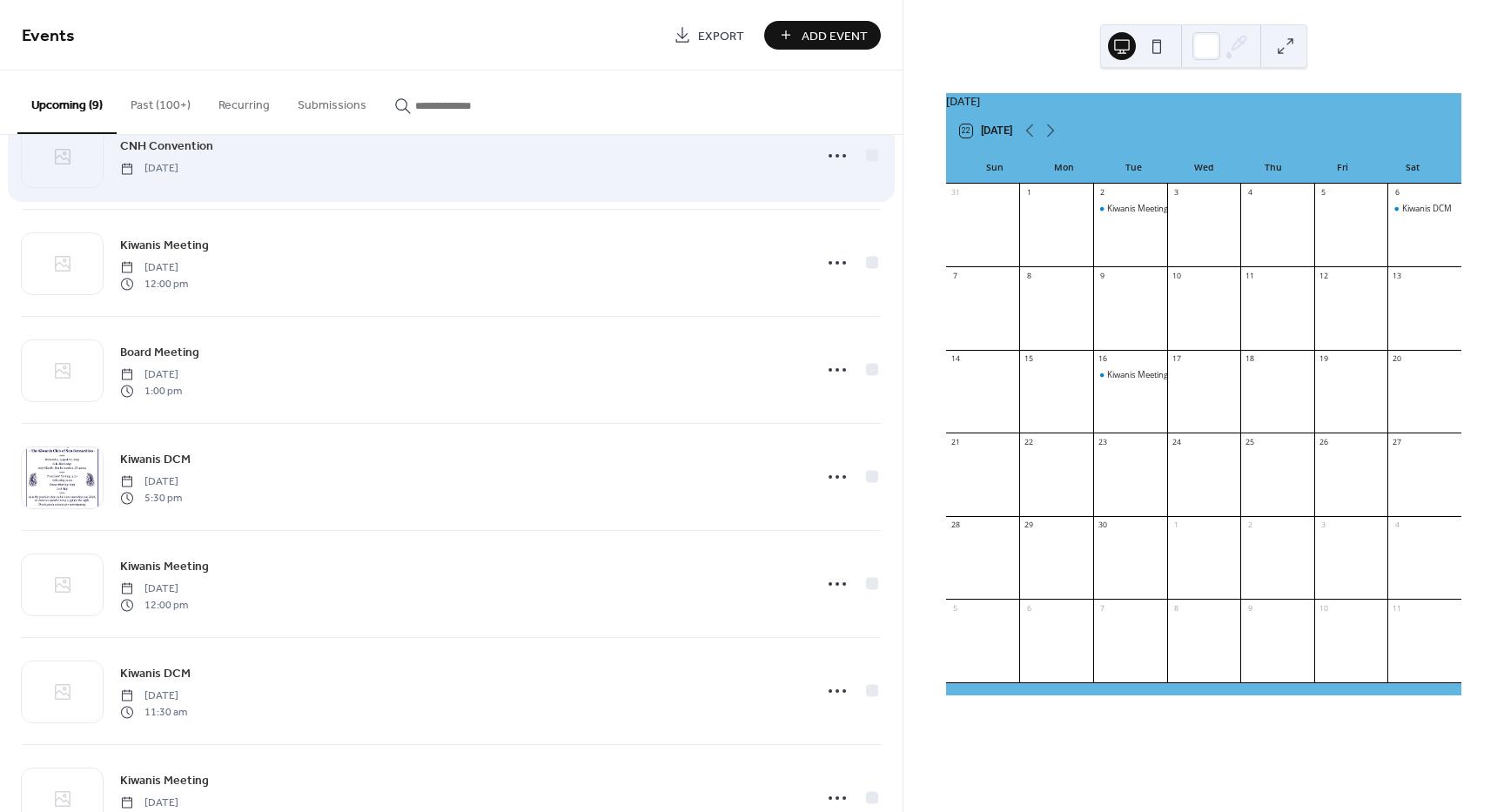 scroll, scrollTop: 338, scrollLeft: 0, axis: vertical 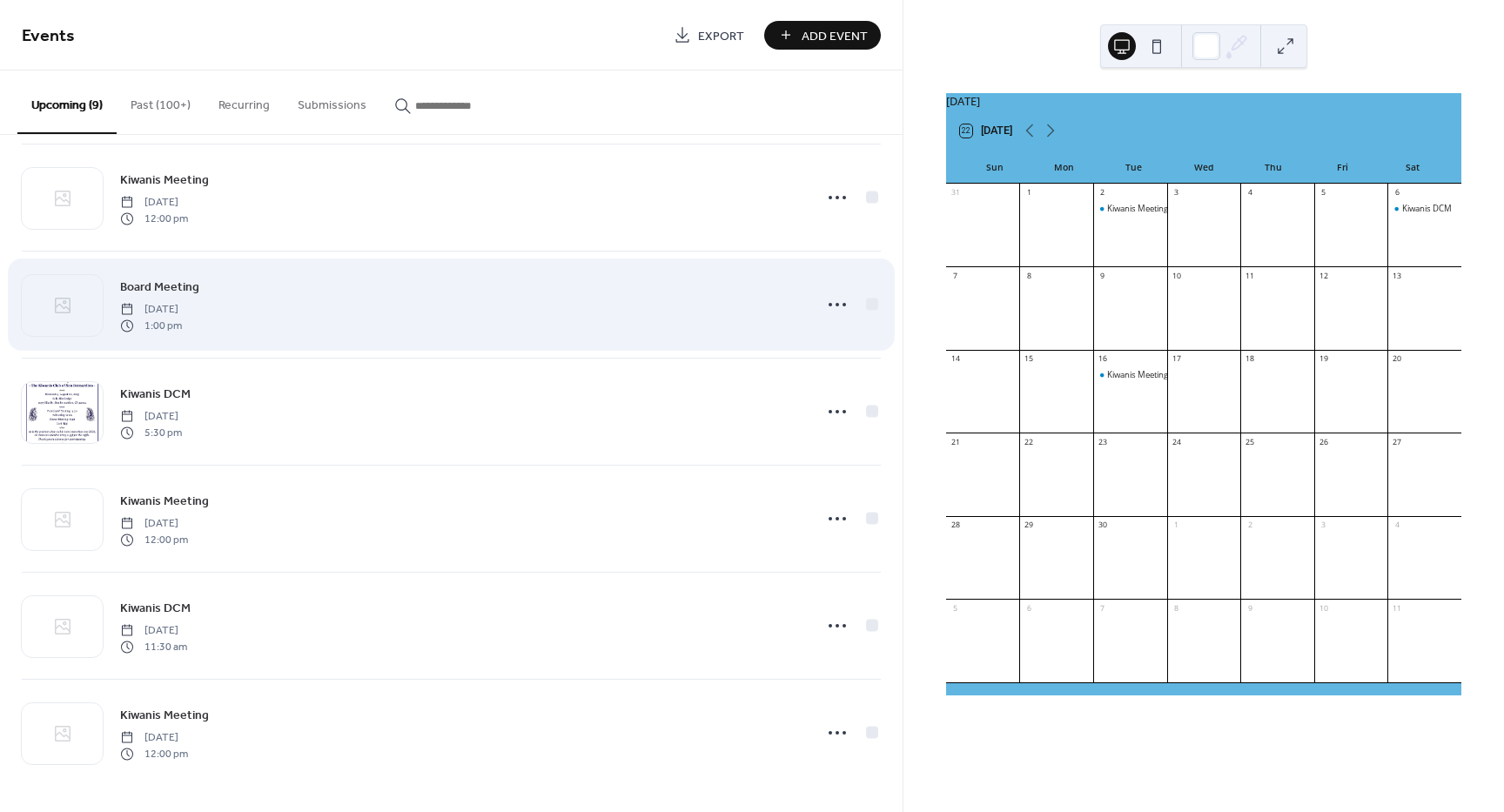 click on "Board Meeting" at bounding box center [159, 287] 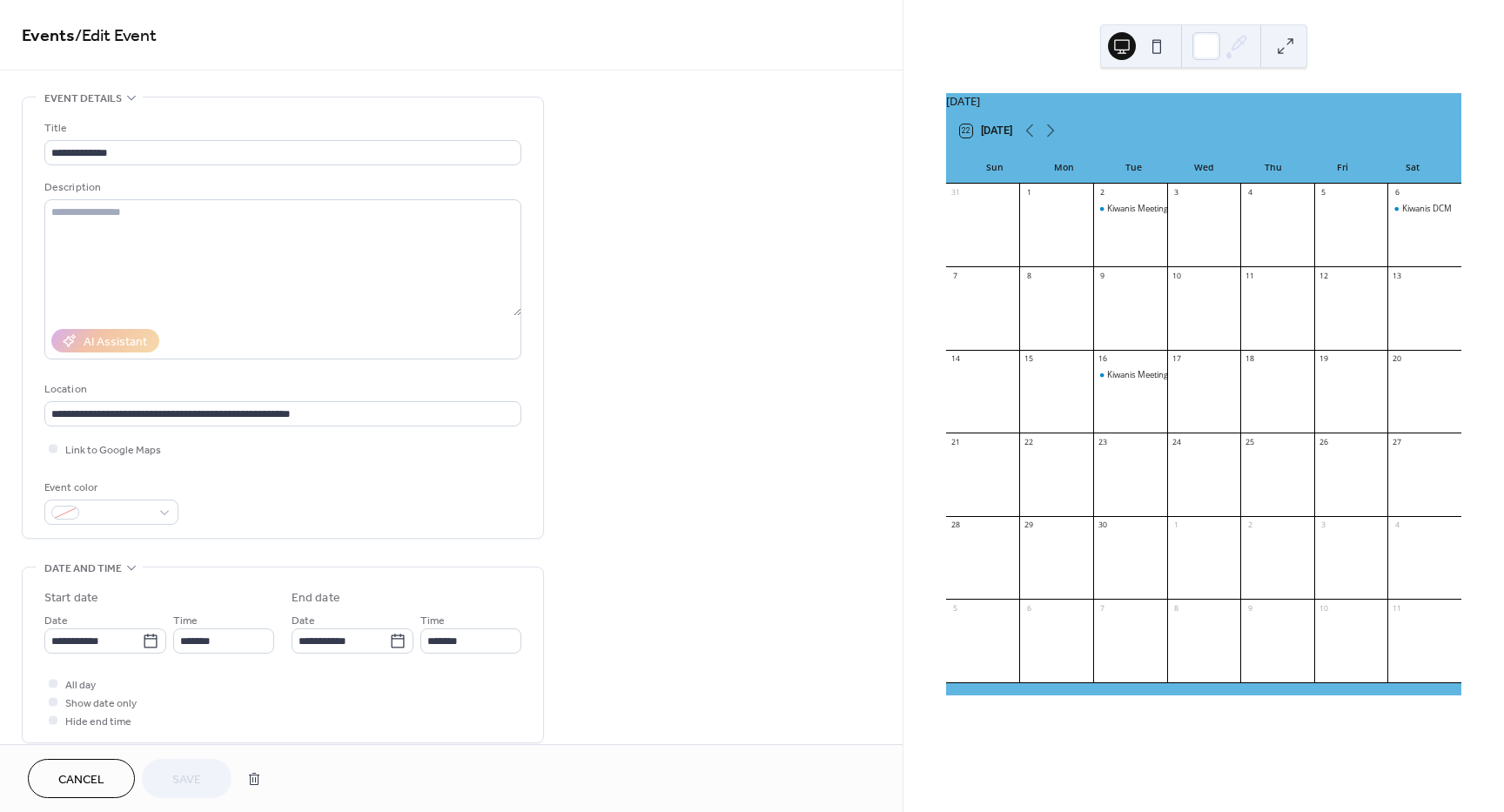click on "Cancel" at bounding box center (81, 780) 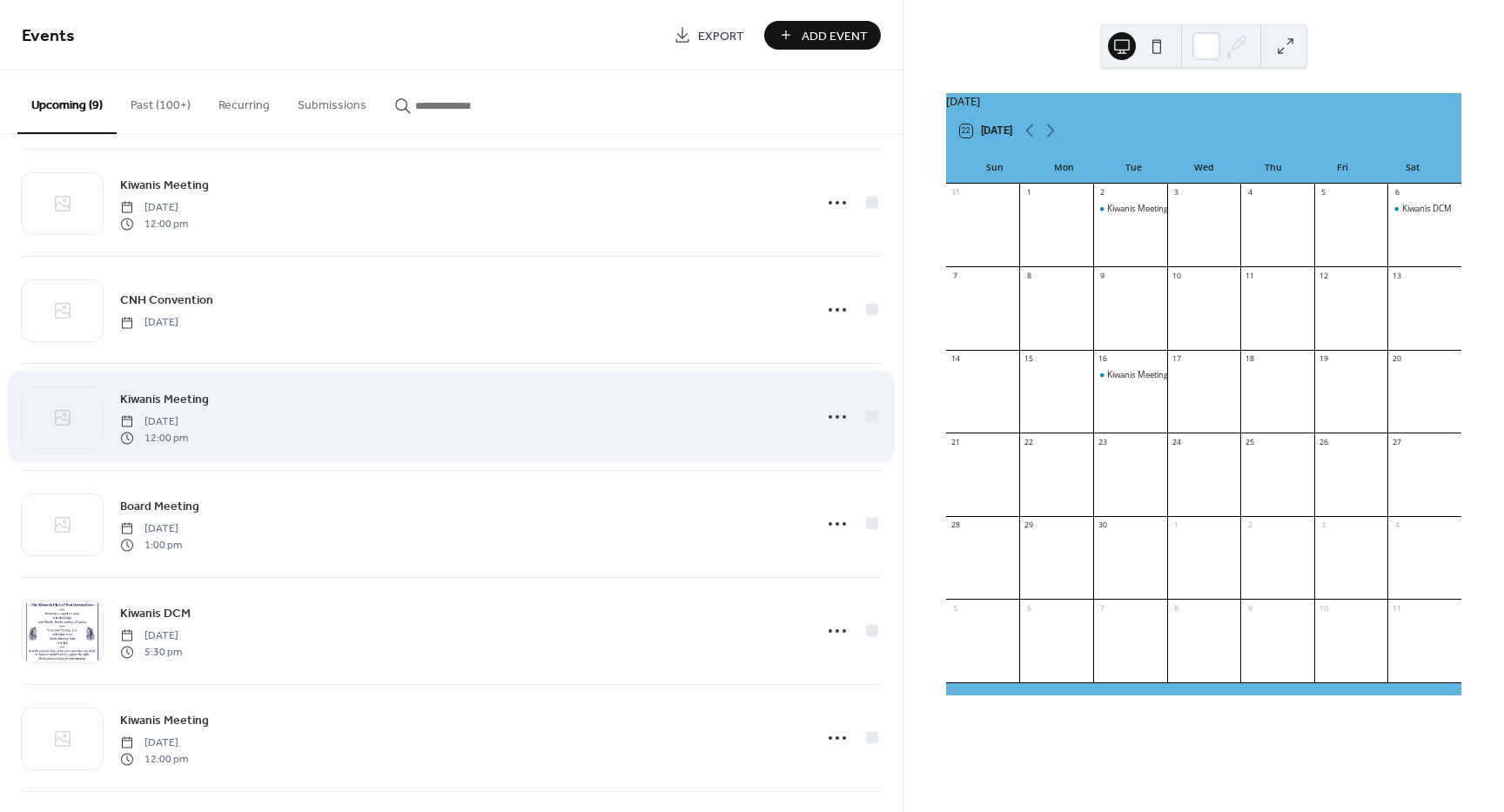 scroll, scrollTop: 261, scrollLeft: 0, axis: vertical 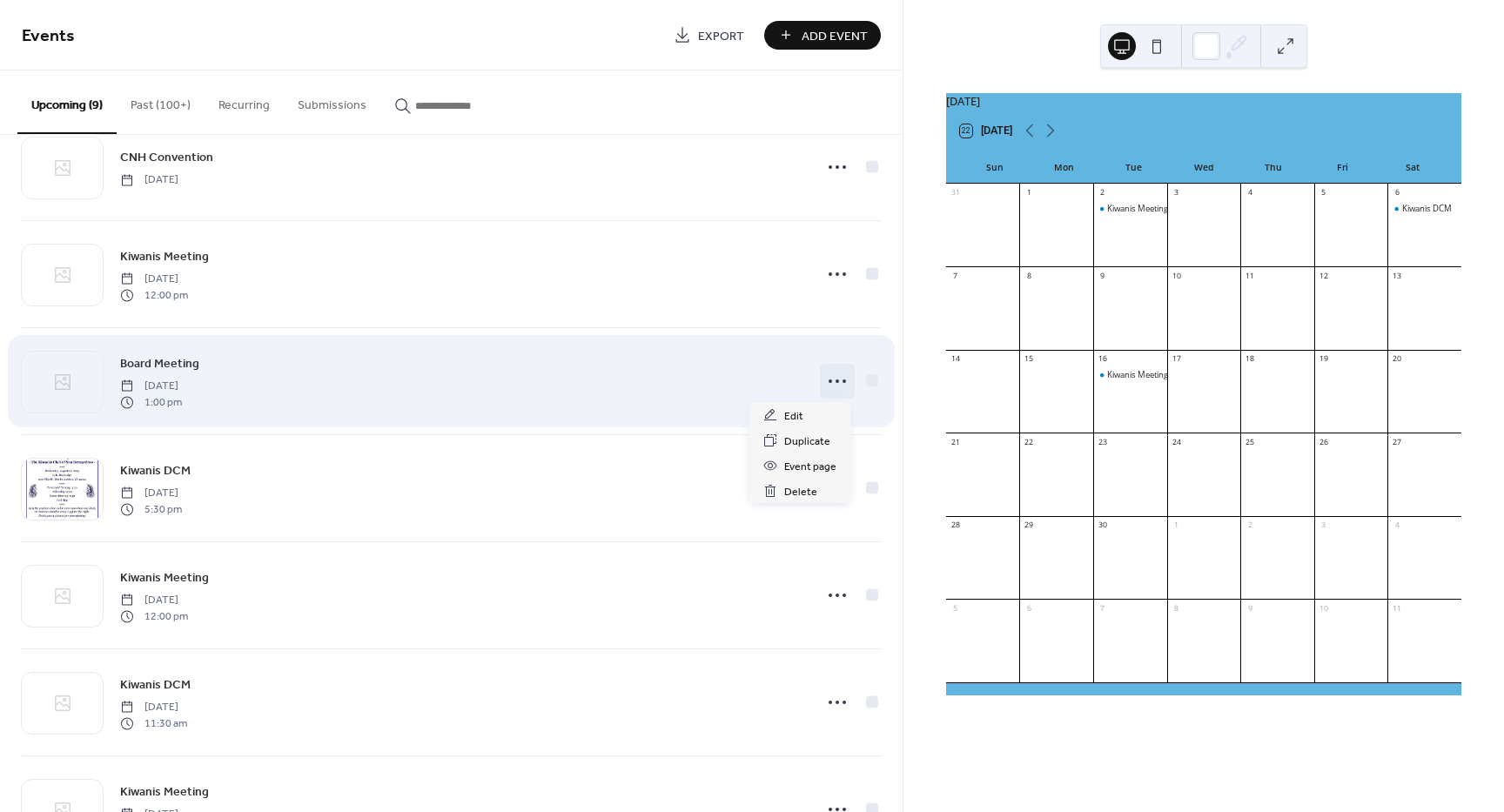 click 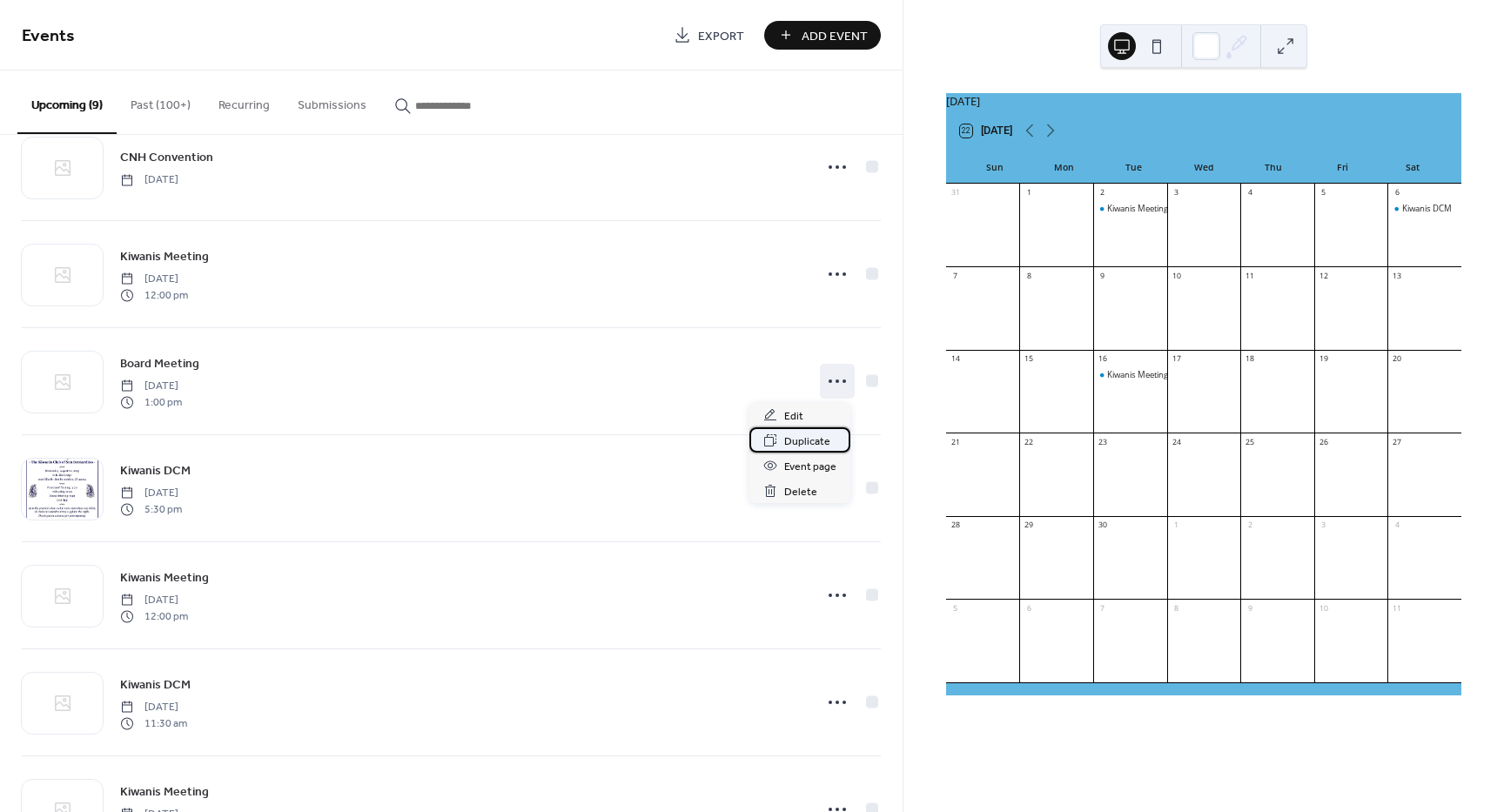 click on "Duplicate" at bounding box center [807, 441] 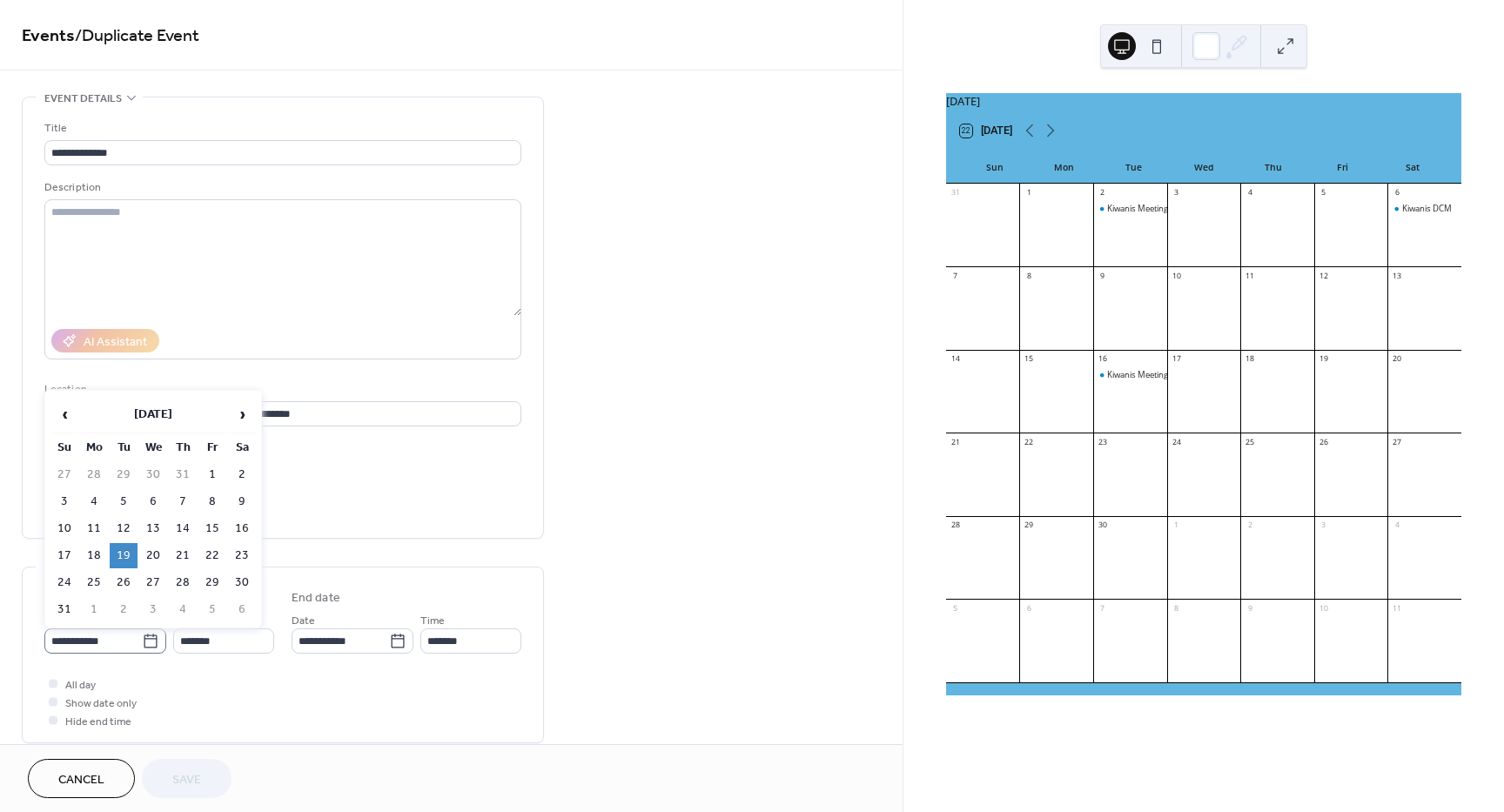 click 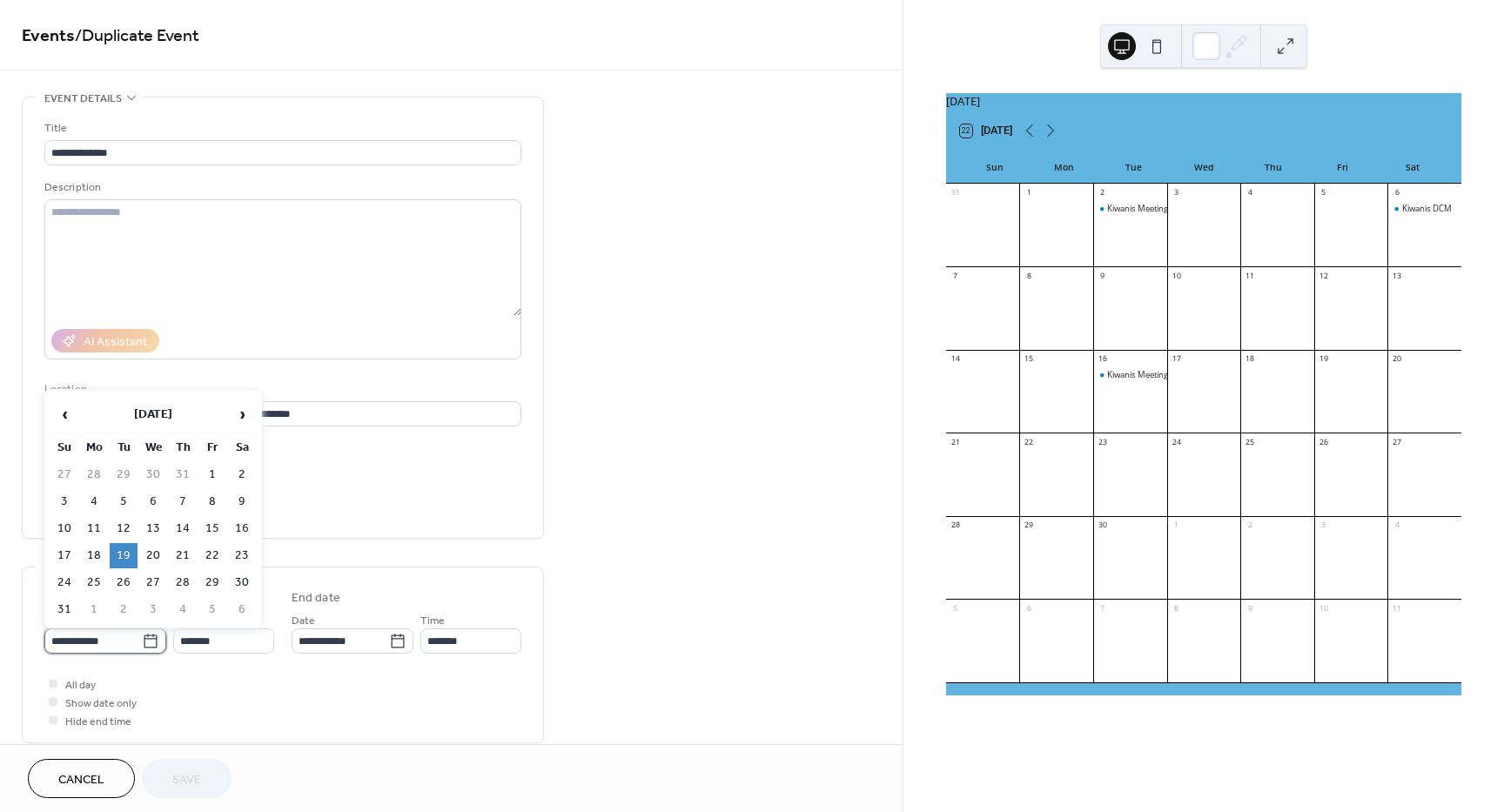 click on "**********" at bounding box center (93, 641) 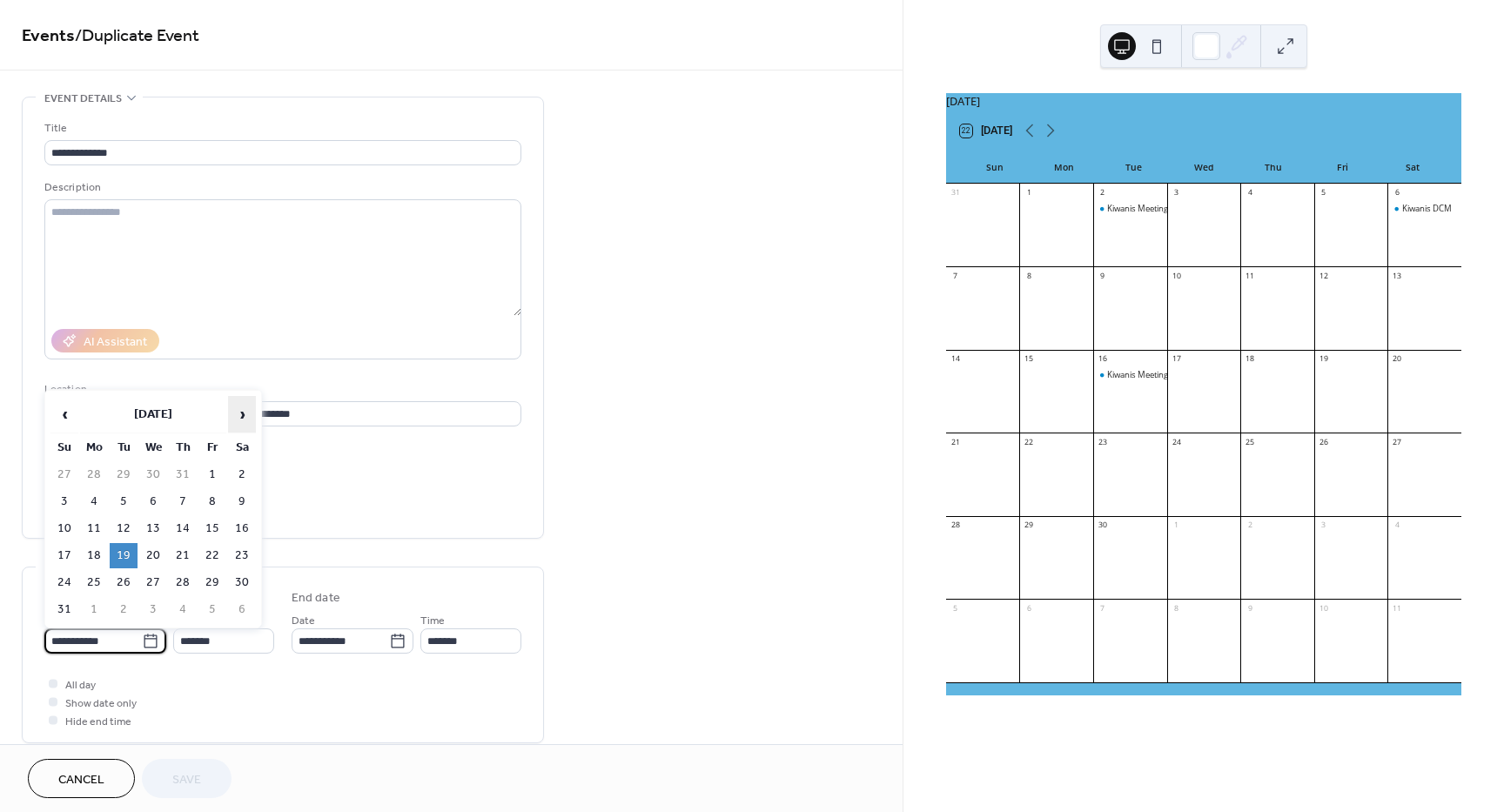 click on "›" at bounding box center [242, 414] 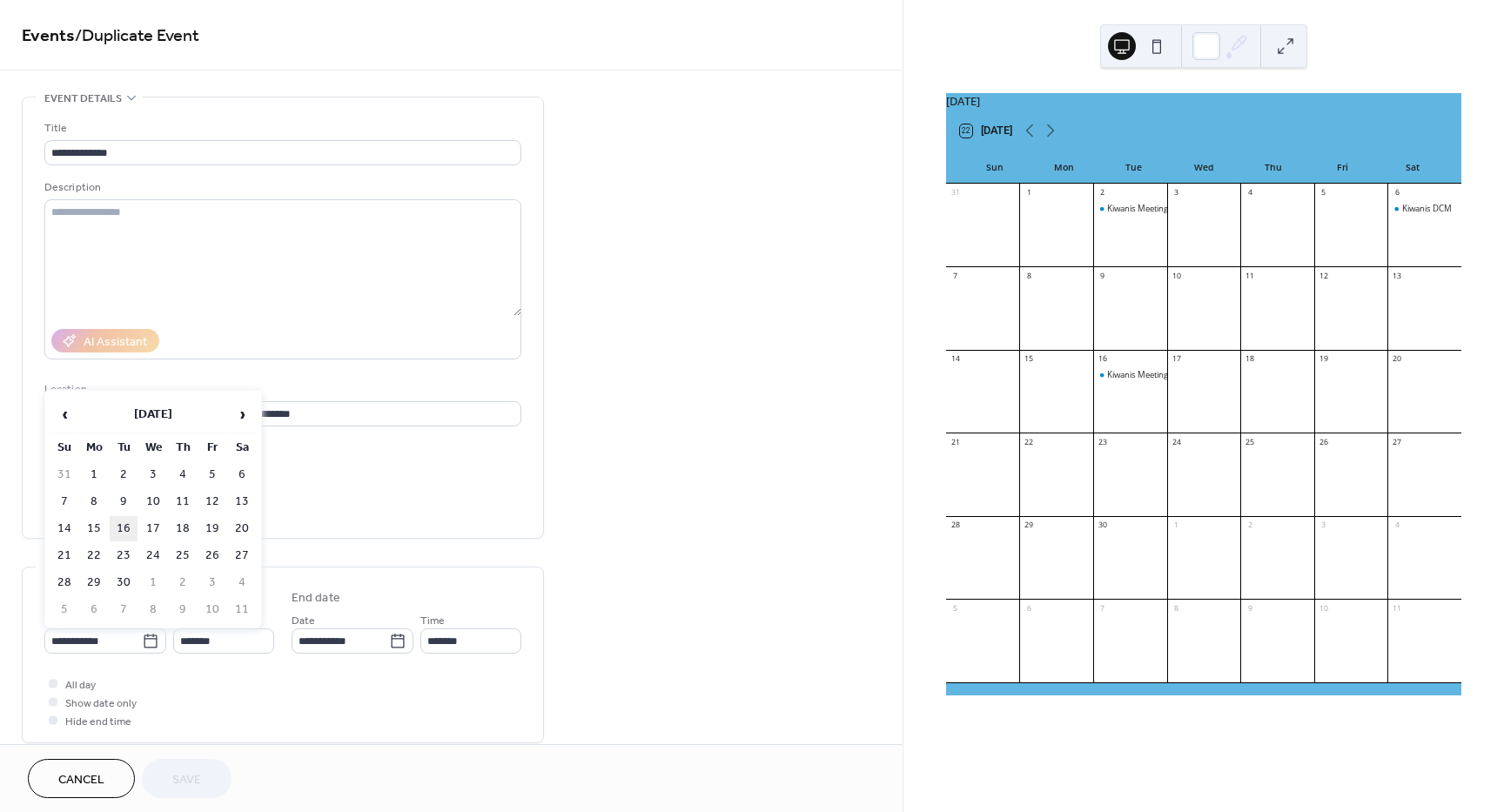click on "16" at bounding box center (124, 528) 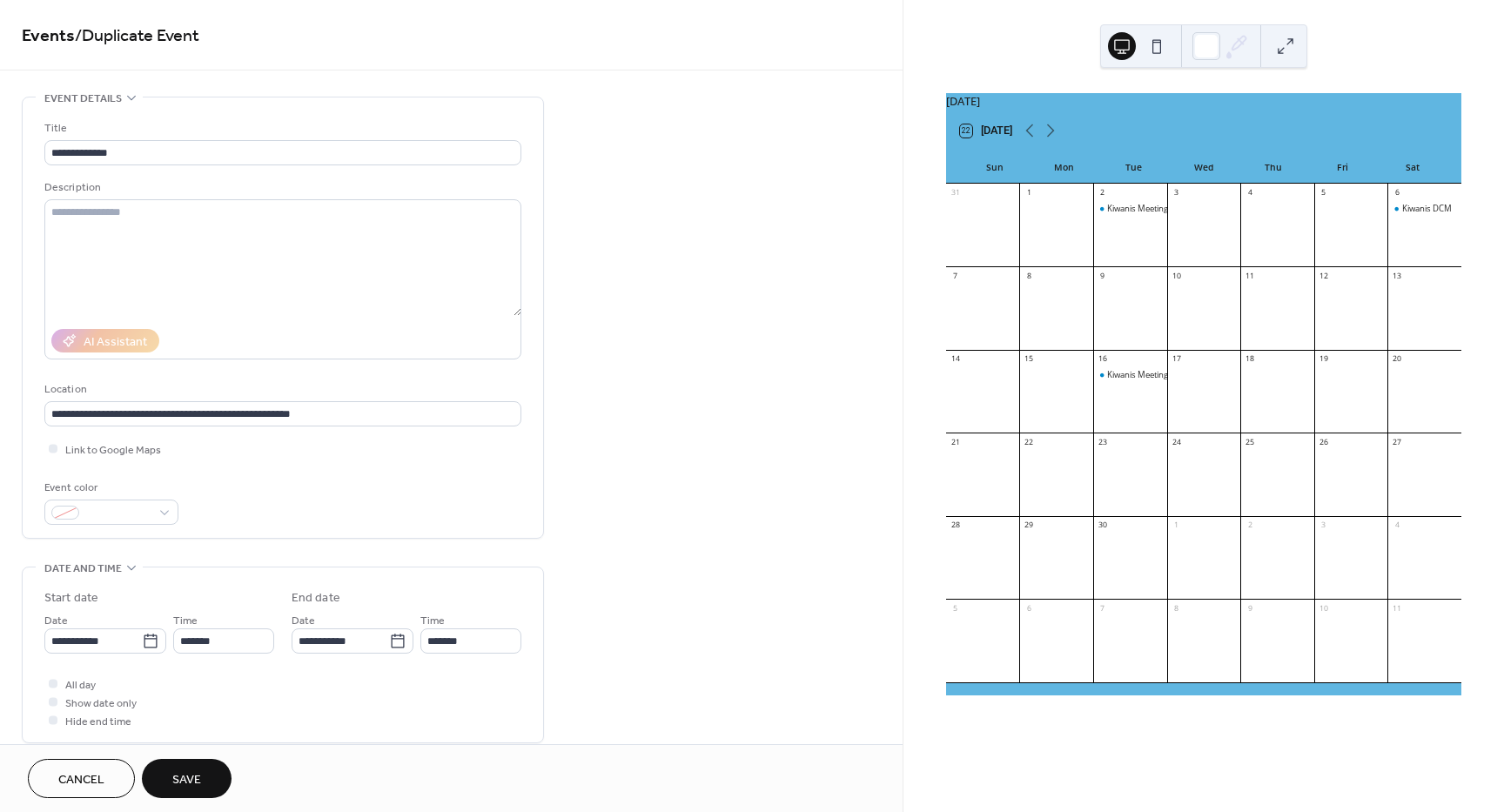 click on "Save" at bounding box center [186, 780] 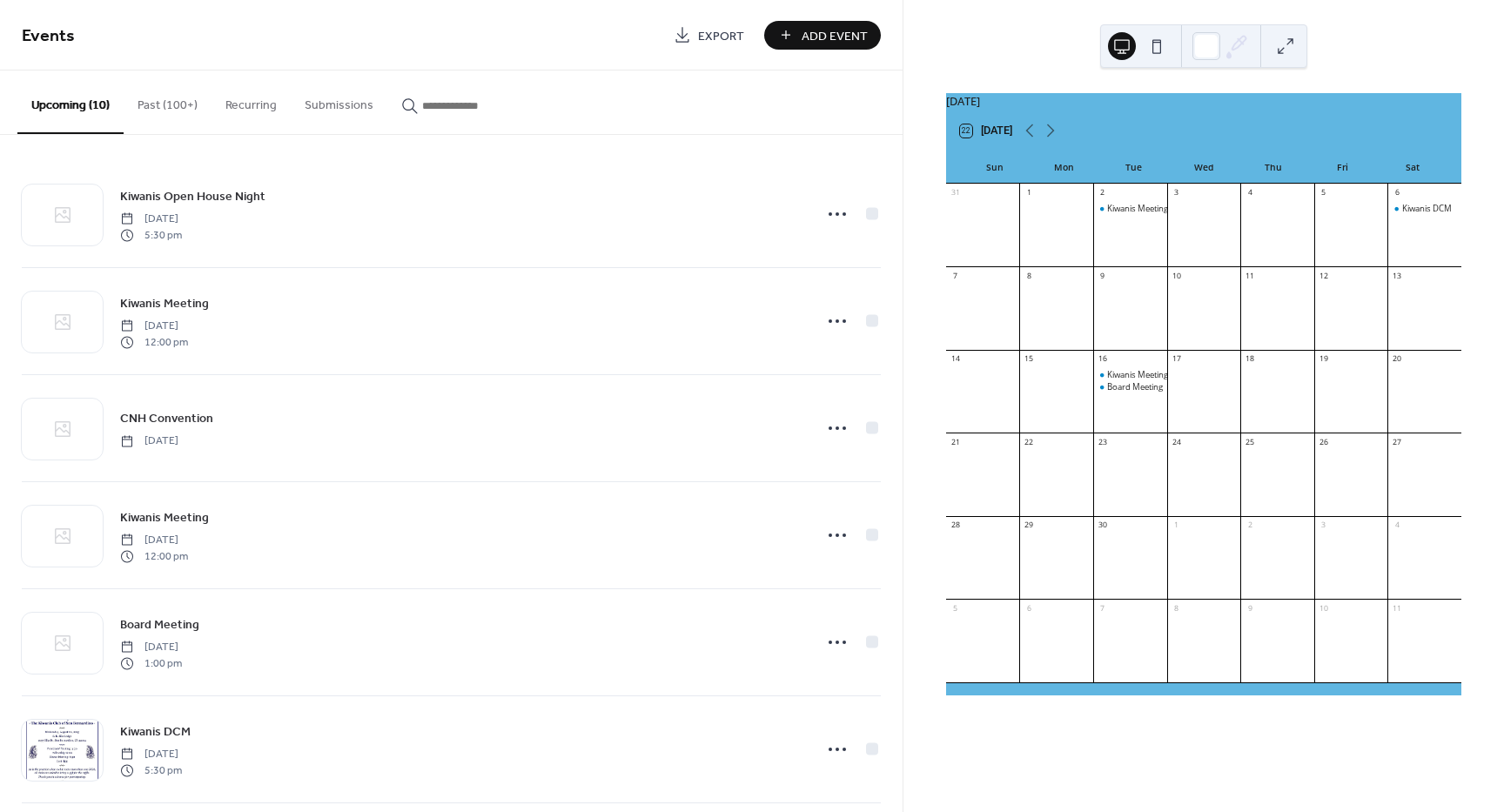 click on "September 2025 22 Today Sun Mon Tue Wed Thu Fri Sat 31 1 2 Kiwanis Meeting 3 4 5 6 Kiwanis DCM 7 8 9 10 11 12 13 14 15 16 Kiwanis Meeting Board Meeting 17 18 19 20 21 22 23 24 25 26 27 28 29 30 1 2 3 4 5 6 7 8 9 10 11" at bounding box center [1204, 406] 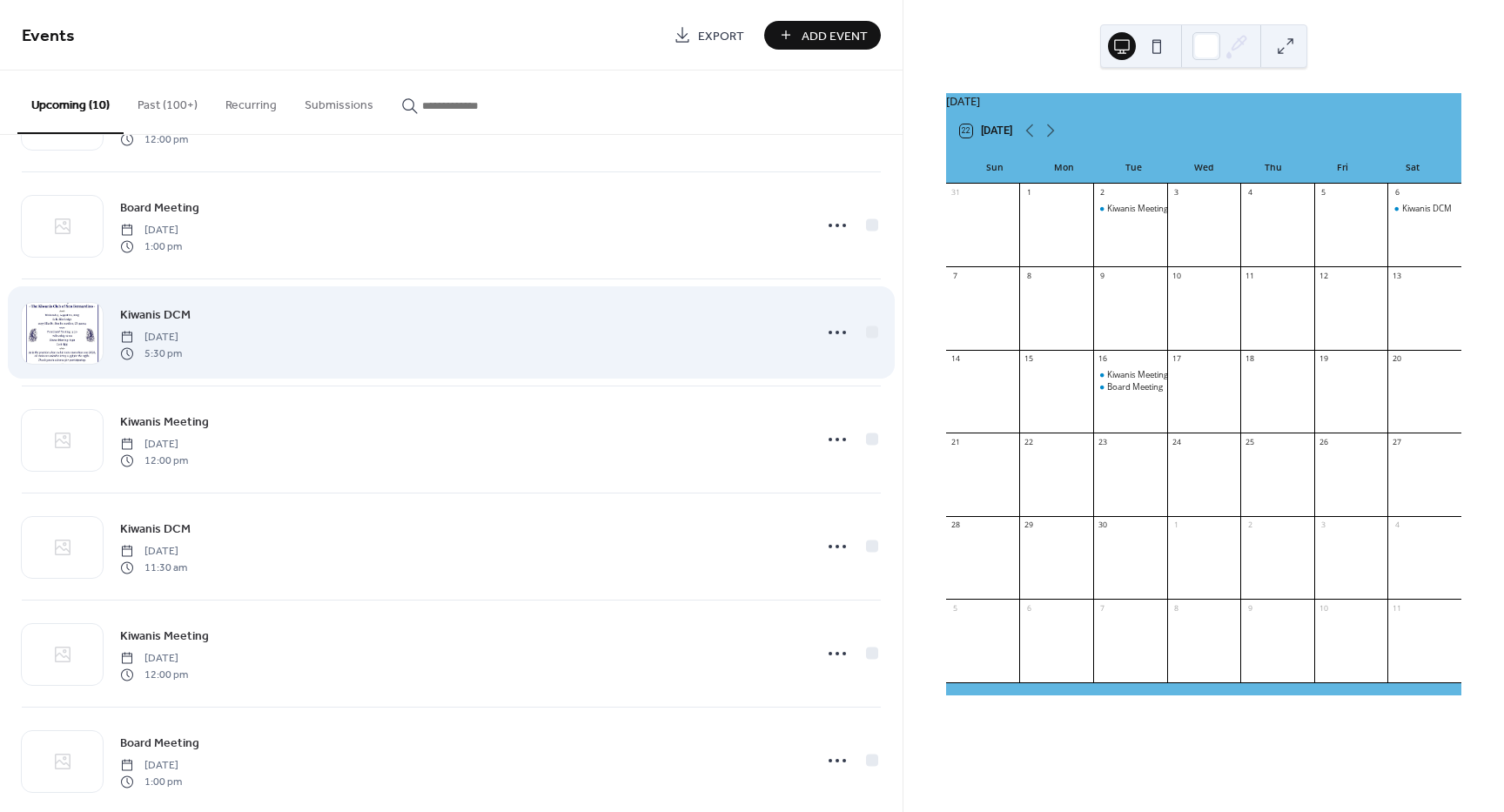 scroll, scrollTop: 445, scrollLeft: 0, axis: vertical 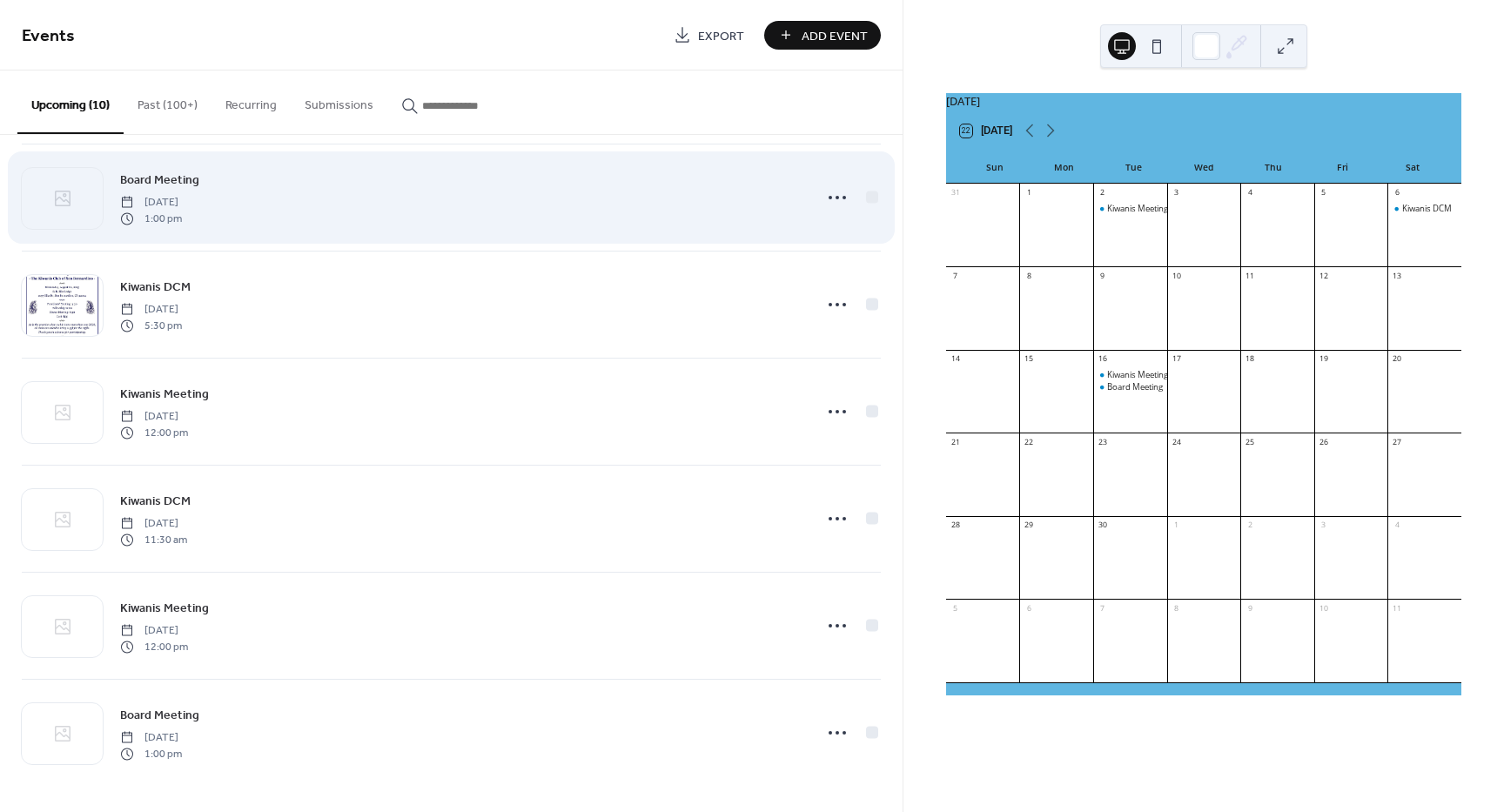 drag, startPoint x: 601, startPoint y: 252, endPoint x: 574, endPoint y: 204, distance: 55.072679 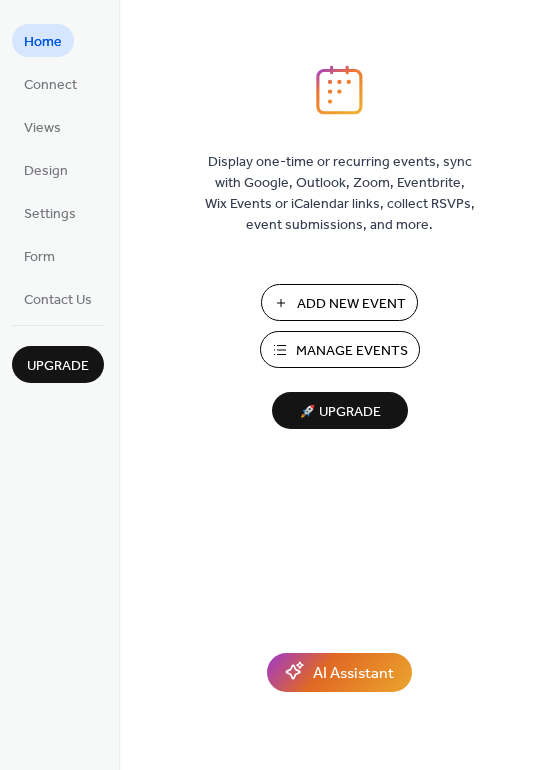 scroll, scrollTop: 0, scrollLeft: 0, axis: both 